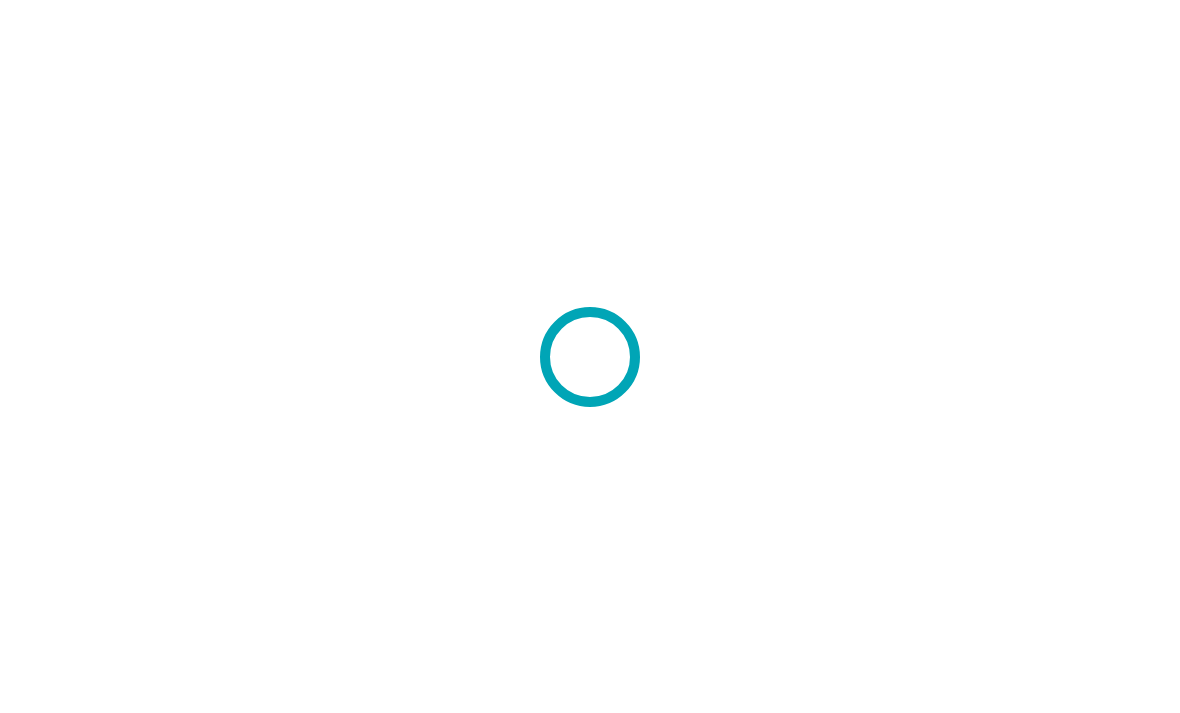 scroll, scrollTop: 0, scrollLeft: 0, axis: both 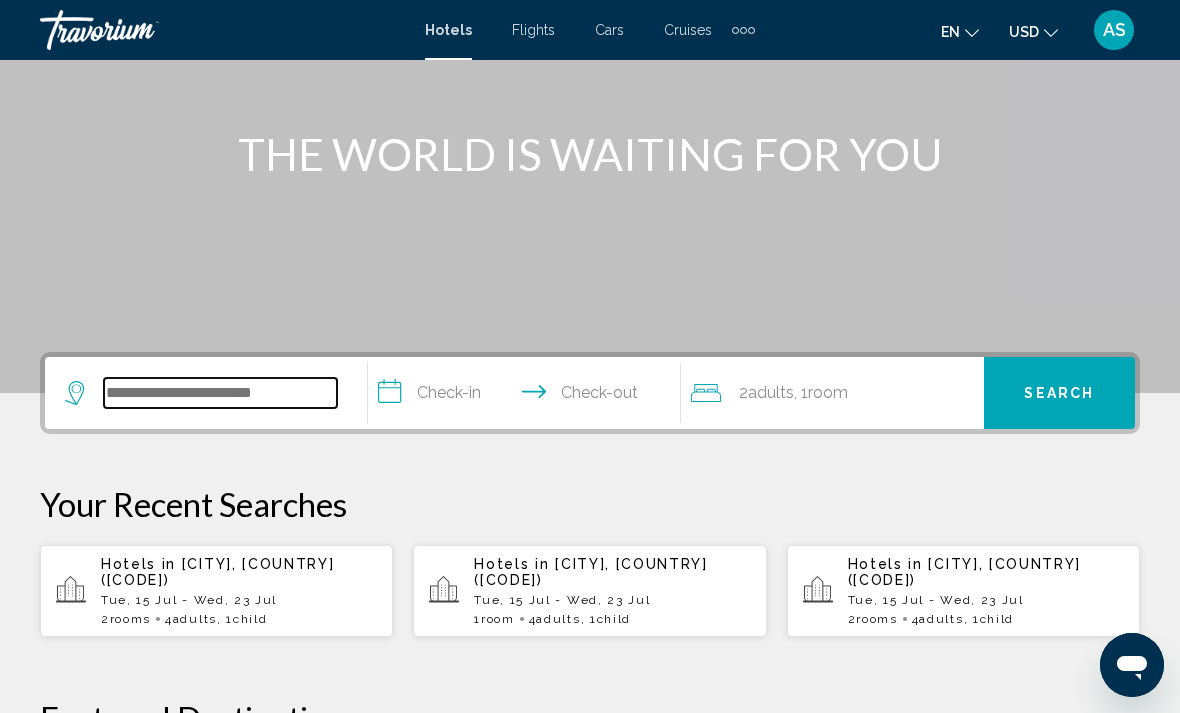 click at bounding box center [220, 393] 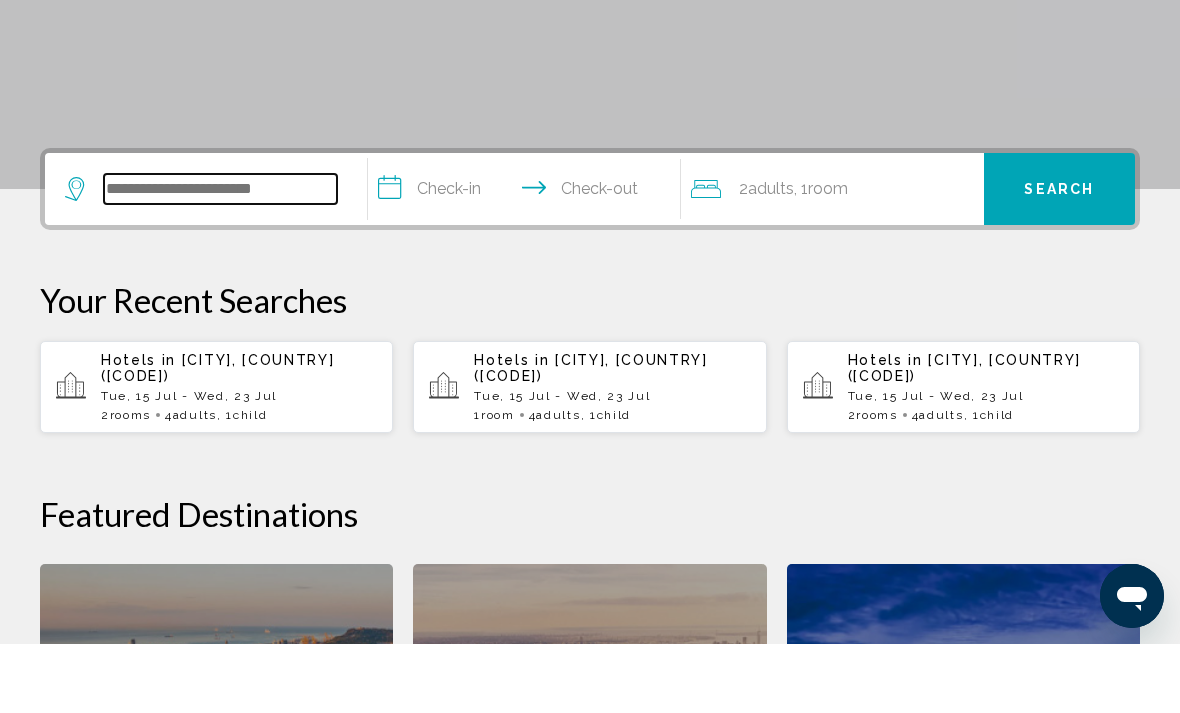 scroll, scrollTop: 425, scrollLeft: 0, axis: vertical 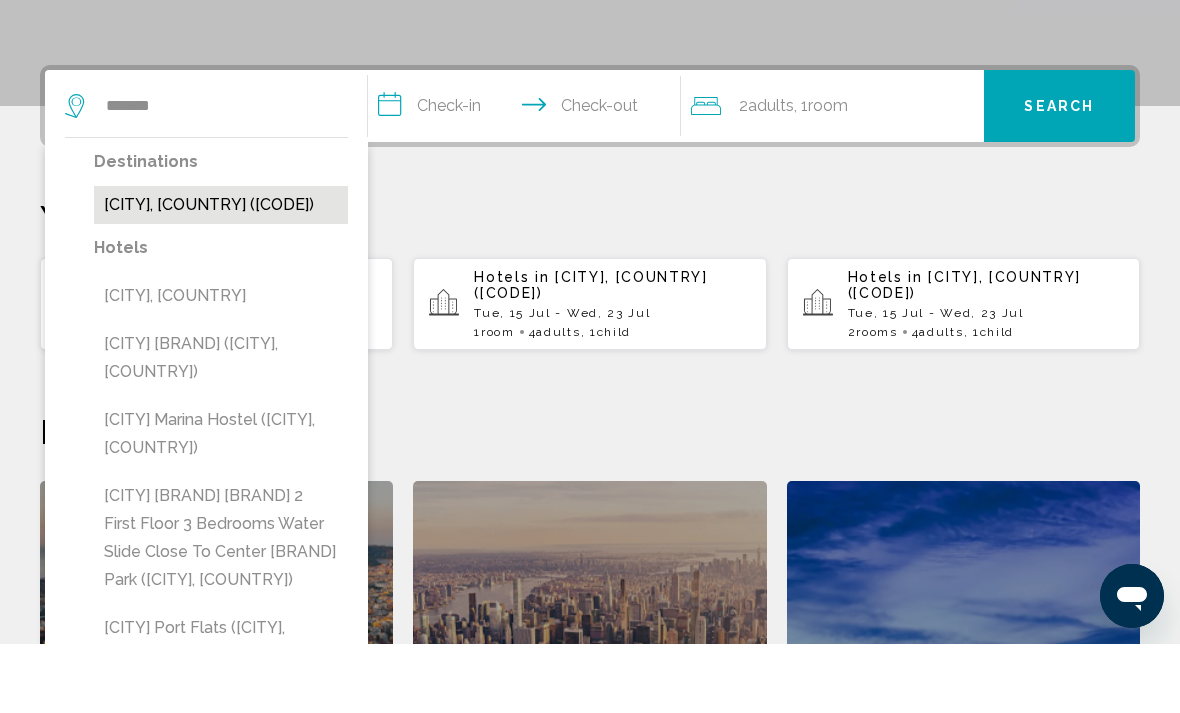 click on "[CITY], [COUNTRY] ([CODE])" at bounding box center (221, 274) 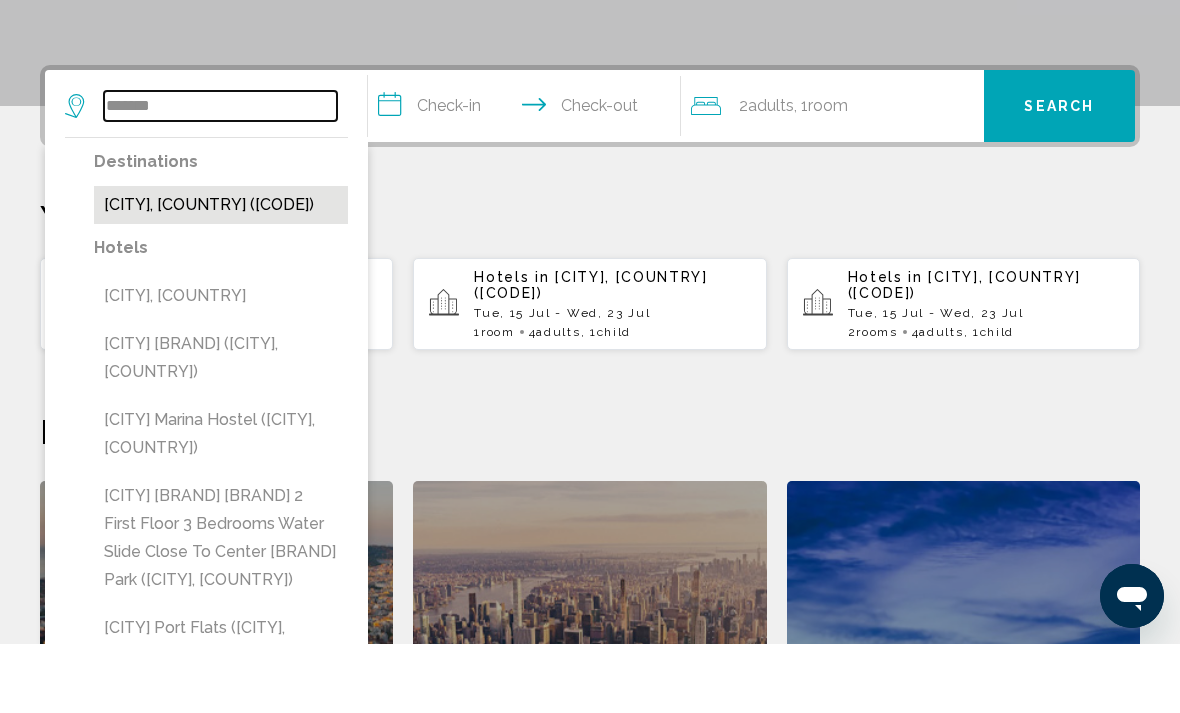 type on "**********" 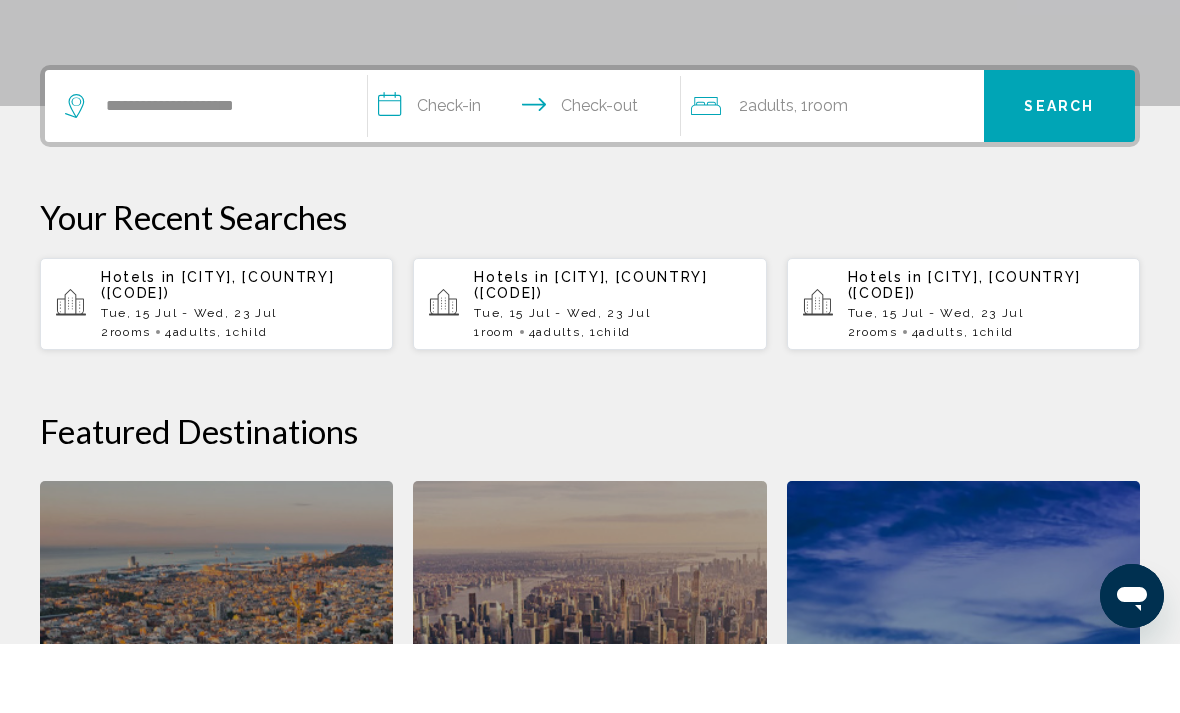 click on "**********" at bounding box center [528, 178] 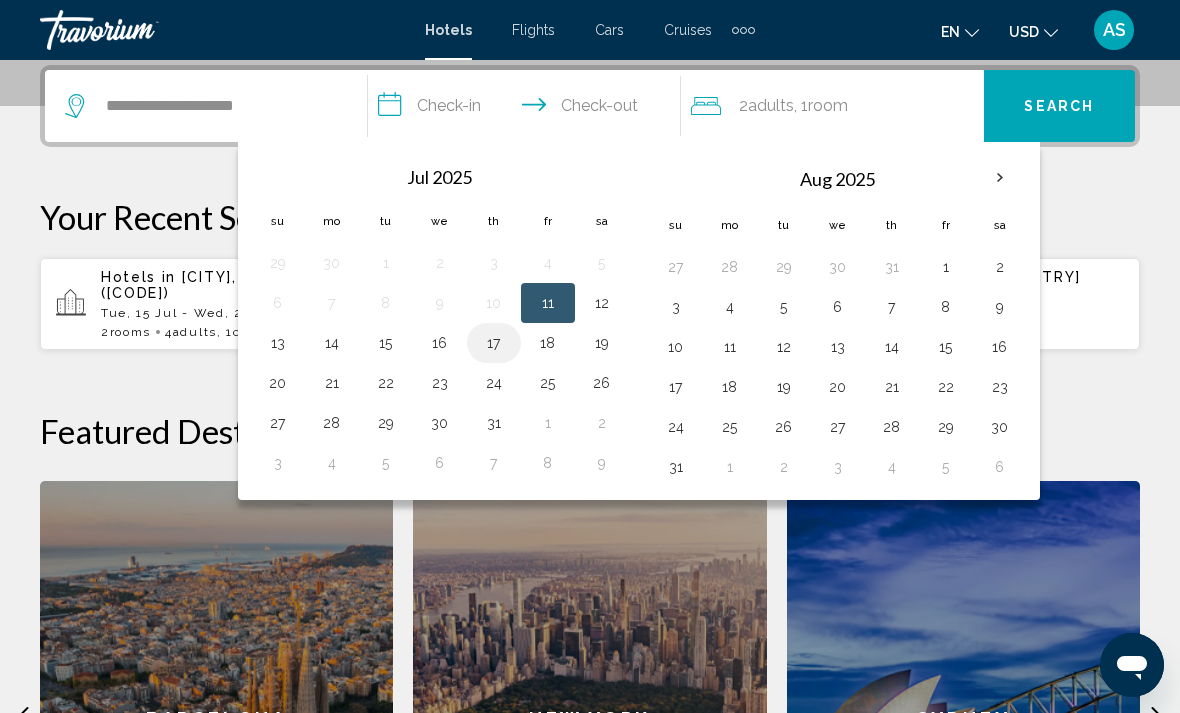 click on "17" at bounding box center [494, 343] 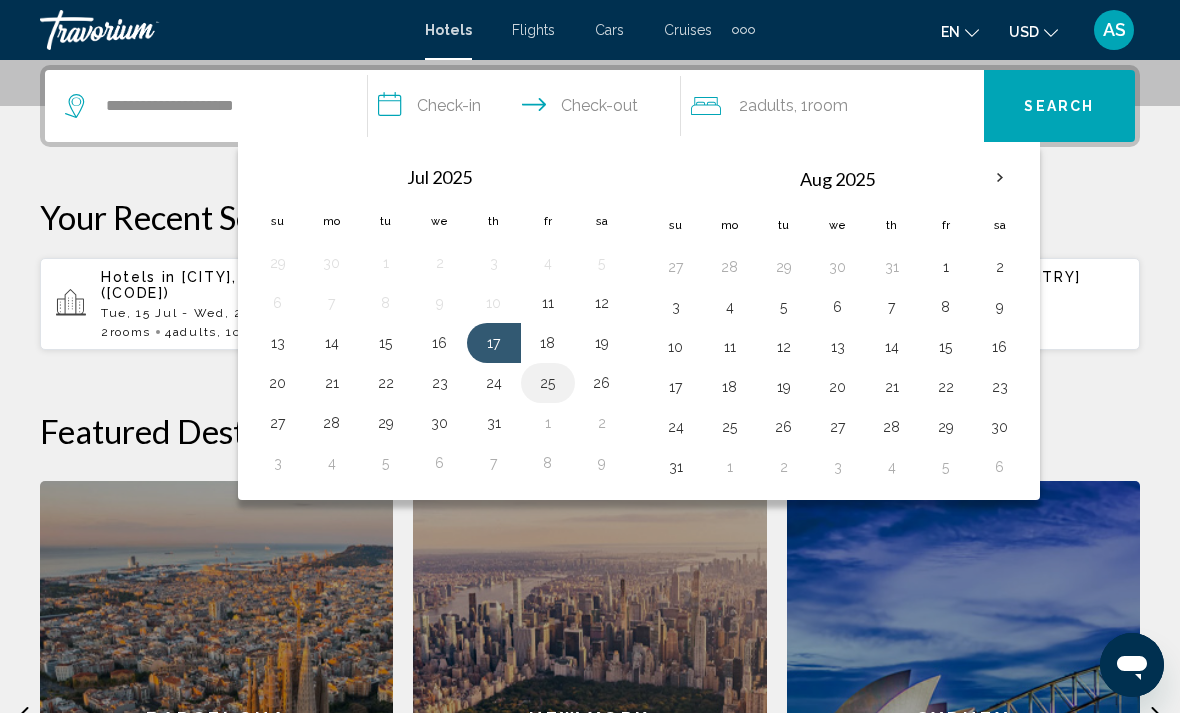 click on "25" at bounding box center (548, 383) 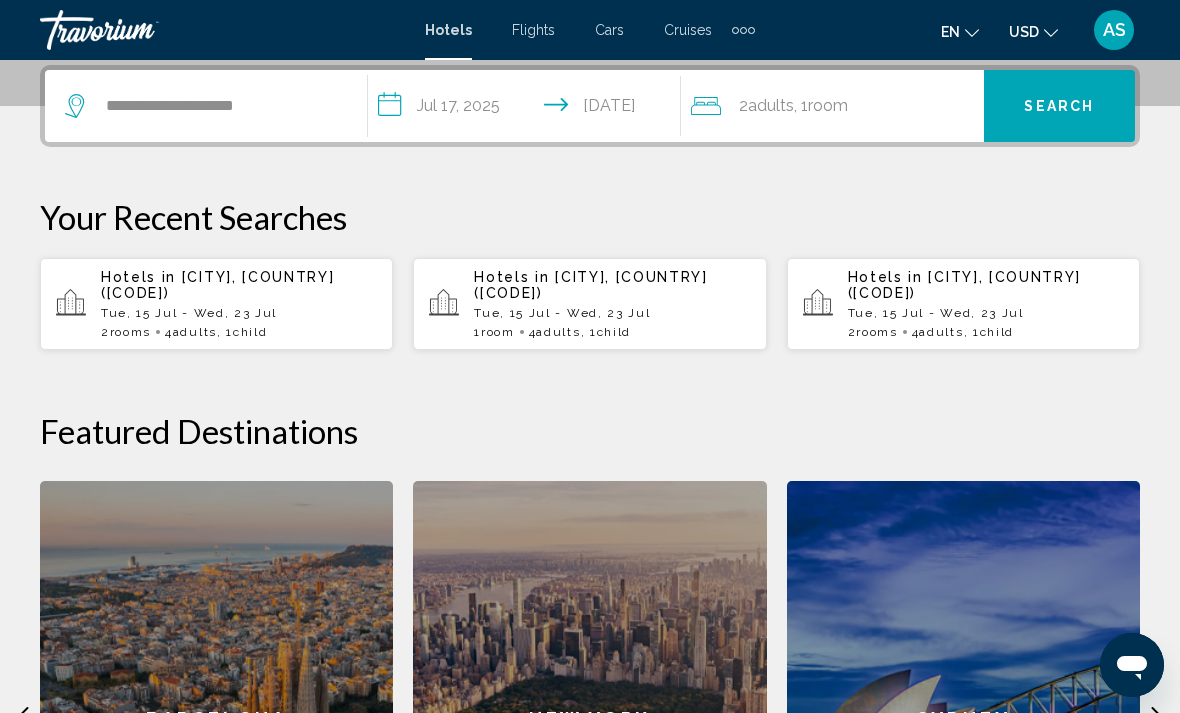 click on "2  Adult Adults , 1  Room rooms" 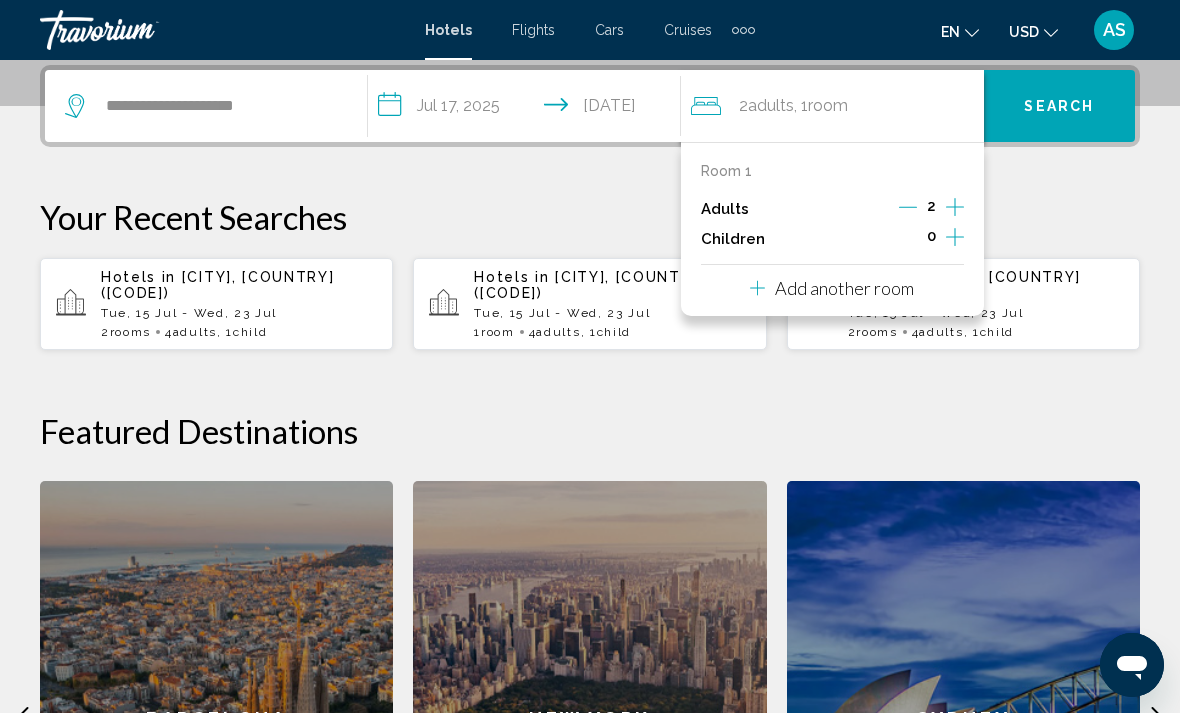 click 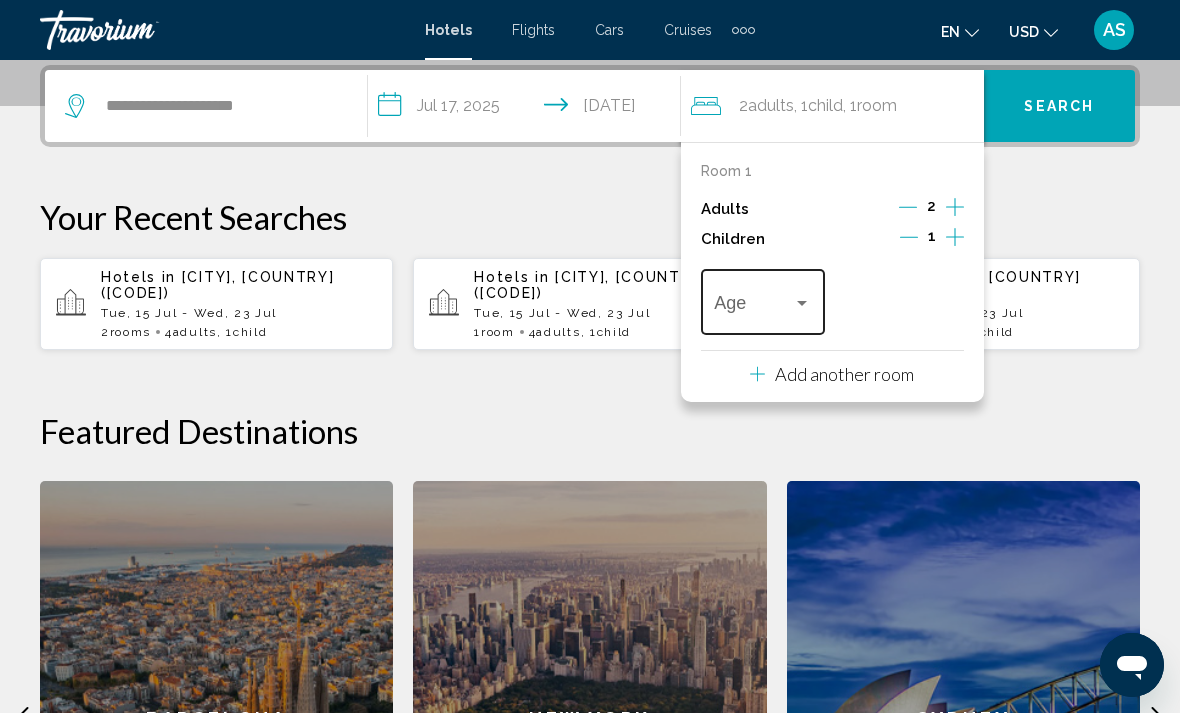 click at bounding box center [753, 307] 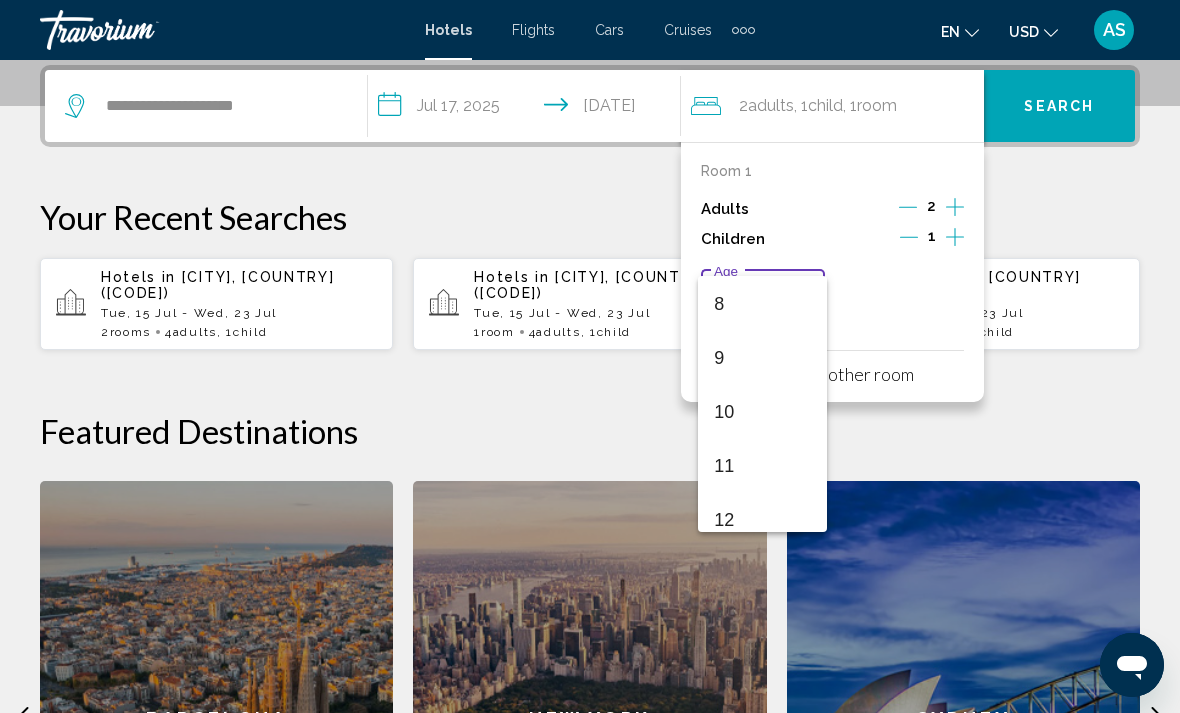 scroll, scrollTop: 448, scrollLeft: 0, axis: vertical 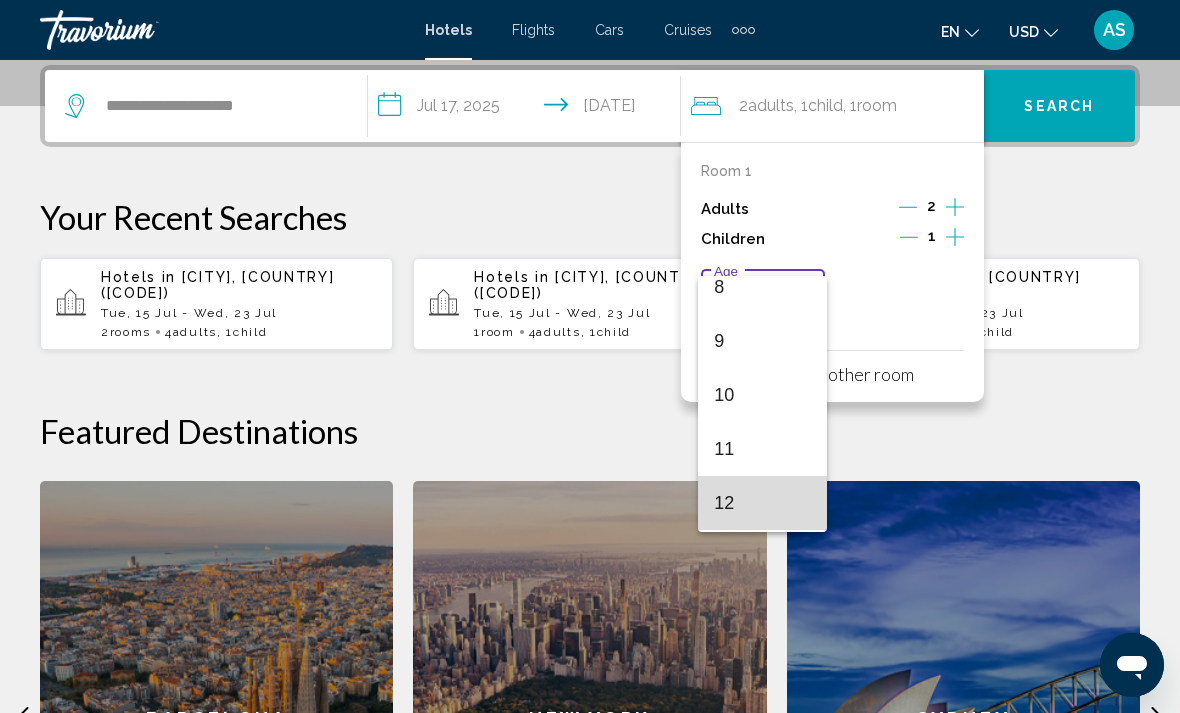 click on "12" at bounding box center (762, 503) 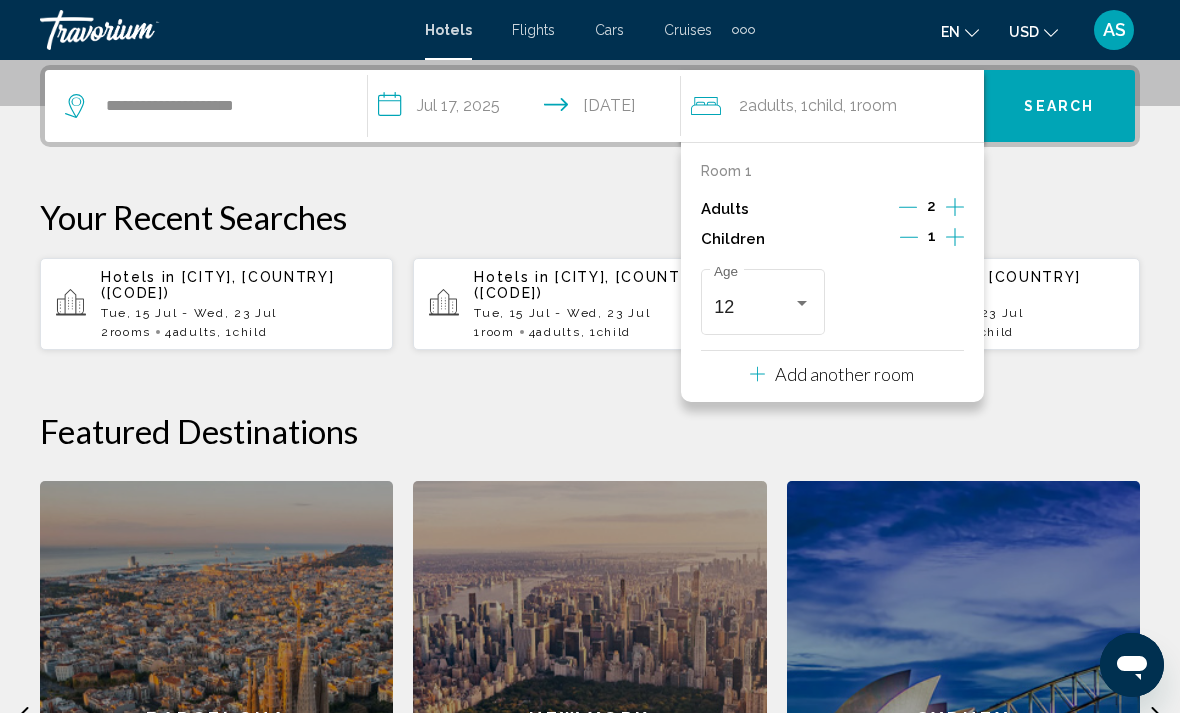 click on "Search" at bounding box center [1059, 106] 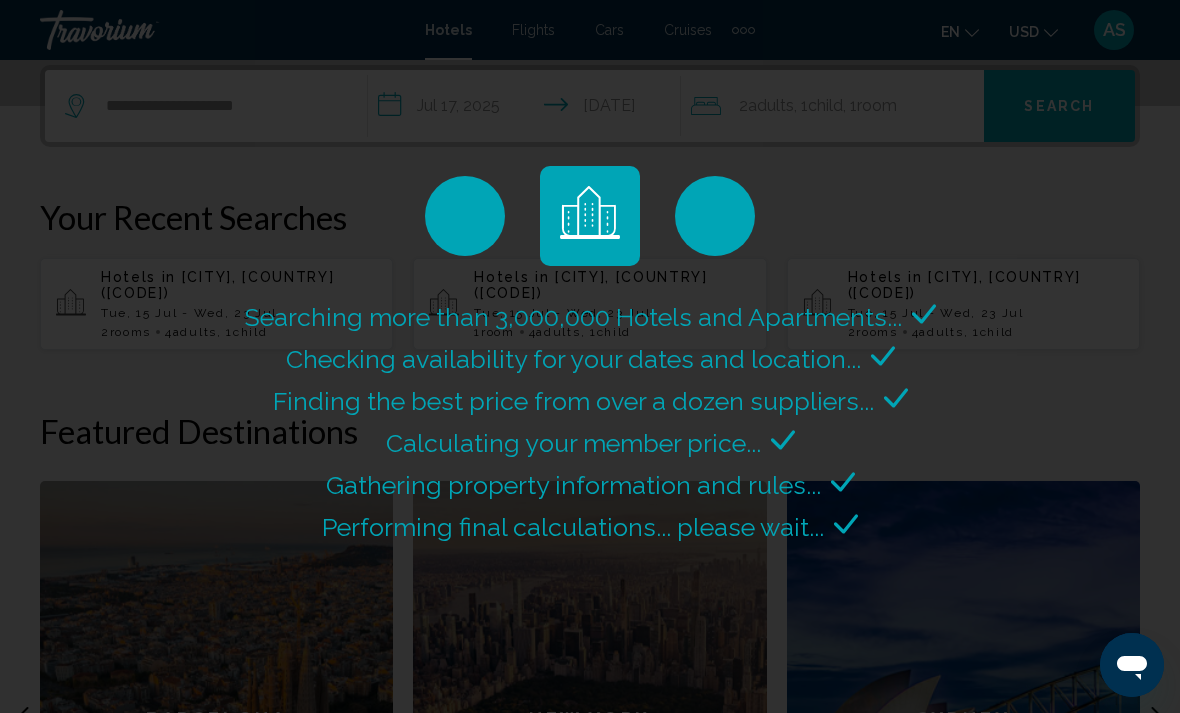 scroll, scrollTop: 0, scrollLeft: 0, axis: both 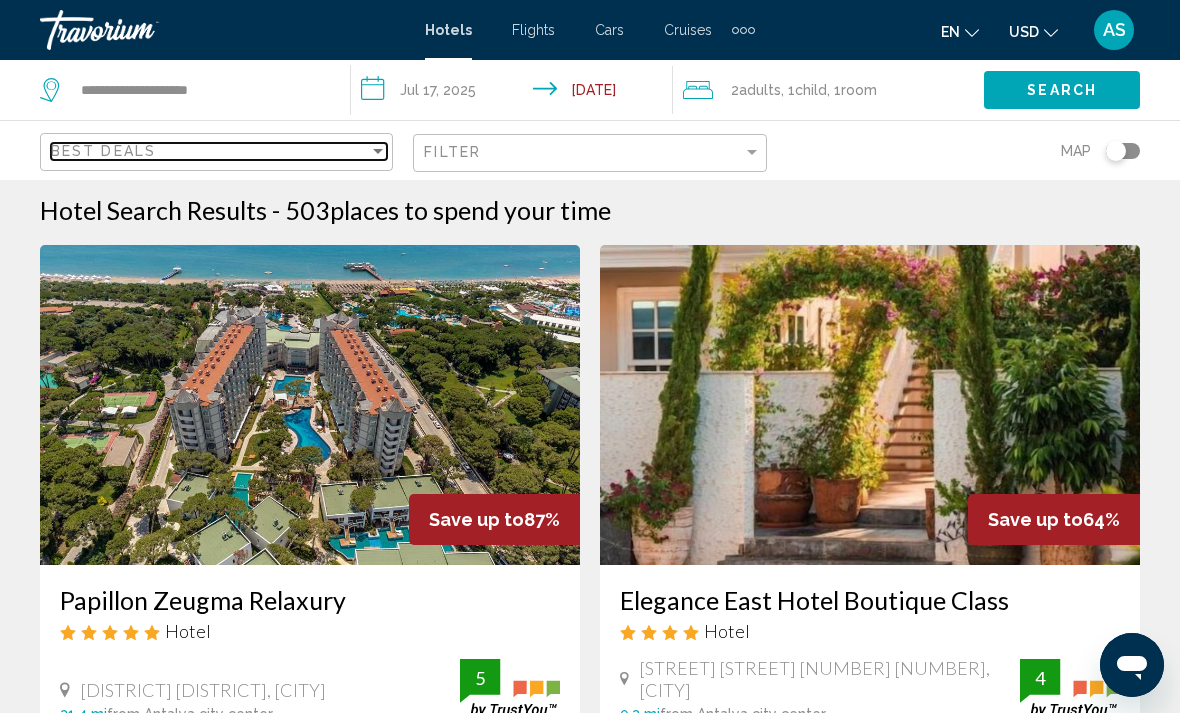 click at bounding box center [378, 151] 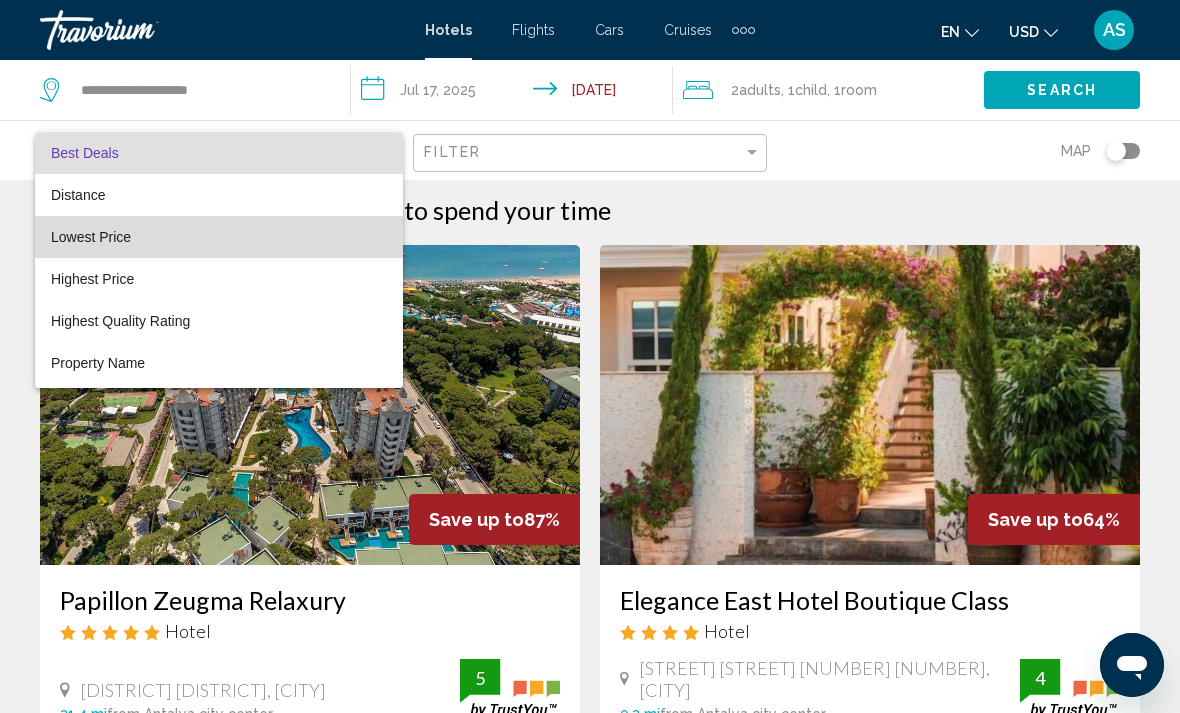 click on "Lowest Price" at bounding box center (219, 237) 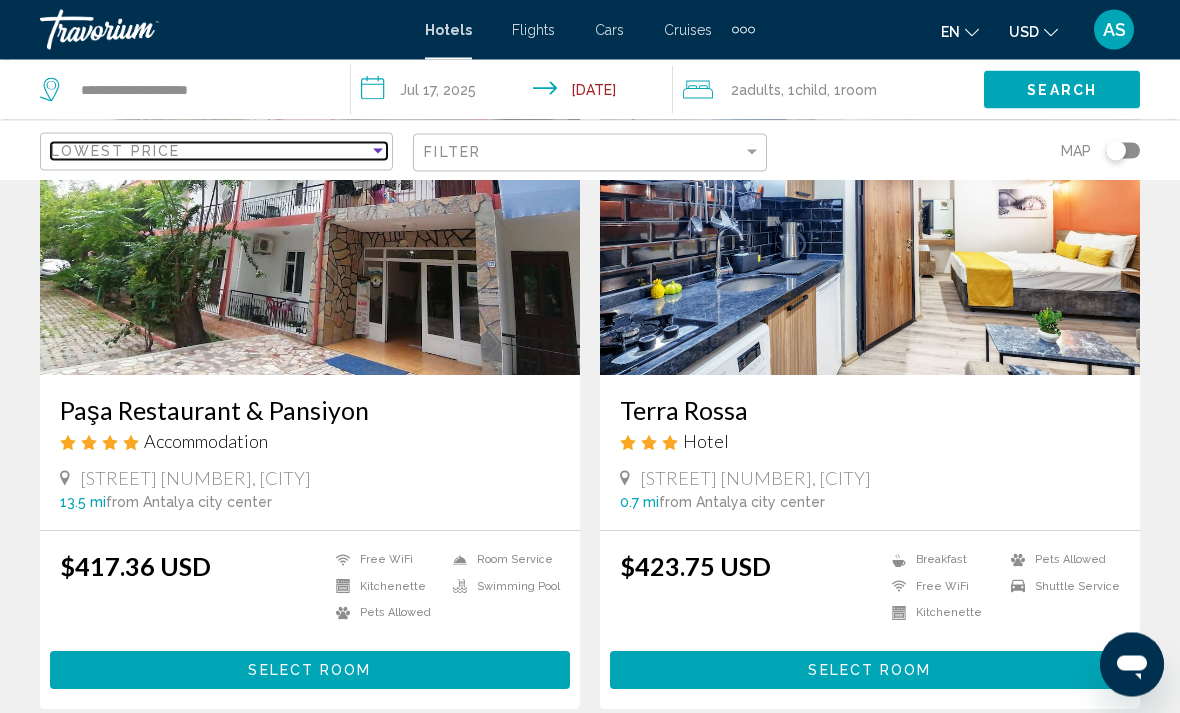scroll, scrollTop: 3031, scrollLeft: 0, axis: vertical 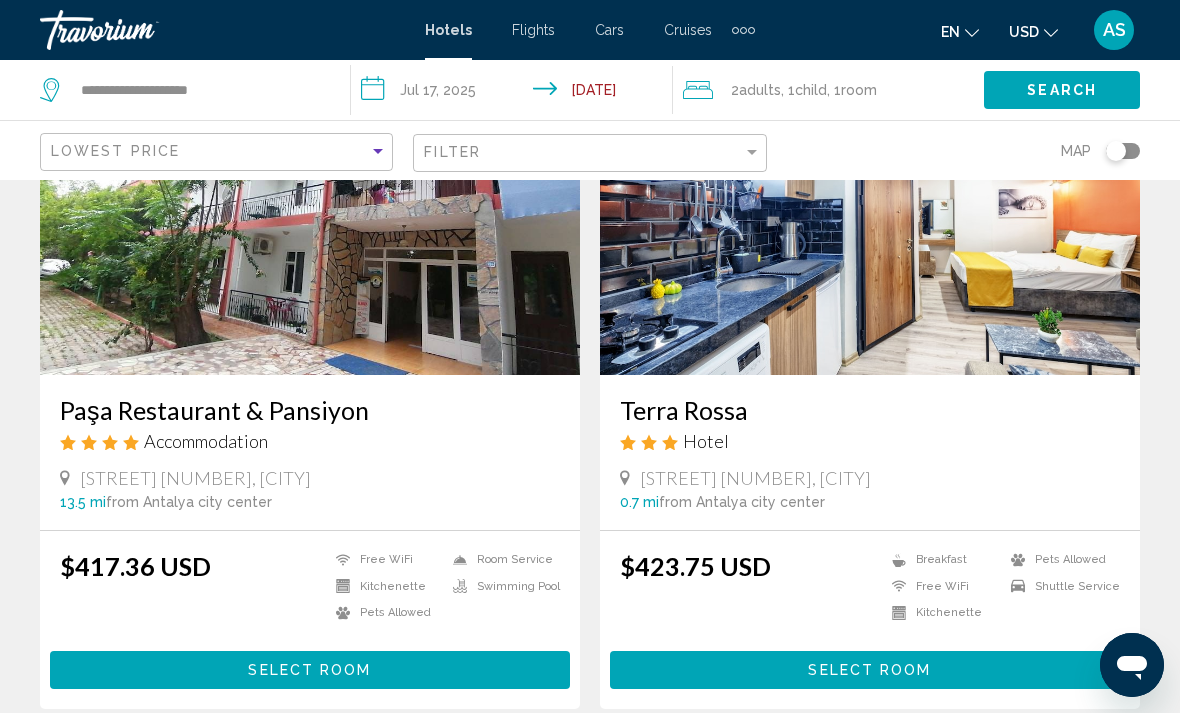 click on "Select Room" at bounding box center [310, 669] 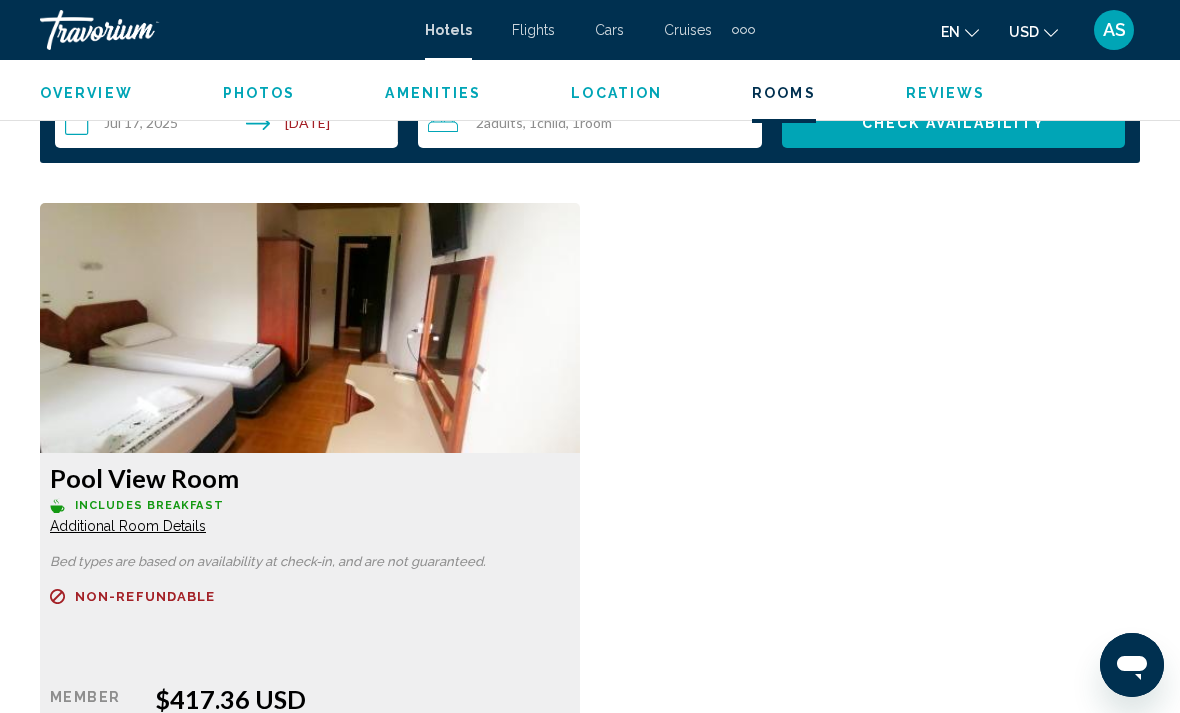 scroll, scrollTop: 2923, scrollLeft: 0, axis: vertical 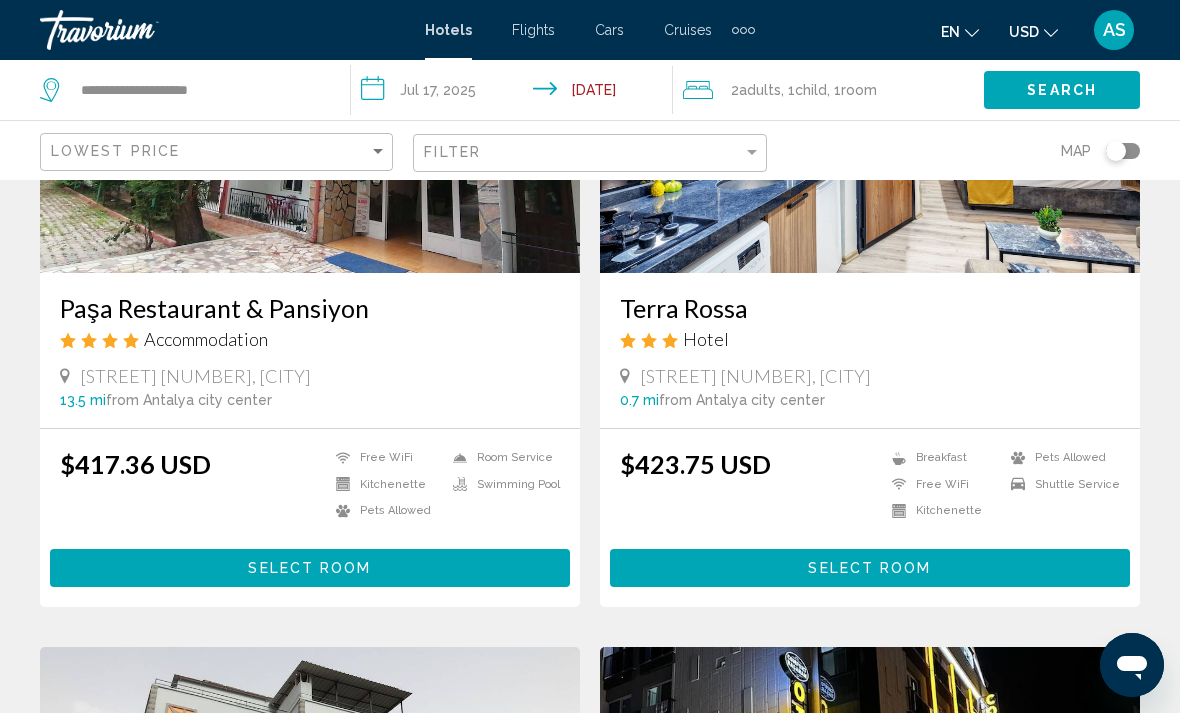 click on "Select Room" at bounding box center [870, 567] 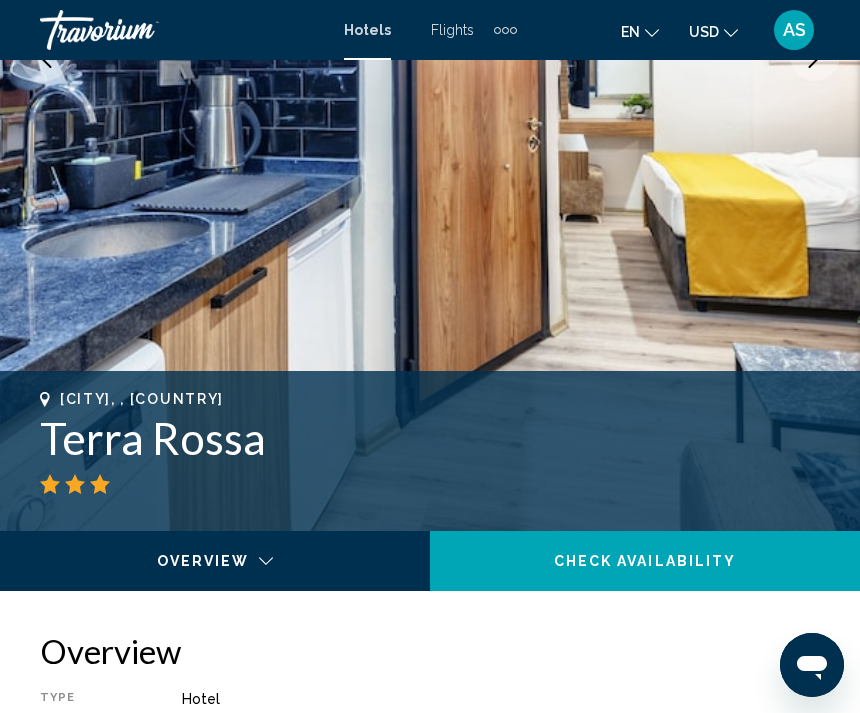 scroll, scrollTop: 466, scrollLeft: 0, axis: vertical 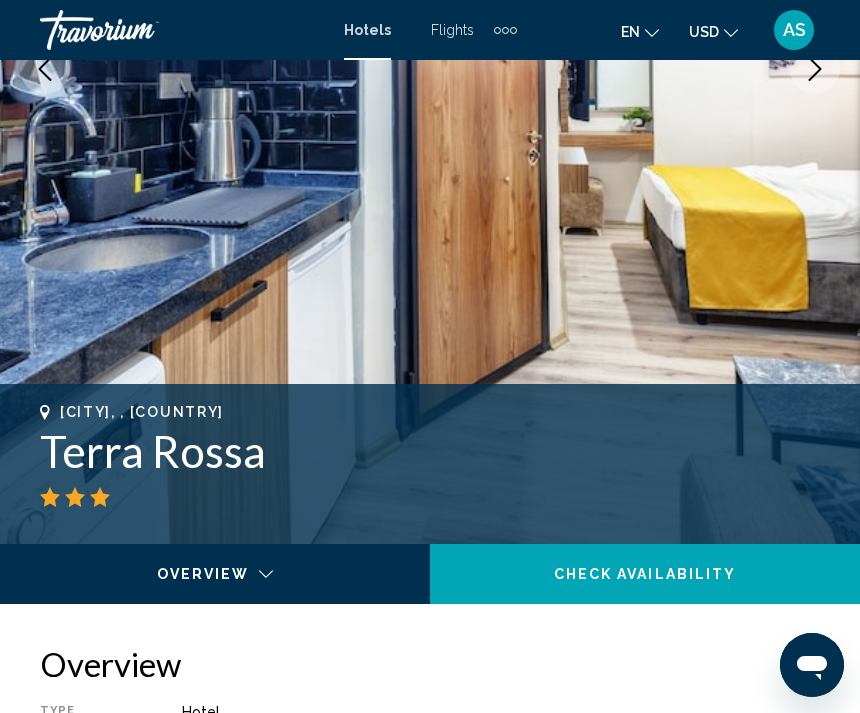 click at bounding box center (430, 69) 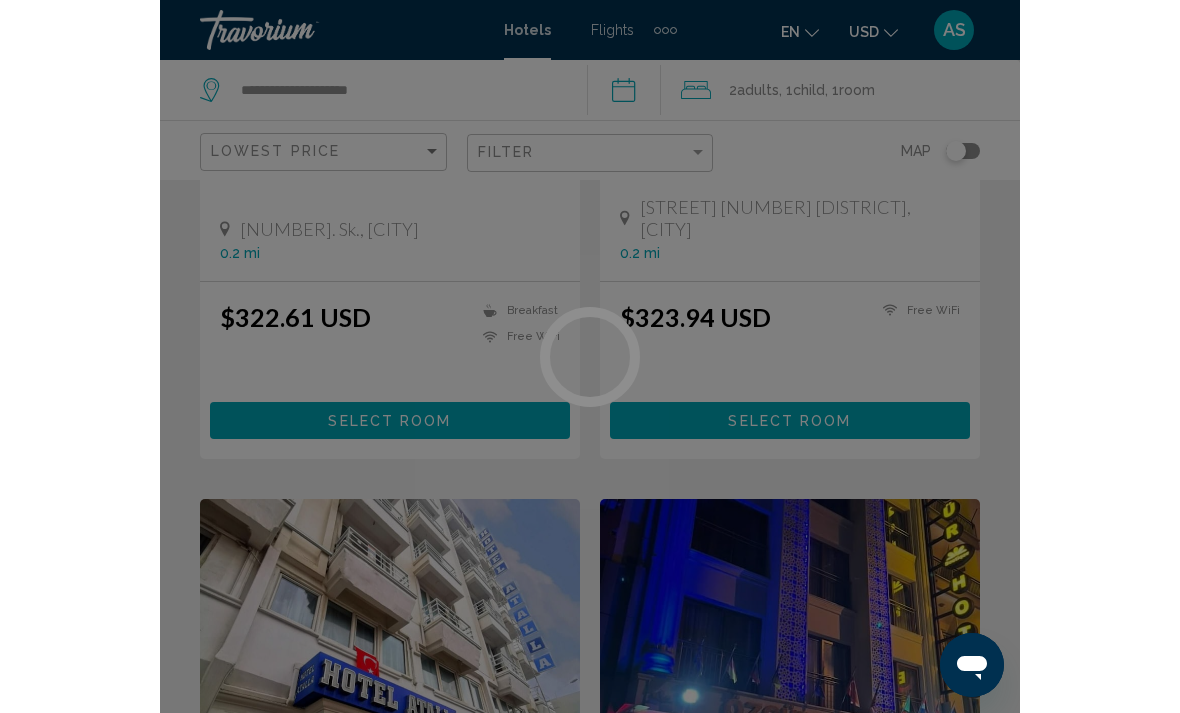 scroll, scrollTop: 0, scrollLeft: 0, axis: both 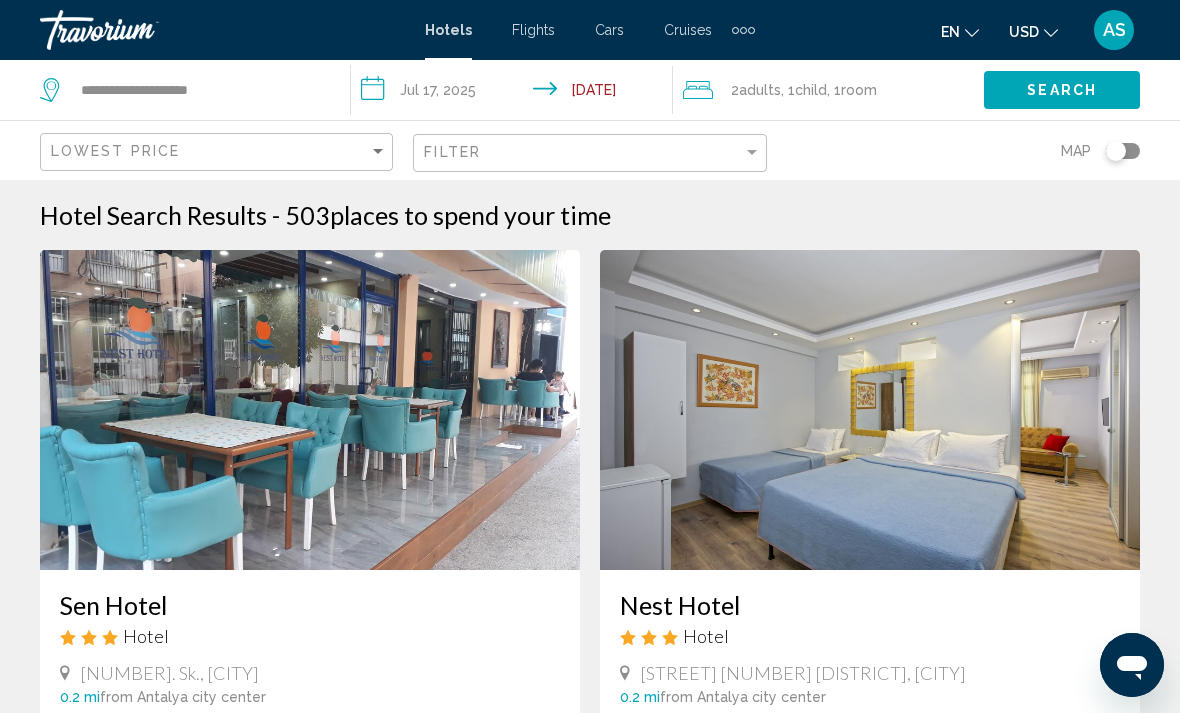 click on "Child" 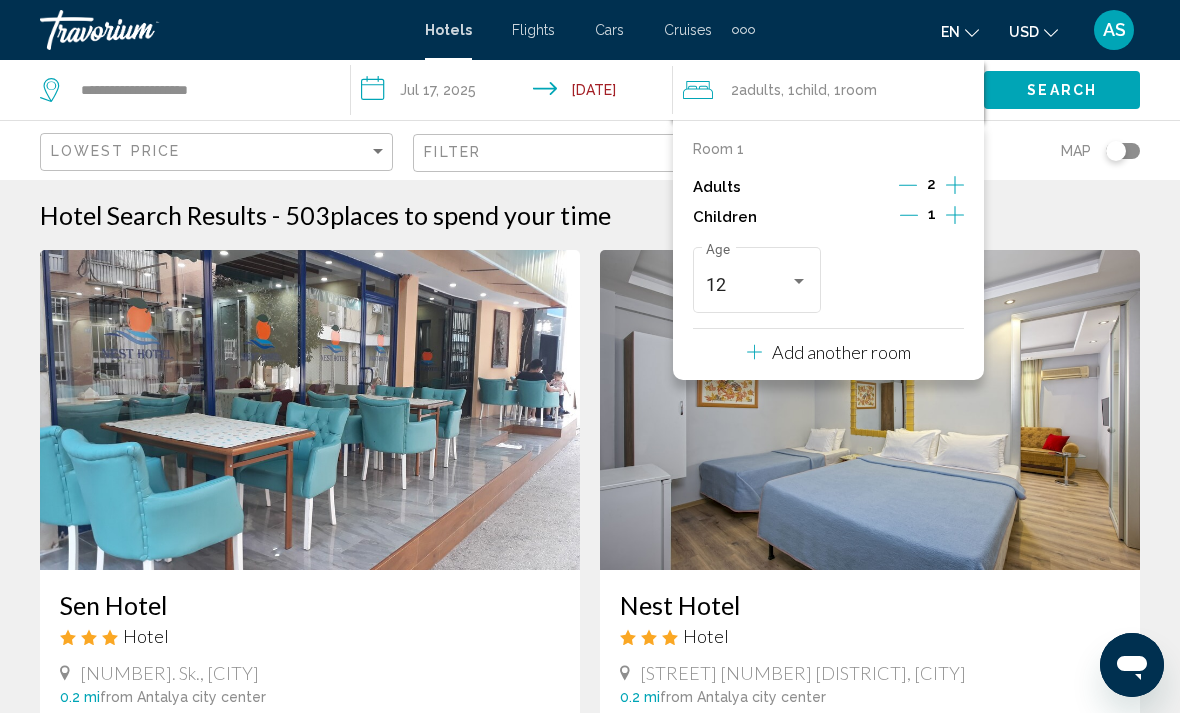 click 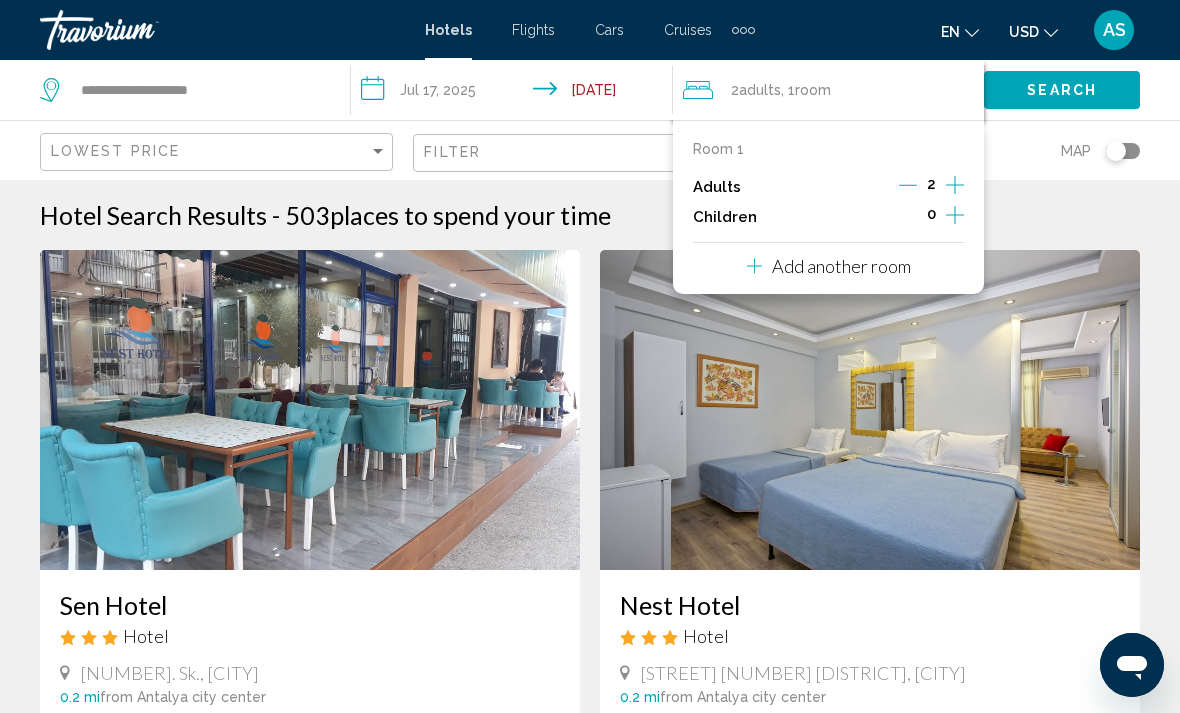 click on "Room 1 Adults
2
Children
0
Add another room" at bounding box center (828, 207) 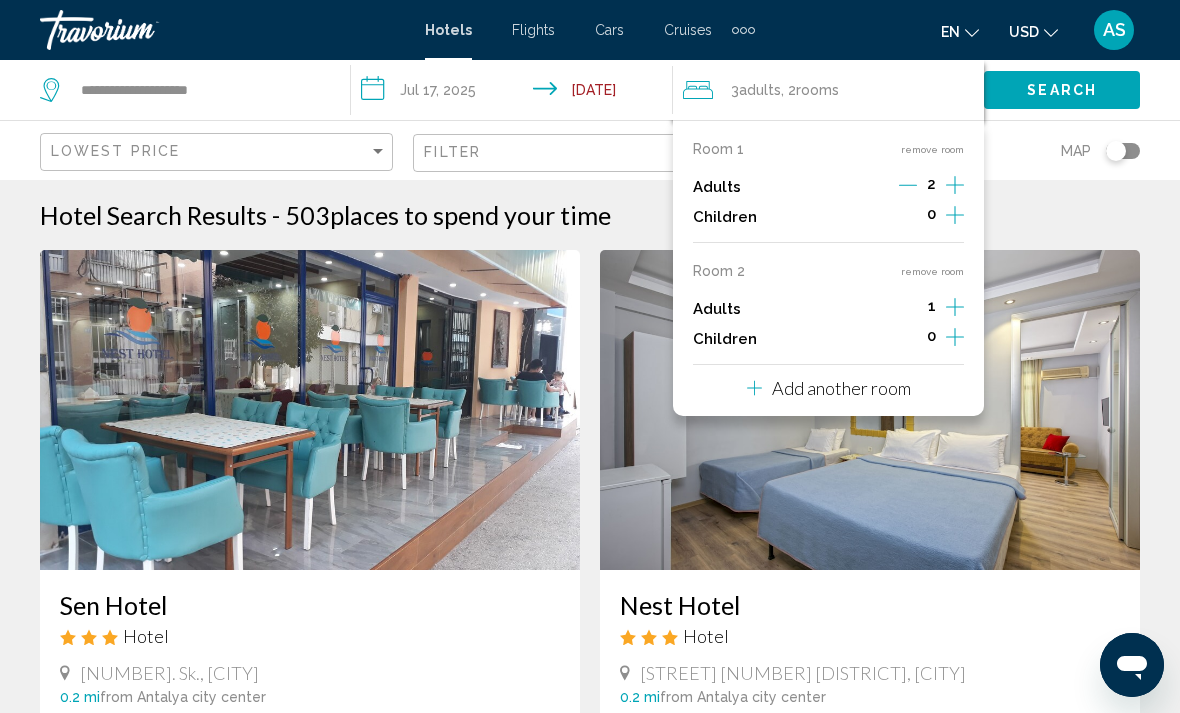 click 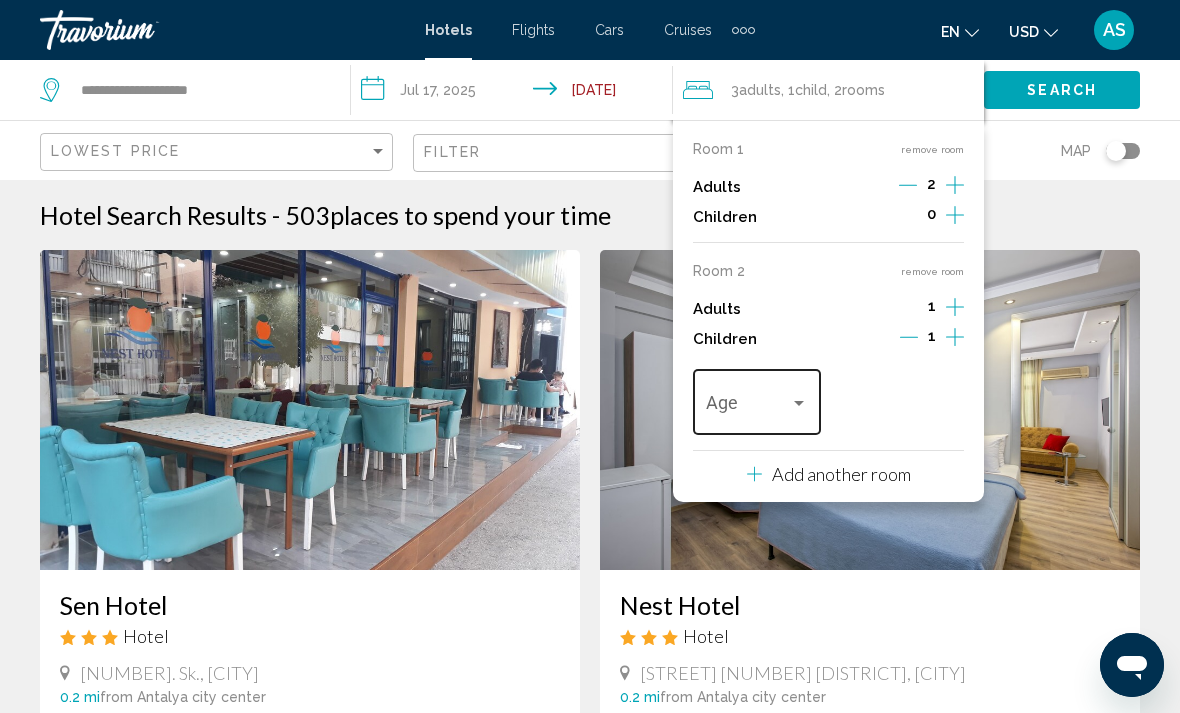 click at bounding box center (747, 407) 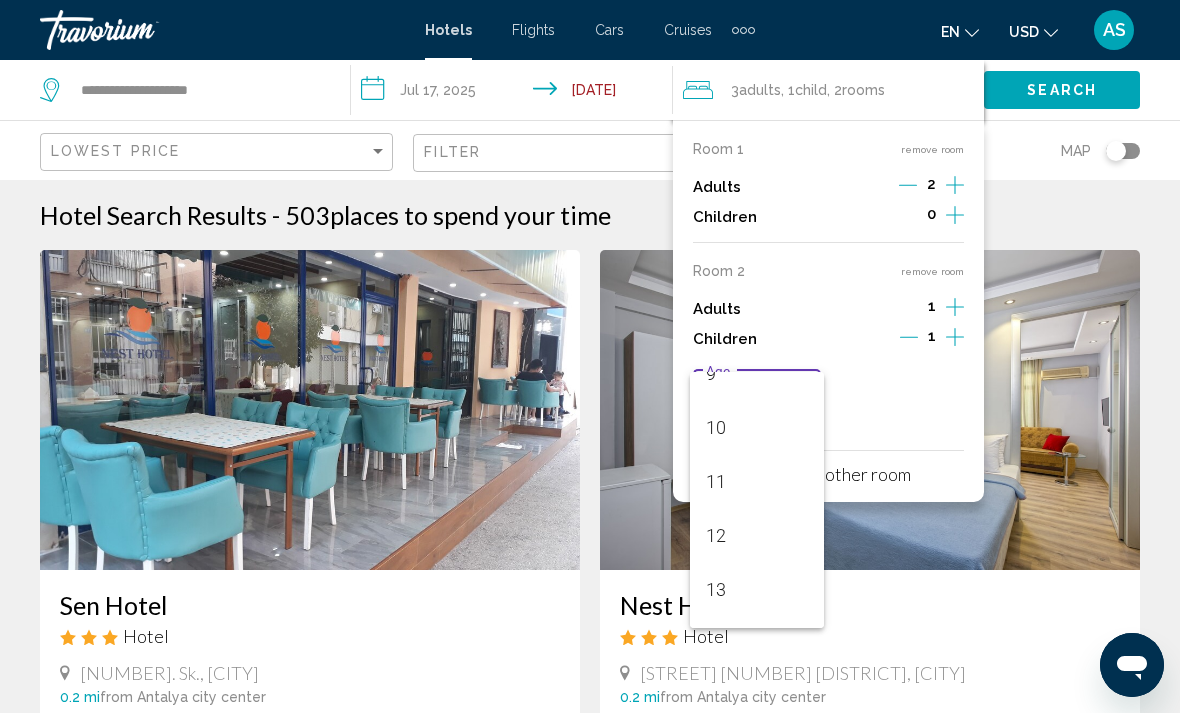 scroll, scrollTop: 527, scrollLeft: 0, axis: vertical 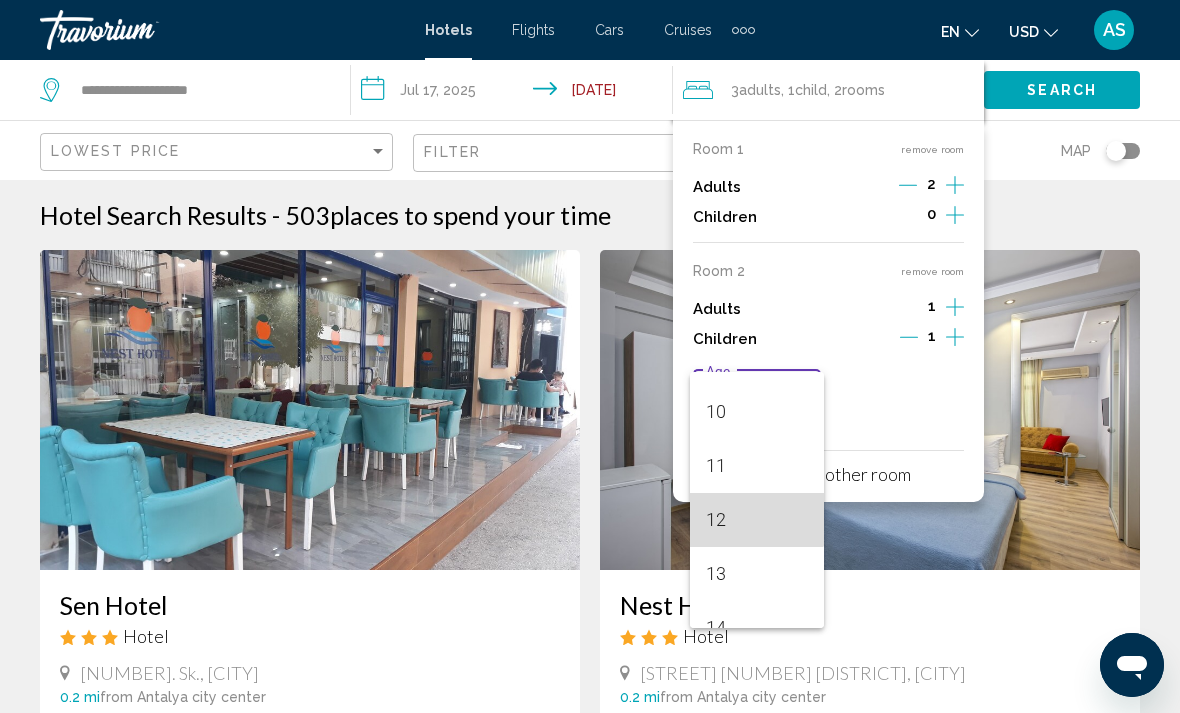 click on "12" at bounding box center [756, 520] 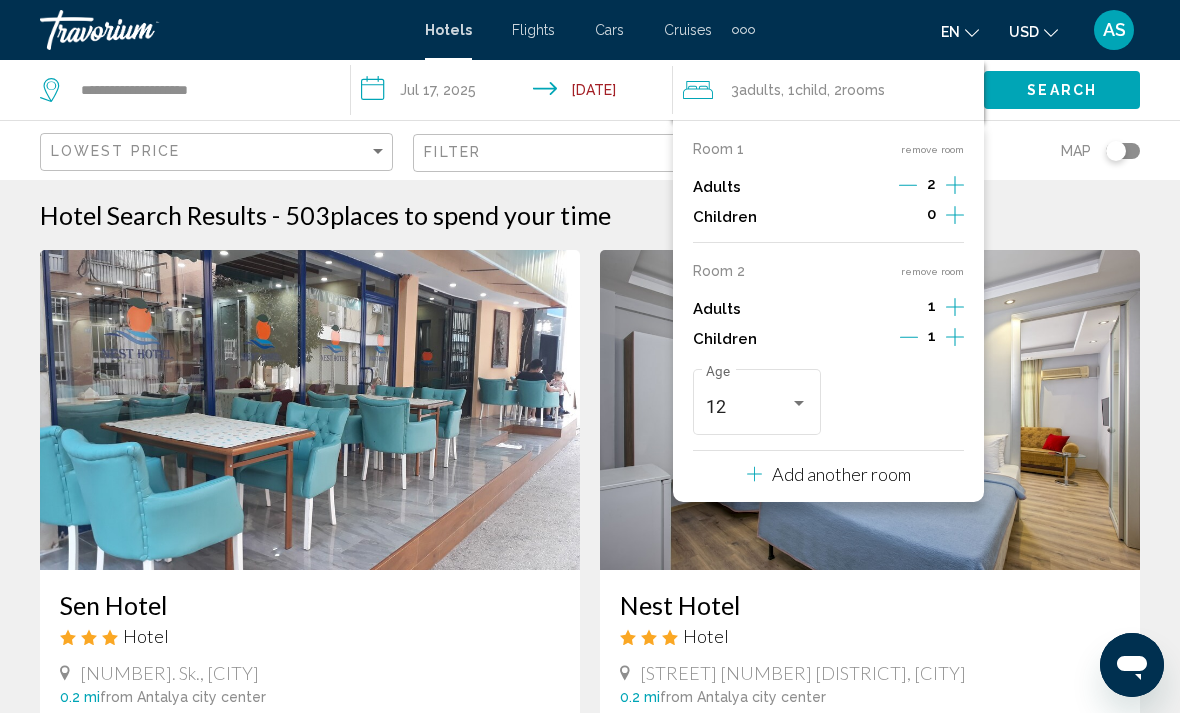 click on "Add another room" at bounding box center [841, 474] 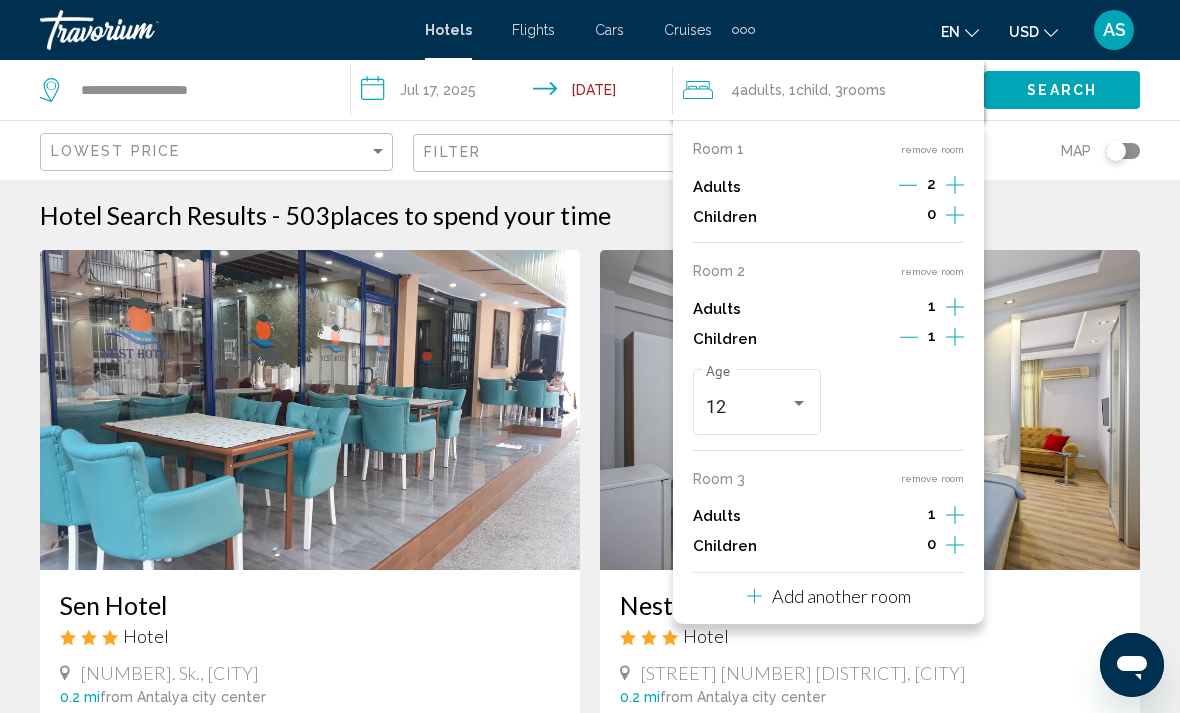 click on "Search" 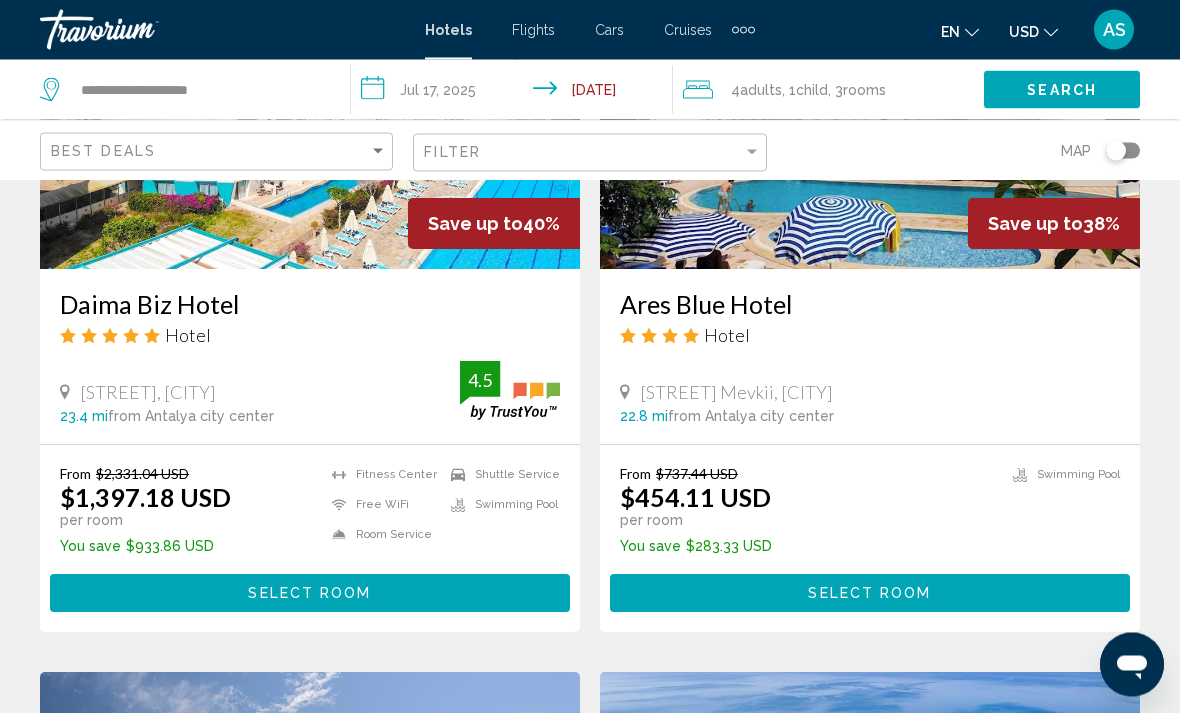 scroll, scrollTop: 1750, scrollLeft: 0, axis: vertical 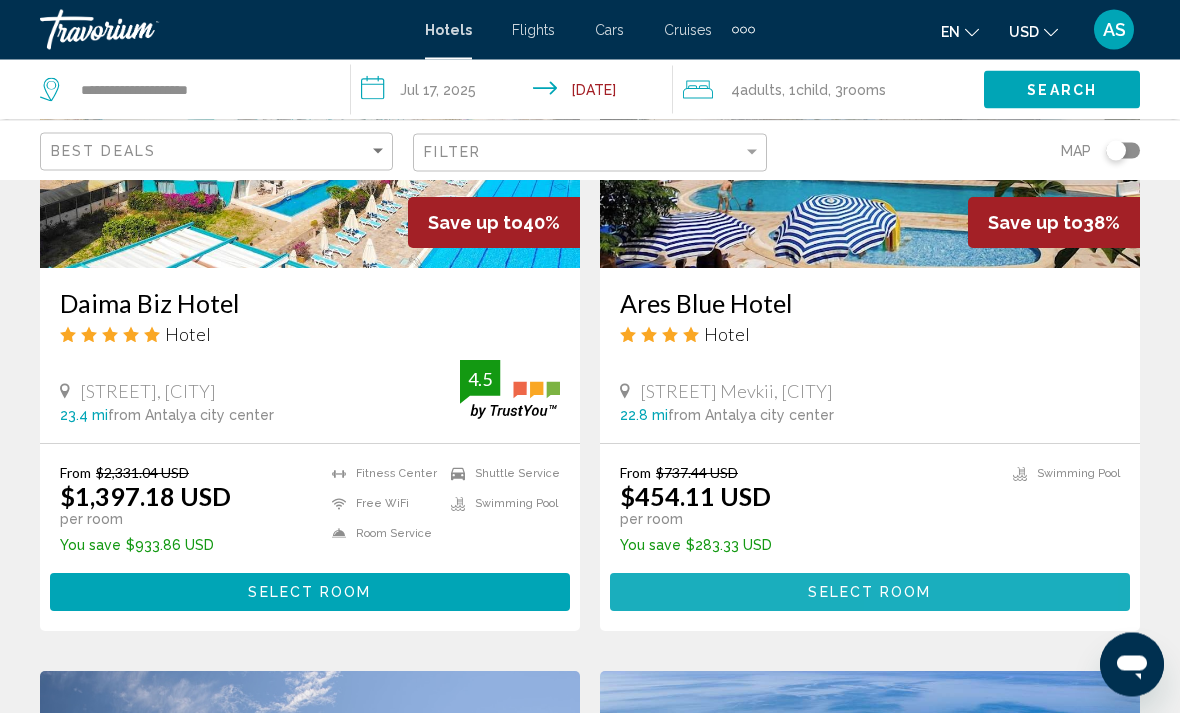 click on "Select Room" at bounding box center (870, 592) 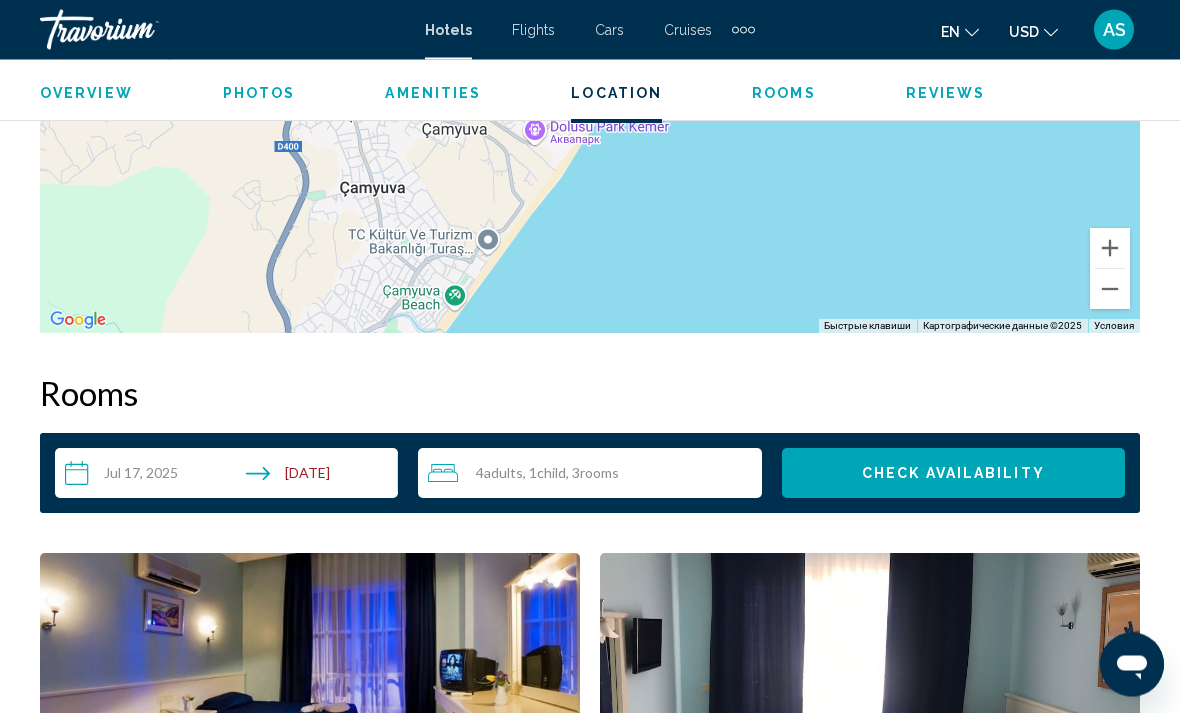 scroll, scrollTop: 2634, scrollLeft: 0, axis: vertical 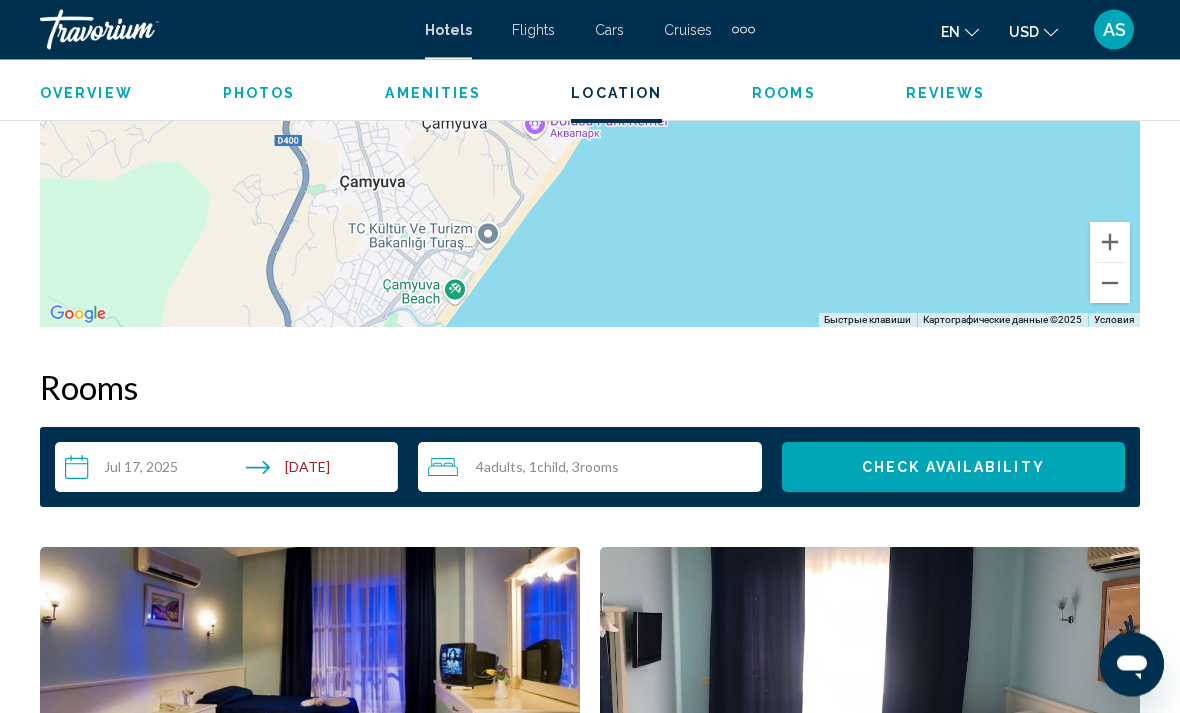 click on "**********" at bounding box center (230, 471) 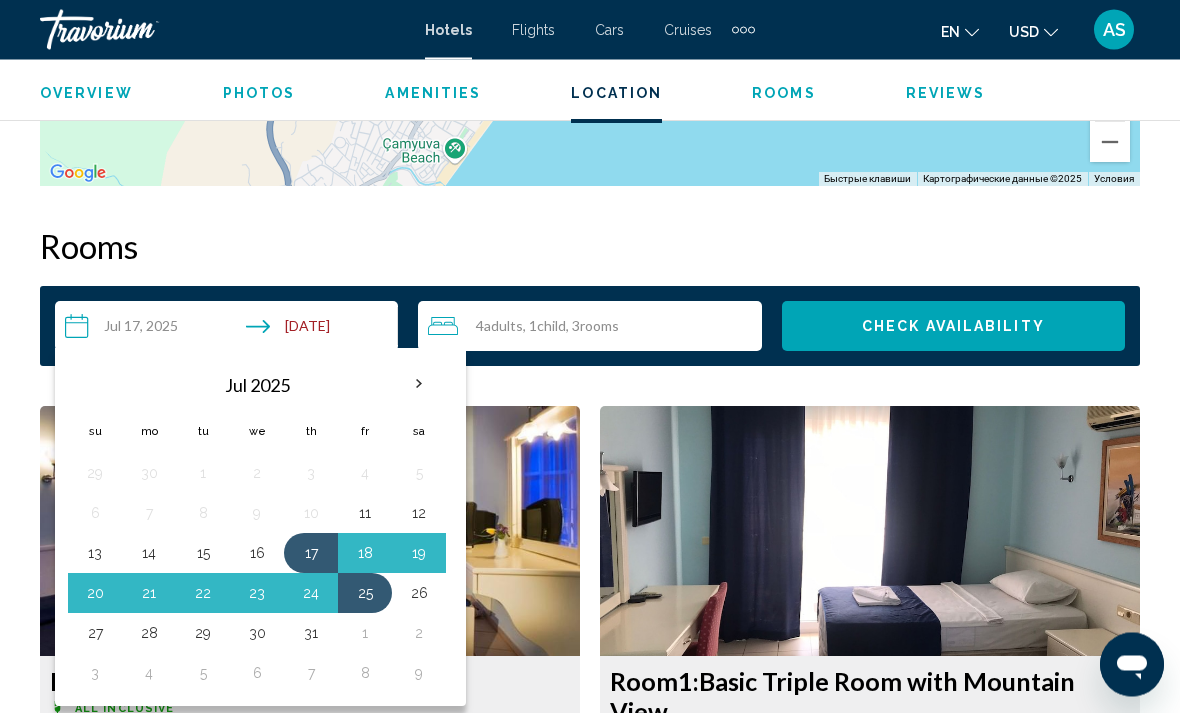 scroll, scrollTop: 2784, scrollLeft: 0, axis: vertical 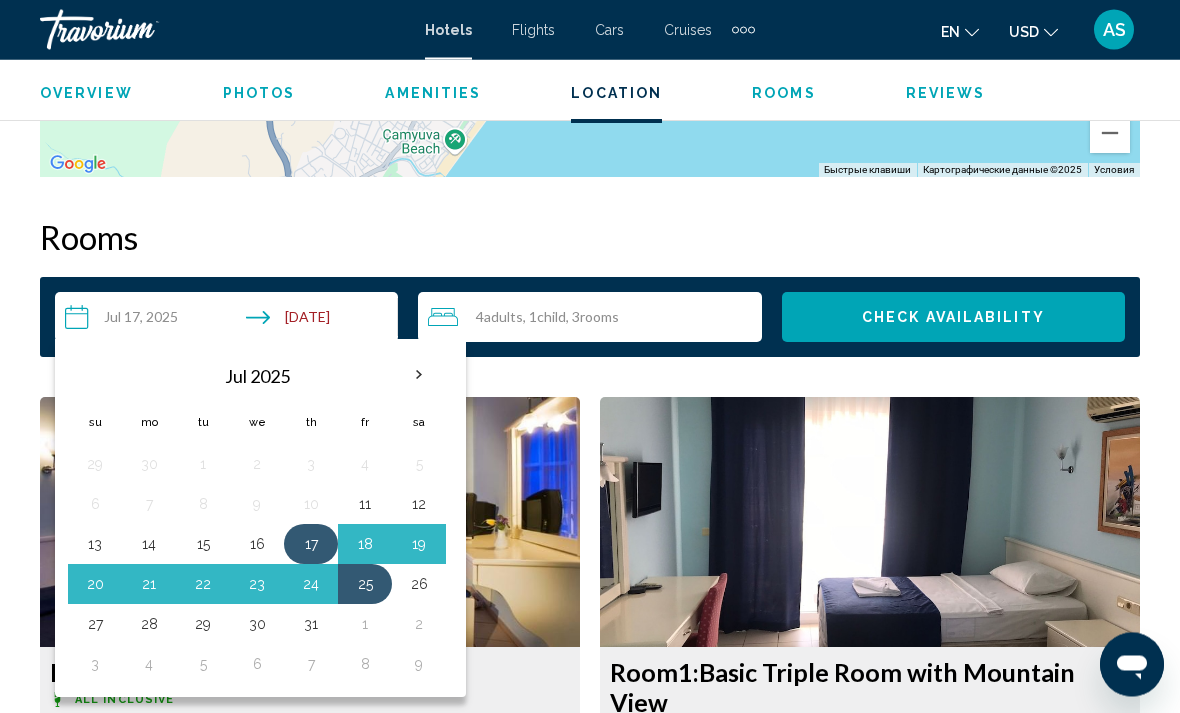 click on "17" at bounding box center (311, 545) 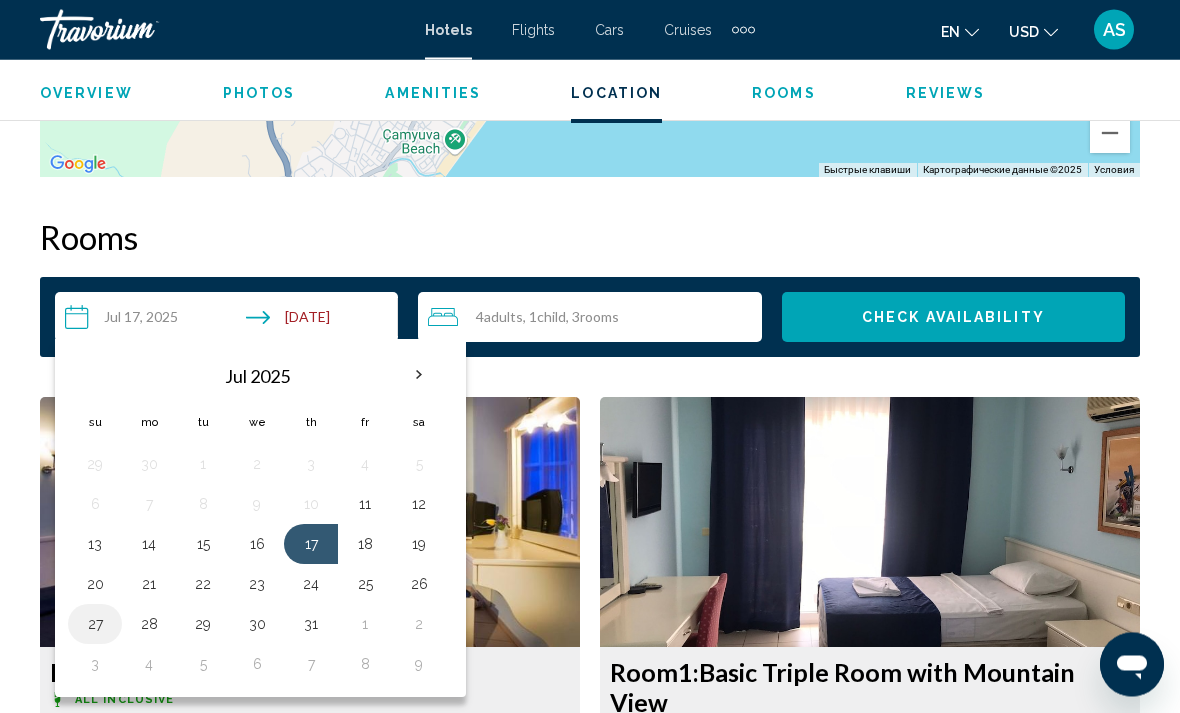 click on "27" at bounding box center [95, 625] 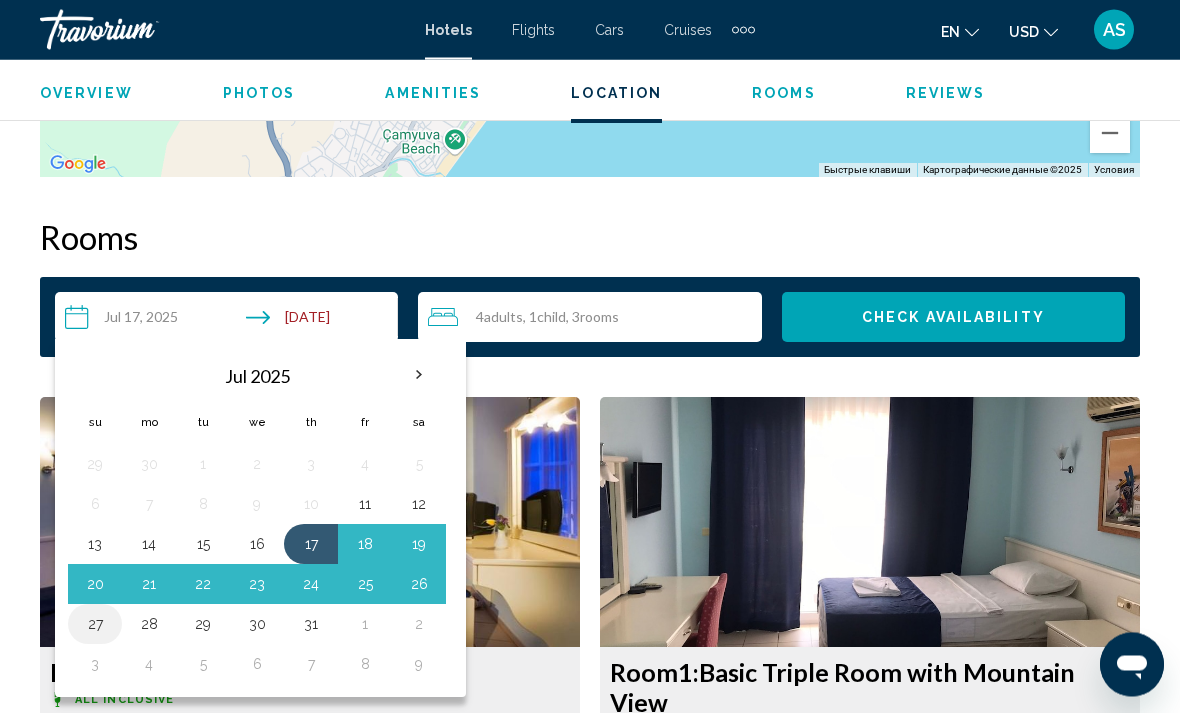 click on "27" at bounding box center [95, 625] 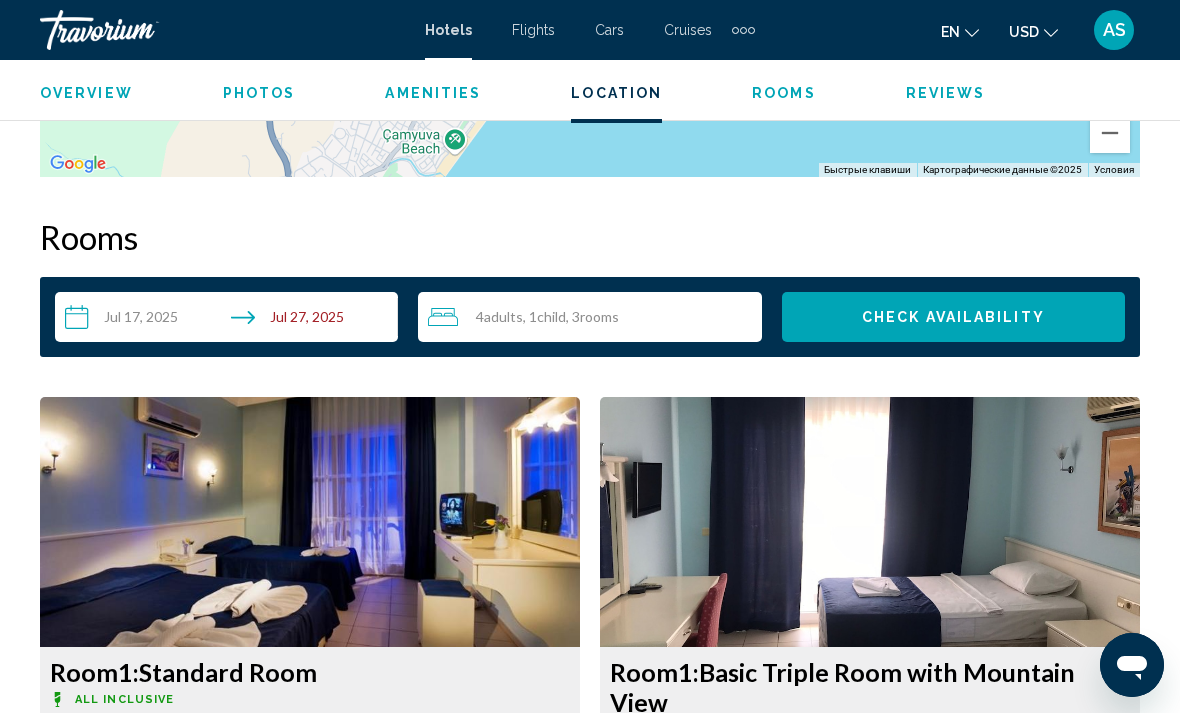 click on "Check Availability" at bounding box center [953, 318] 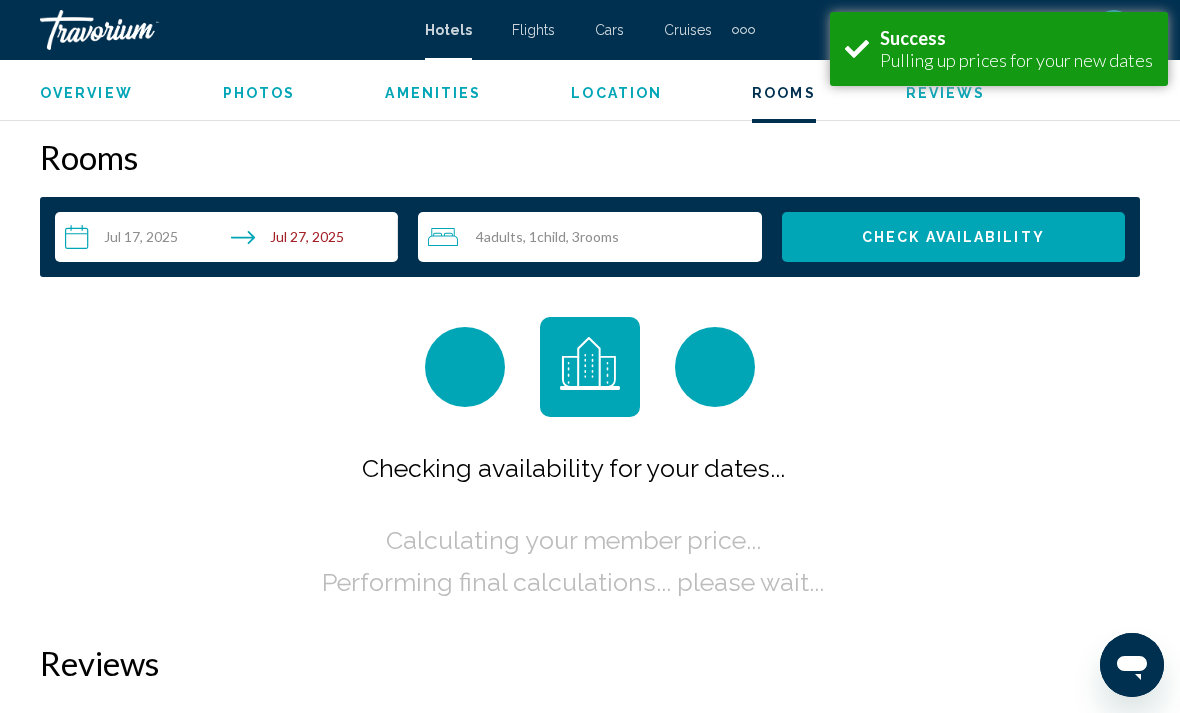 scroll, scrollTop: 2881, scrollLeft: 0, axis: vertical 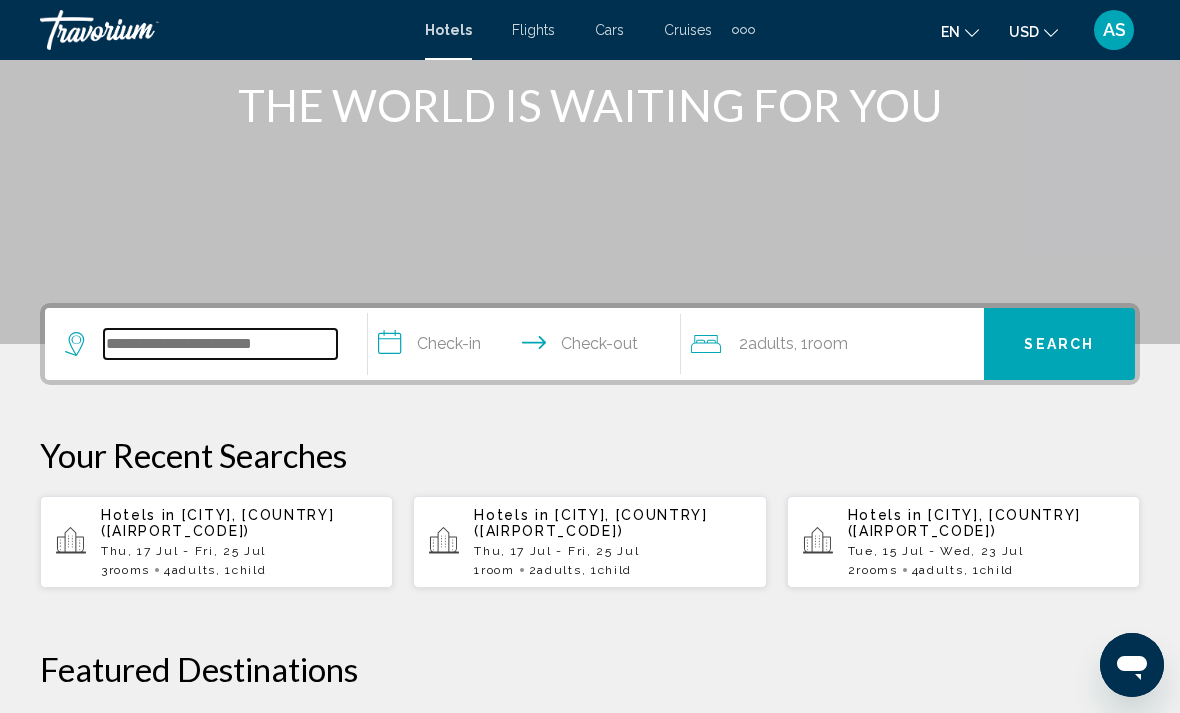 click at bounding box center (220, 344) 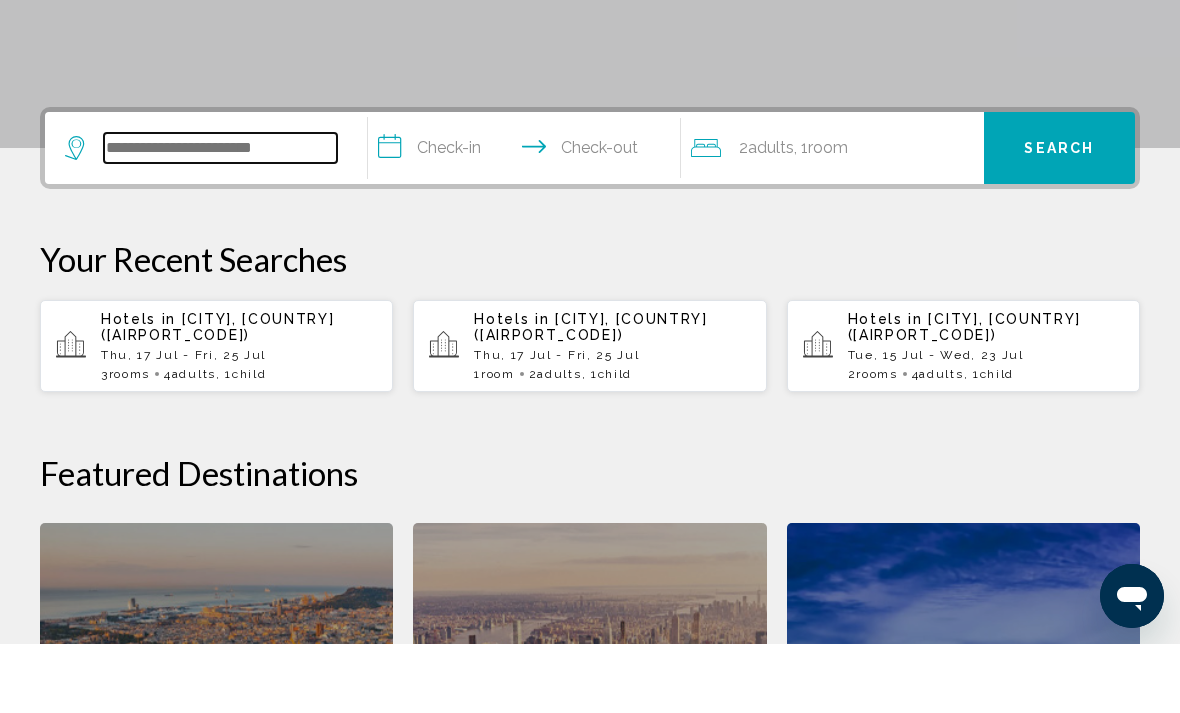 scroll, scrollTop: 425, scrollLeft: 0, axis: vertical 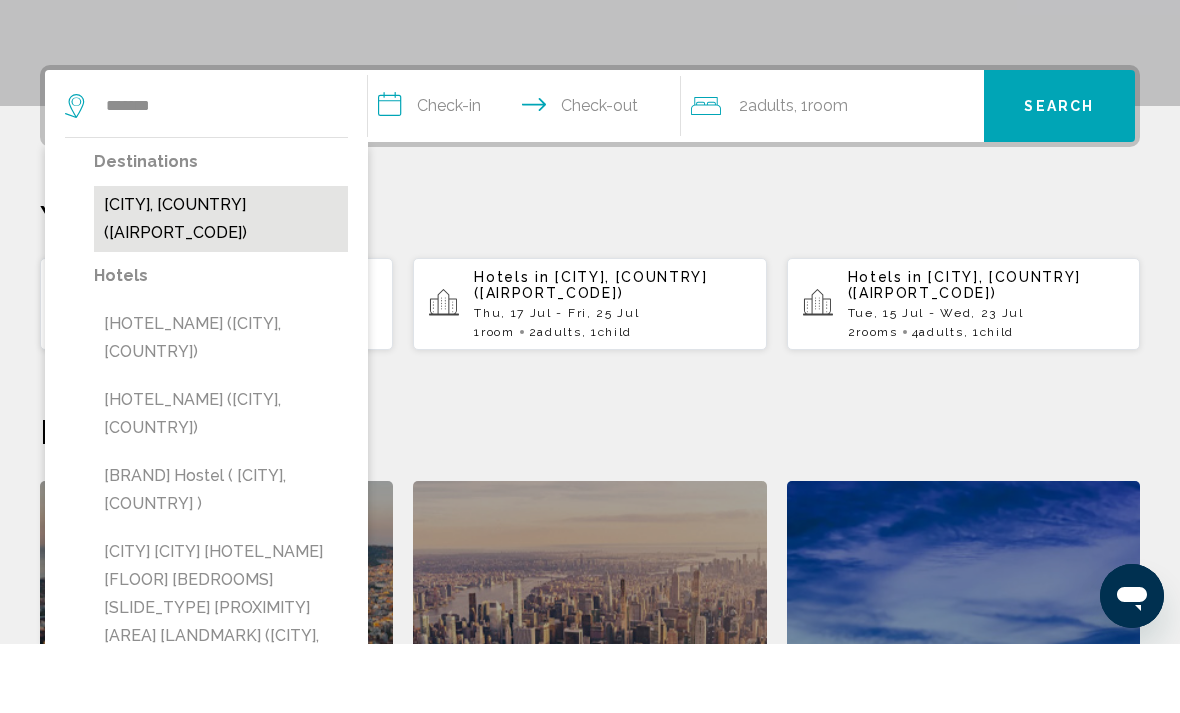 click on "[CITY], [COUNTRY] ([AIRPORT_CODE])" at bounding box center (221, 288) 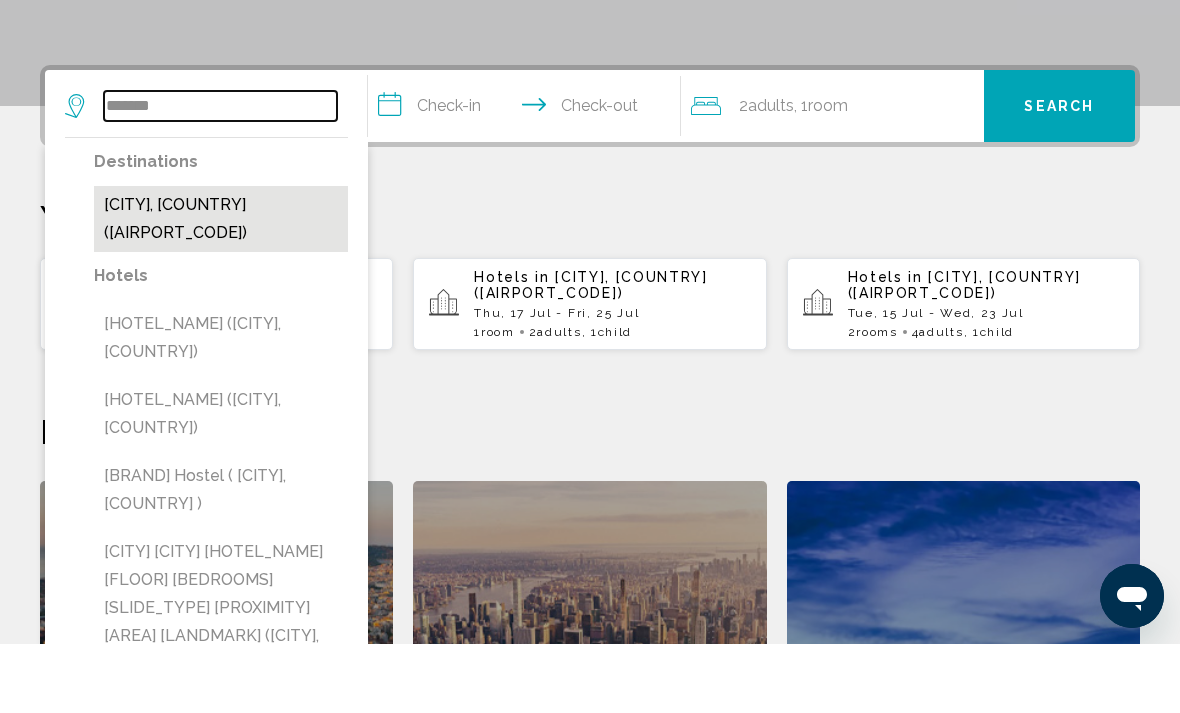 type on "**********" 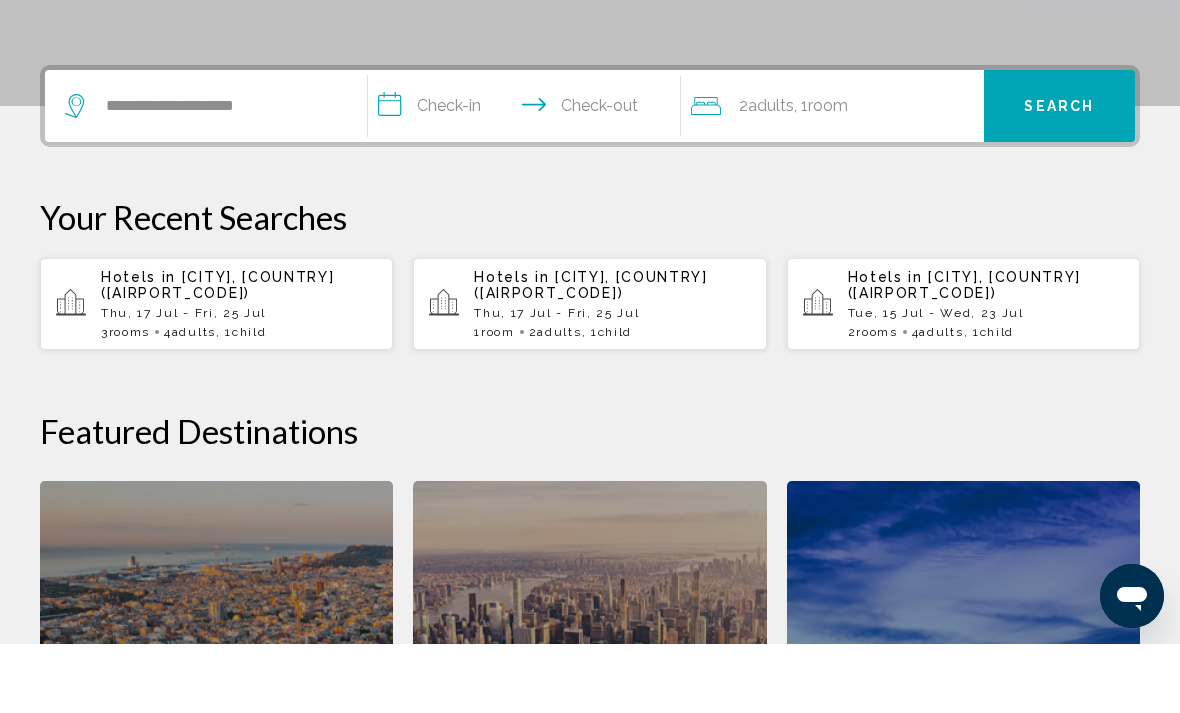 click on "**********" at bounding box center (528, 178) 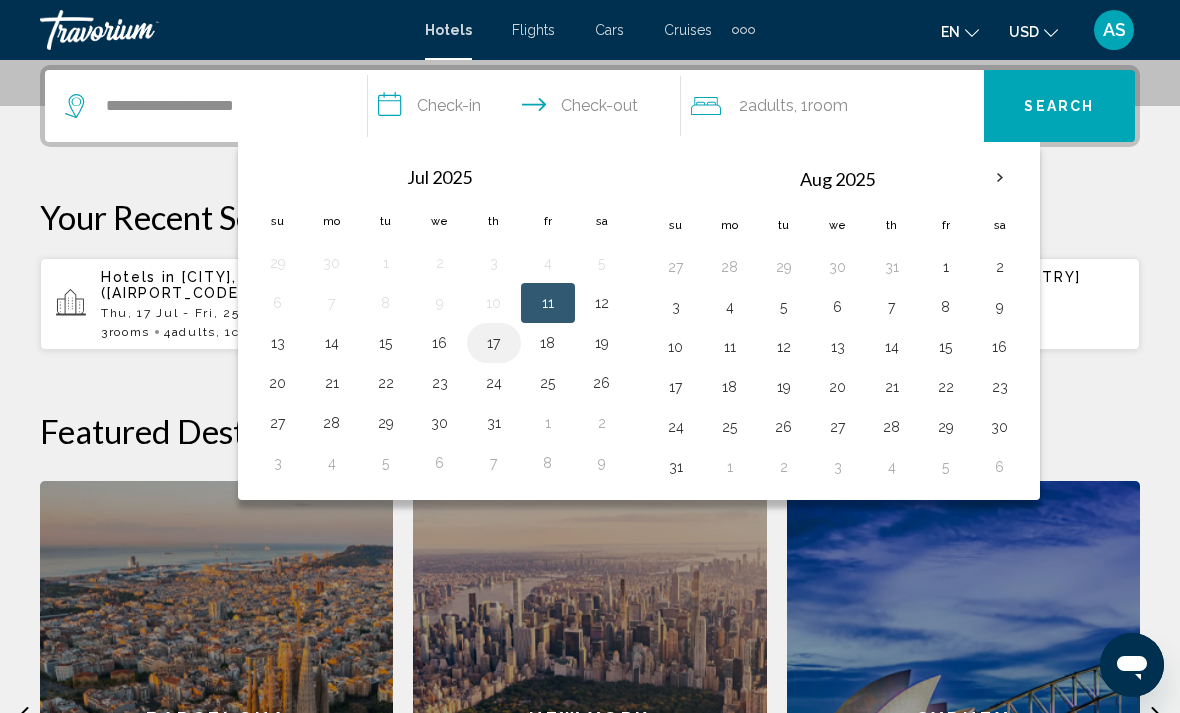 click on "17" at bounding box center [494, 343] 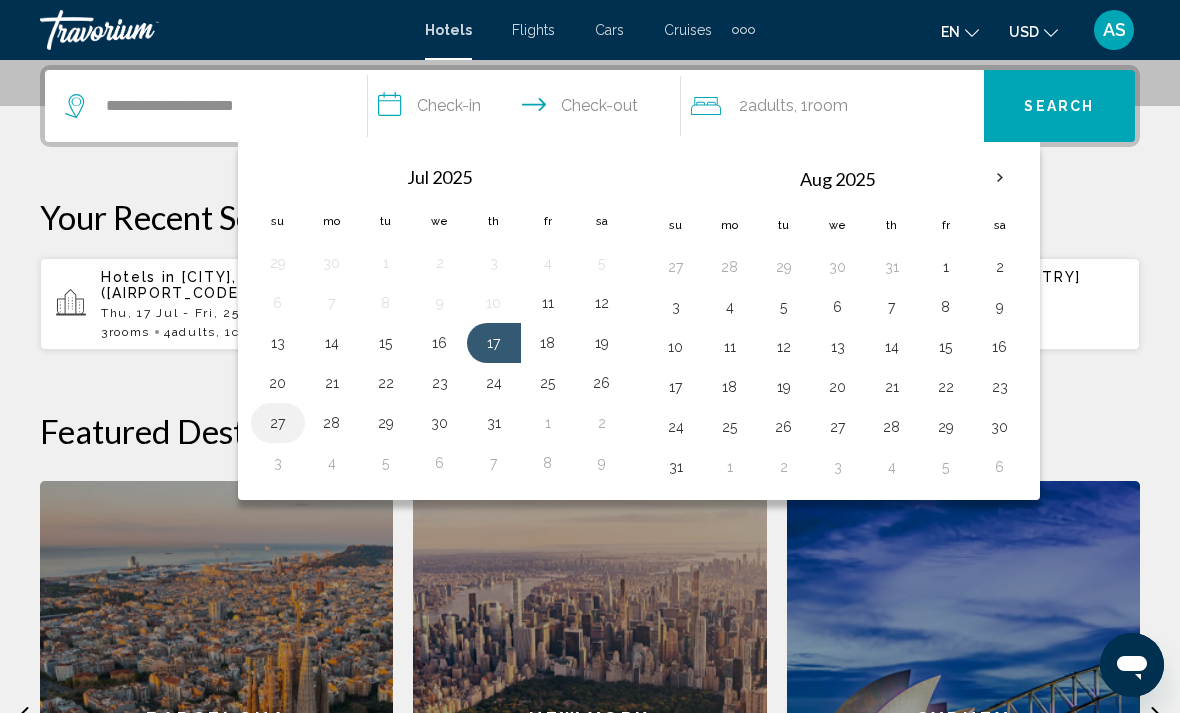 click on "27" at bounding box center [278, 423] 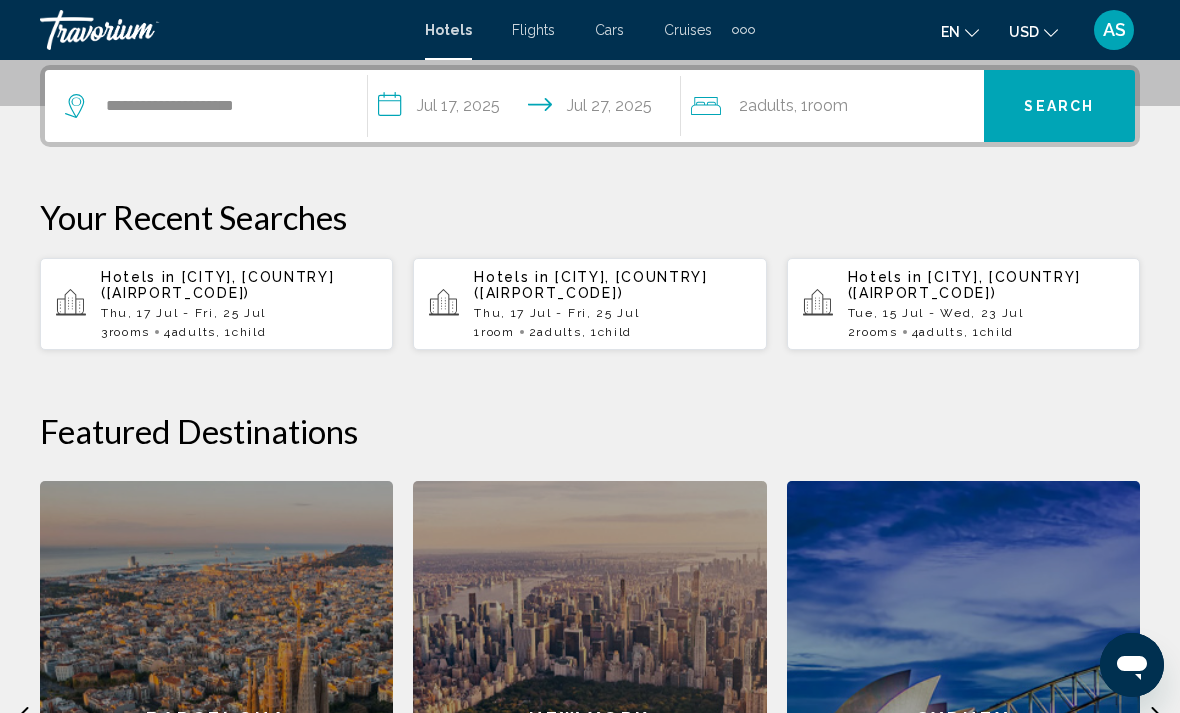 click on "2  Adult Adults , 1  Room rooms" 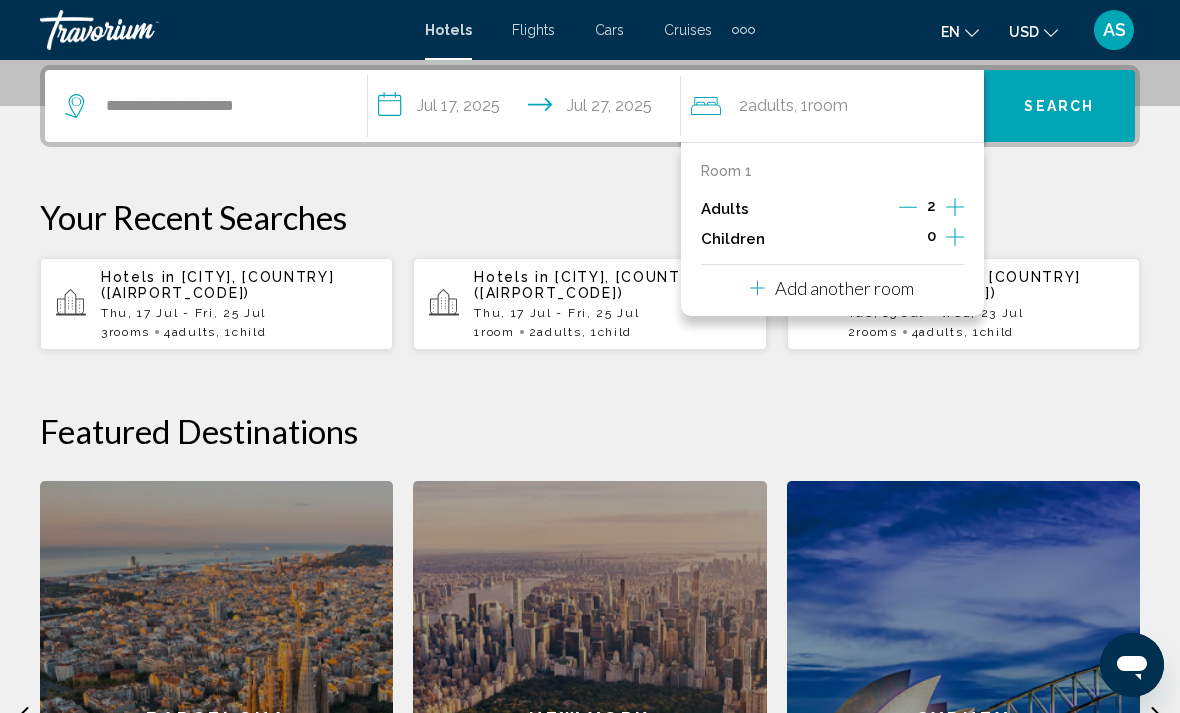 click on "Room 1 Adults
2
Children
0
Add another room" at bounding box center (832, 229) 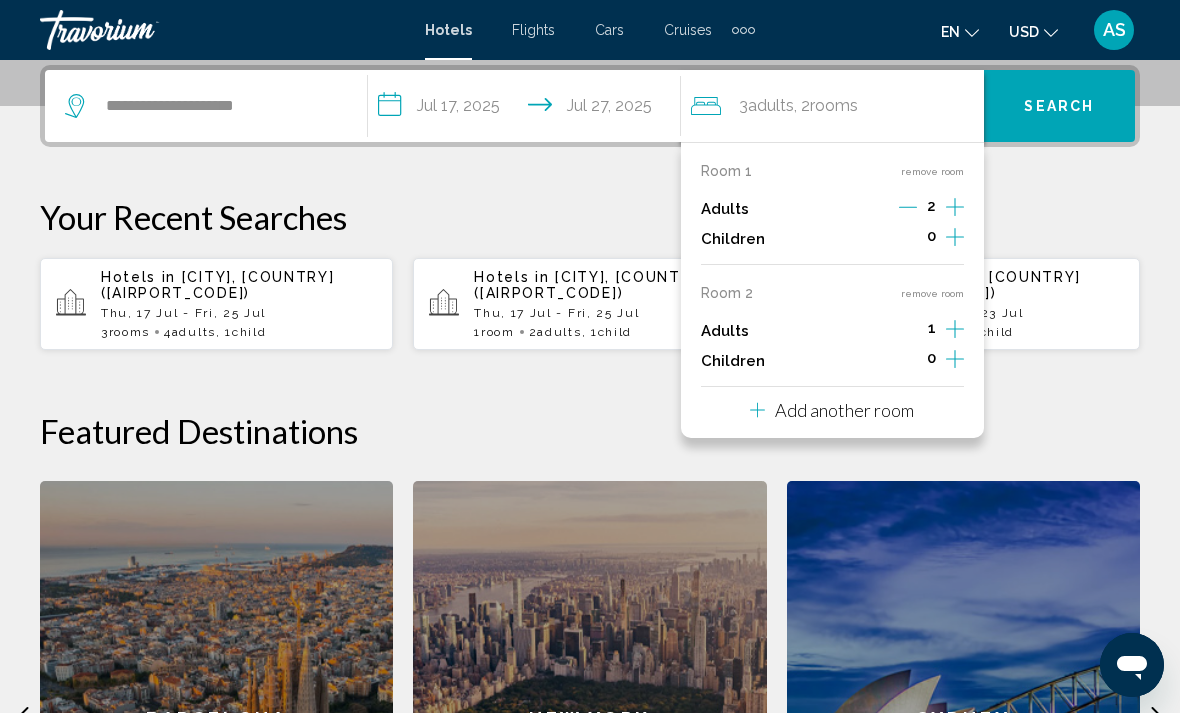 click 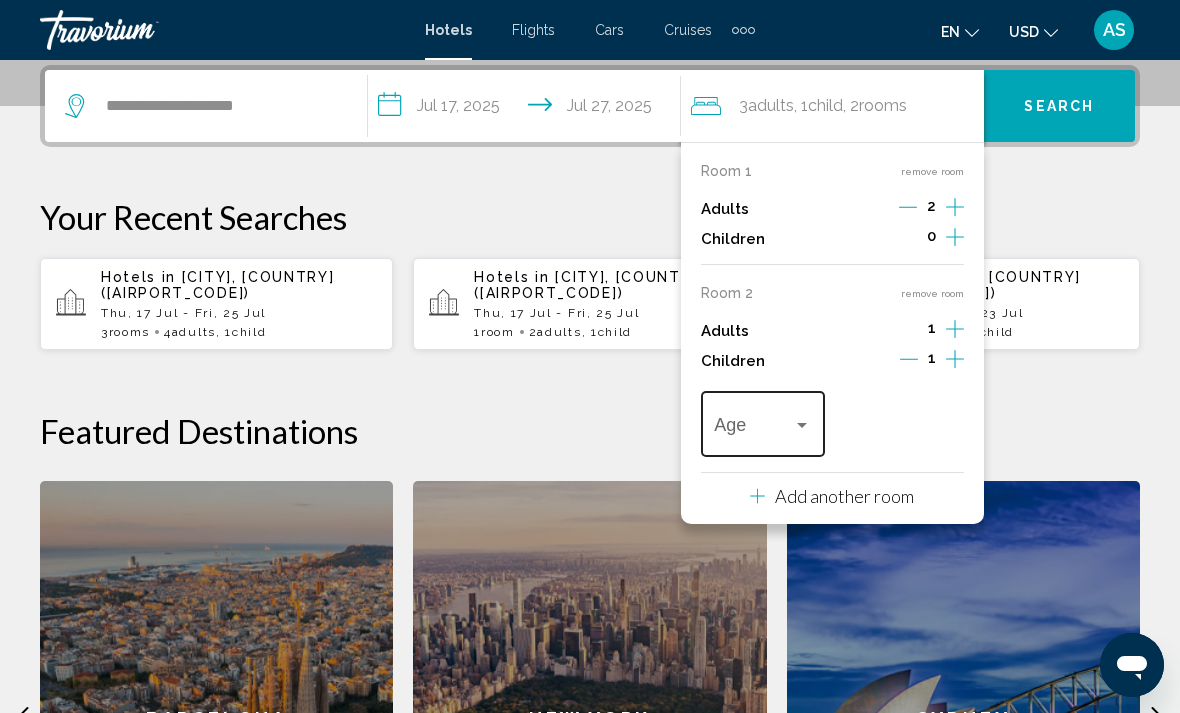 click at bounding box center [753, 429] 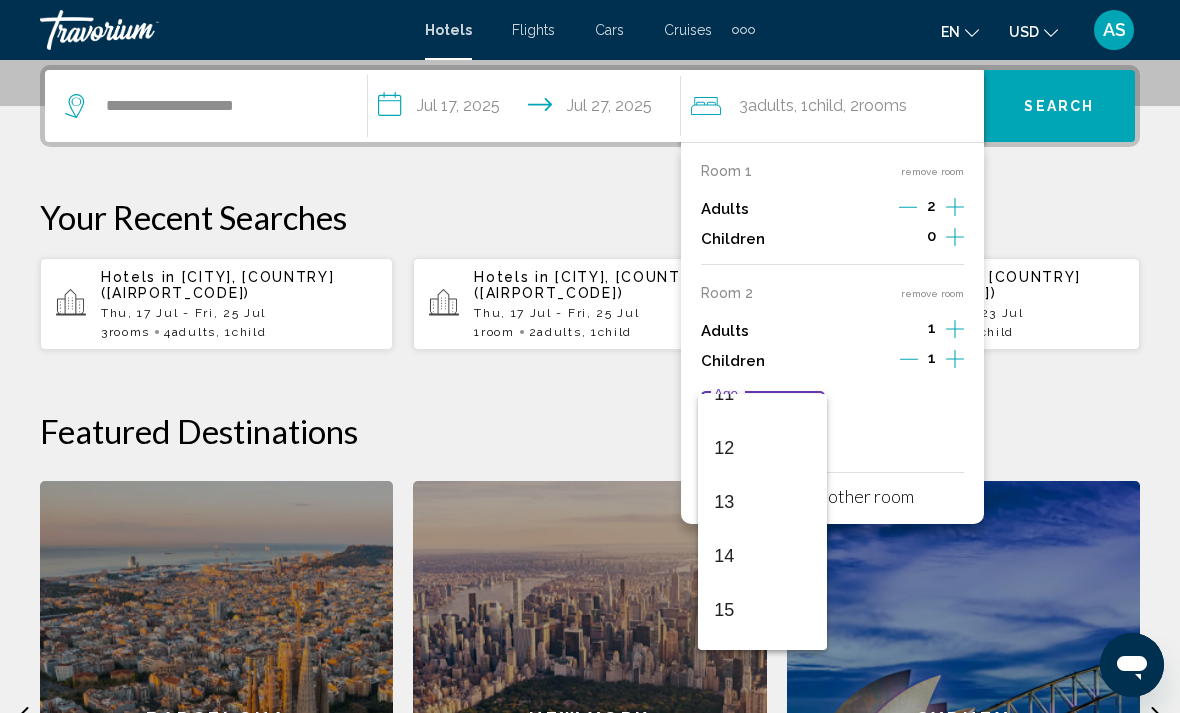 scroll, scrollTop: 616, scrollLeft: 0, axis: vertical 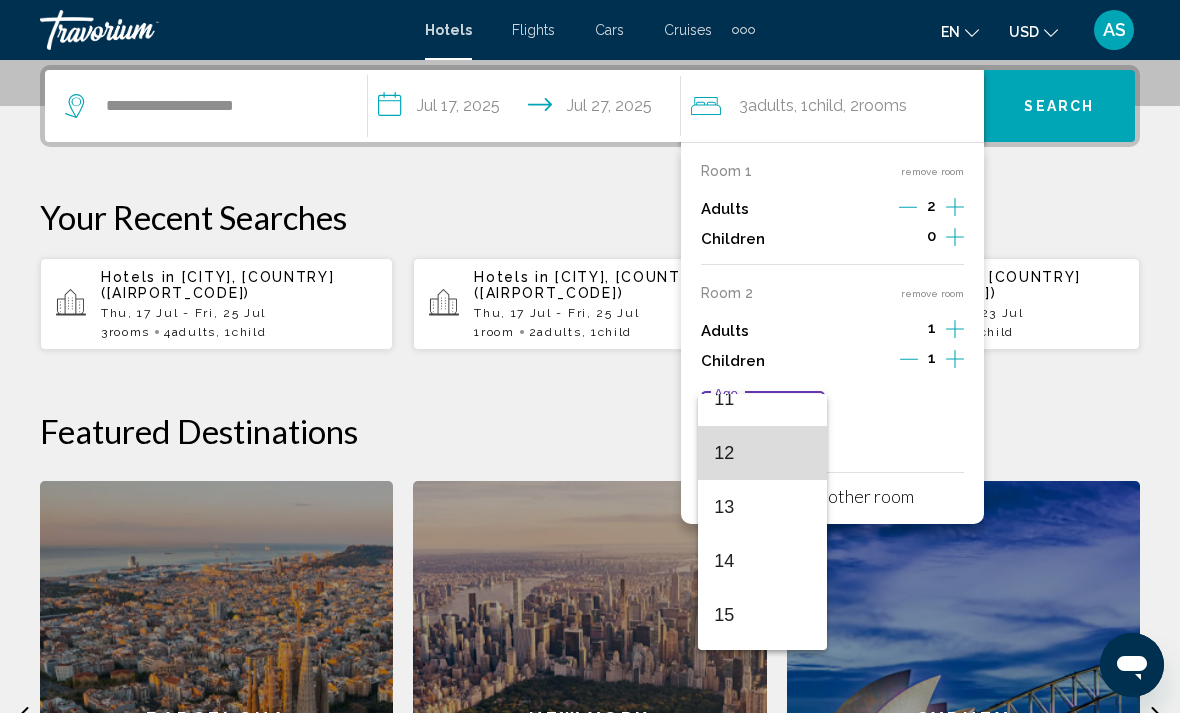 click on "12" at bounding box center [762, 453] 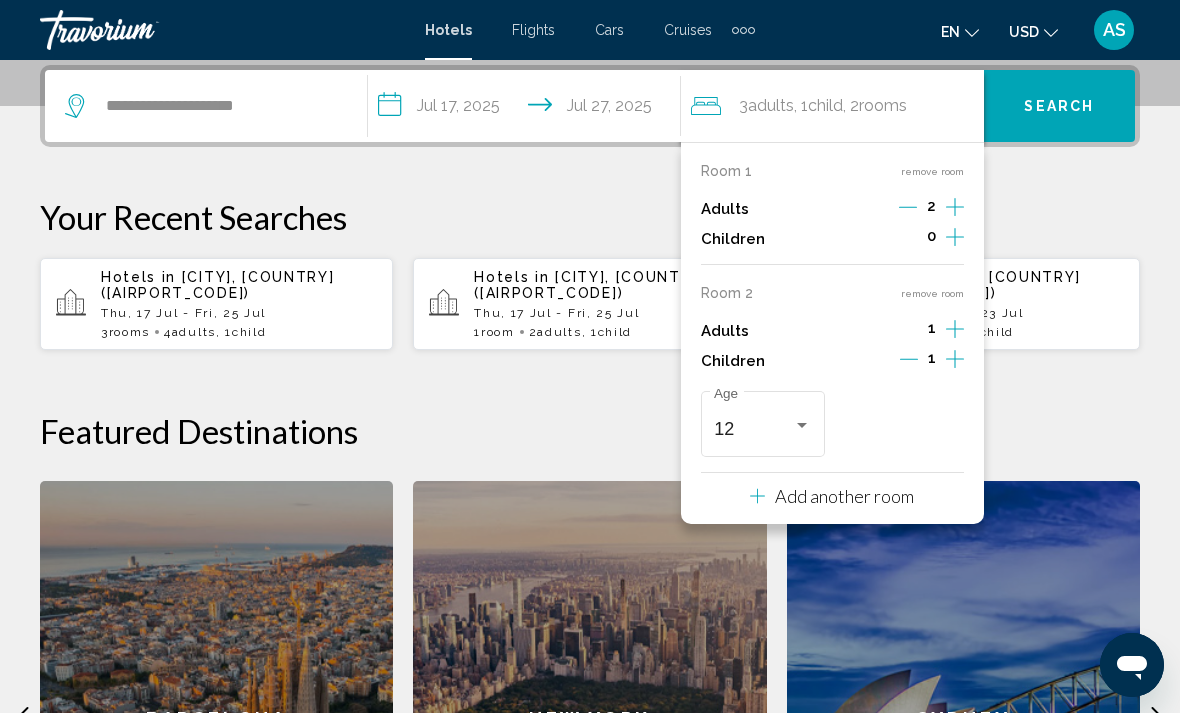 click on "Add another room" at bounding box center (844, 496) 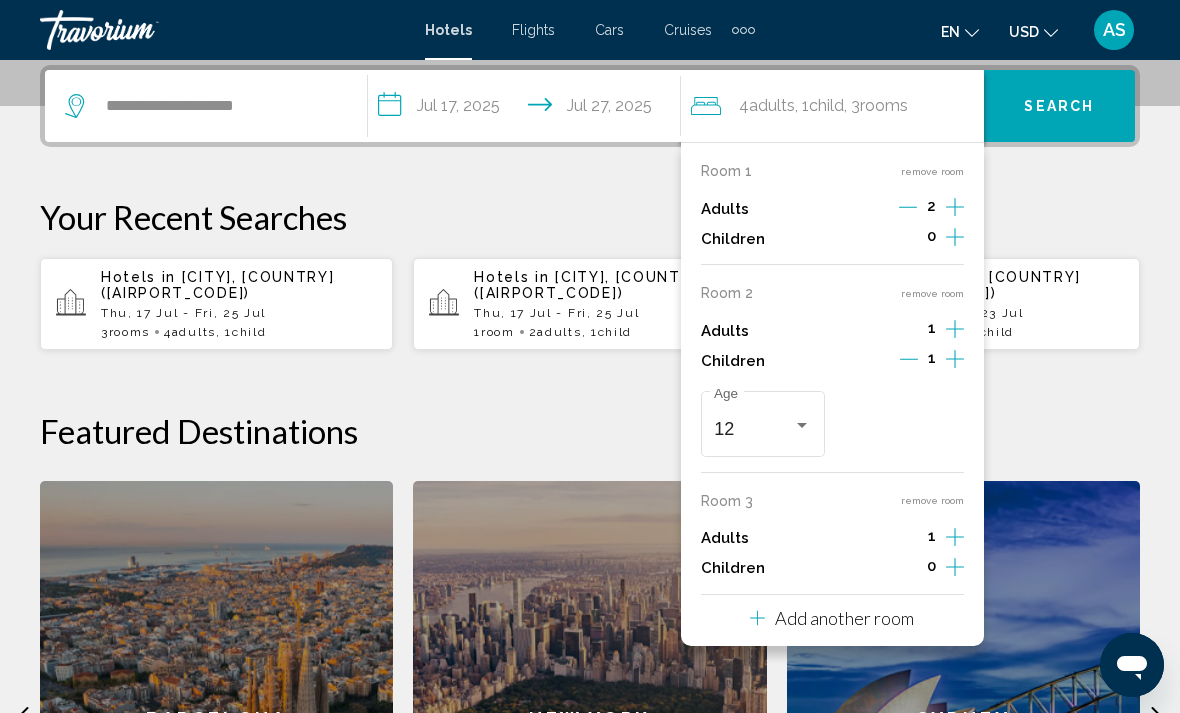 click on "Search" at bounding box center [1059, 106] 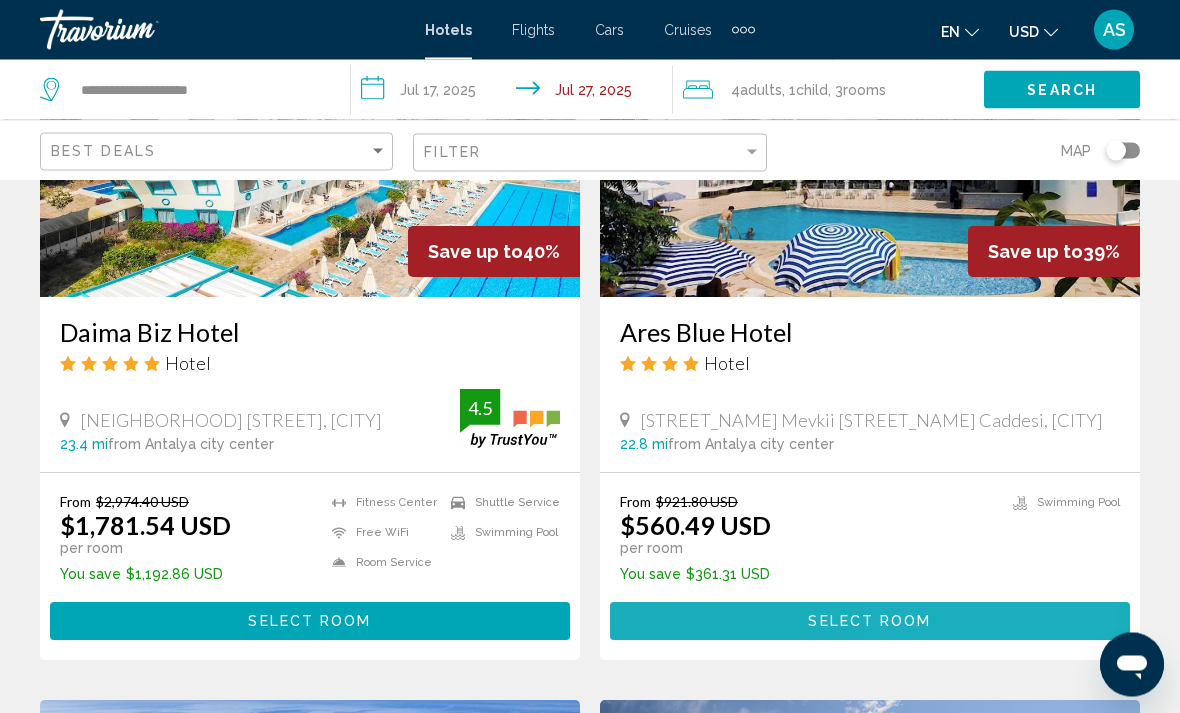 scroll, scrollTop: 1722, scrollLeft: 0, axis: vertical 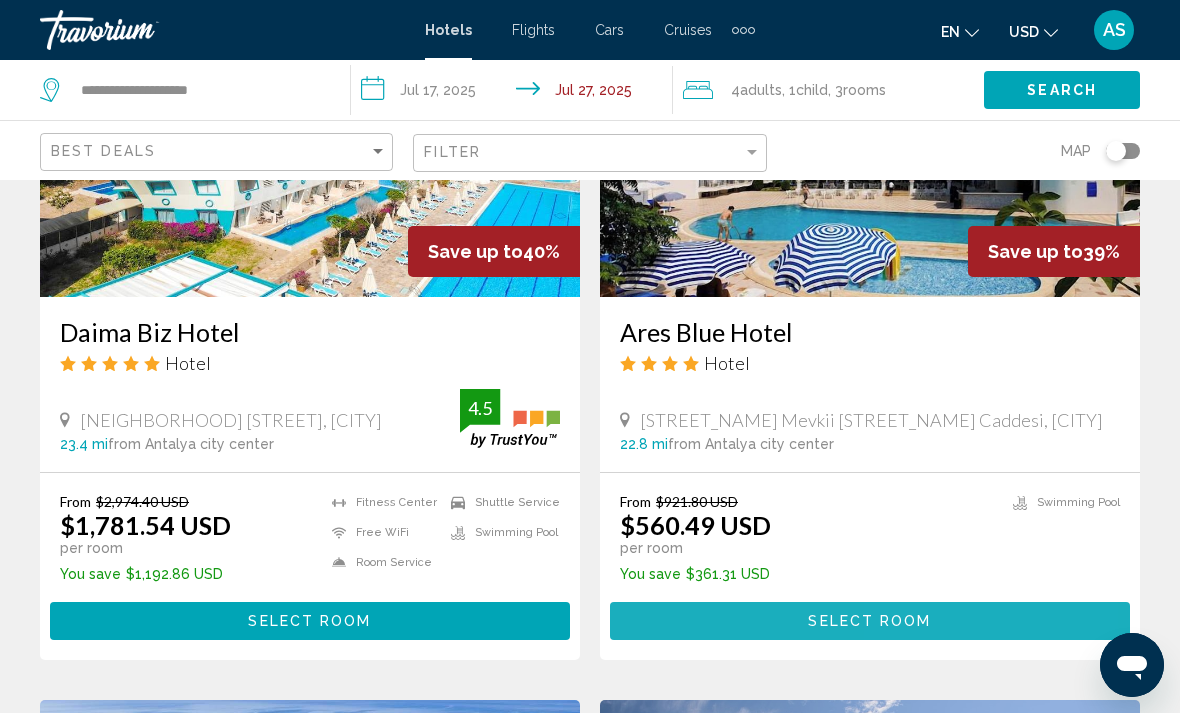 click on "Select Room" at bounding box center [870, 620] 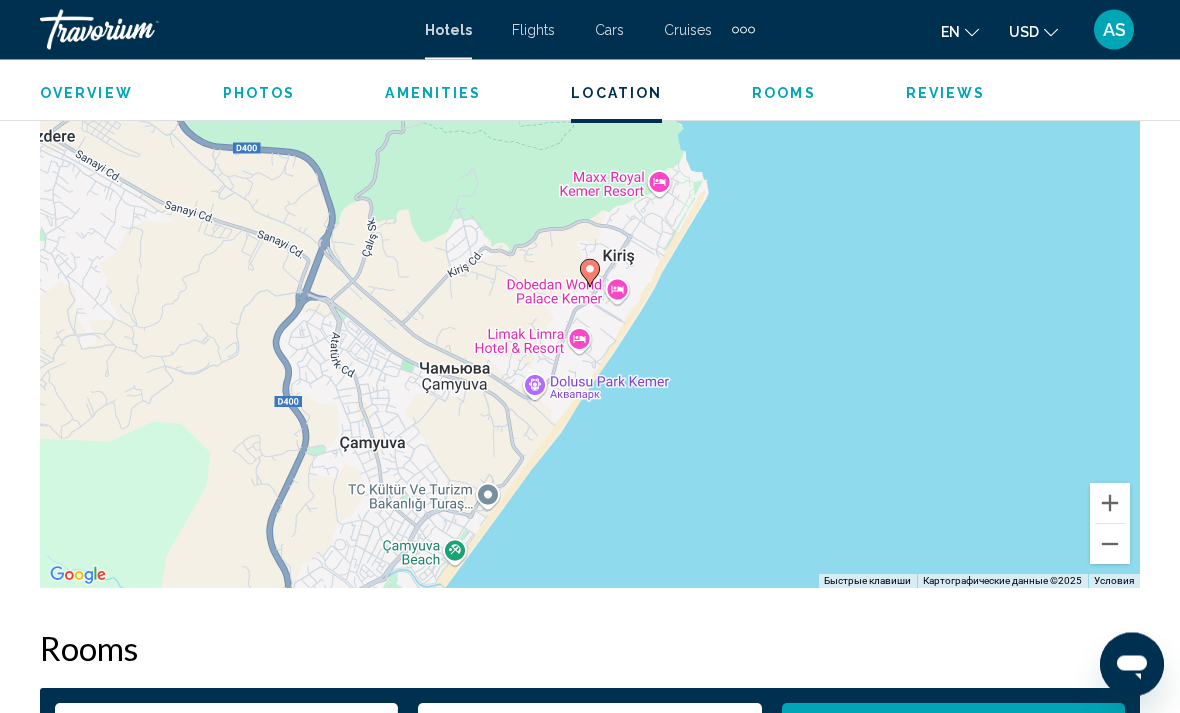 scroll, scrollTop: 2375, scrollLeft: 0, axis: vertical 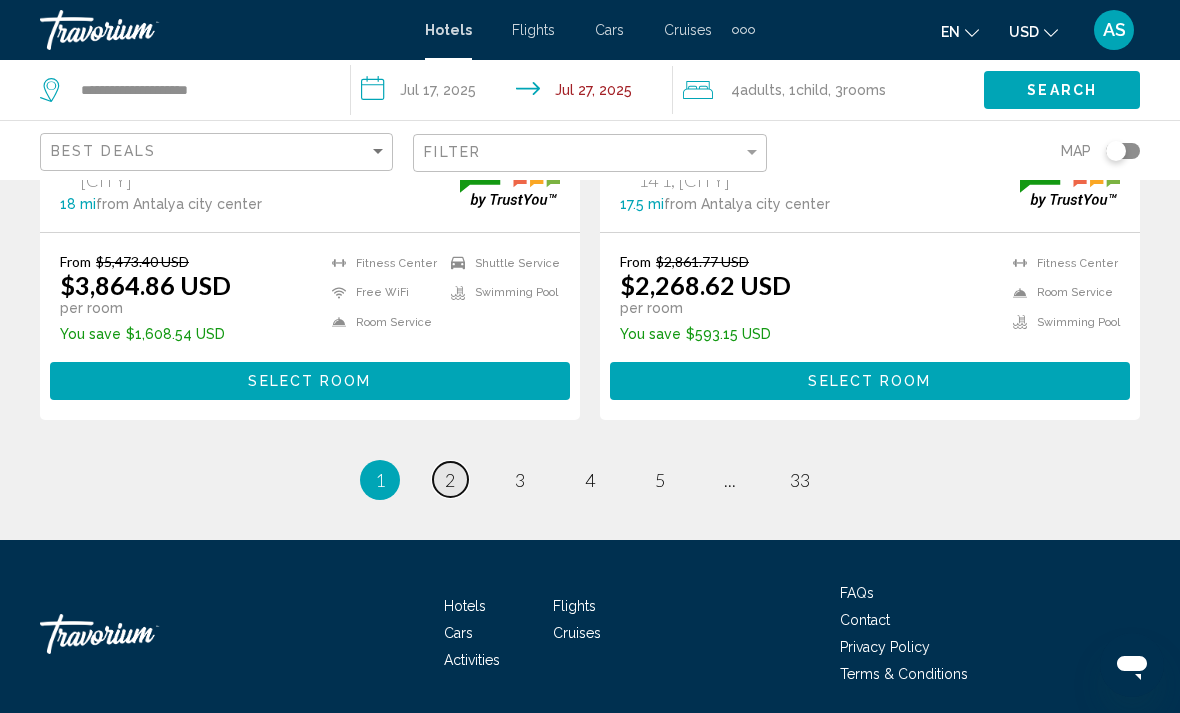 click on "page  2" at bounding box center (450, 479) 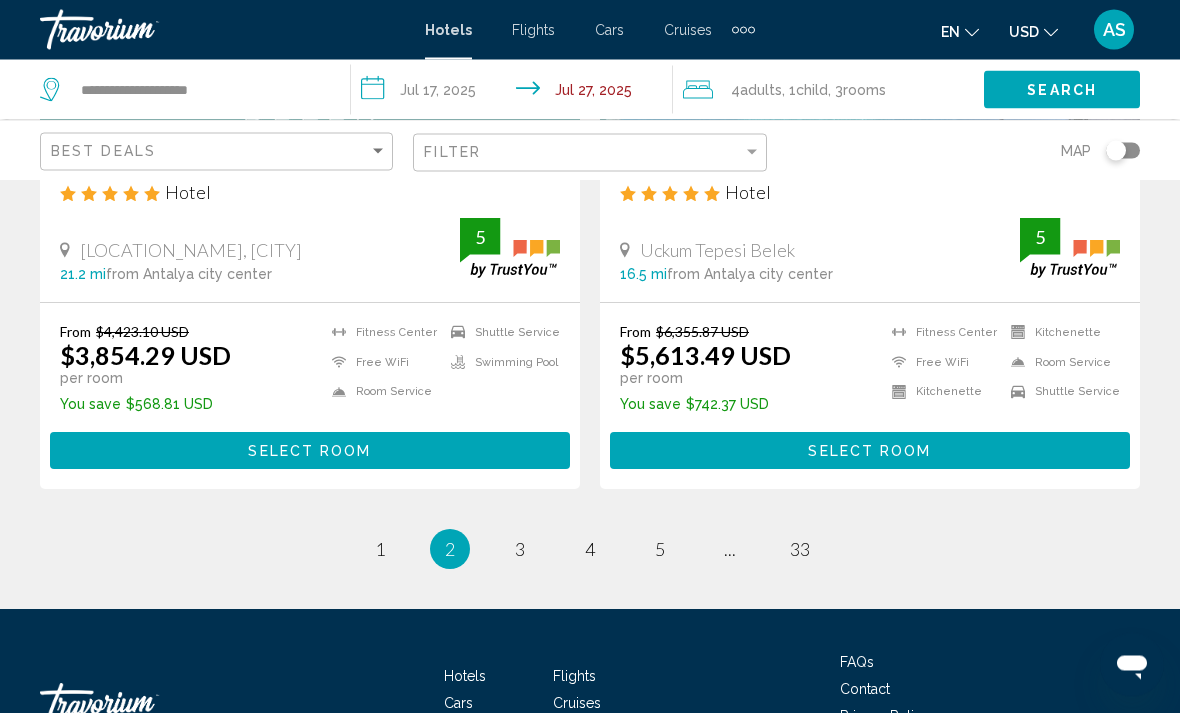 scroll, scrollTop: 4137, scrollLeft: 0, axis: vertical 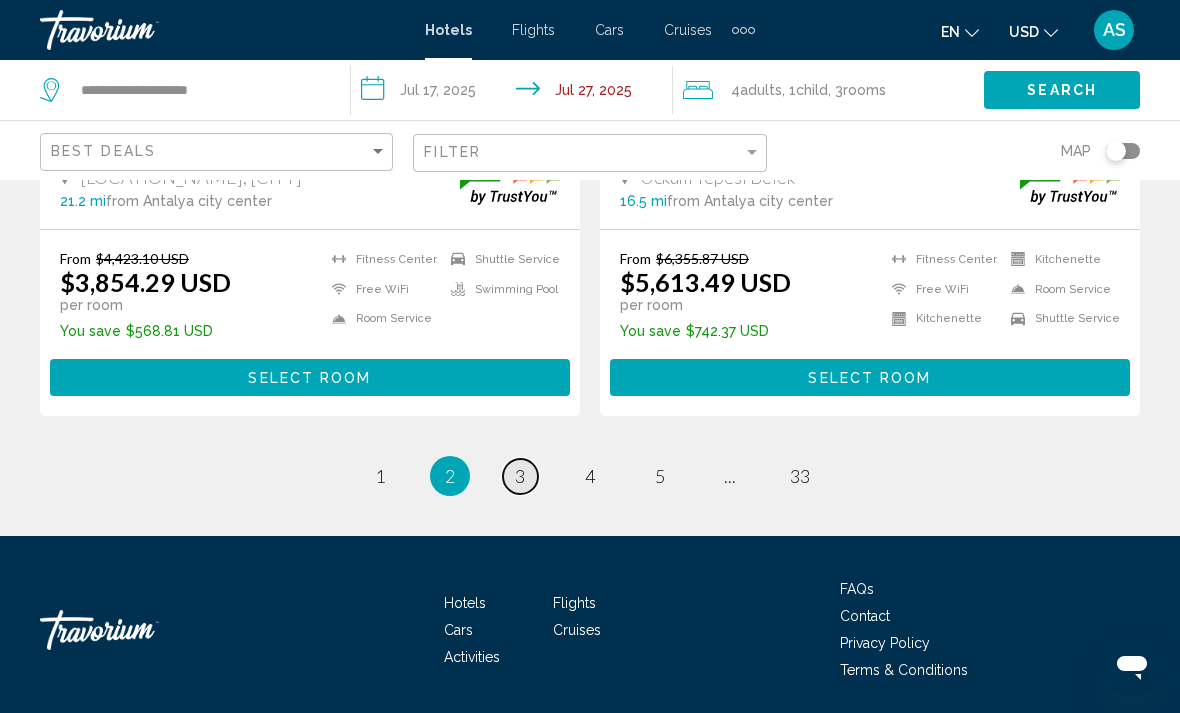 click on "page  3" at bounding box center (520, 476) 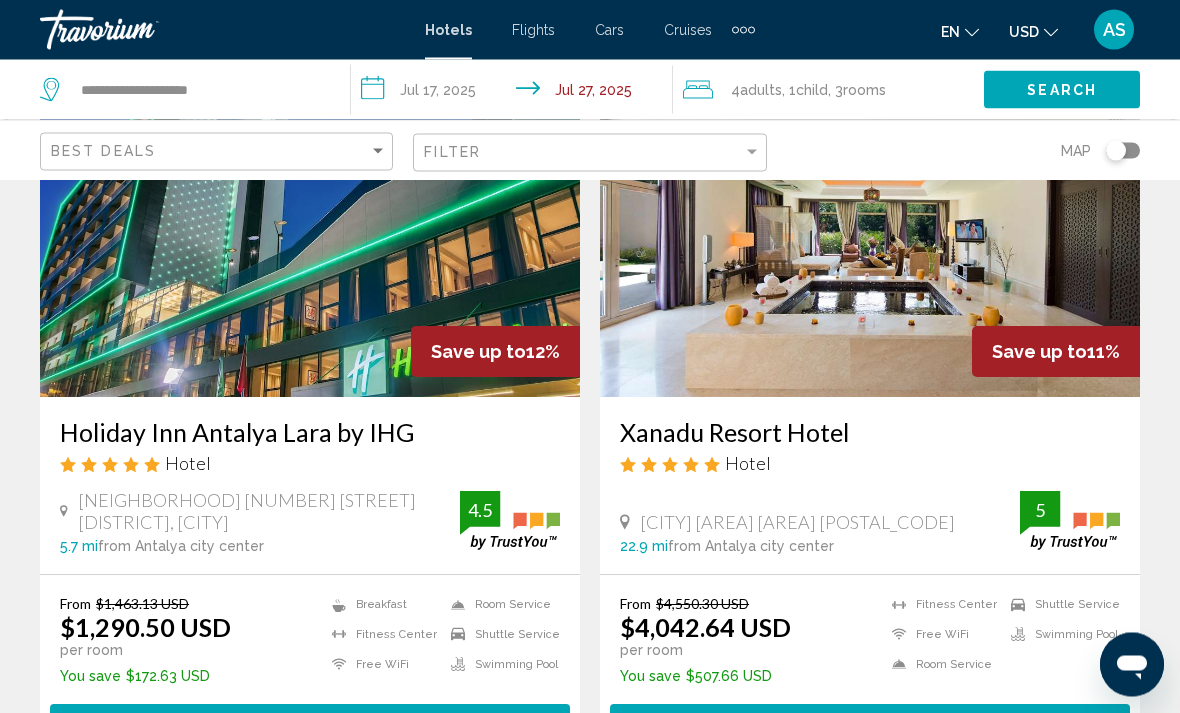 scroll, scrollTop: 174, scrollLeft: 0, axis: vertical 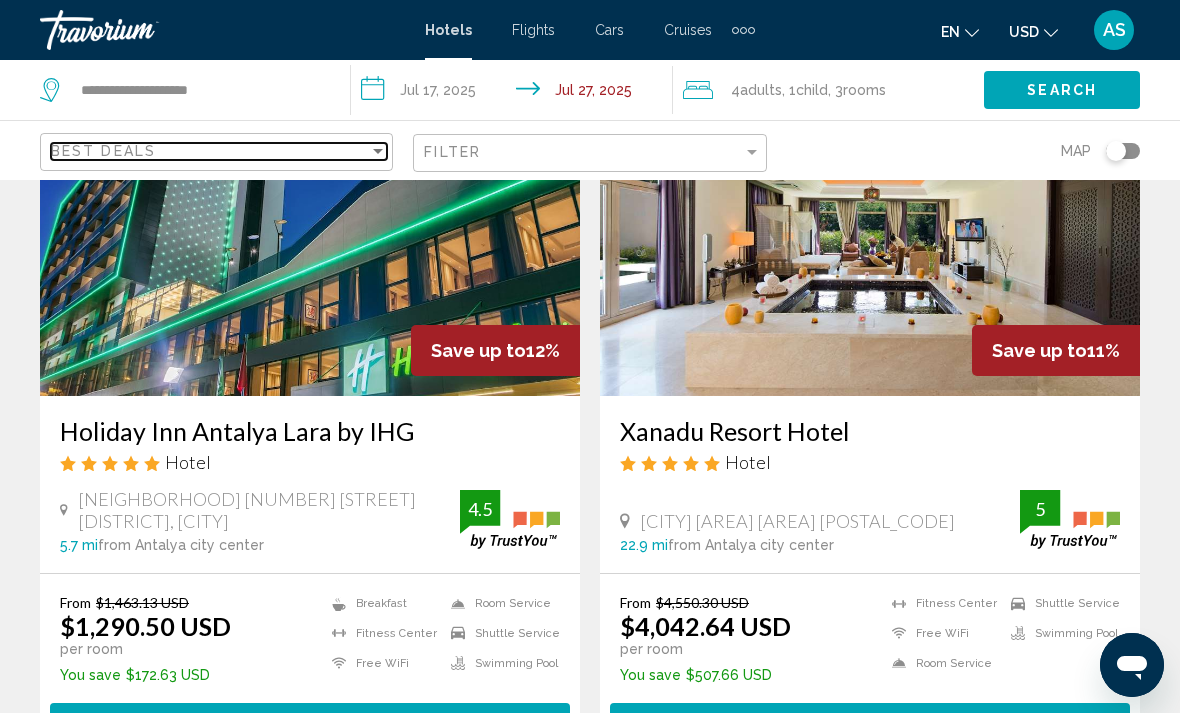 click at bounding box center (378, 151) 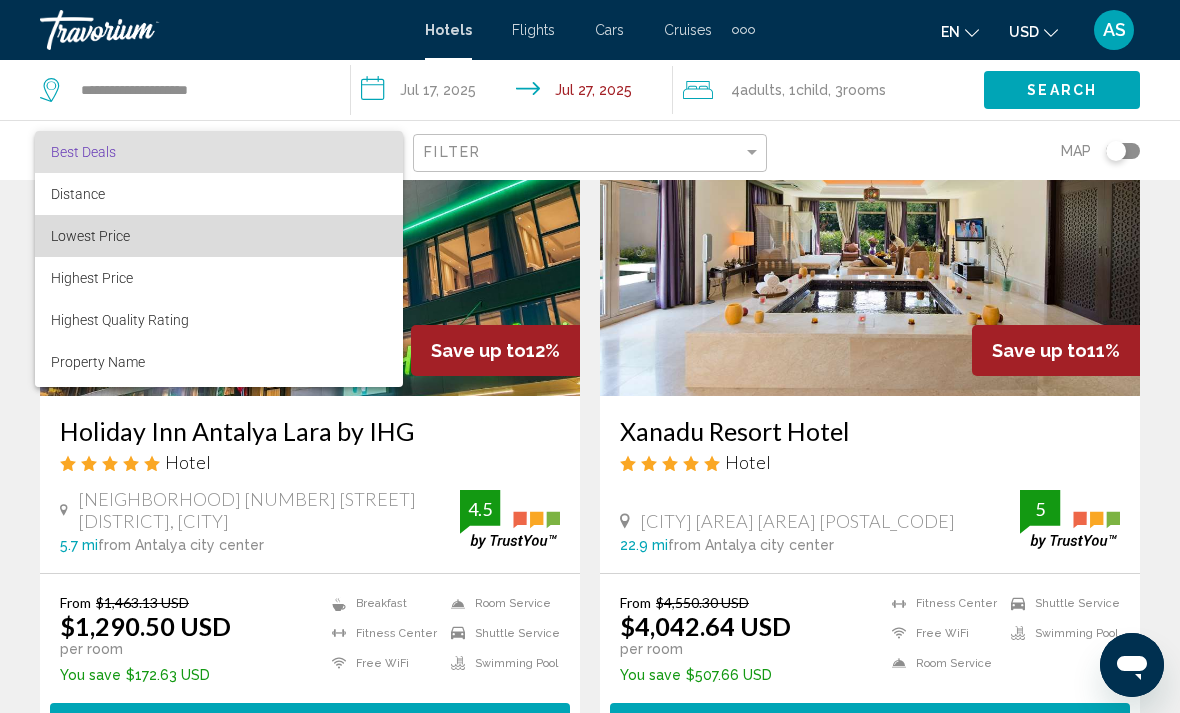 click on "Lowest Price" at bounding box center (219, 236) 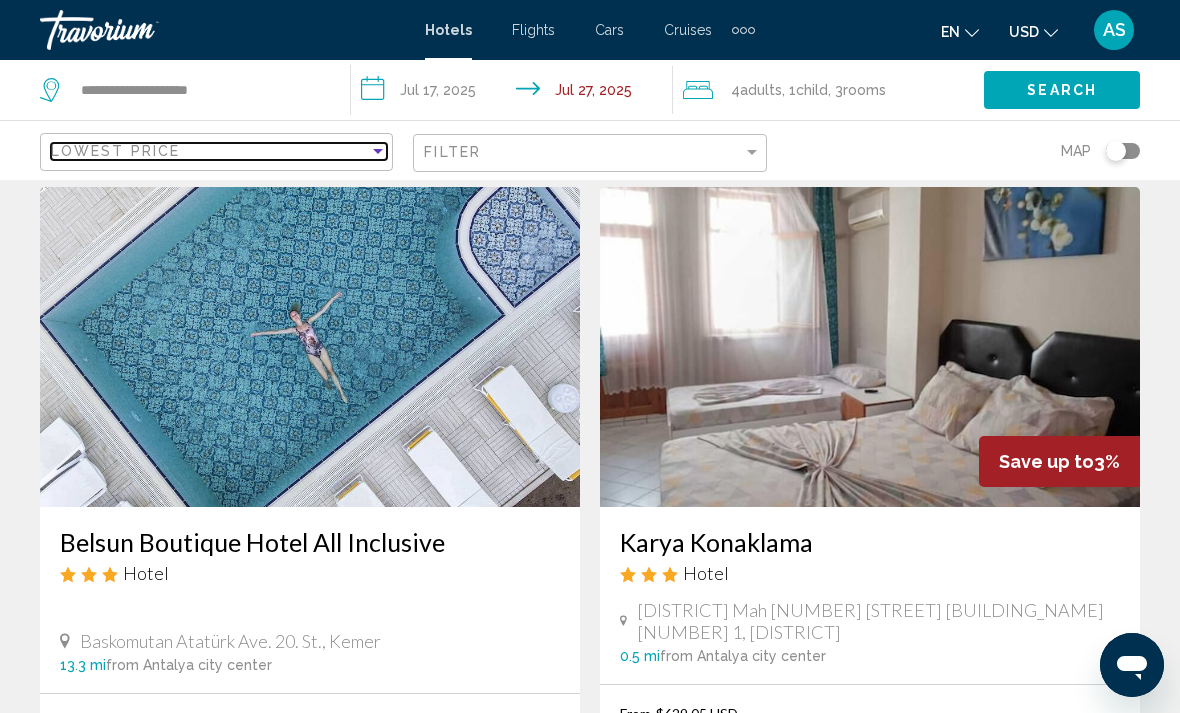 scroll, scrollTop: 149, scrollLeft: 0, axis: vertical 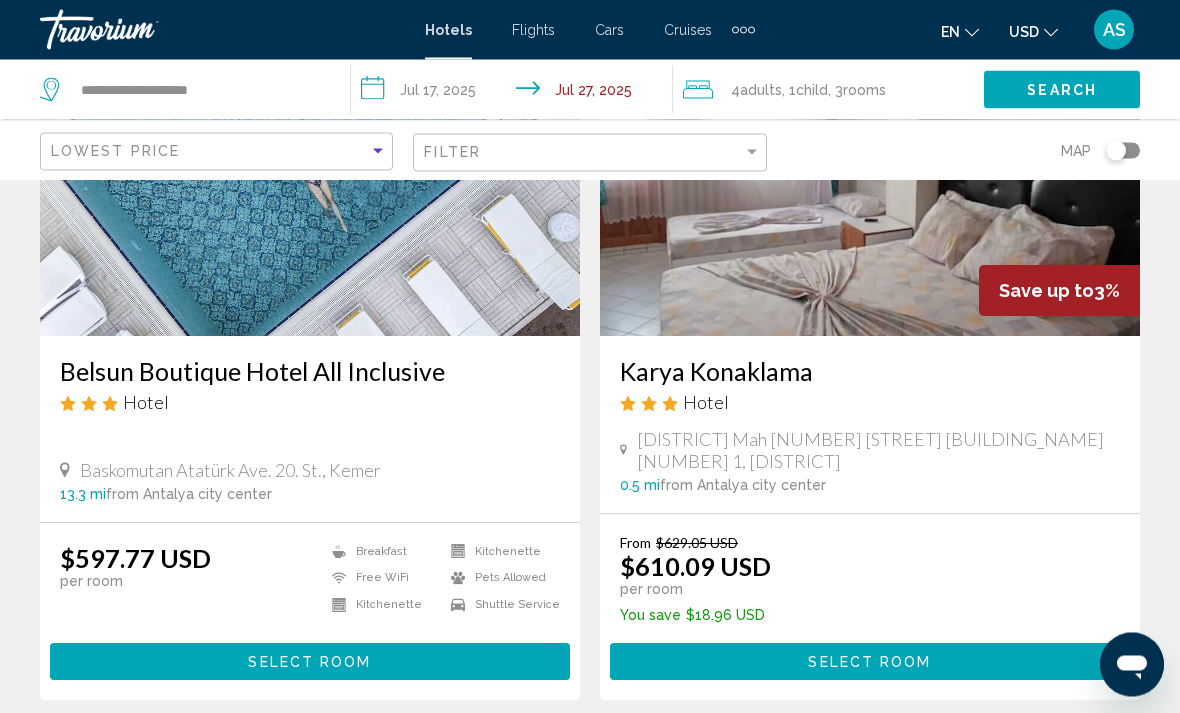 click on "Select Room" at bounding box center [310, 662] 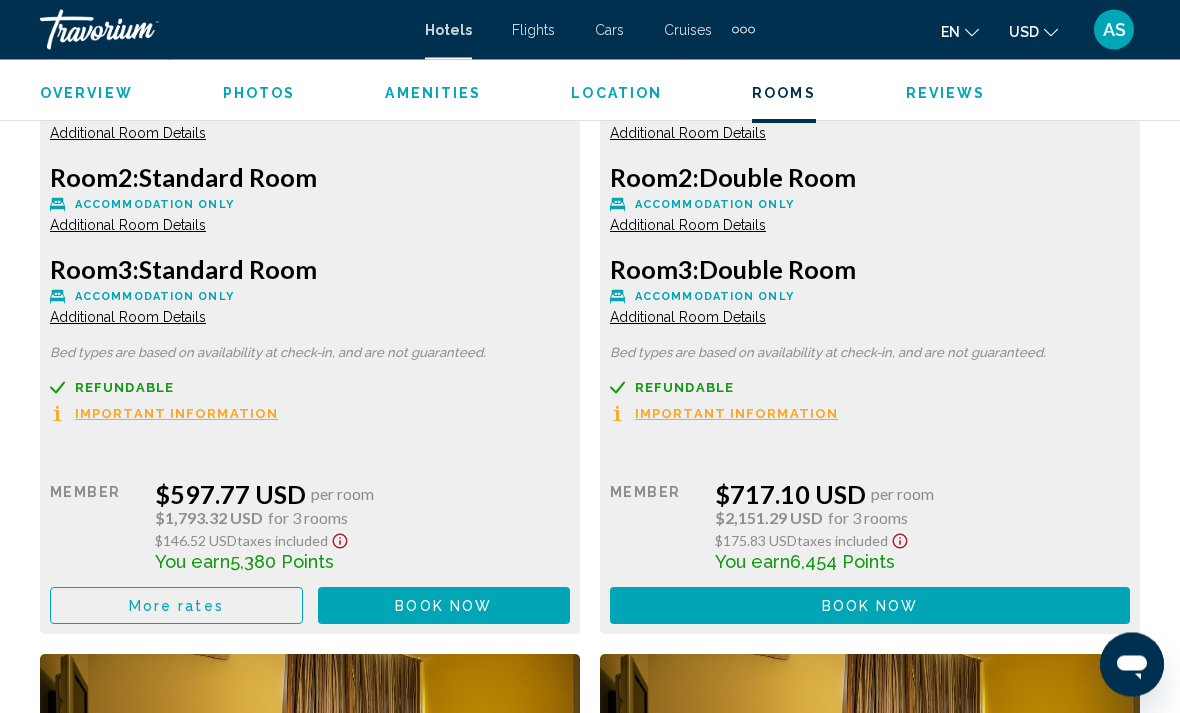 scroll, scrollTop: 3343, scrollLeft: 0, axis: vertical 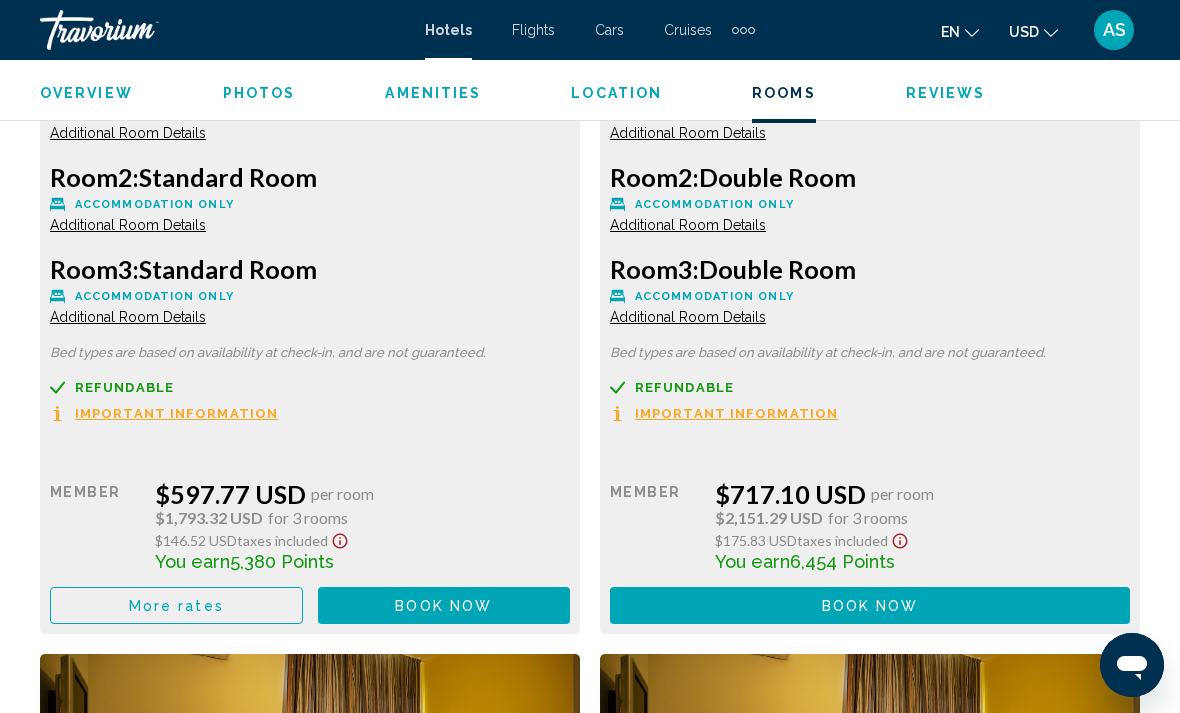 click on "More rates" at bounding box center (176, 605) 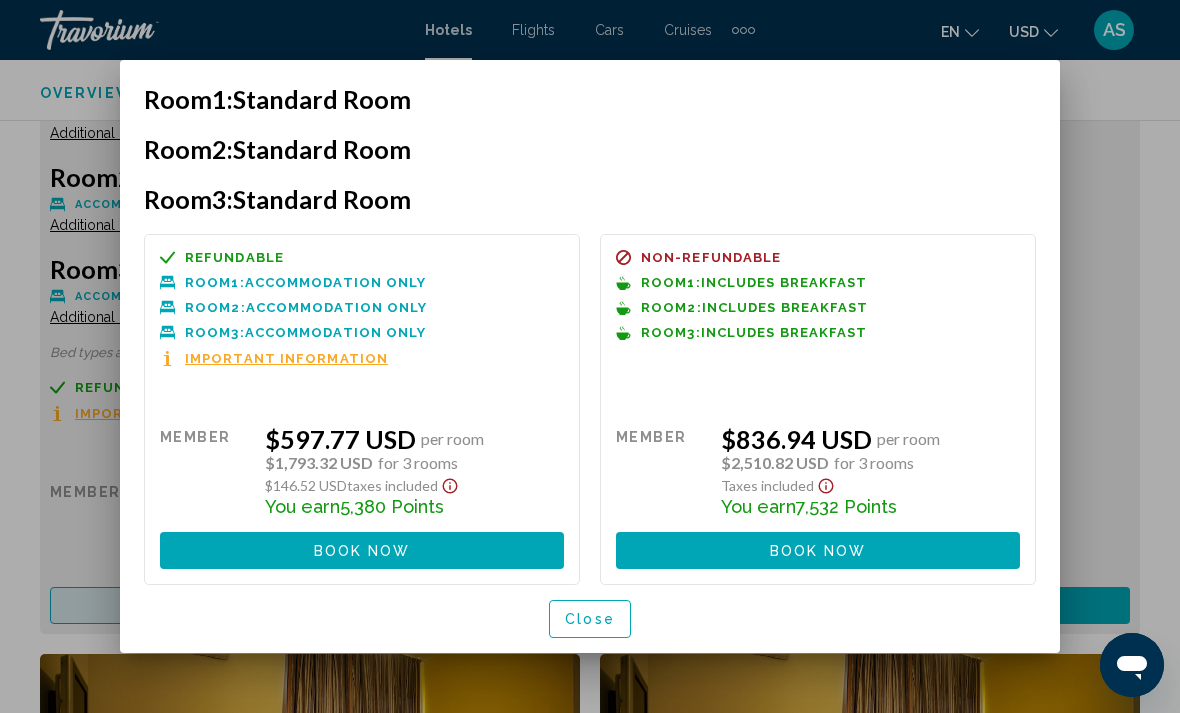 scroll, scrollTop: 0, scrollLeft: 0, axis: both 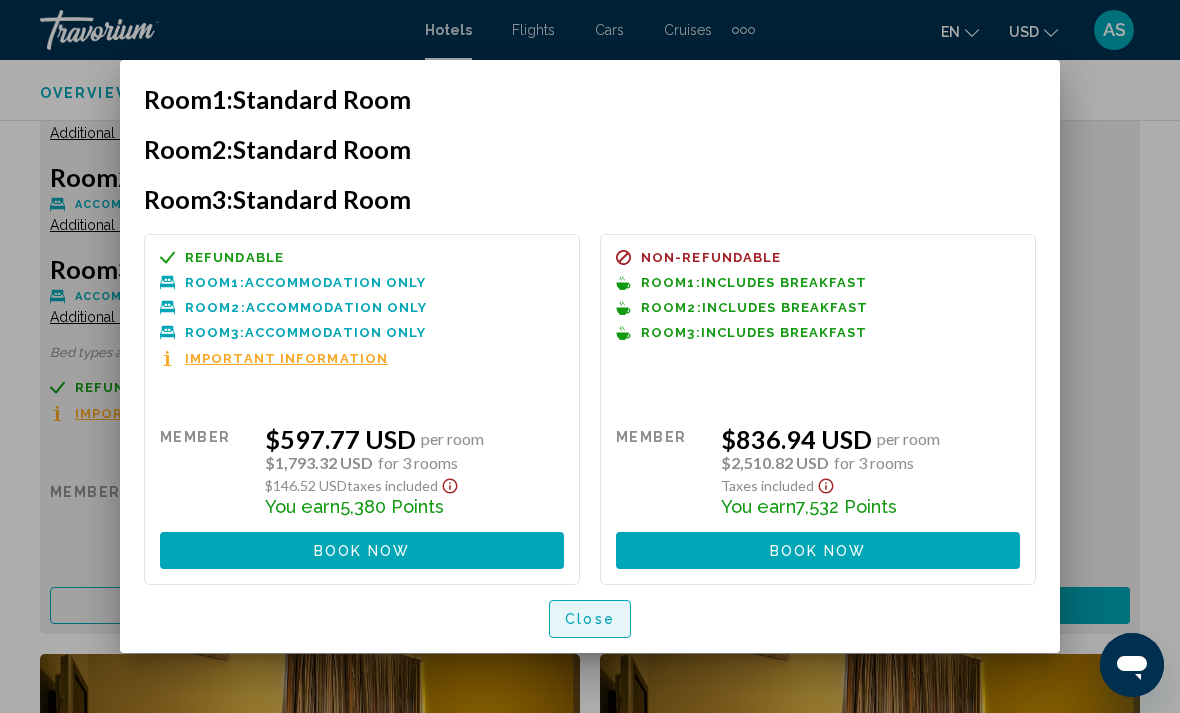 click on "Close" at bounding box center (590, 618) 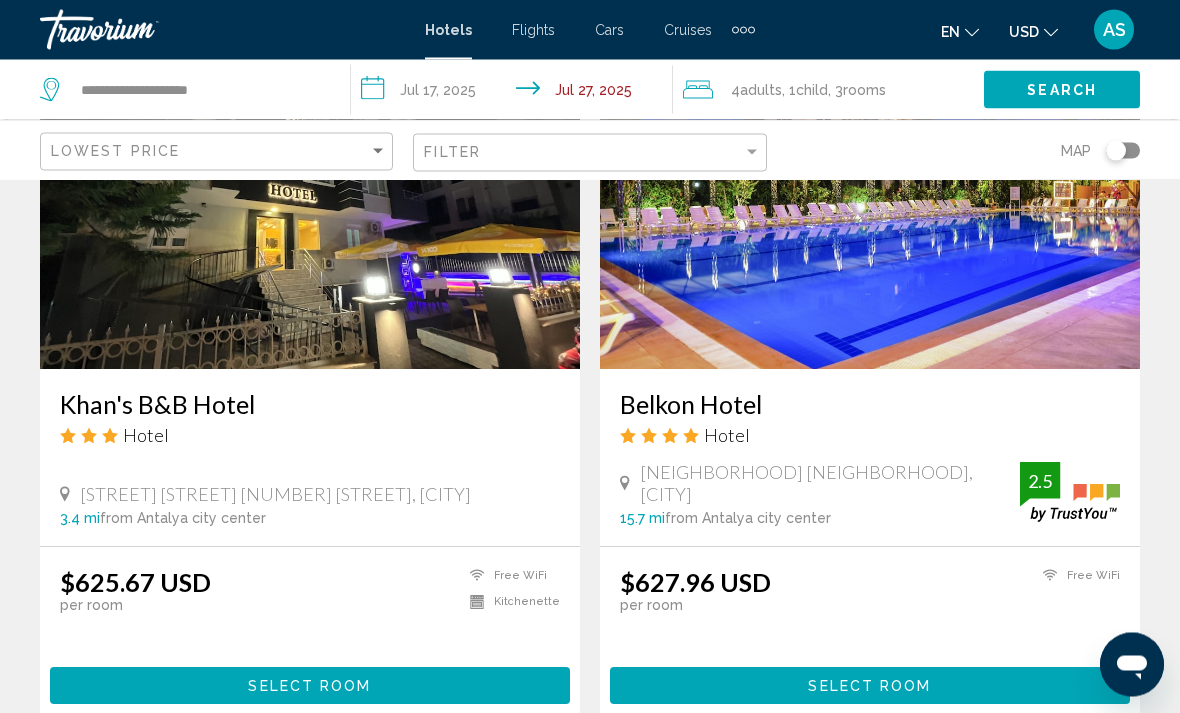 scroll, scrollTop: 1641, scrollLeft: 0, axis: vertical 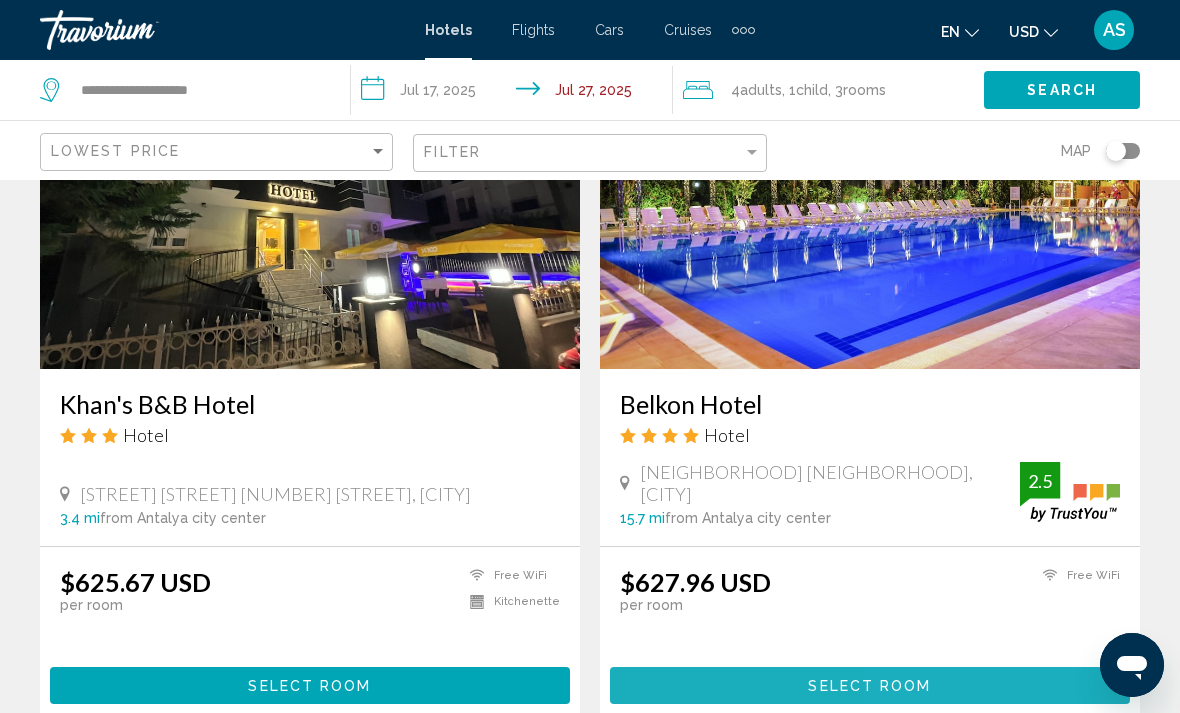 click on "Select Room" at bounding box center (870, 685) 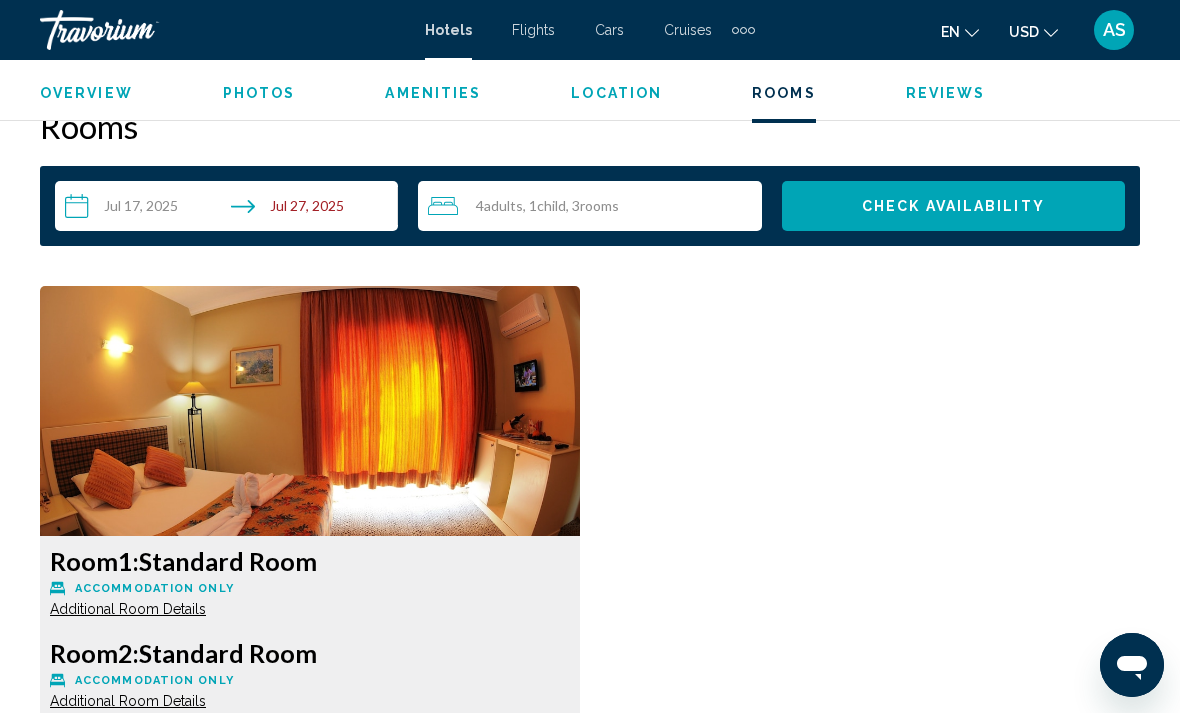 scroll, scrollTop: 2860, scrollLeft: 0, axis: vertical 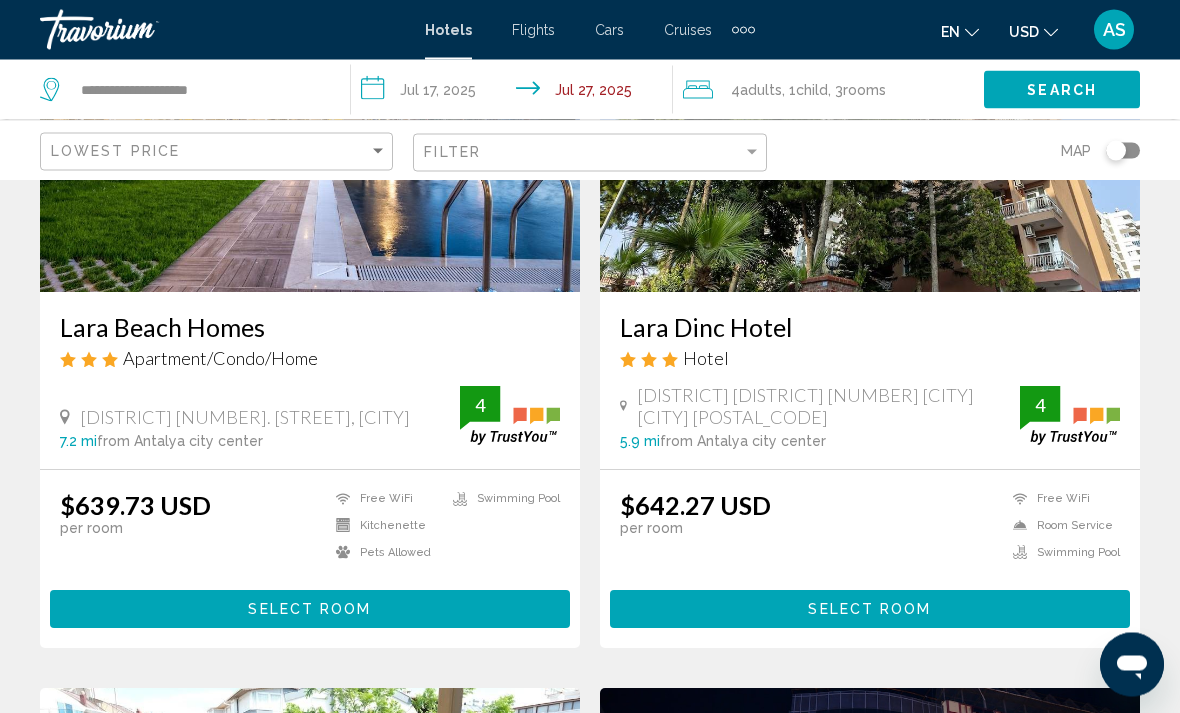 click on "Select Room" at bounding box center (310, 609) 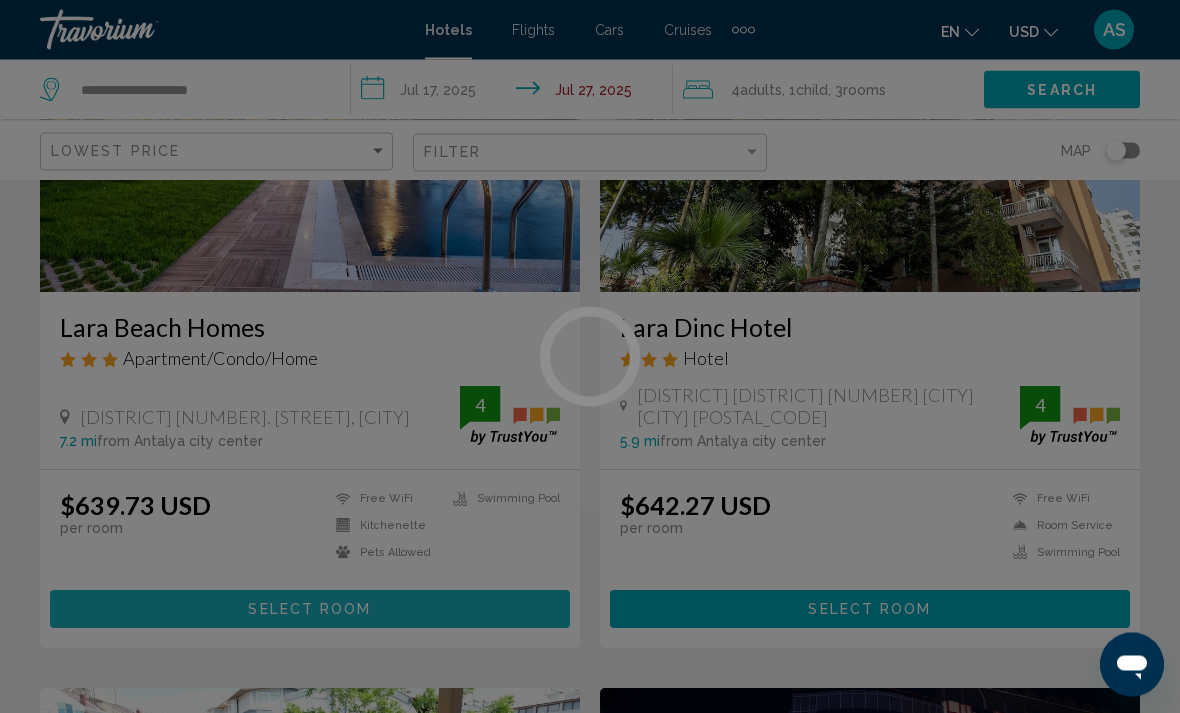 scroll, scrollTop: 3148, scrollLeft: 0, axis: vertical 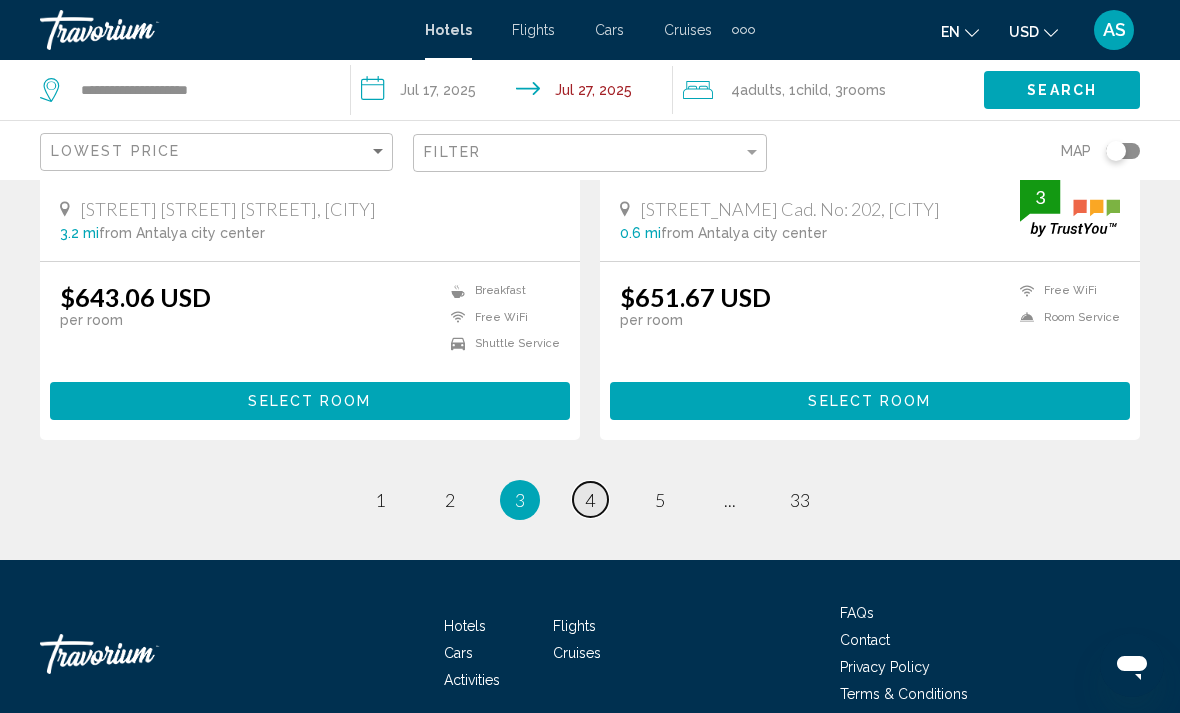 click on "page  4" at bounding box center (590, 499) 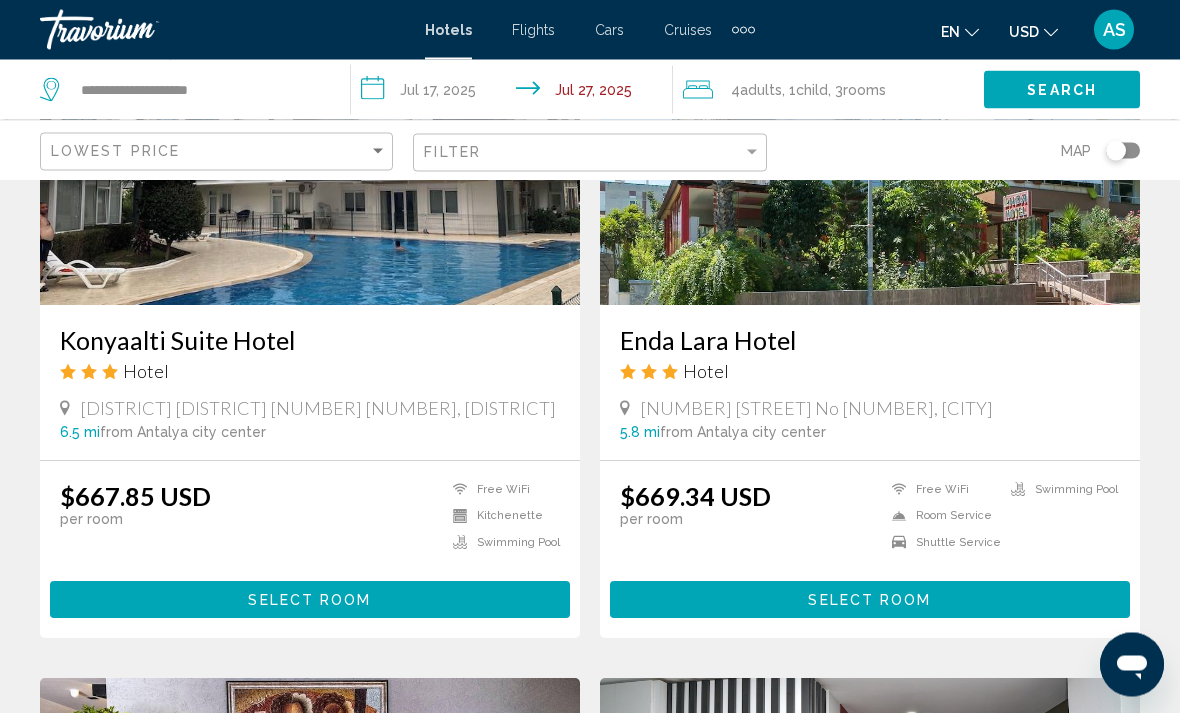 scroll, scrollTop: 1706, scrollLeft: 0, axis: vertical 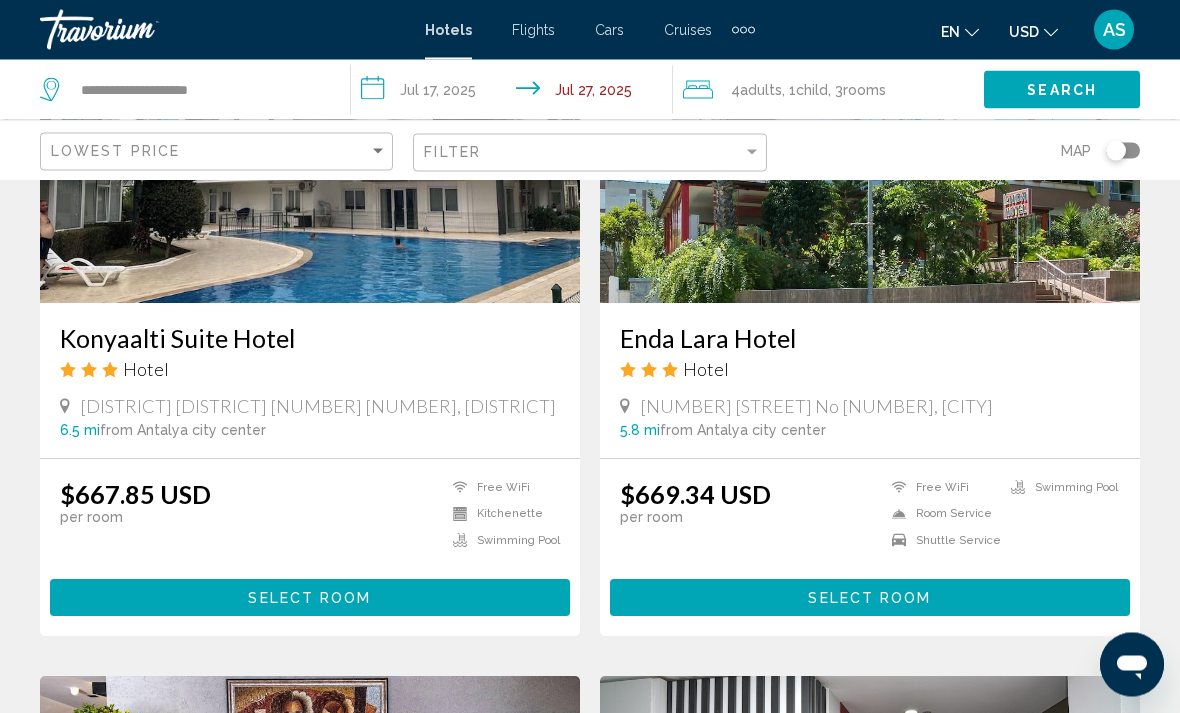 click on "Select Room" at bounding box center [310, 598] 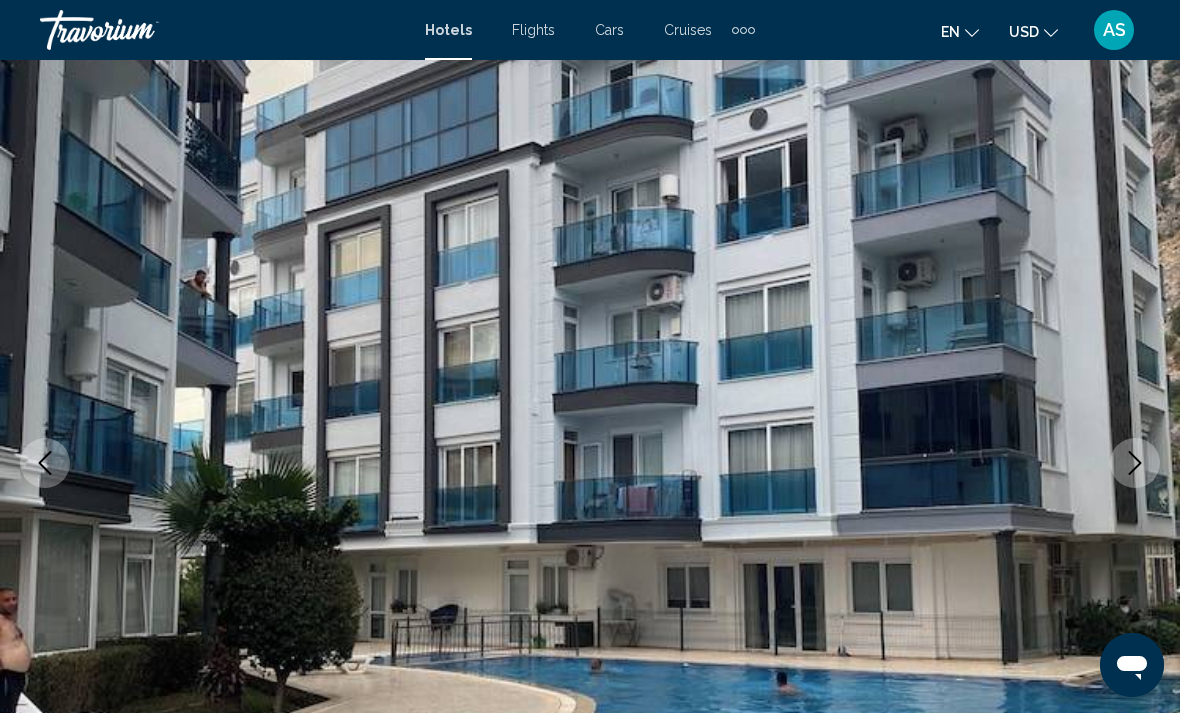 scroll, scrollTop: 73, scrollLeft: 0, axis: vertical 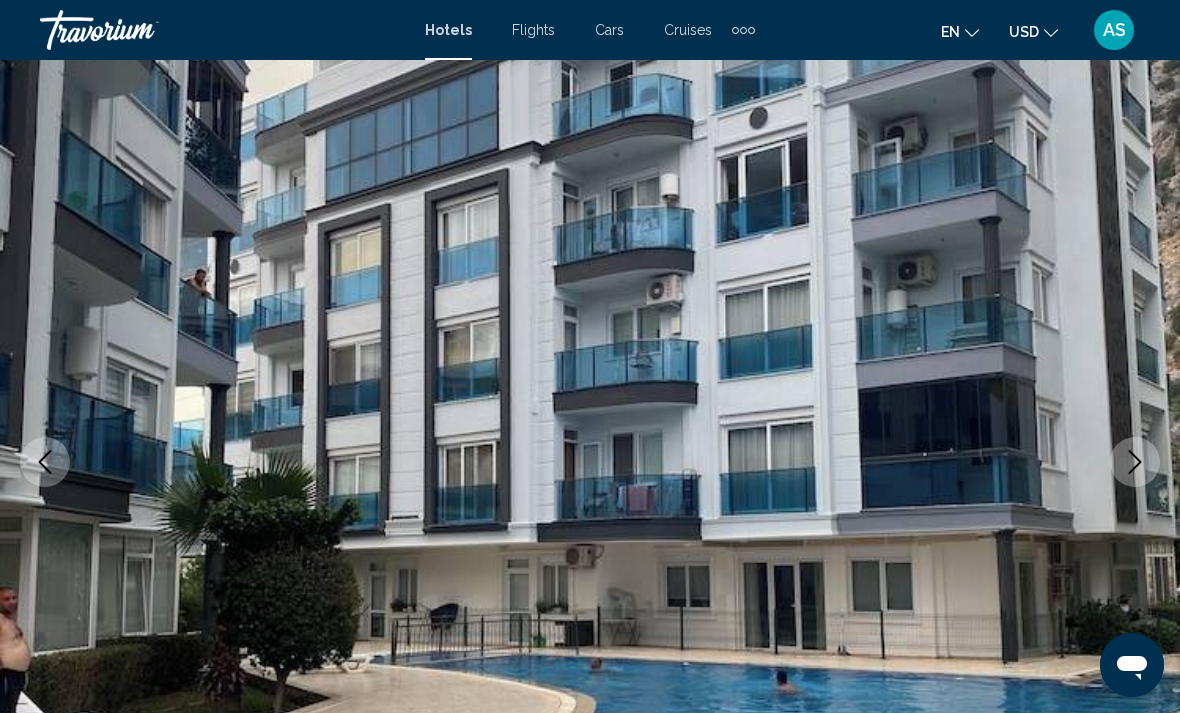 click 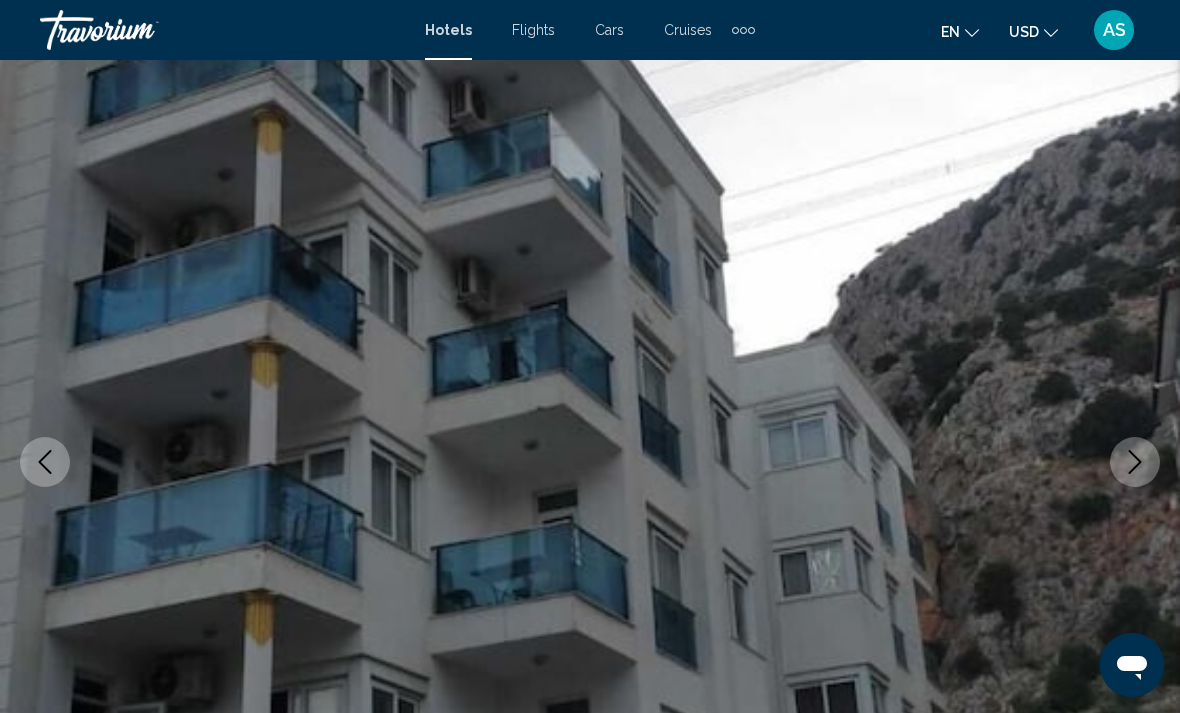 click at bounding box center (1135, 462) 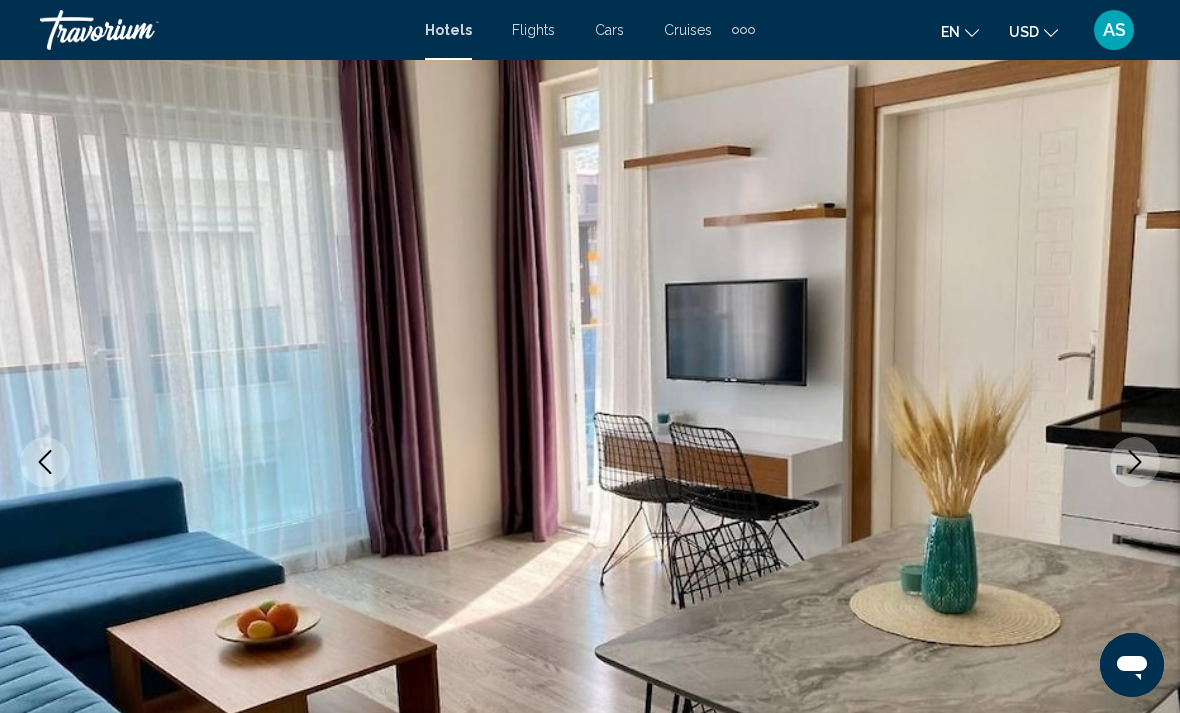 click at bounding box center (1135, 462) 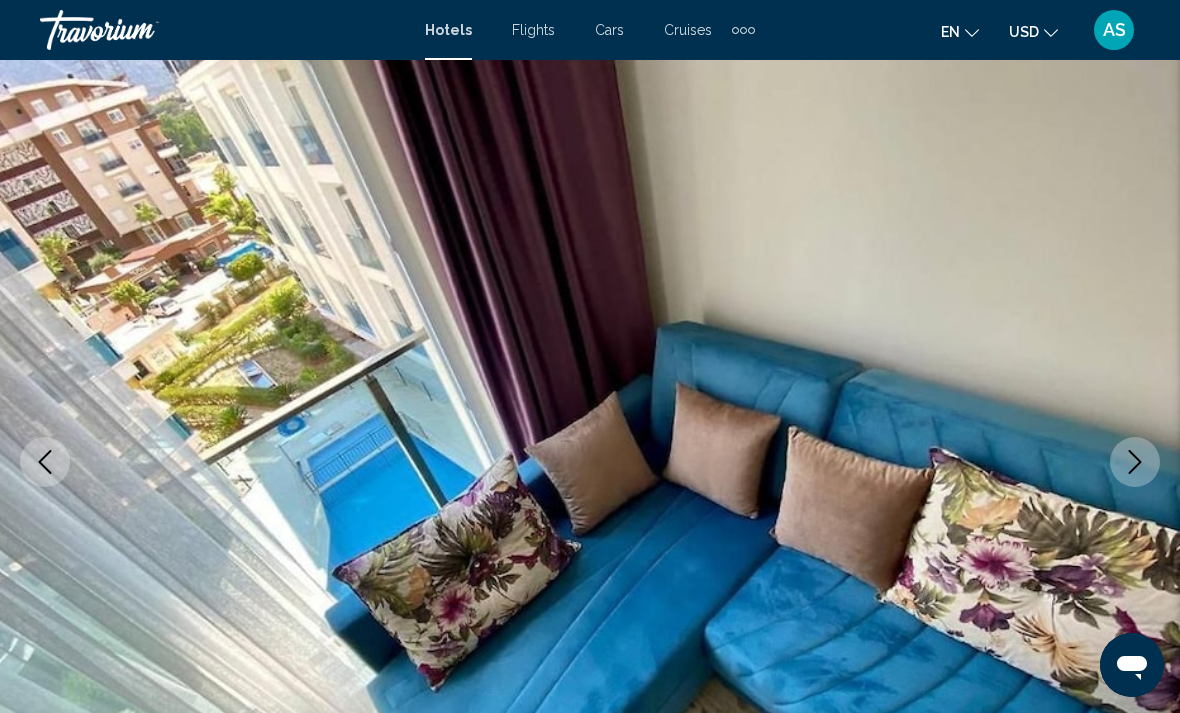 click 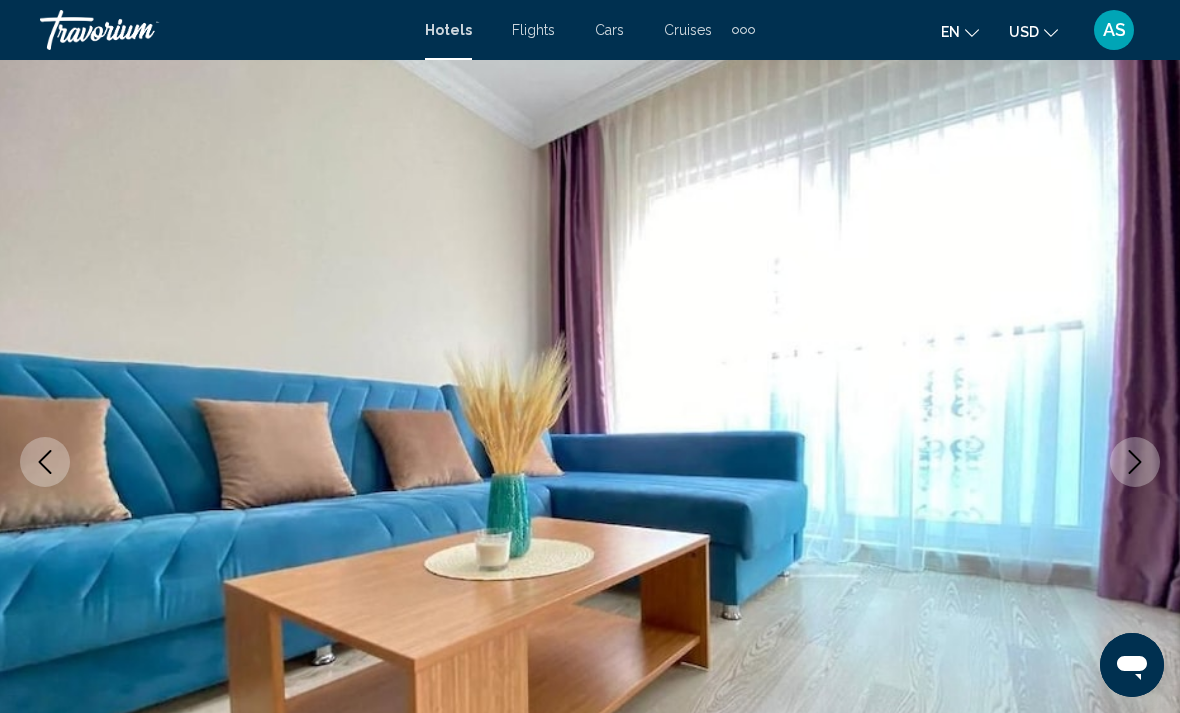 click at bounding box center [590, 462] 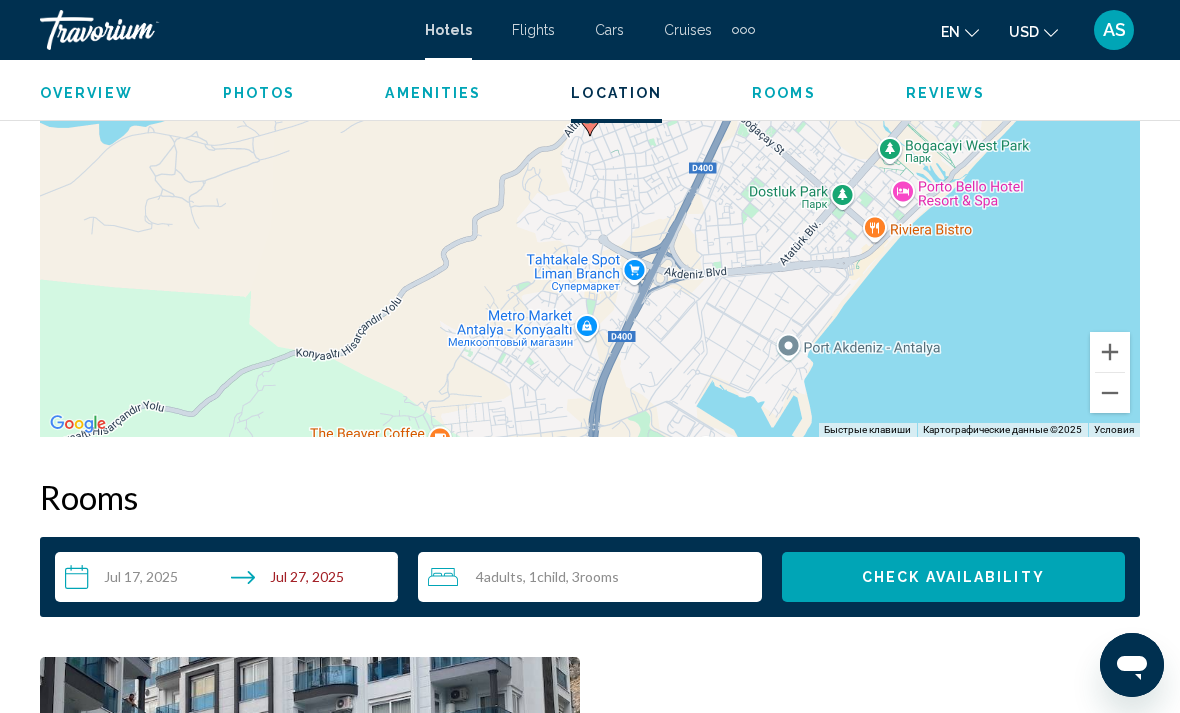 scroll, scrollTop: 2520, scrollLeft: 0, axis: vertical 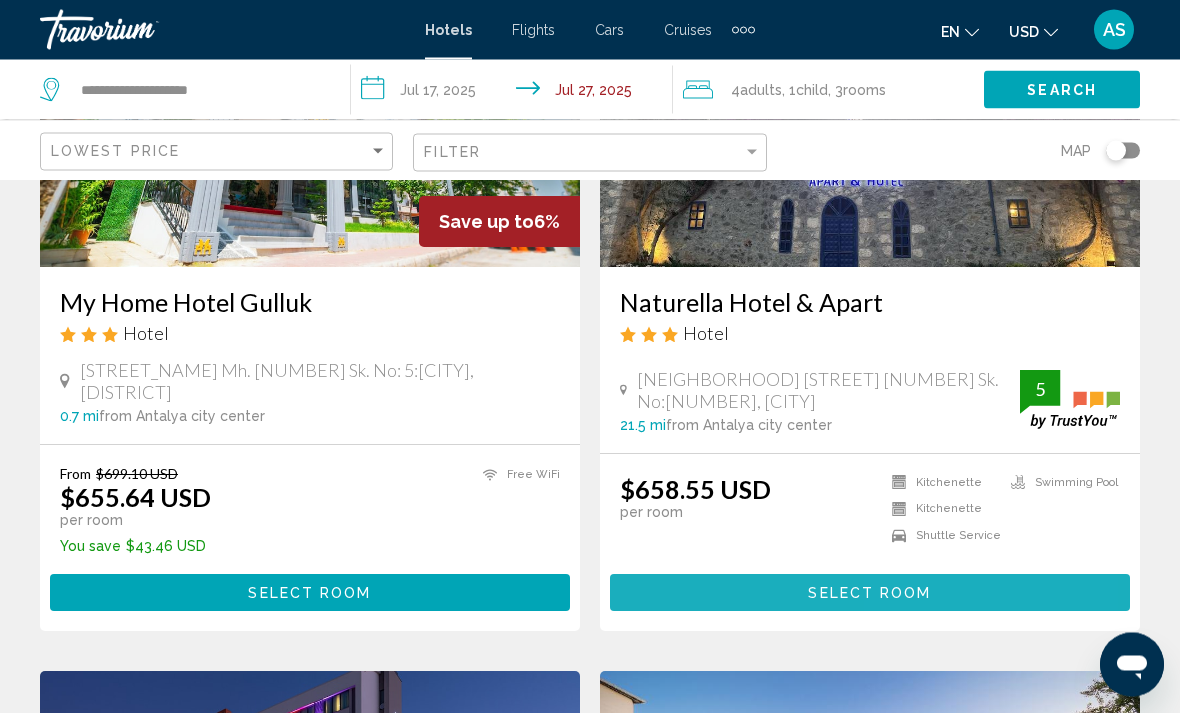 click on "Select Room" at bounding box center [870, 593] 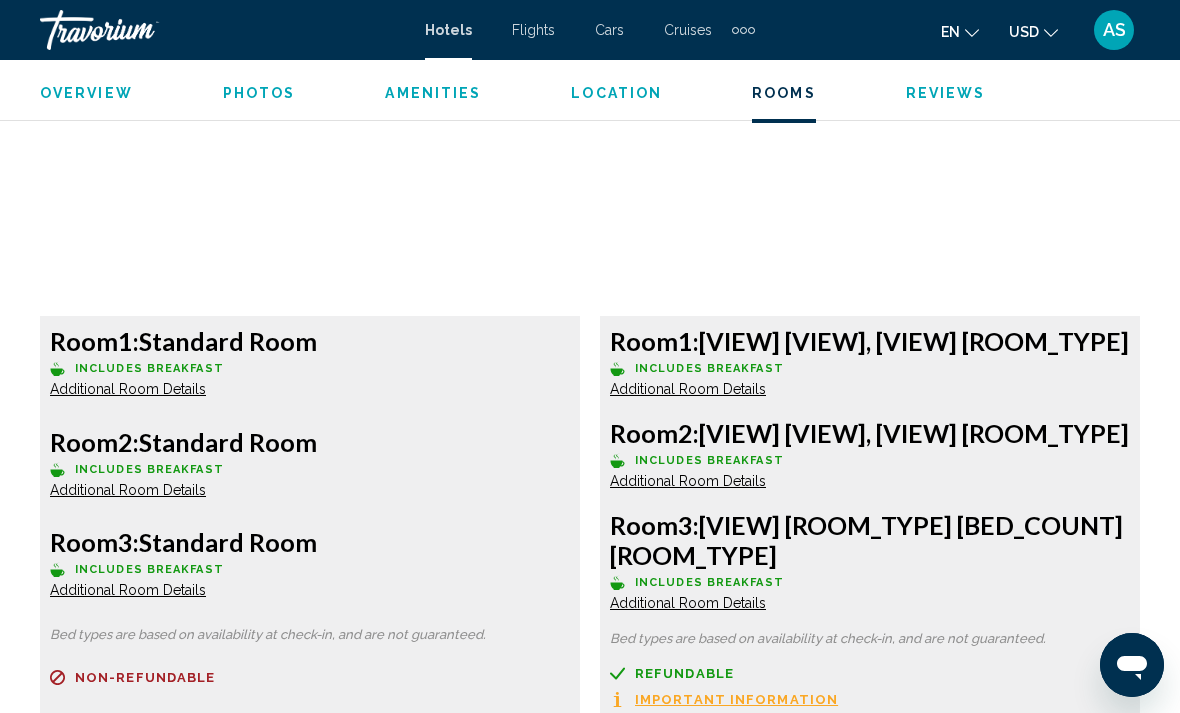scroll, scrollTop: 3037, scrollLeft: 0, axis: vertical 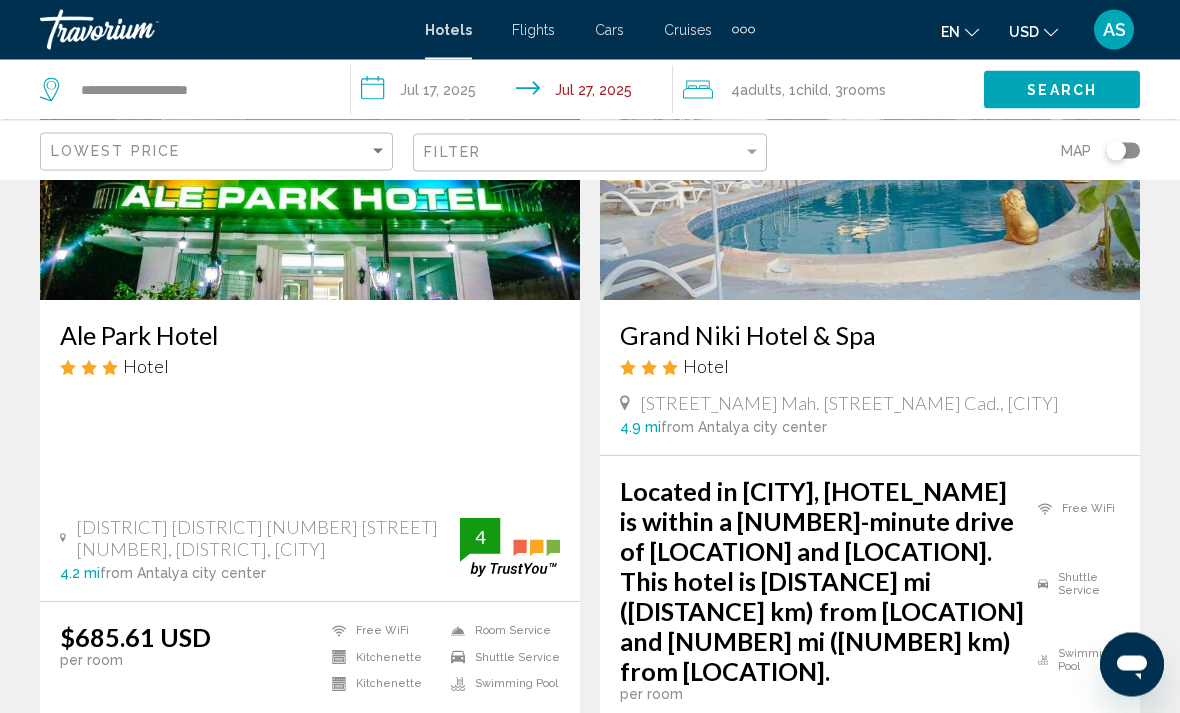 click on "page  5" at bounding box center (660, 840) 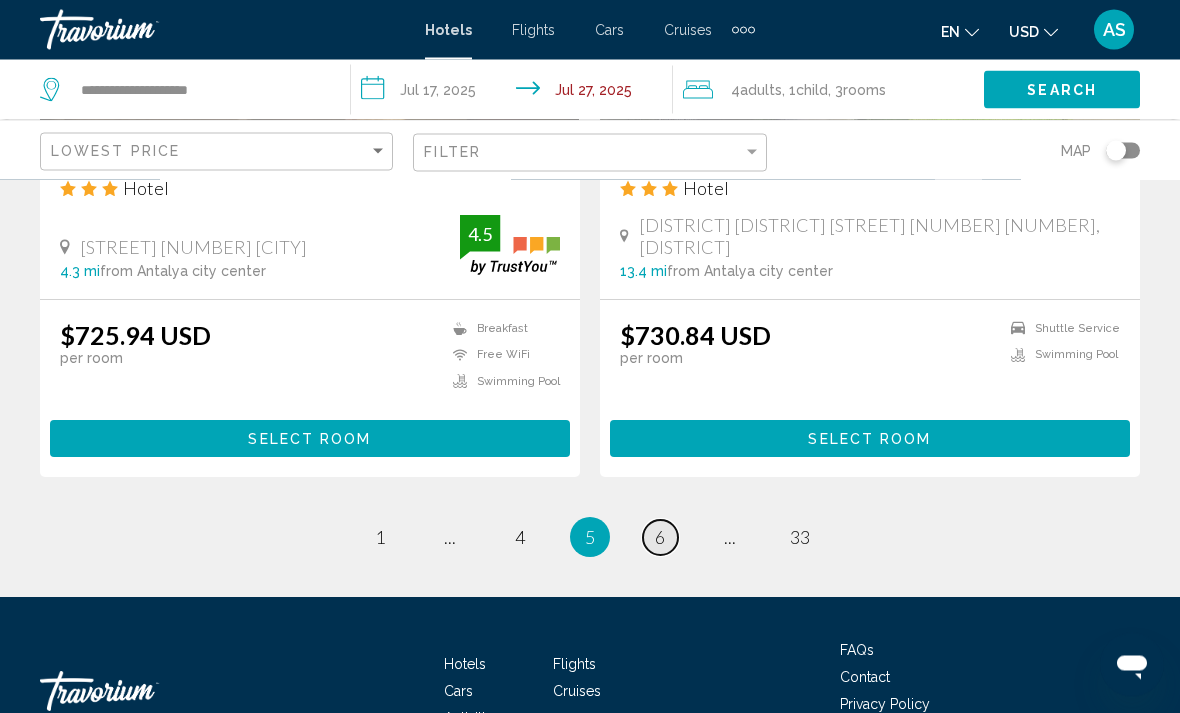scroll, scrollTop: 4029, scrollLeft: 0, axis: vertical 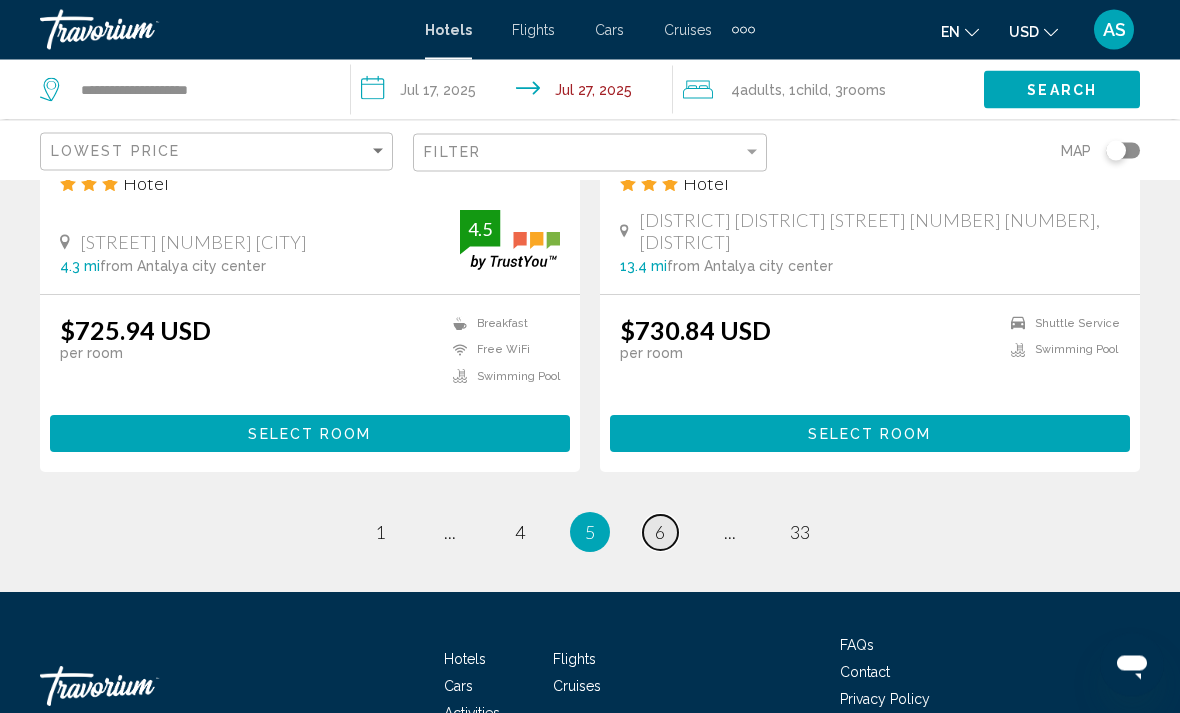 click on "6" at bounding box center (660, 533) 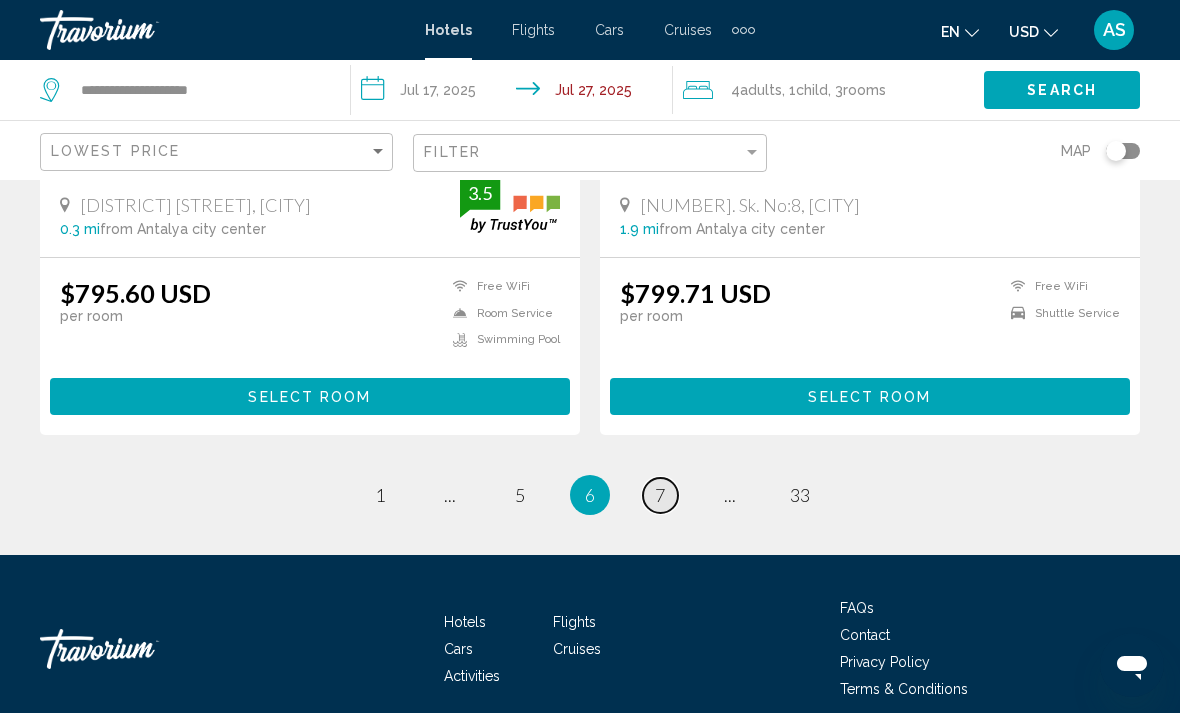 scroll, scrollTop: 4047, scrollLeft: 0, axis: vertical 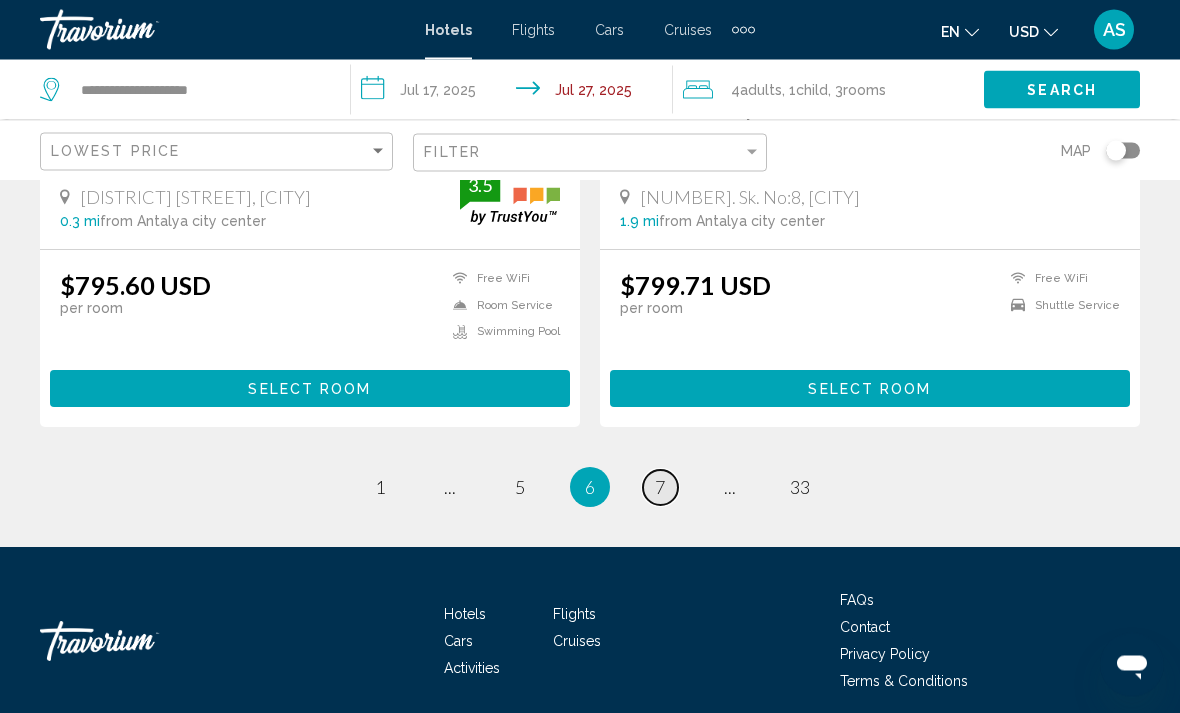click on "7" at bounding box center (660, 488) 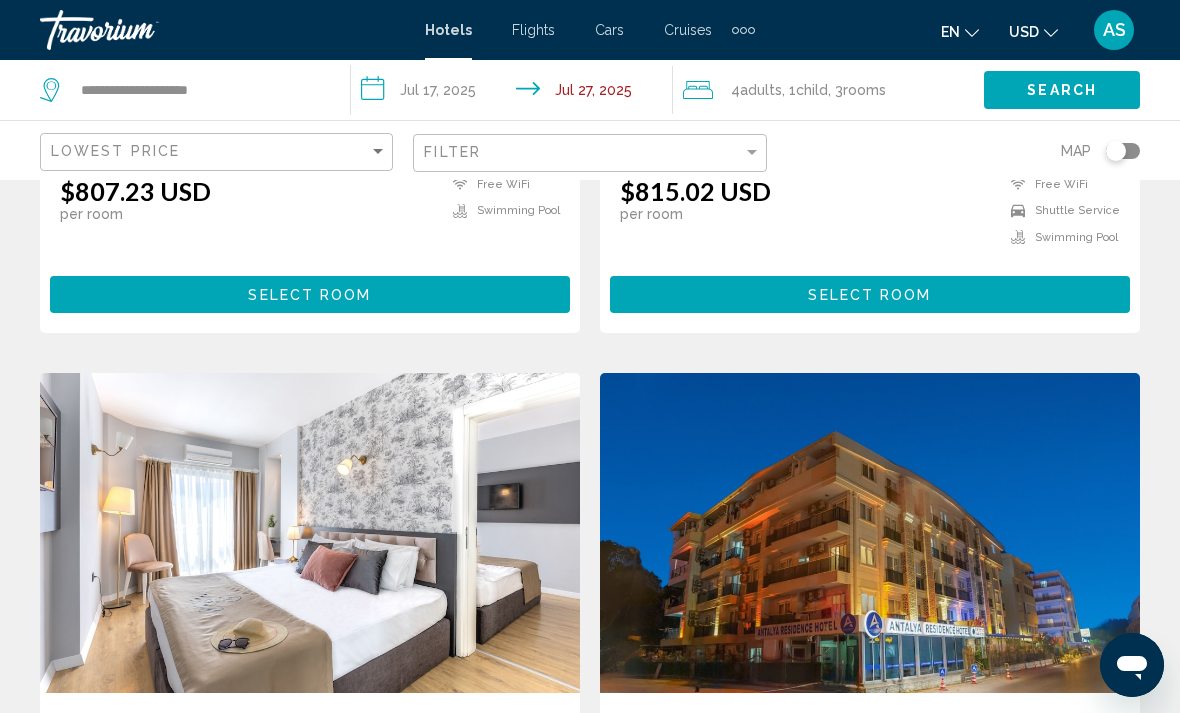 scroll, scrollTop: 0, scrollLeft: 0, axis: both 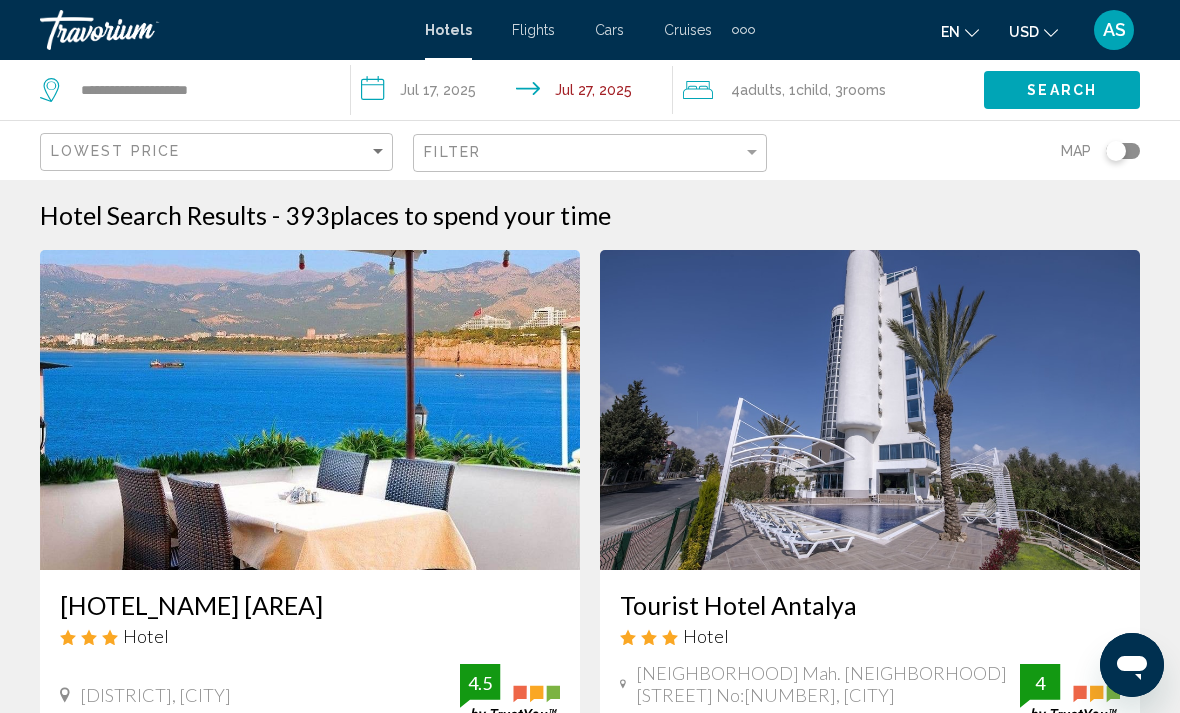 click on ", 3  Room rooms" 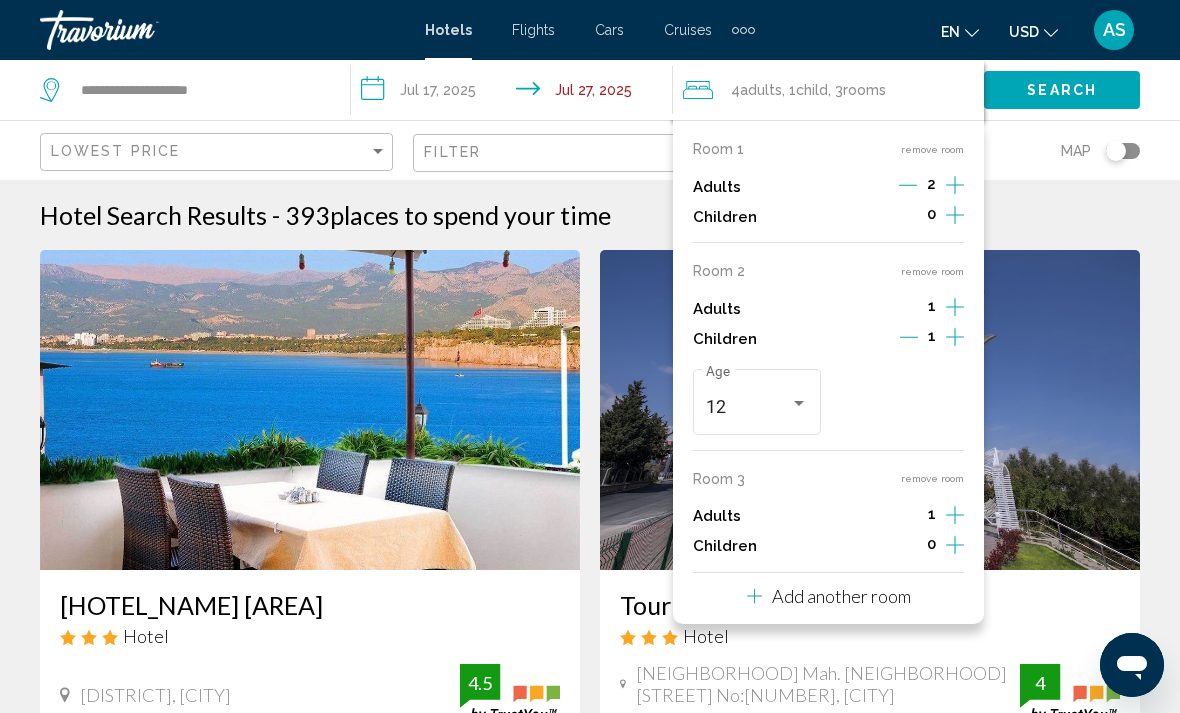 click on "remove room" at bounding box center [932, 271] 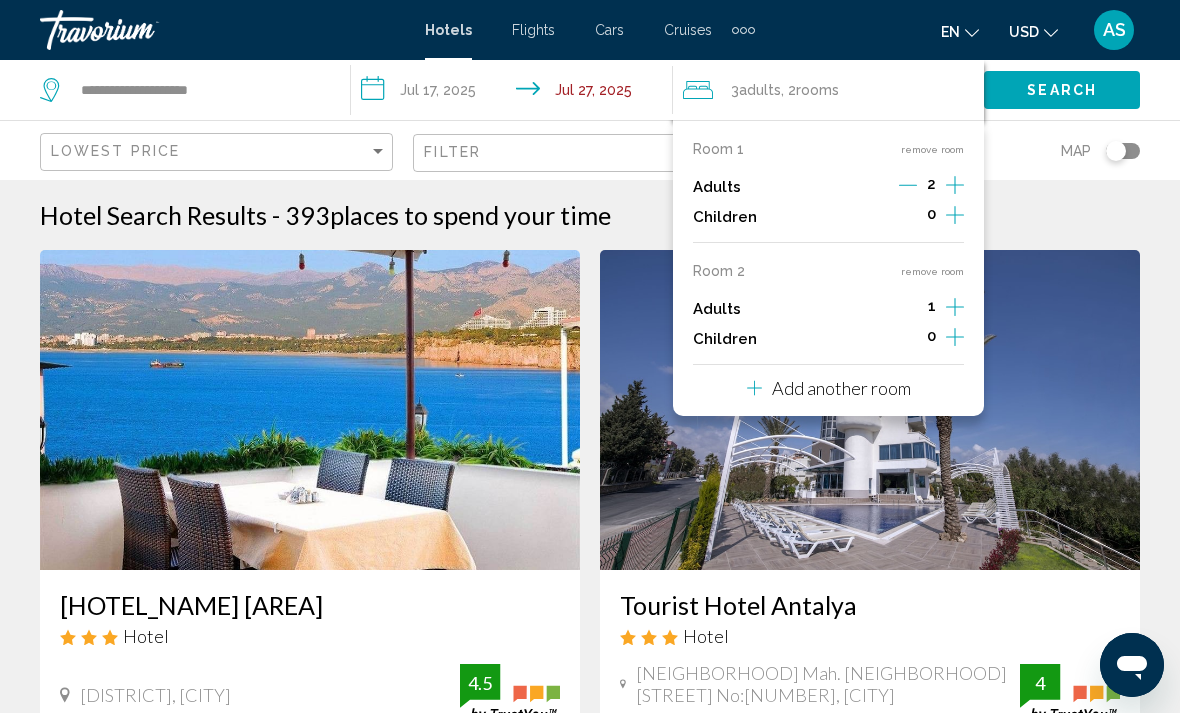 click on "remove room" at bounding box center (932, 271) 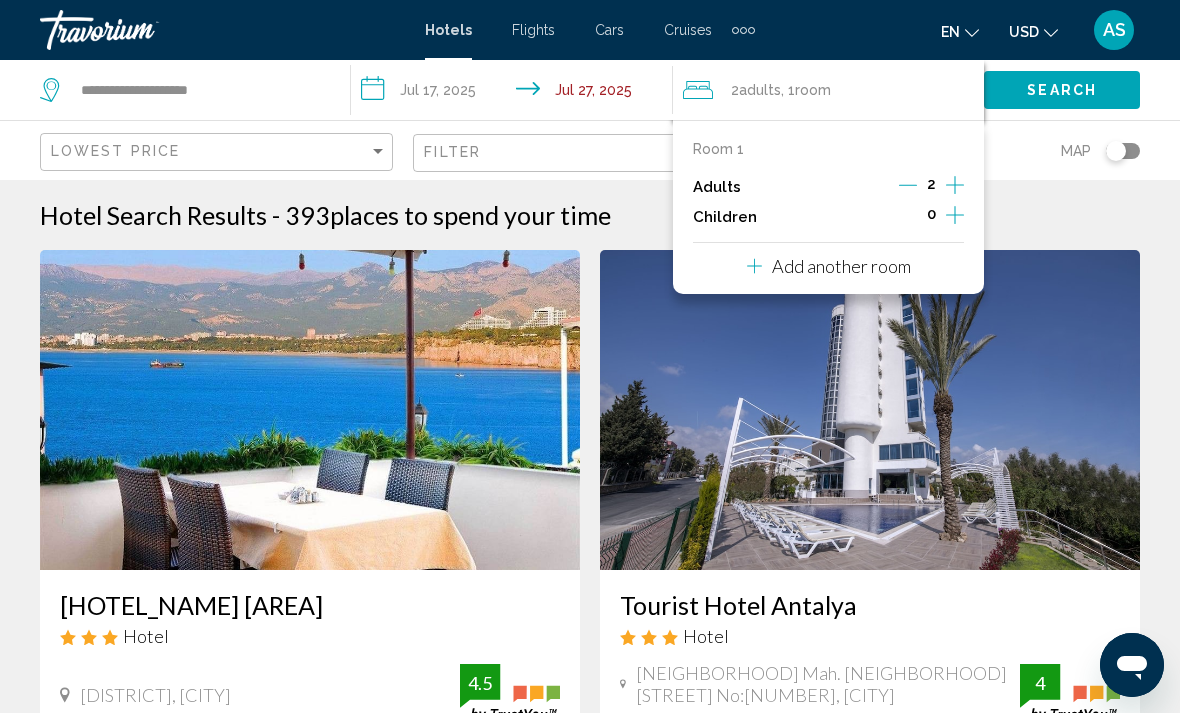 click on "Search" 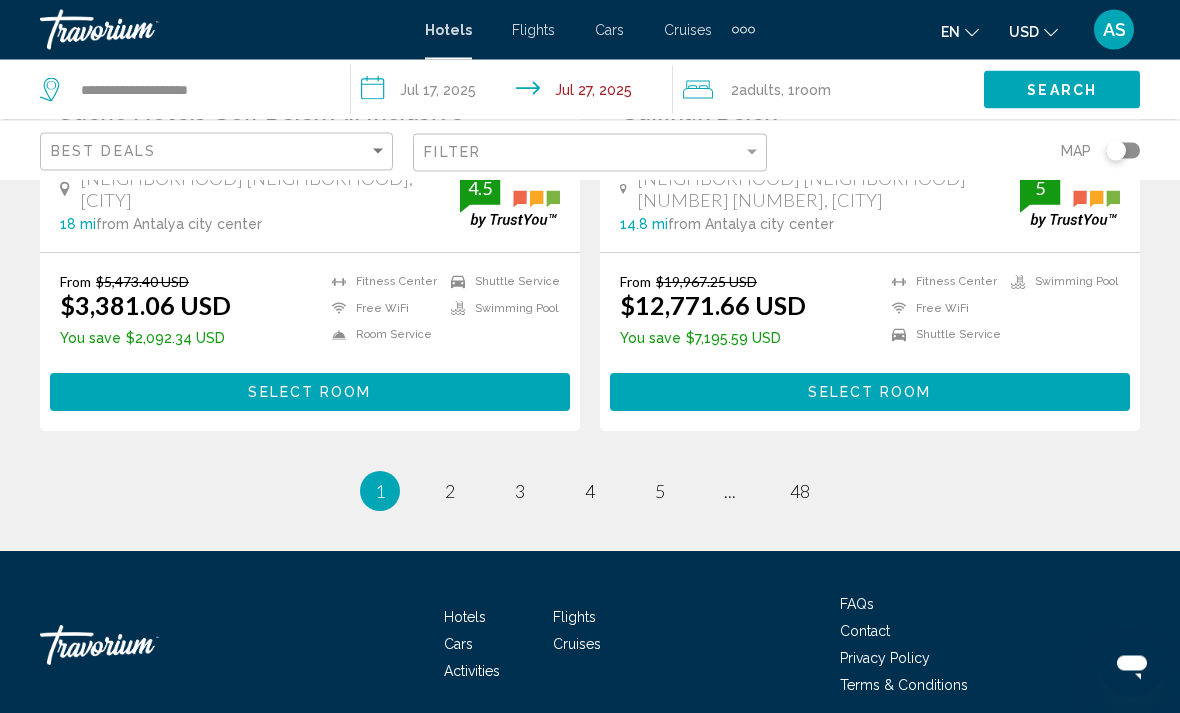 scroll, scrollTop: 4083, scrollLeft: 0, axis: vertical 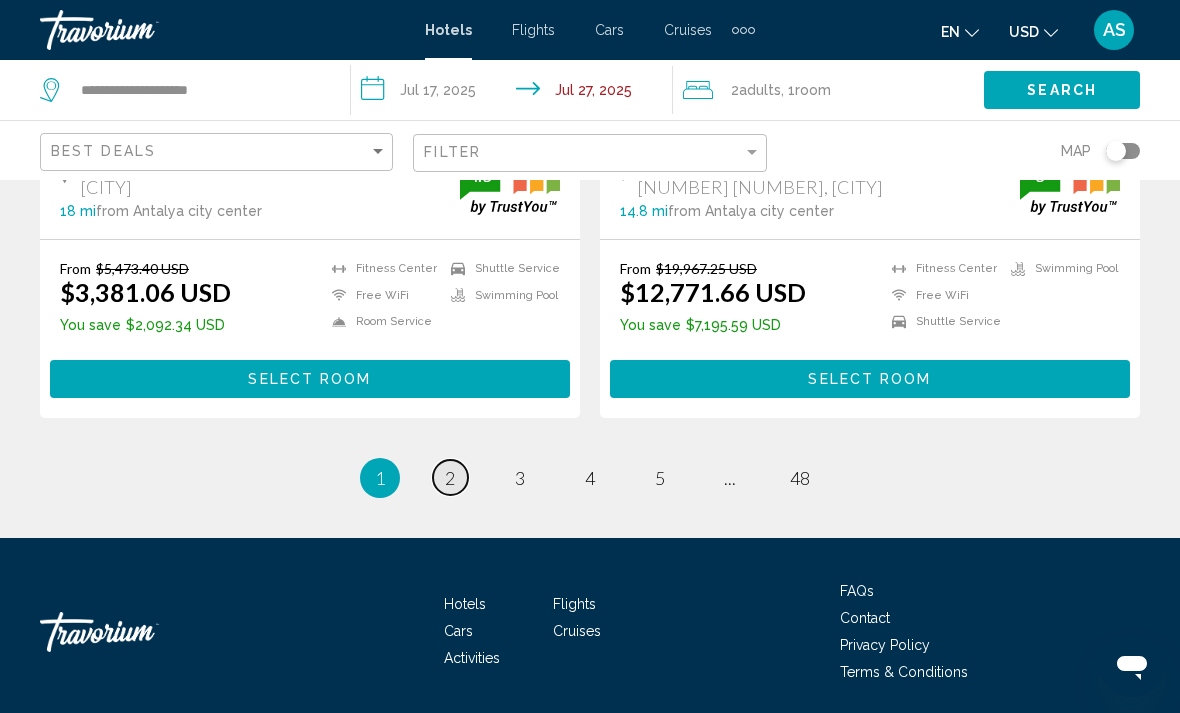 click on "page  2" at bounding box center [450, 477] 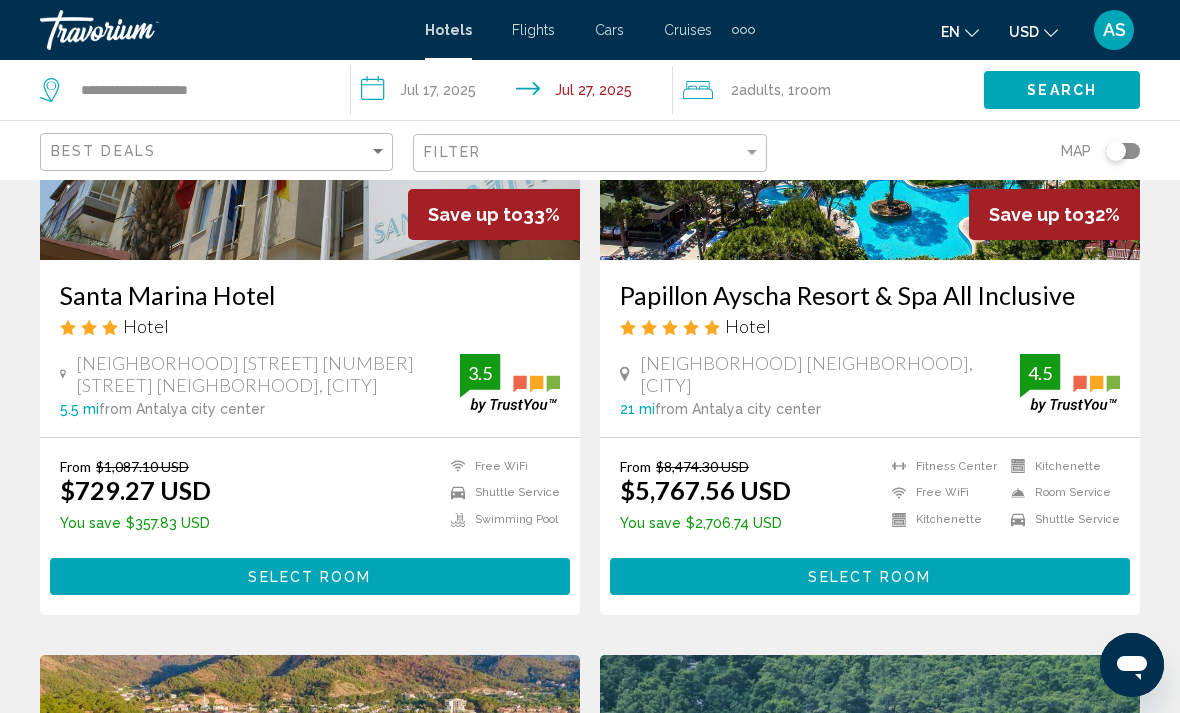 scroll, scrollTop: 318, scrollLeft: 0, axis: vertical 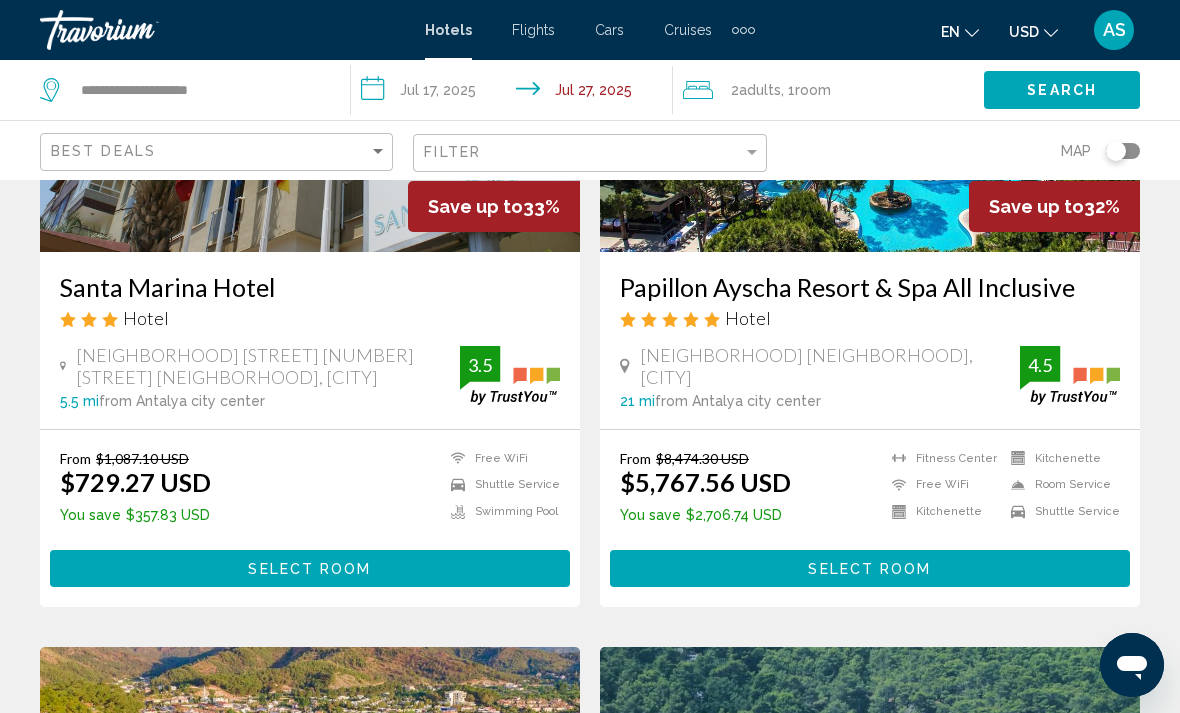 click on "Select Room" at bounding box center (310, 568) 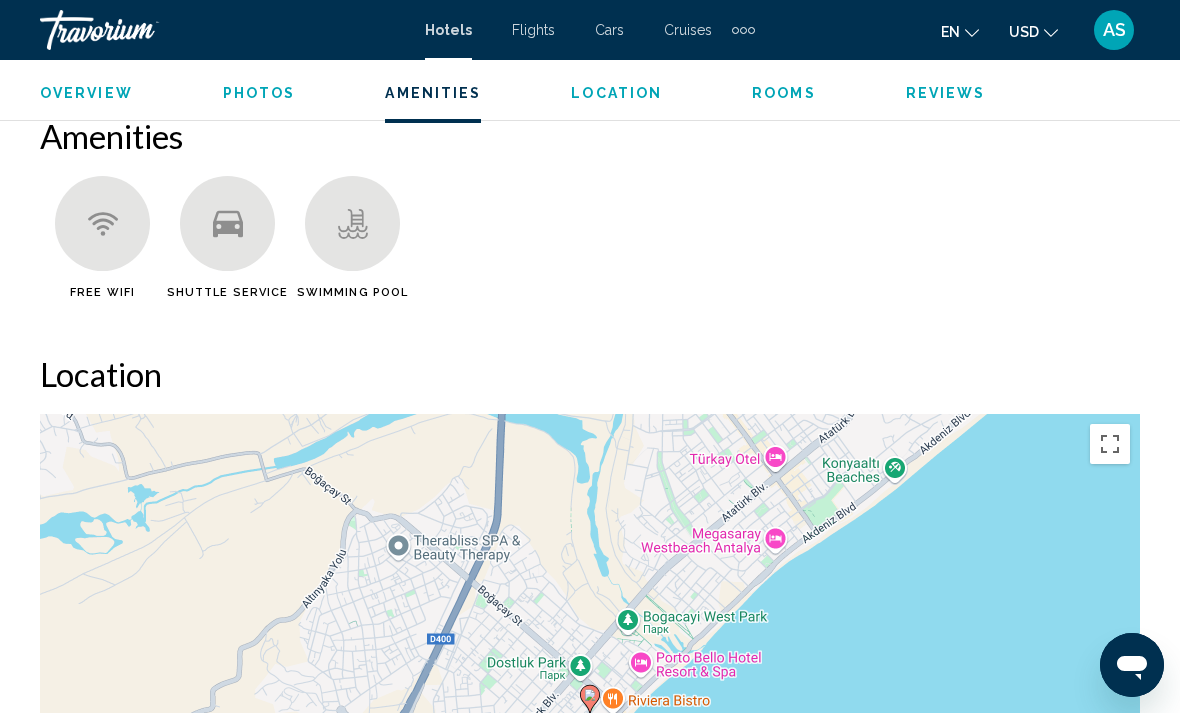 scroll, scrollTop: 1947, scrollLeft: 0, axis: vertical 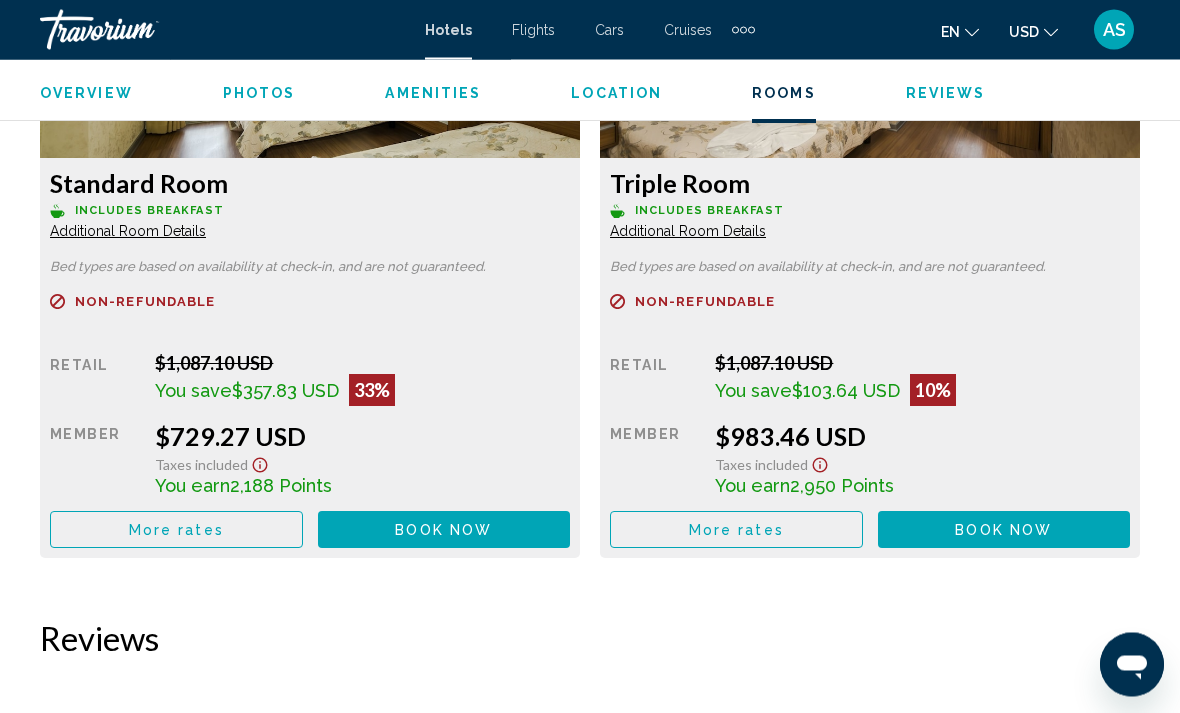 click on "More rates" at bounding box center (176, 530) 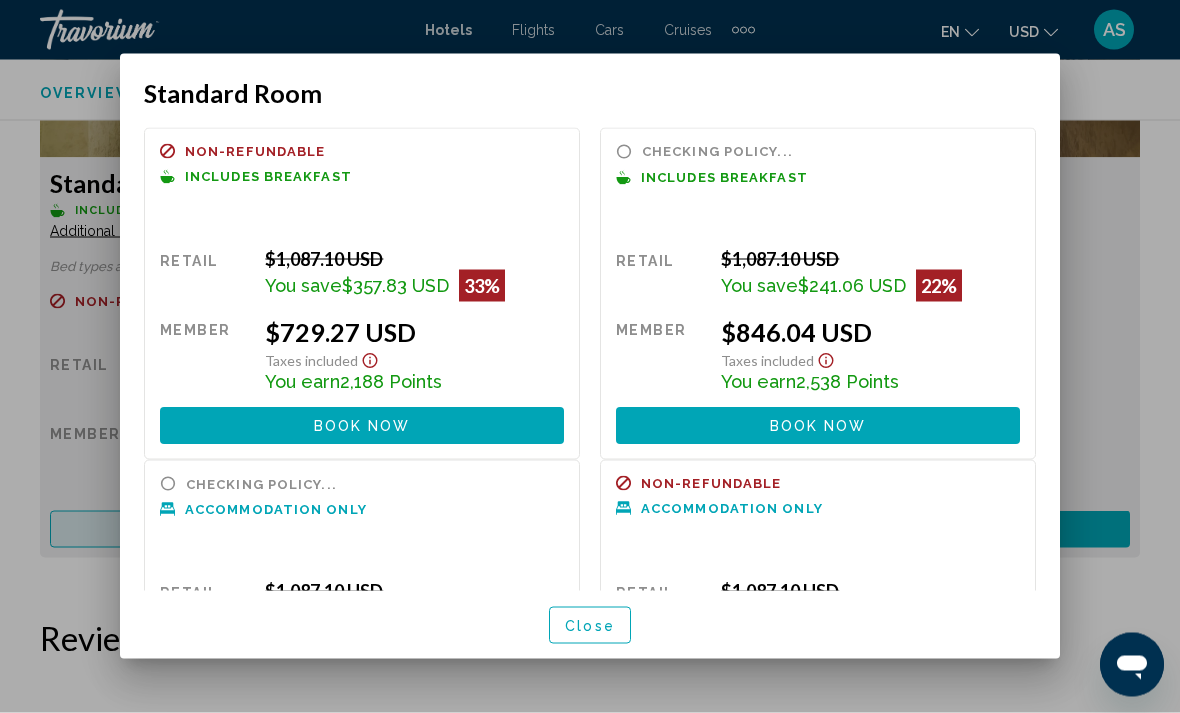 scroll, scrollTop: 0, scrollLeft: 0, axis: both 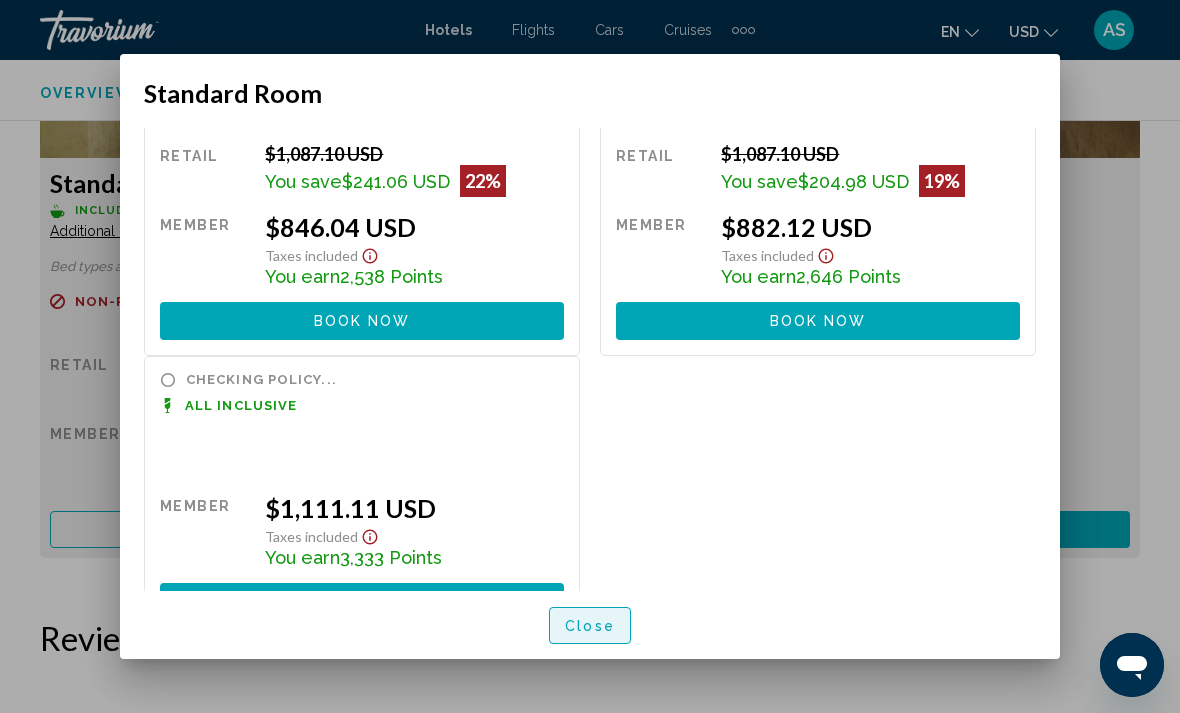 click on "Close" at bounding box center (590, 626) 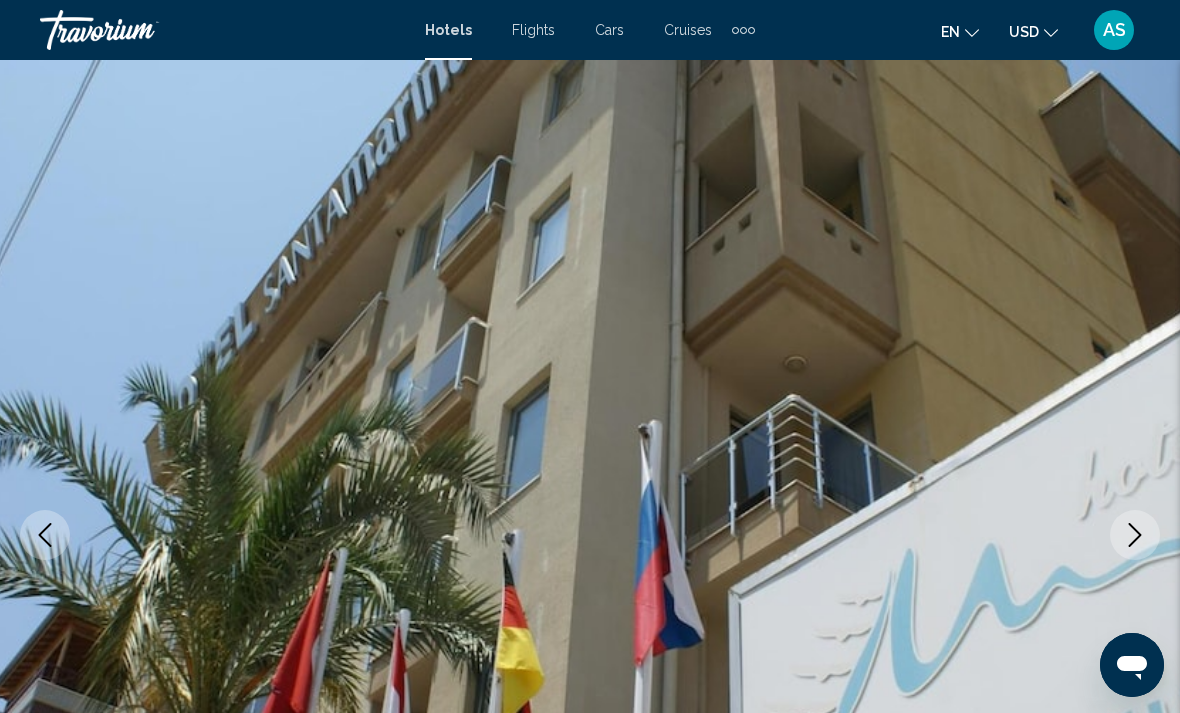 scroll, scrollTop: 3274, scrollLeft: 0, axis: vertical 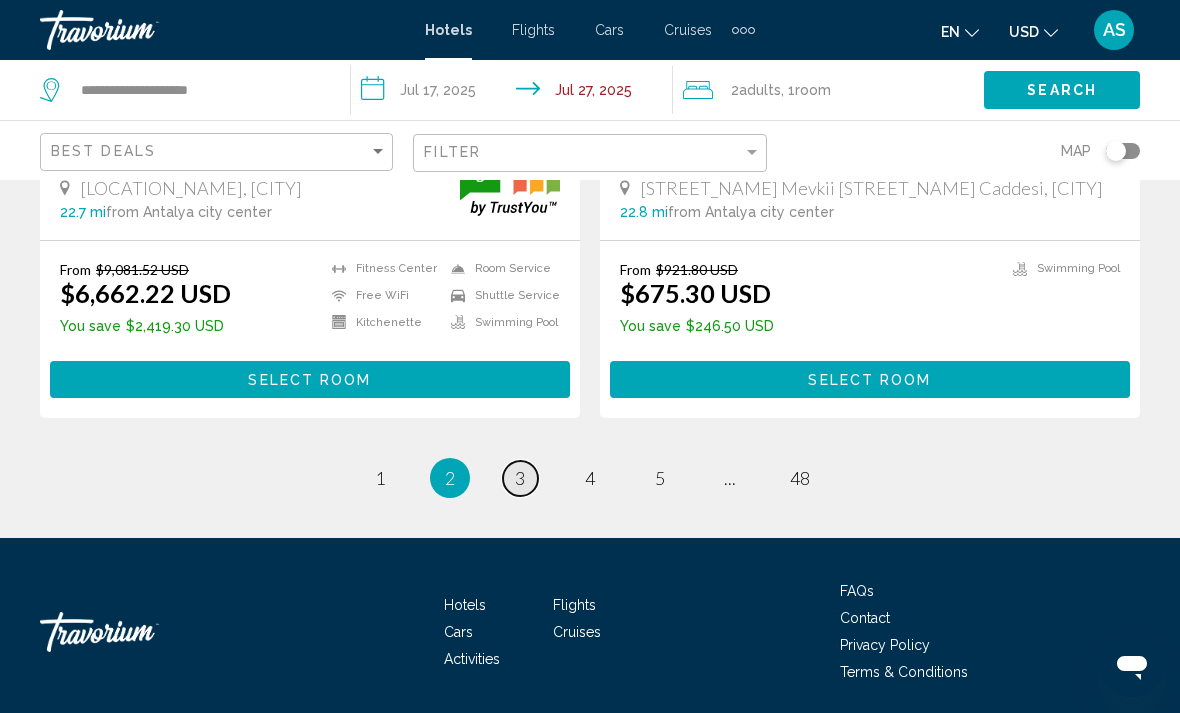 click on "3" at bounding box center (520, 478) 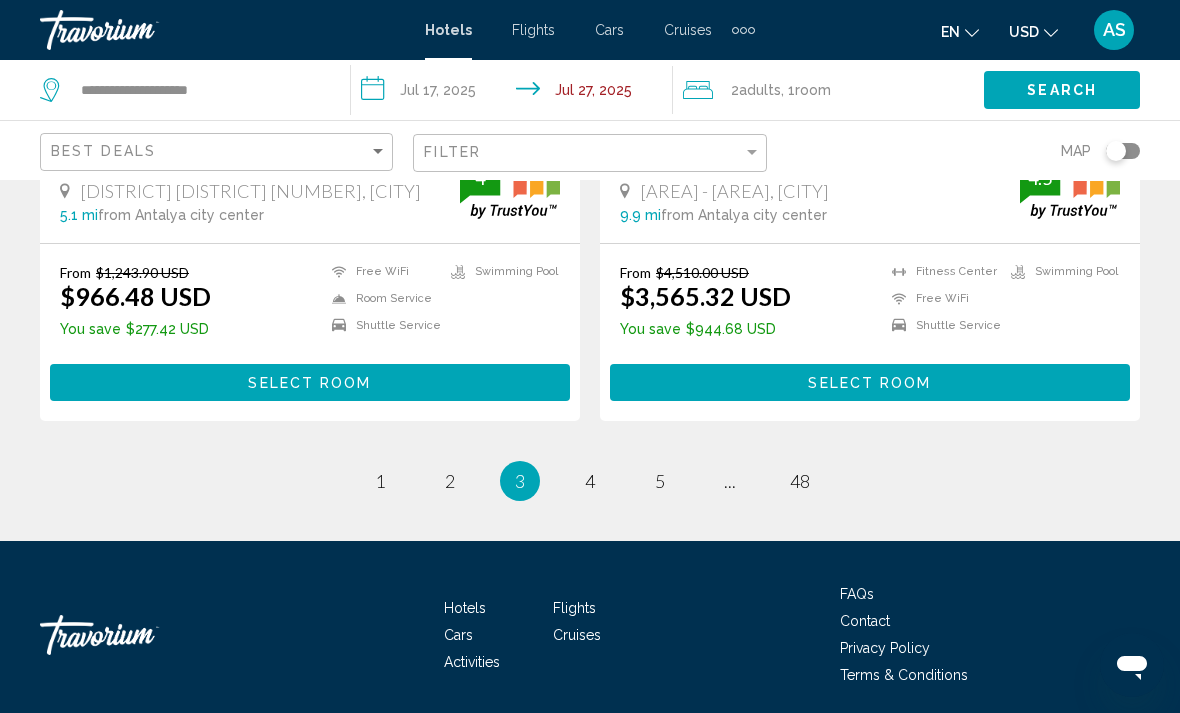 scroll, scrollTop: 4081, scrollLeft: 0, axis: vertical 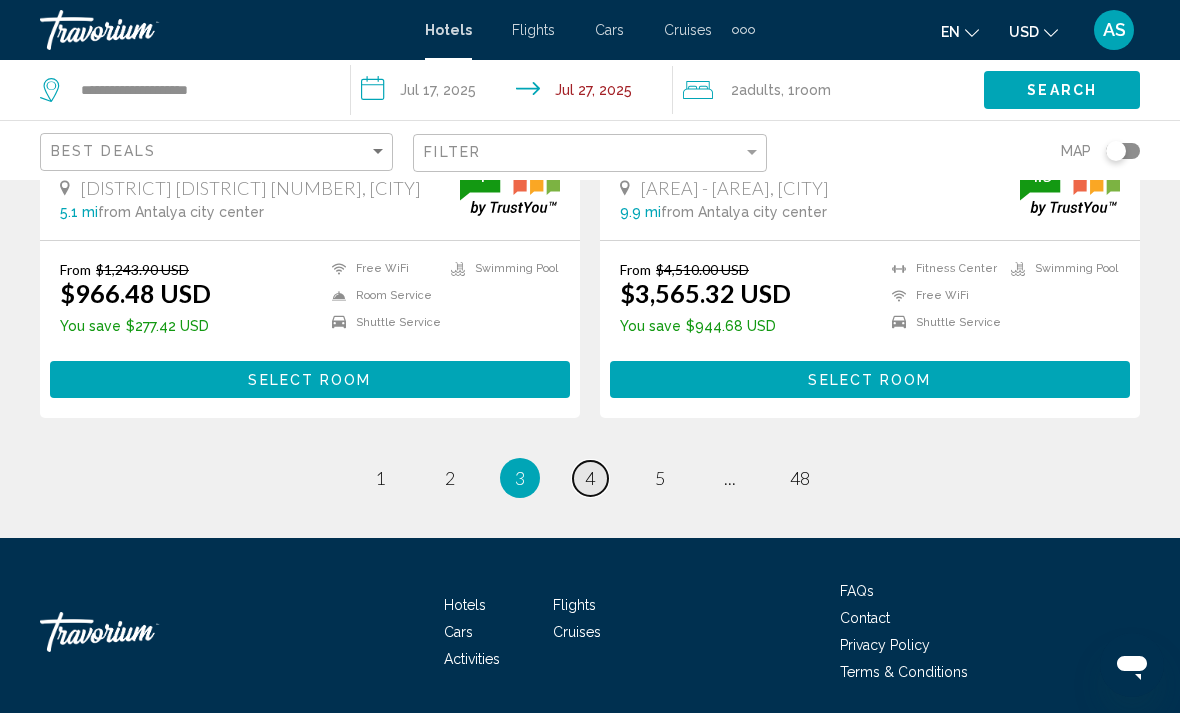 click on "page  4" at bounding box center (590, 478) 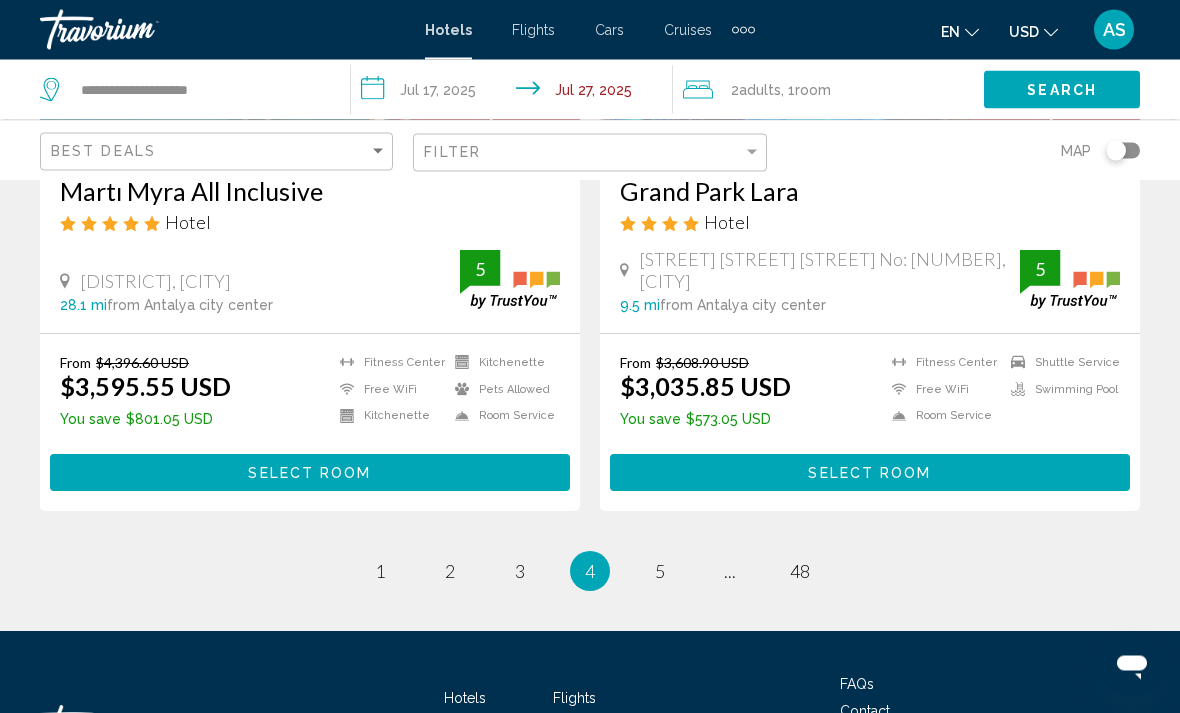 scroll, scrollTop: 4081, scrollLeft: 0, axis: vertical 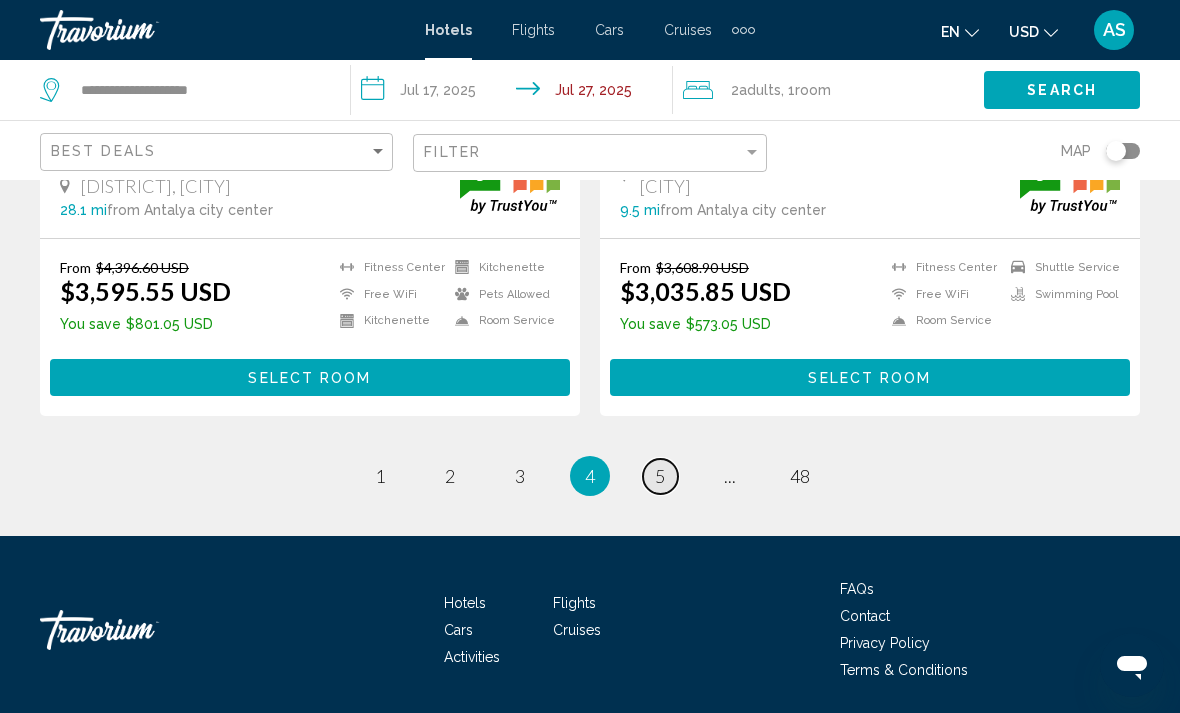 click on "page  5" at bounding box center [660, 476] 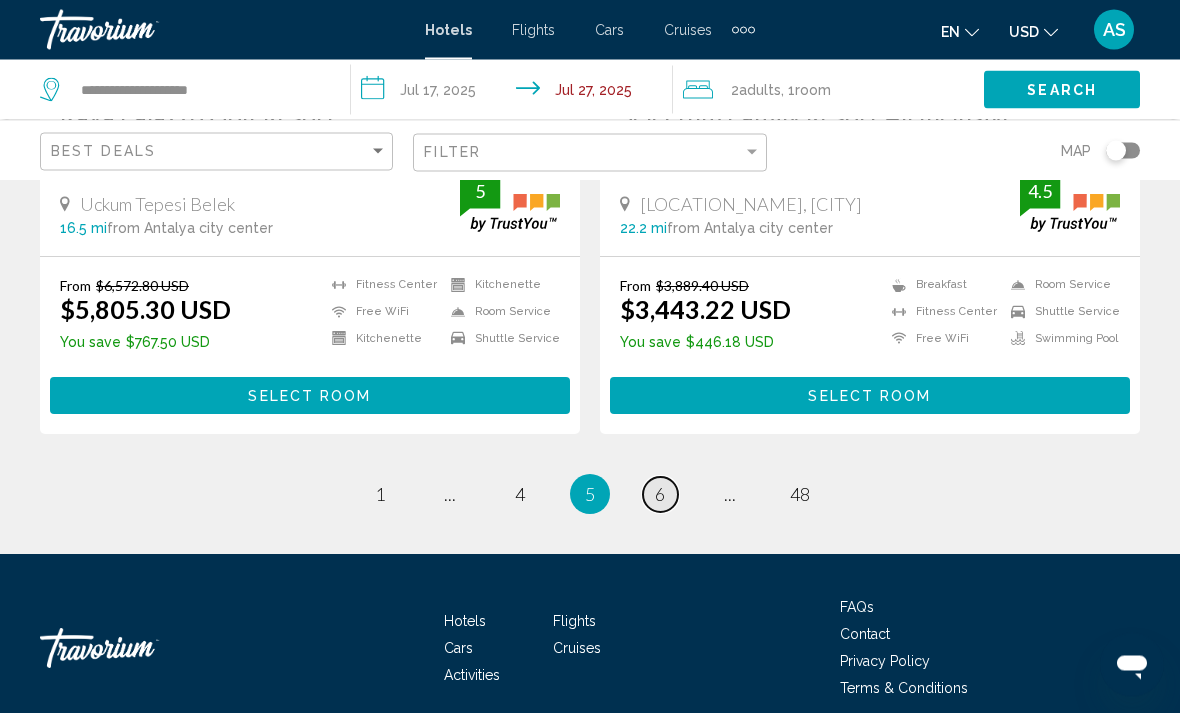 scroll, scrollTop: 4079, scrollLeft: 0, axis: vertical 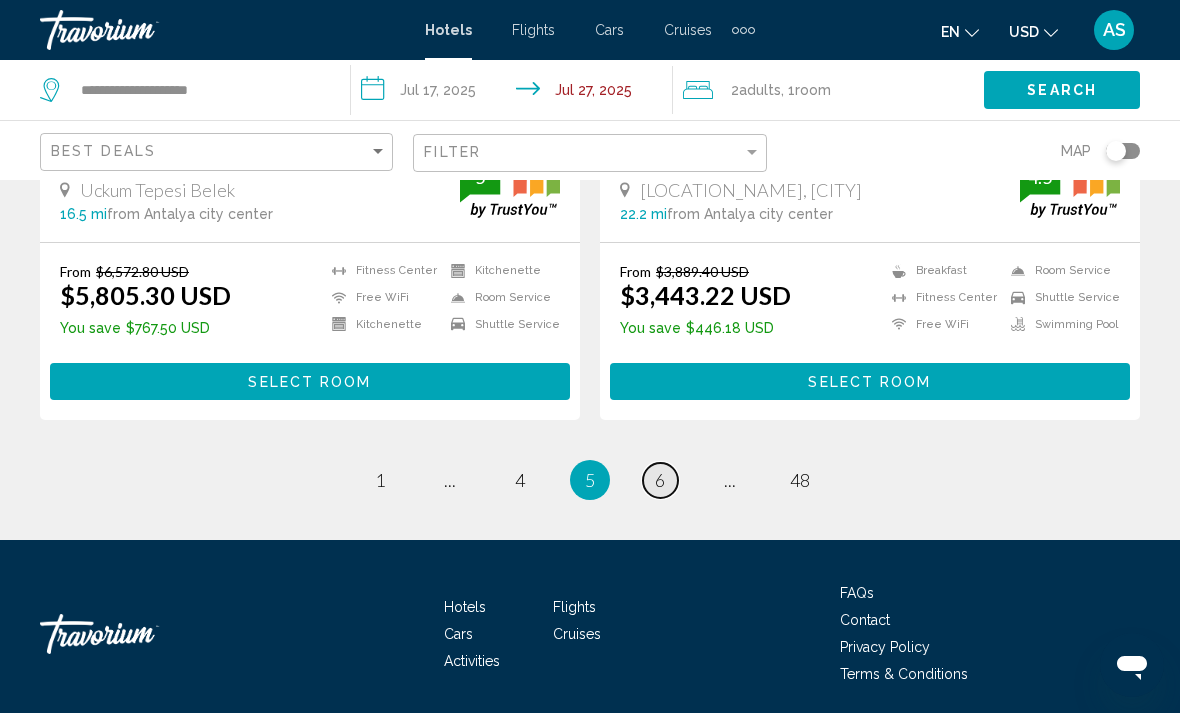 click on "6" at bounding box center [660, 480] 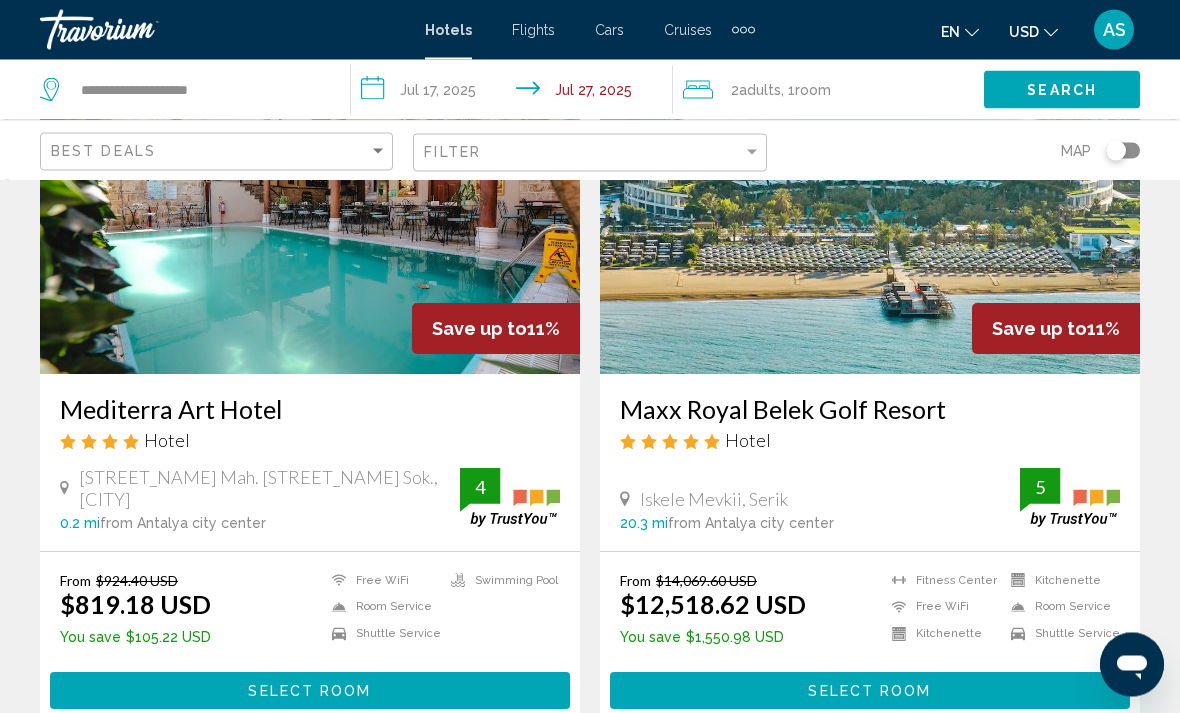 scroll, scrollTop: 196, scrollLeft: 0, axis: vertical 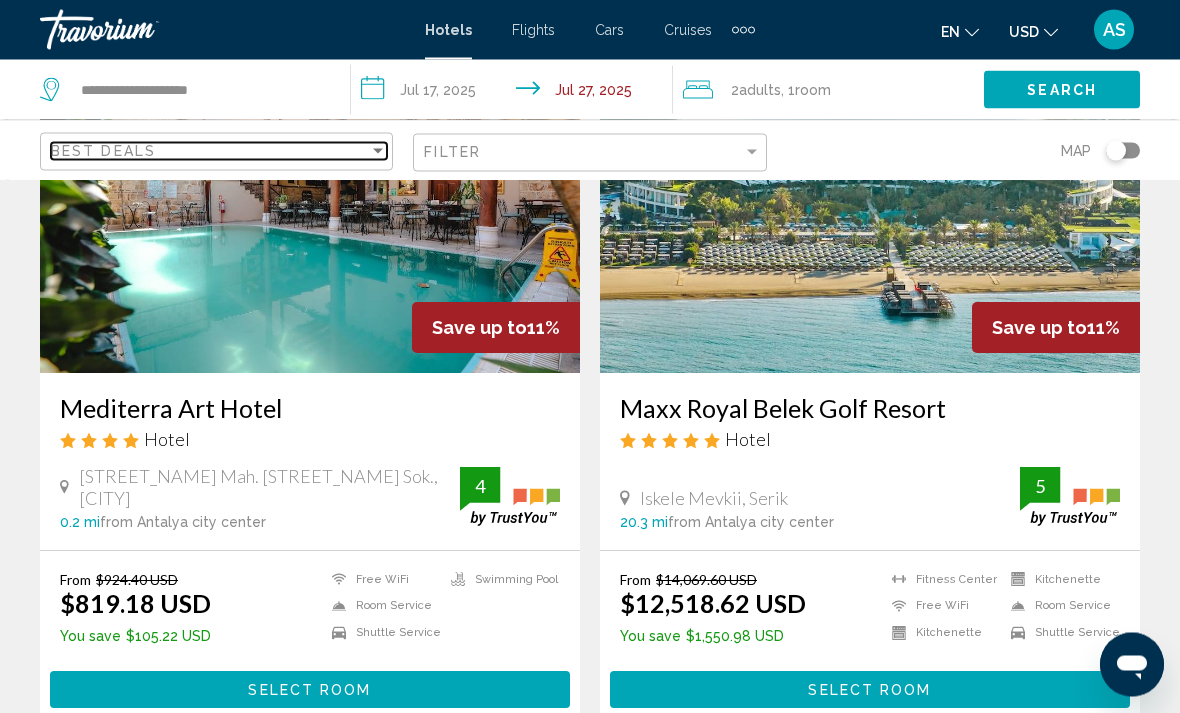 click on "Best Deals" at bounding box center (210, 151) 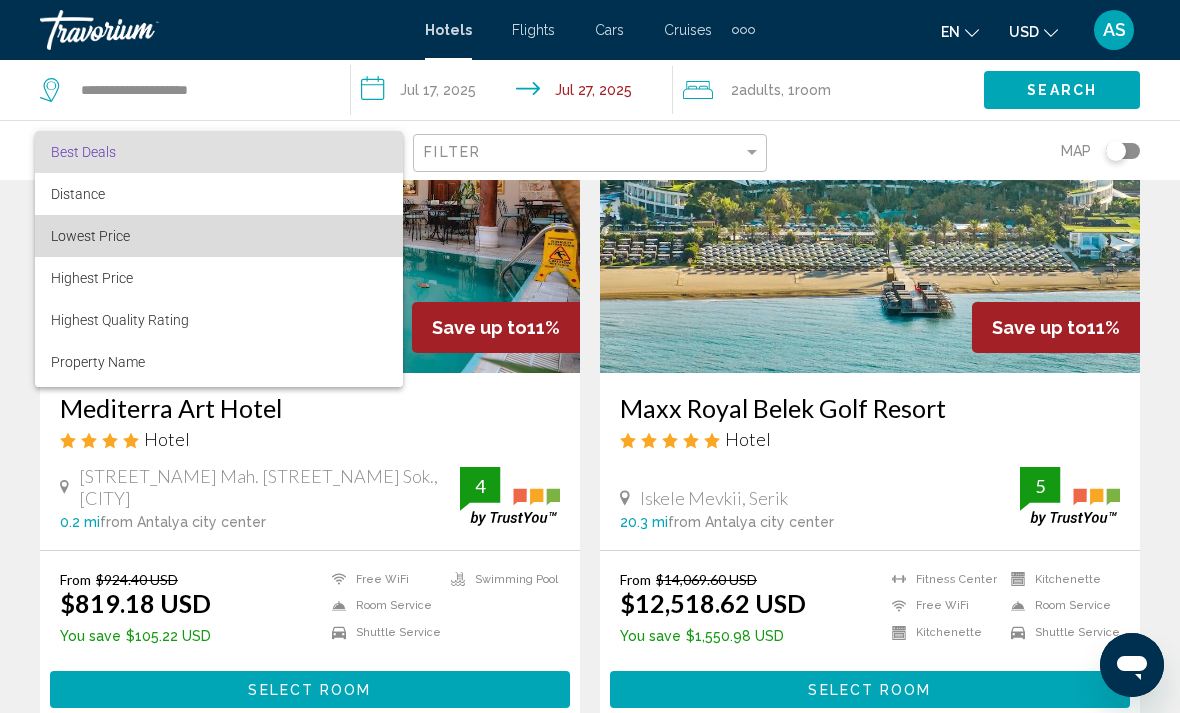 click on "Lowest Price" at bounding box center (90, 236) 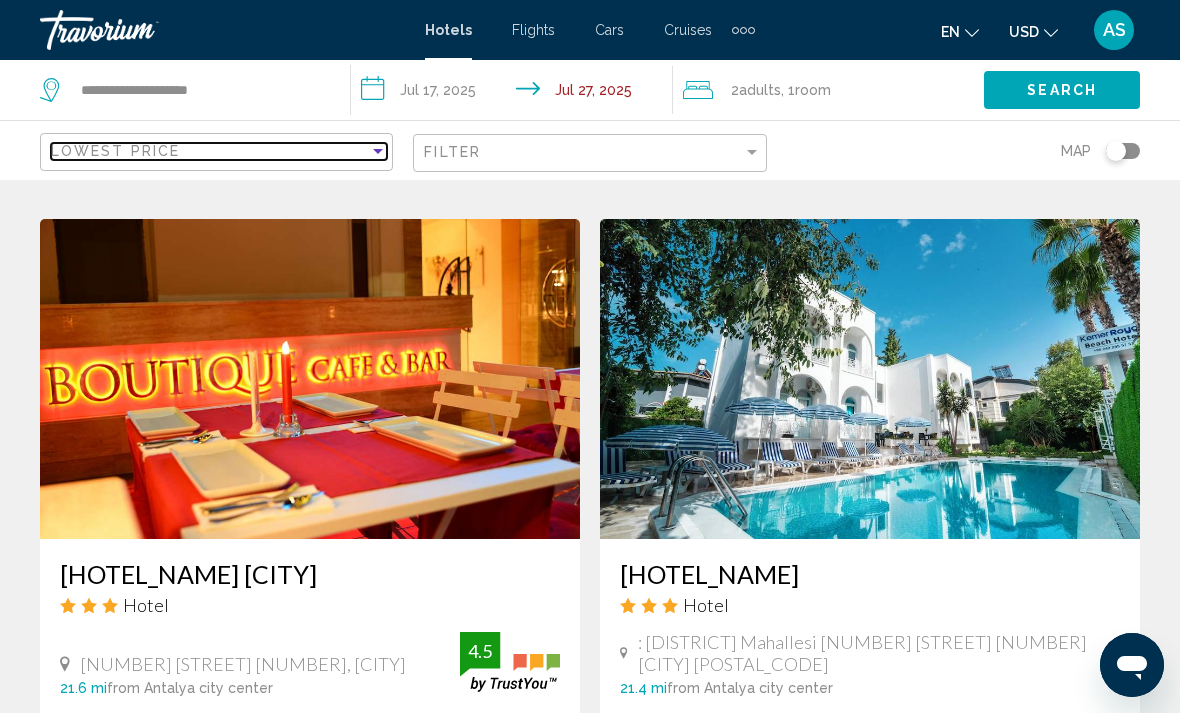 scroll, scrollTop: 4081, scrollLeft: 0, axis: vertical 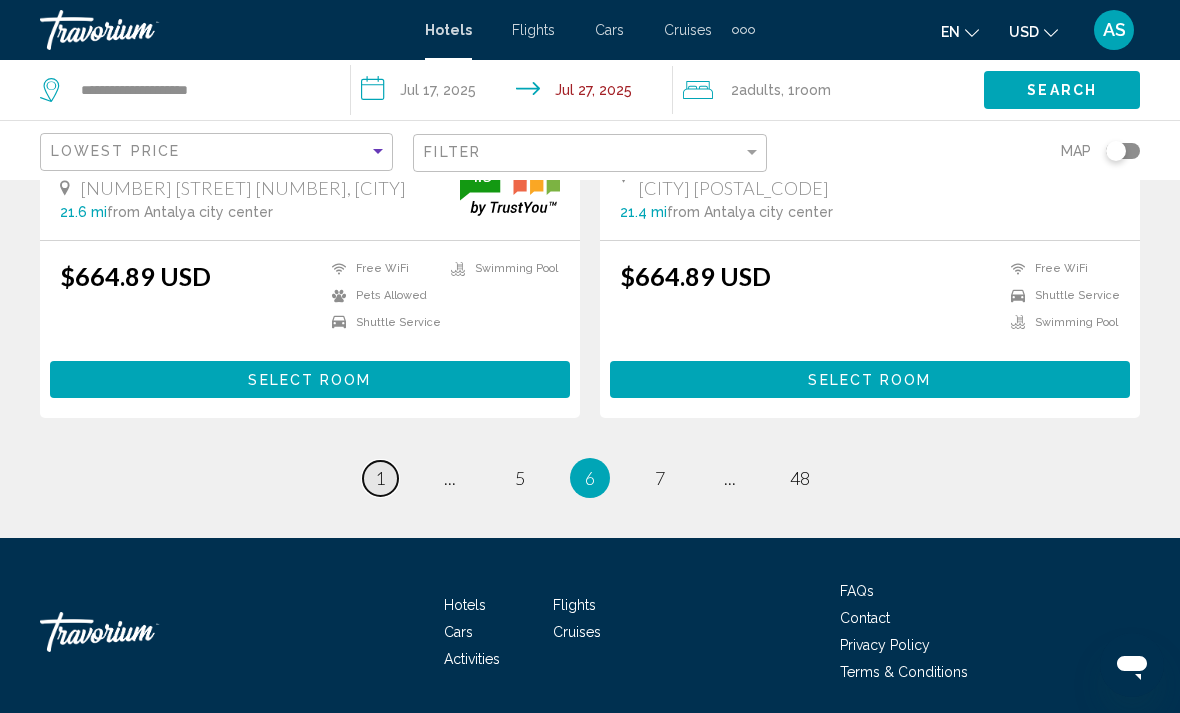 click on "page  1" at bounding box center [380, 478] 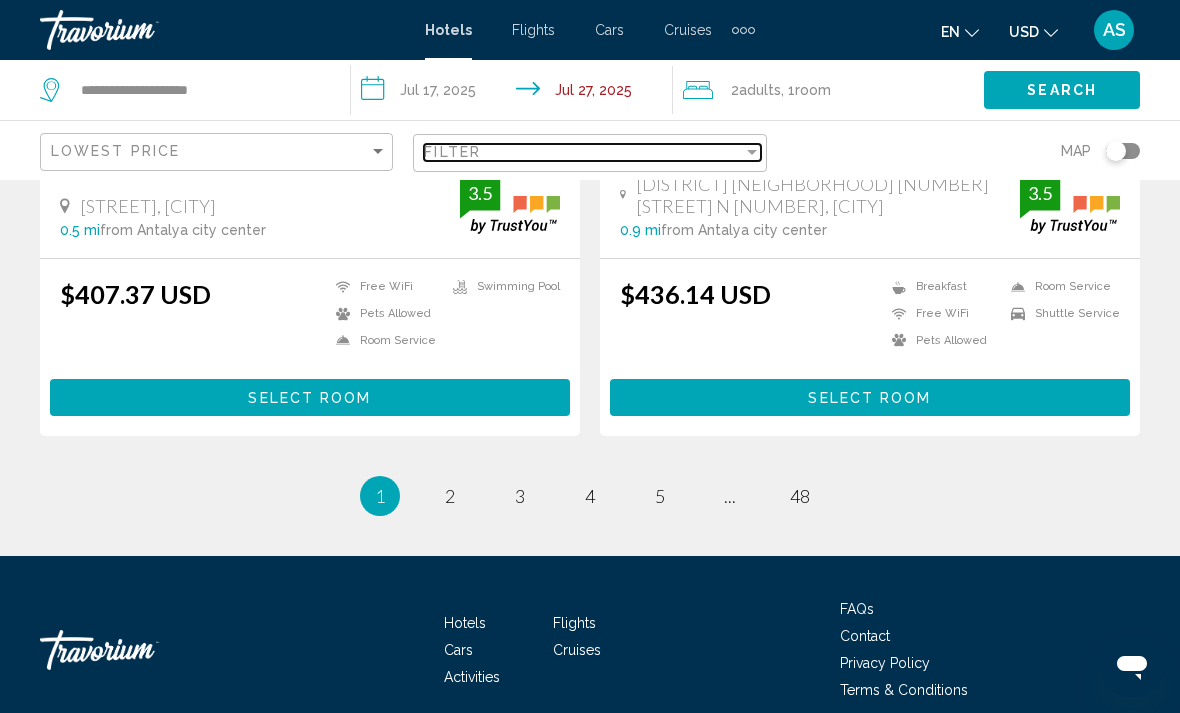 click on "Filter" at bounding box center [583, 152] 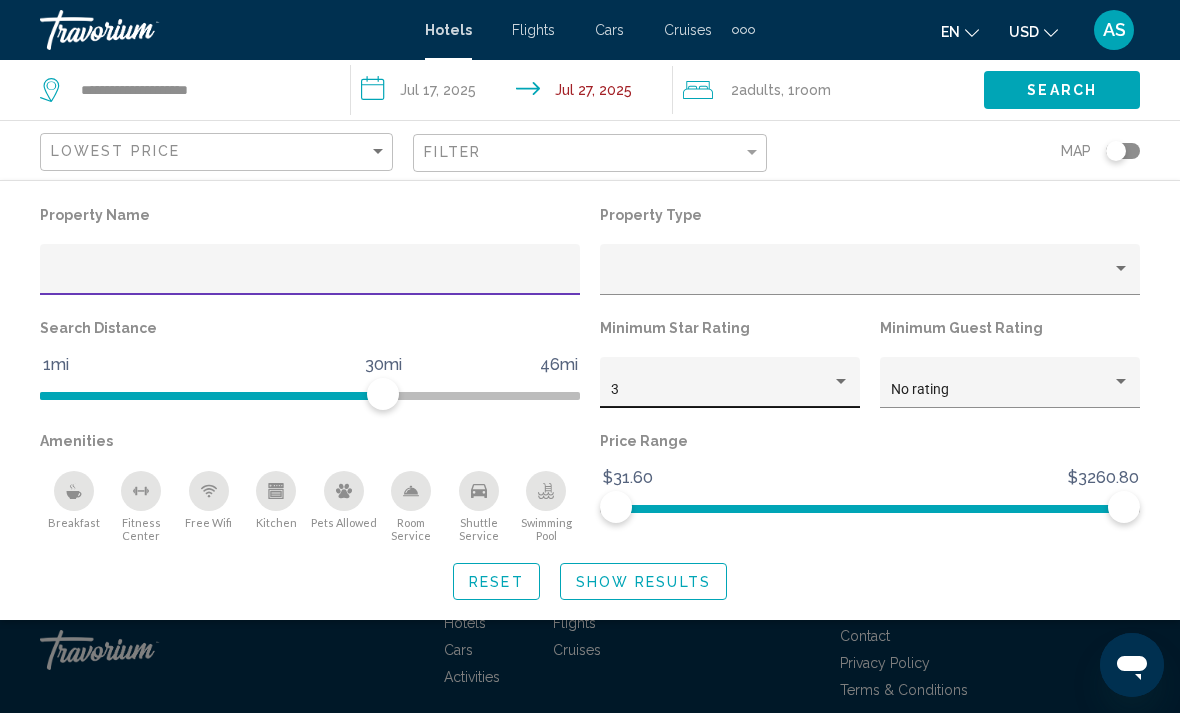 click on "3" at bounding box center (721, 390) 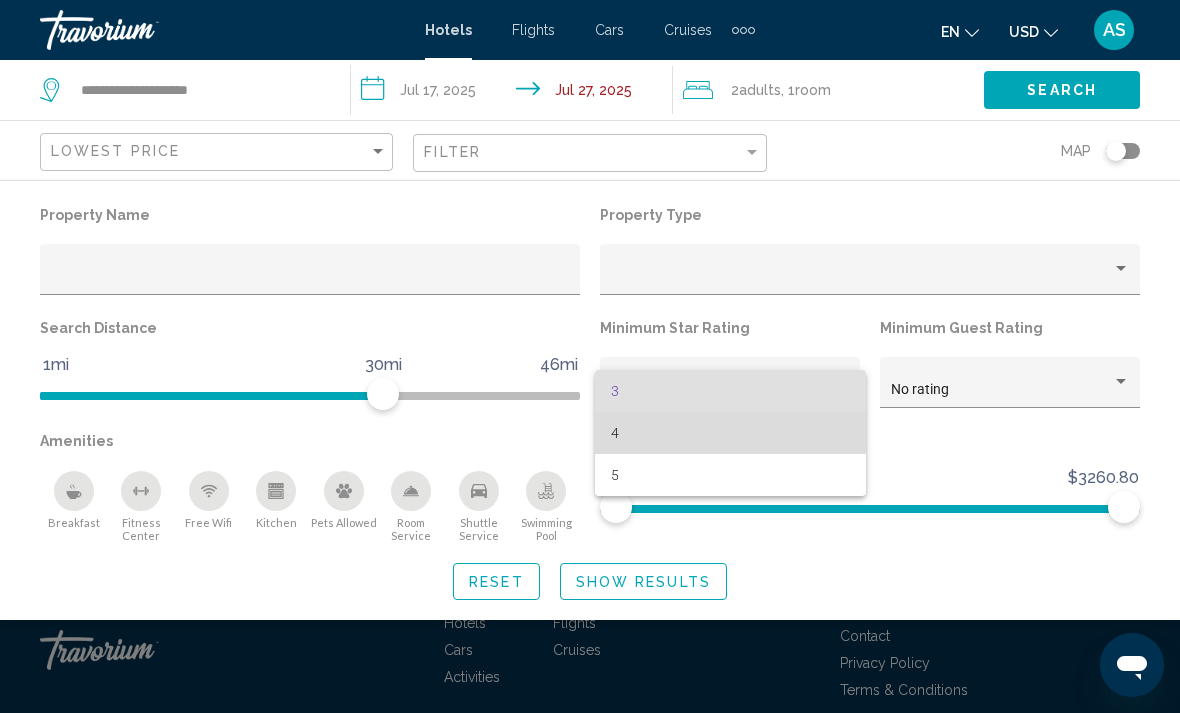 click on "4" at bounding box center (730, 433) 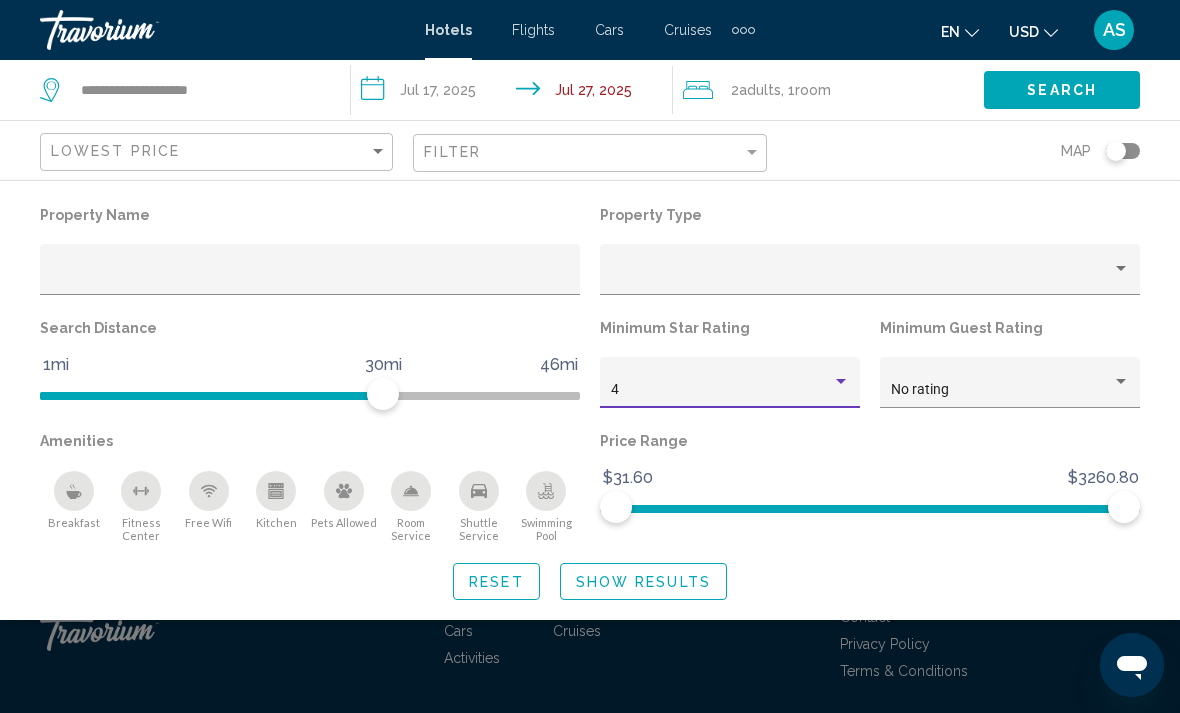 click on "Show Results" 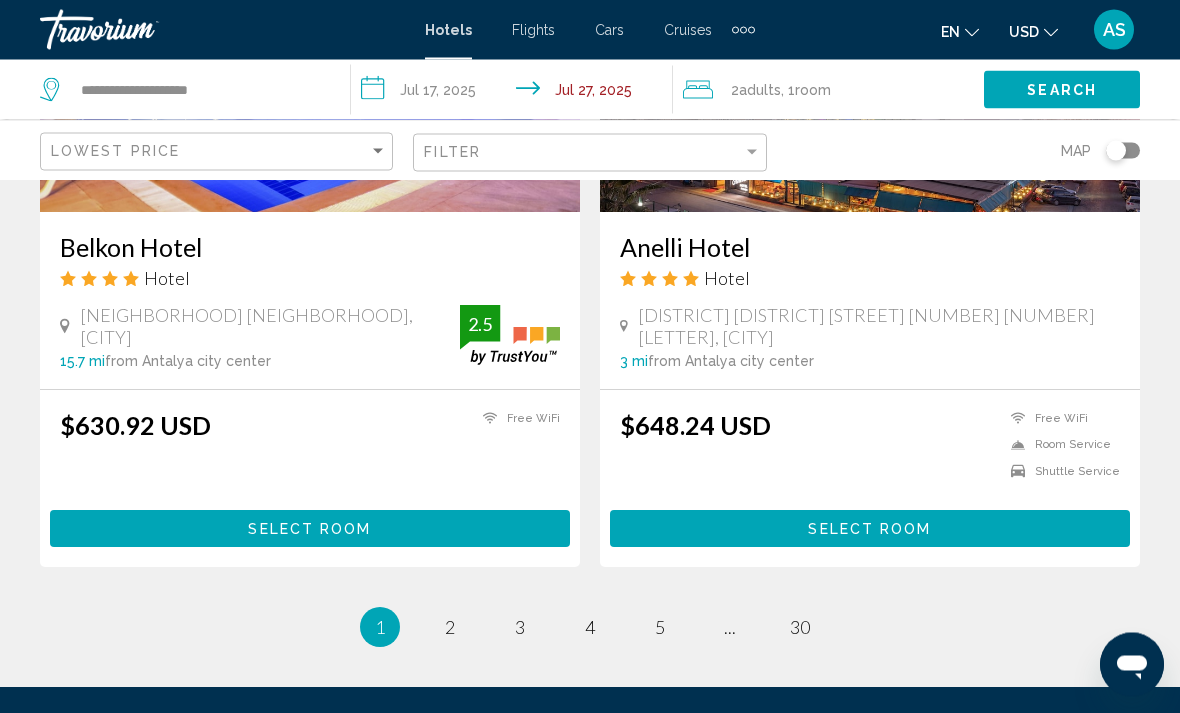 scroll, scrollTop: 3893, scrollLeft: 0, axis: vertical 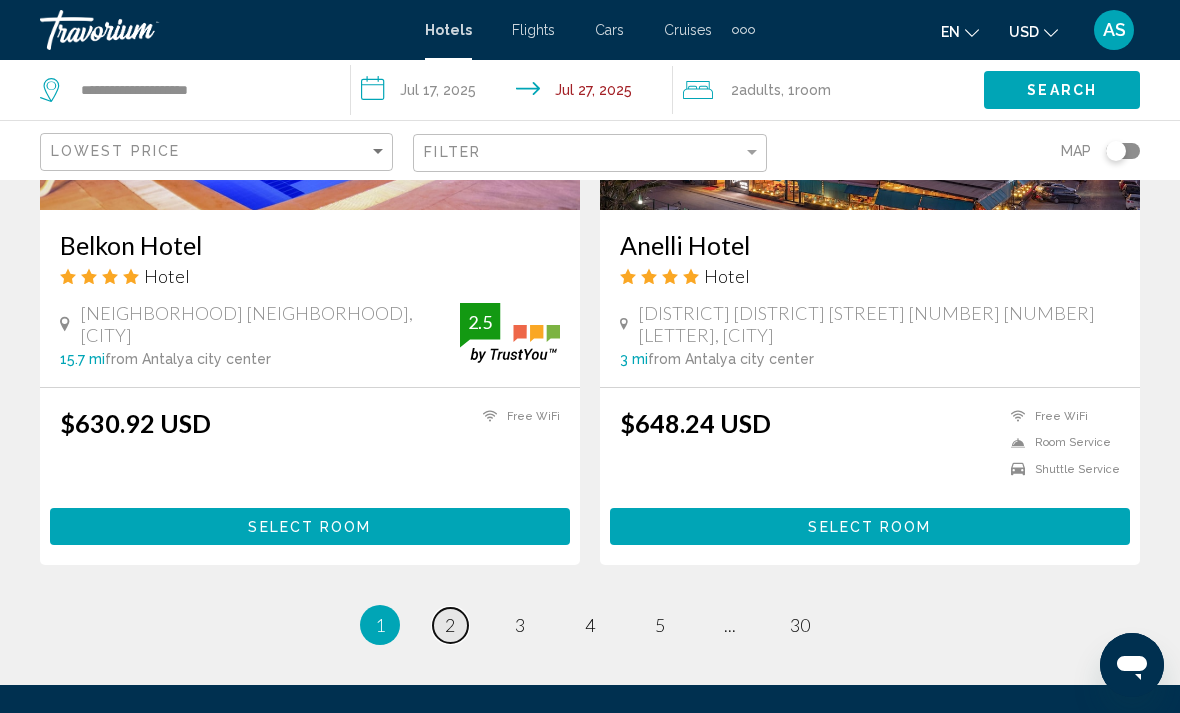 click on "page  2" at bounding box center [450, 625] 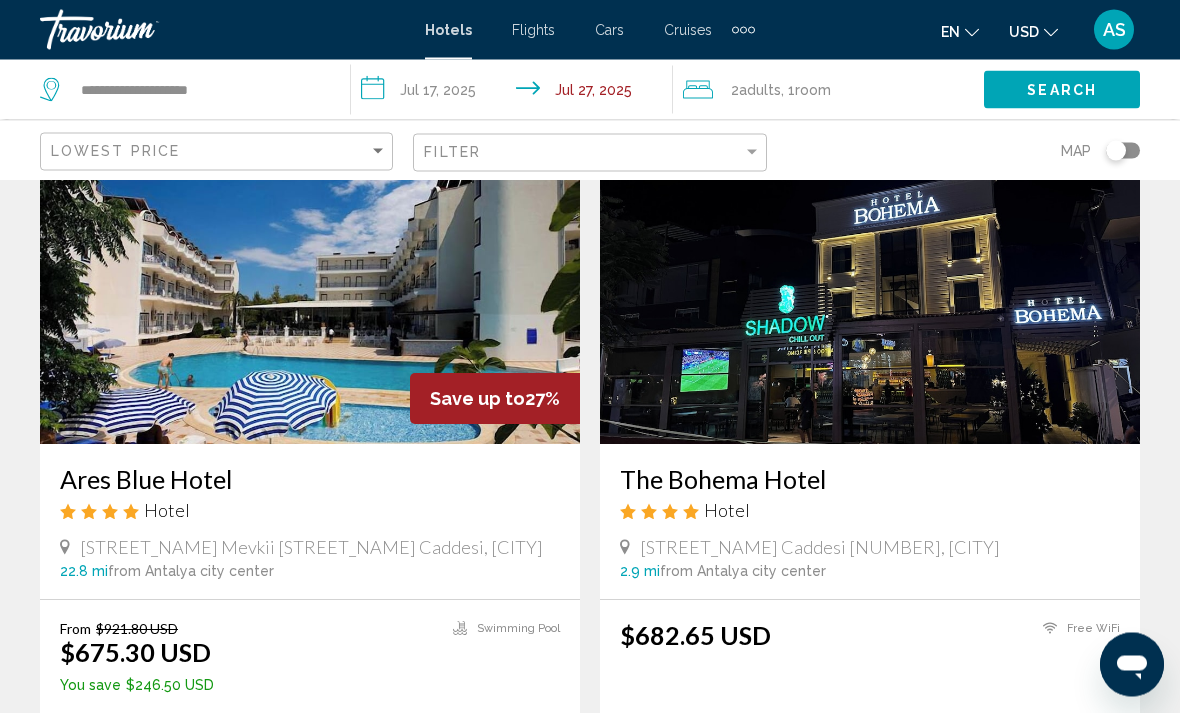 scroll, scrollTop: 126, scrollLeft: 0, axis: vertical 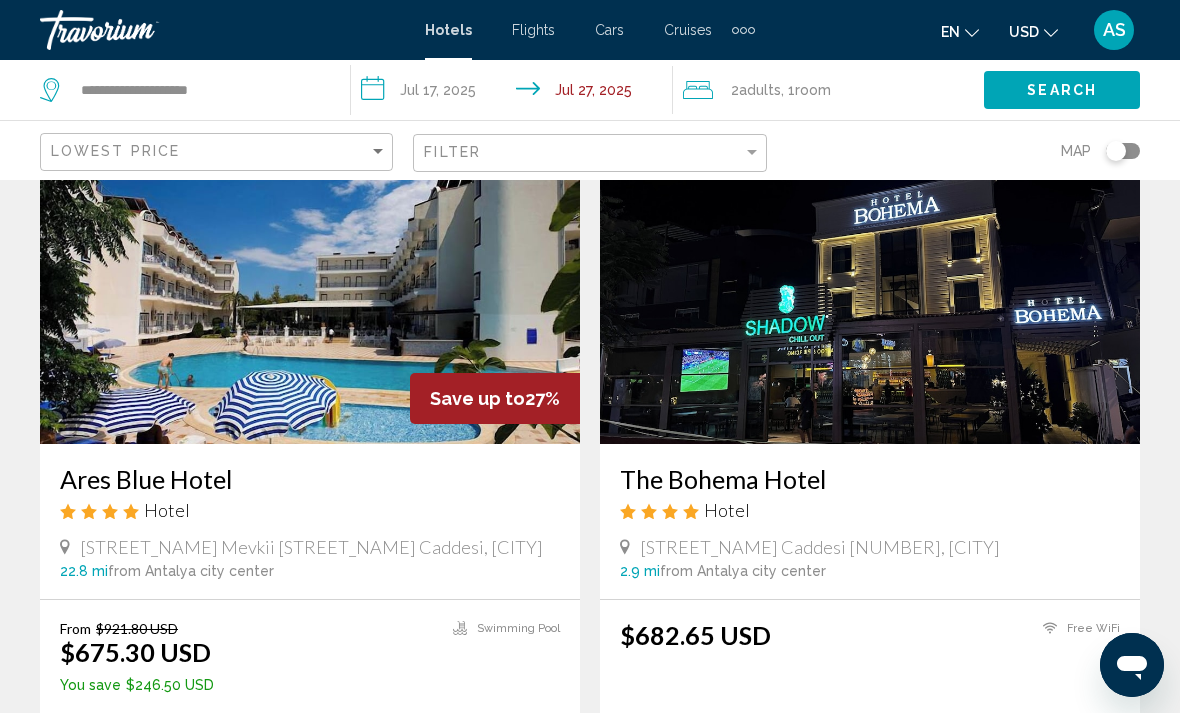 click on "Select Room" at bounding box center [310, 738] 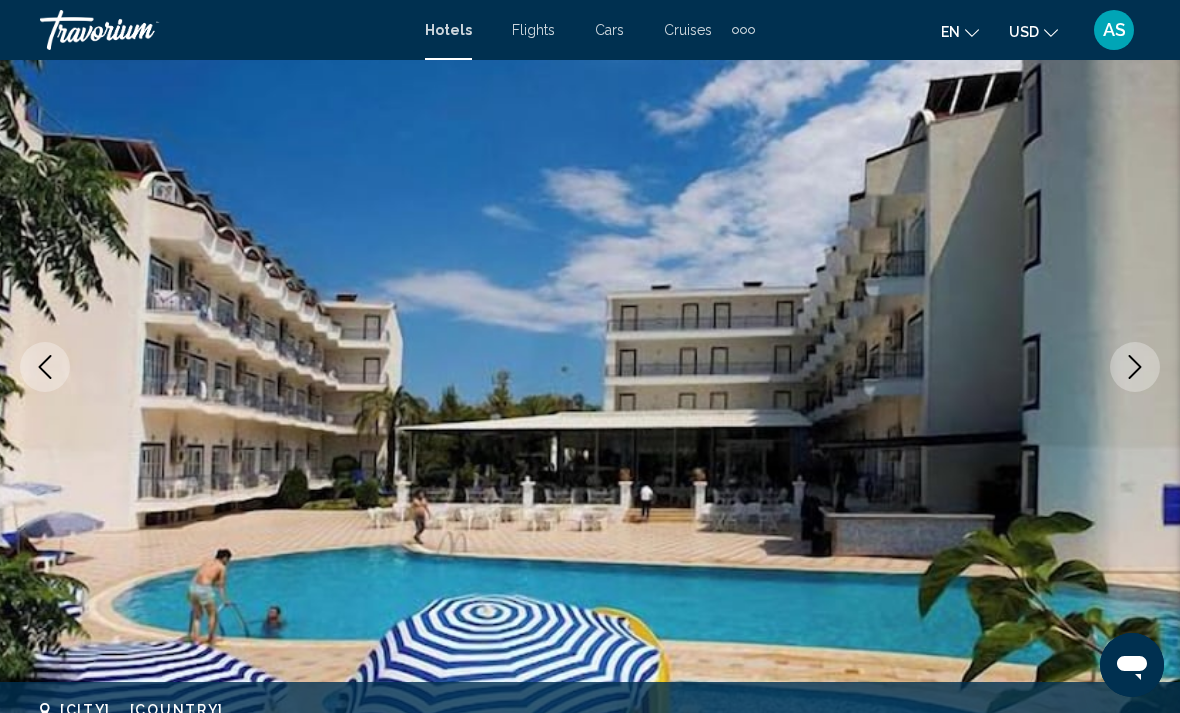 scroll, scrollTop: 169, scrollLeft: 0, axis: vertical 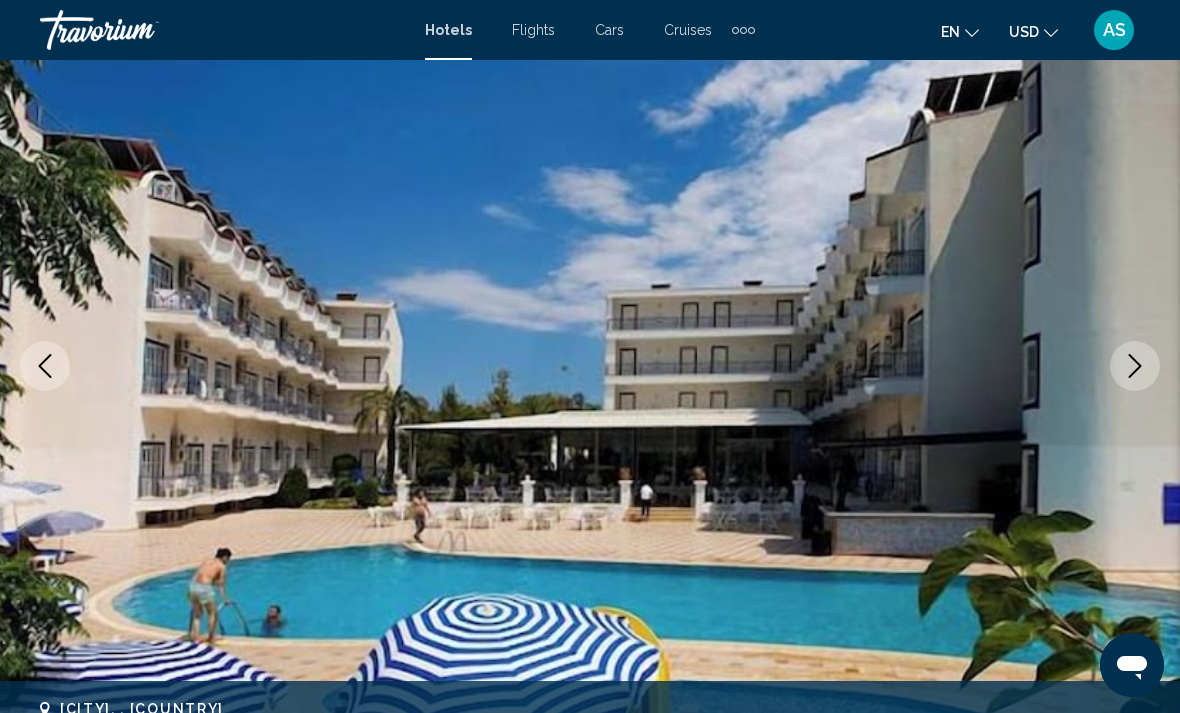 click 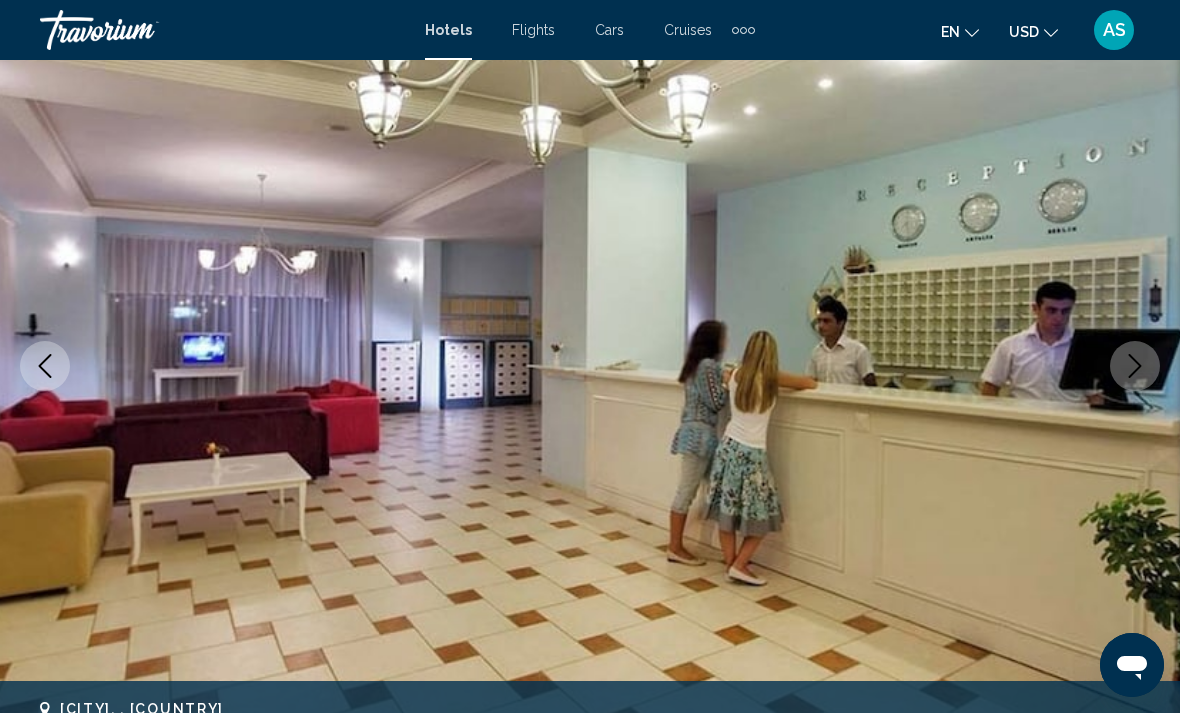 click 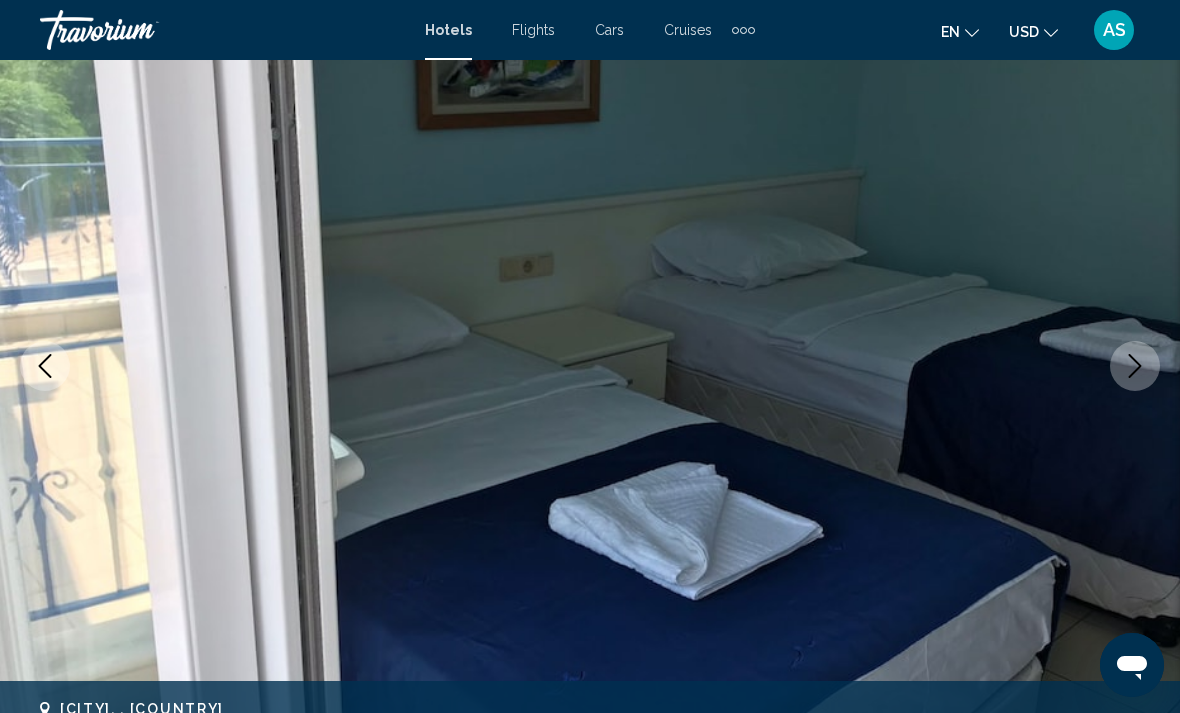 click at bounding box center [1135, 366] 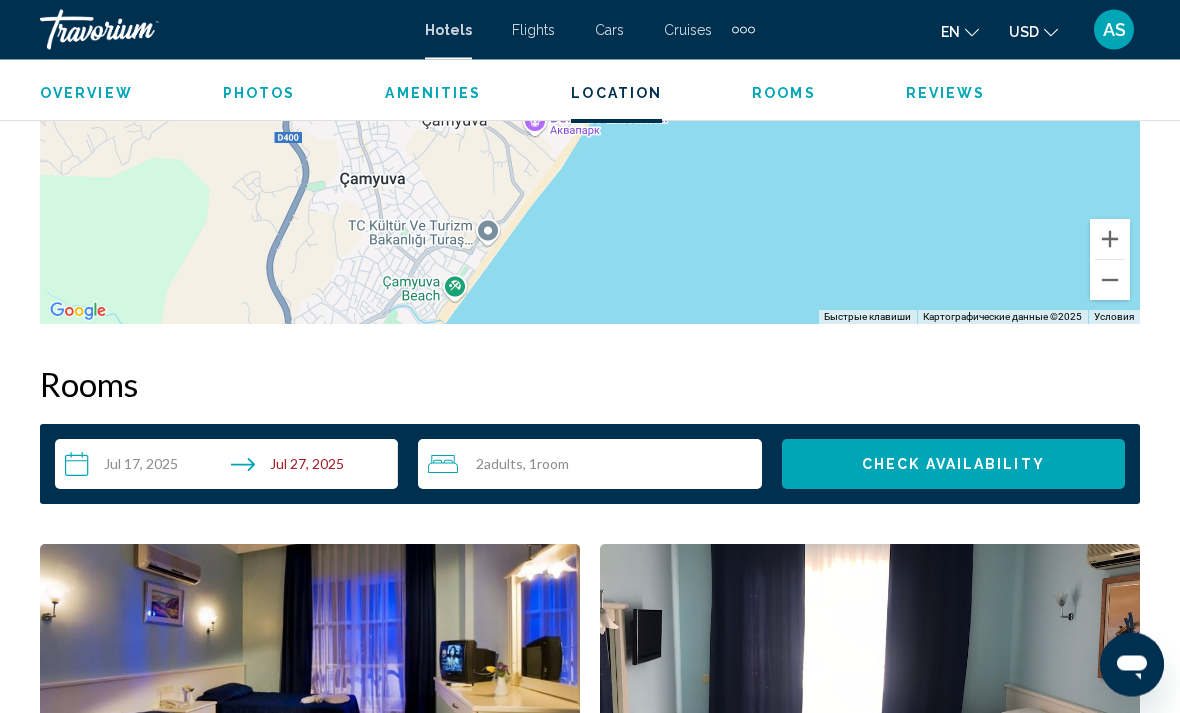 scroll, scrollTop: 2579, scrollLeft: 0, axis: vertical 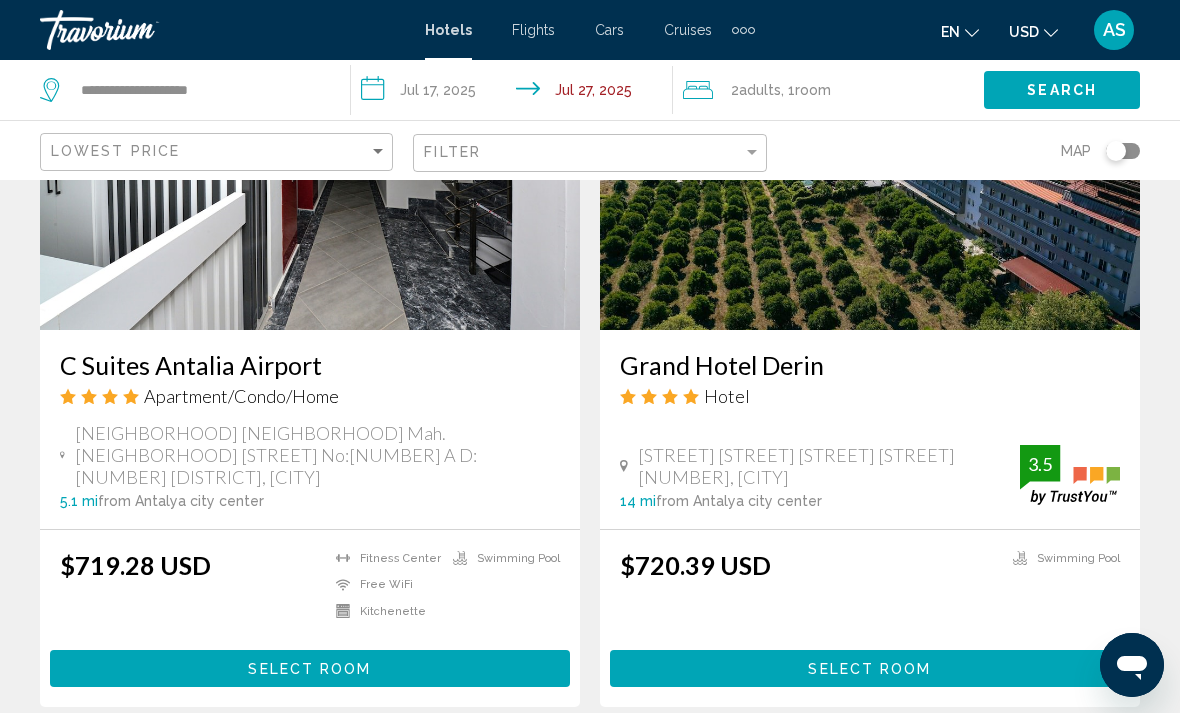 click on "Select Room" at bounding box center (870, 668) 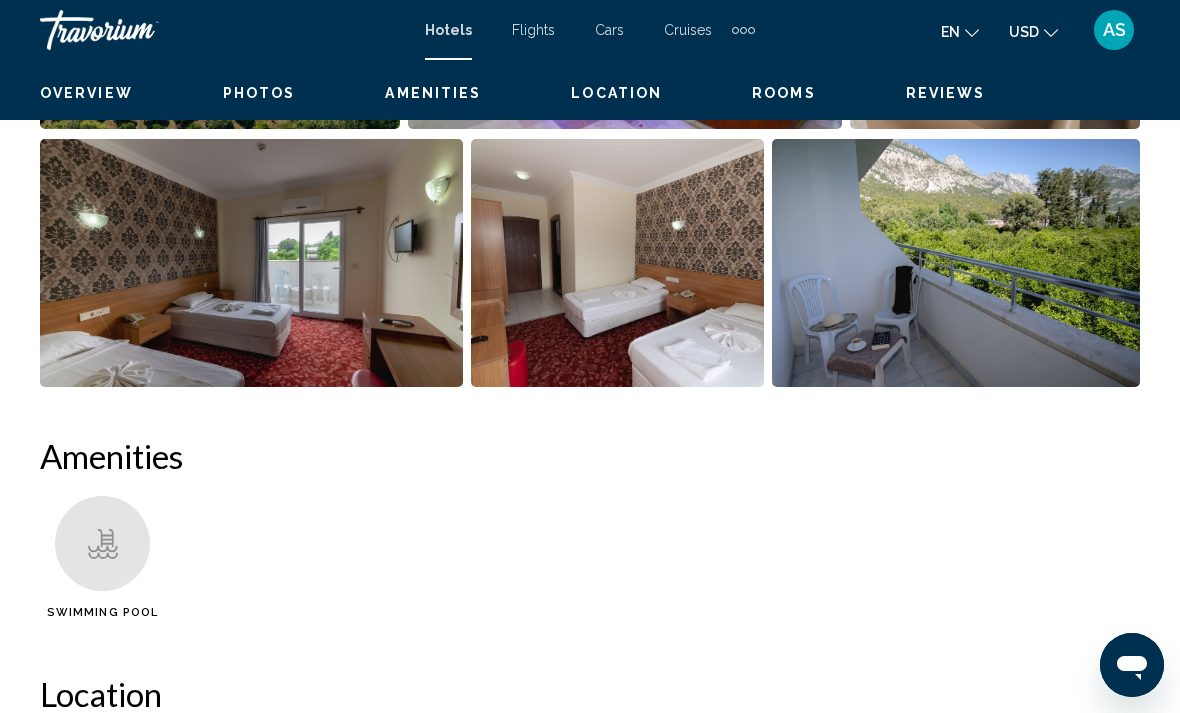 scroll, scrollTop: 0, scrollLeft: 0, axis: both 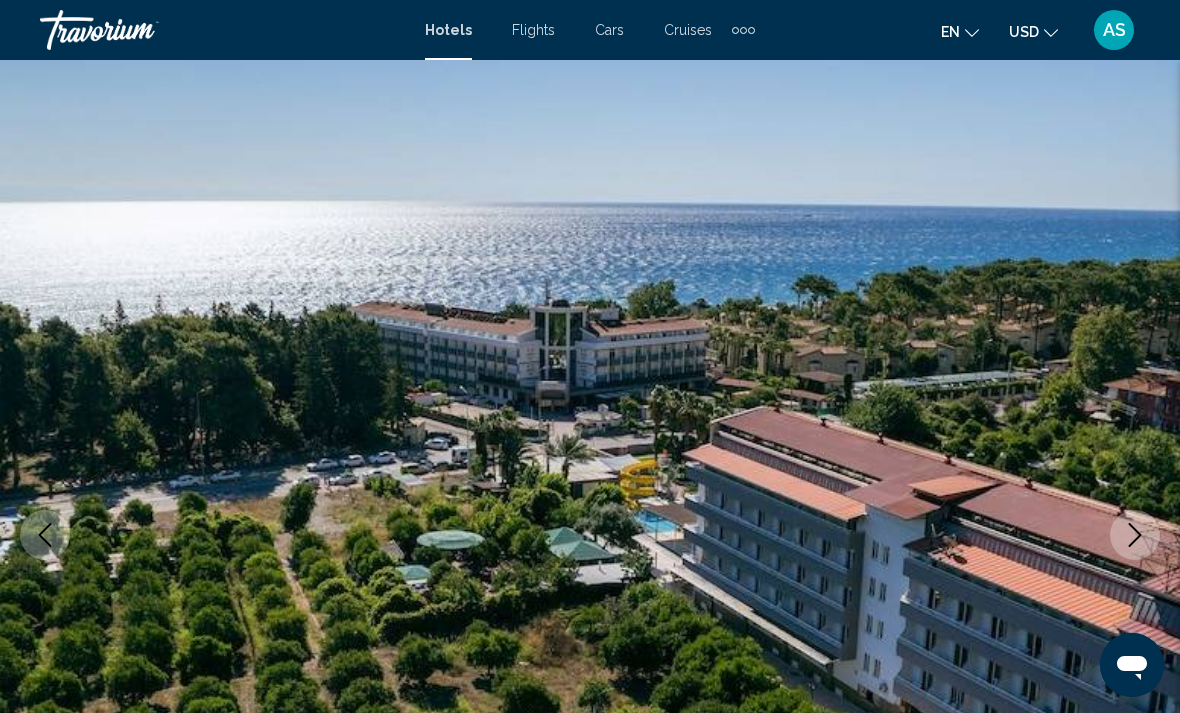 click 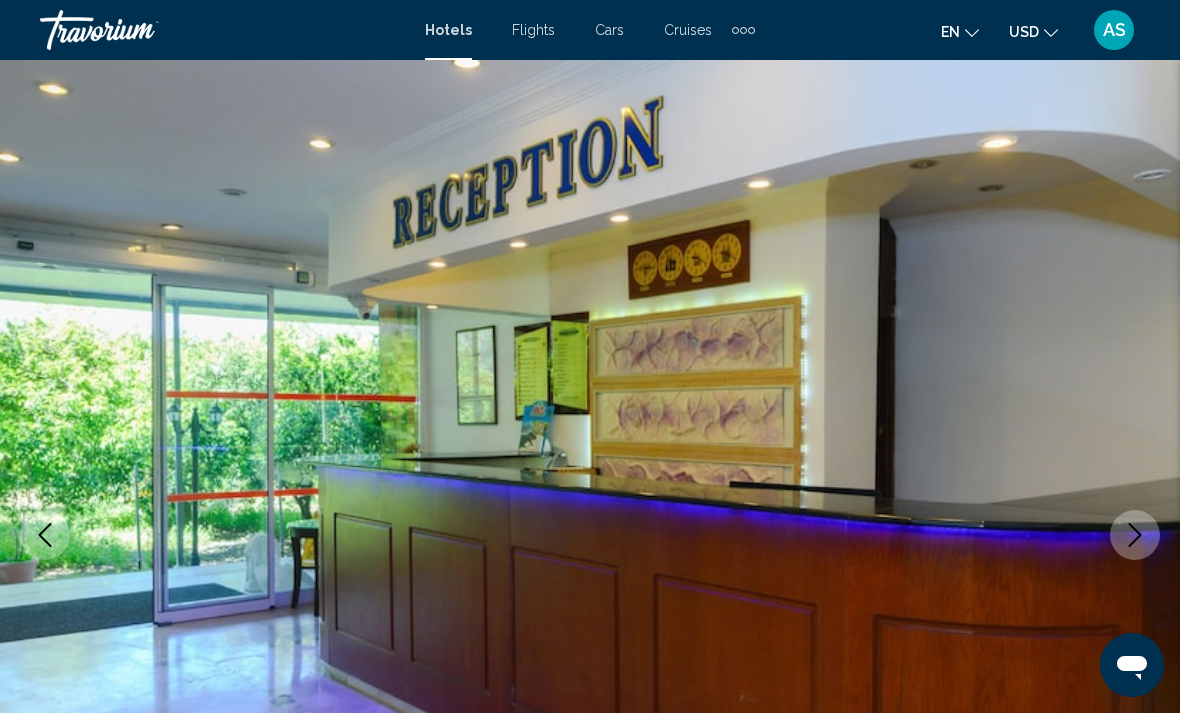click at bounding box center (1135, 535) 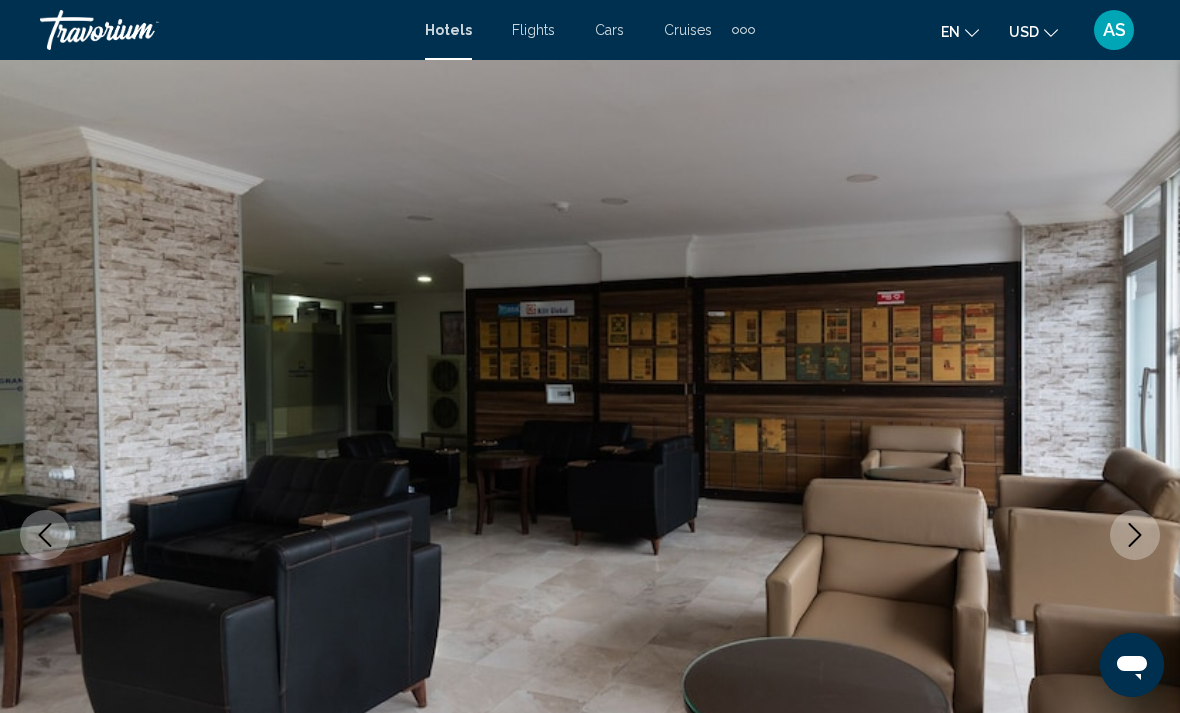click at bounding box center [590, 535] 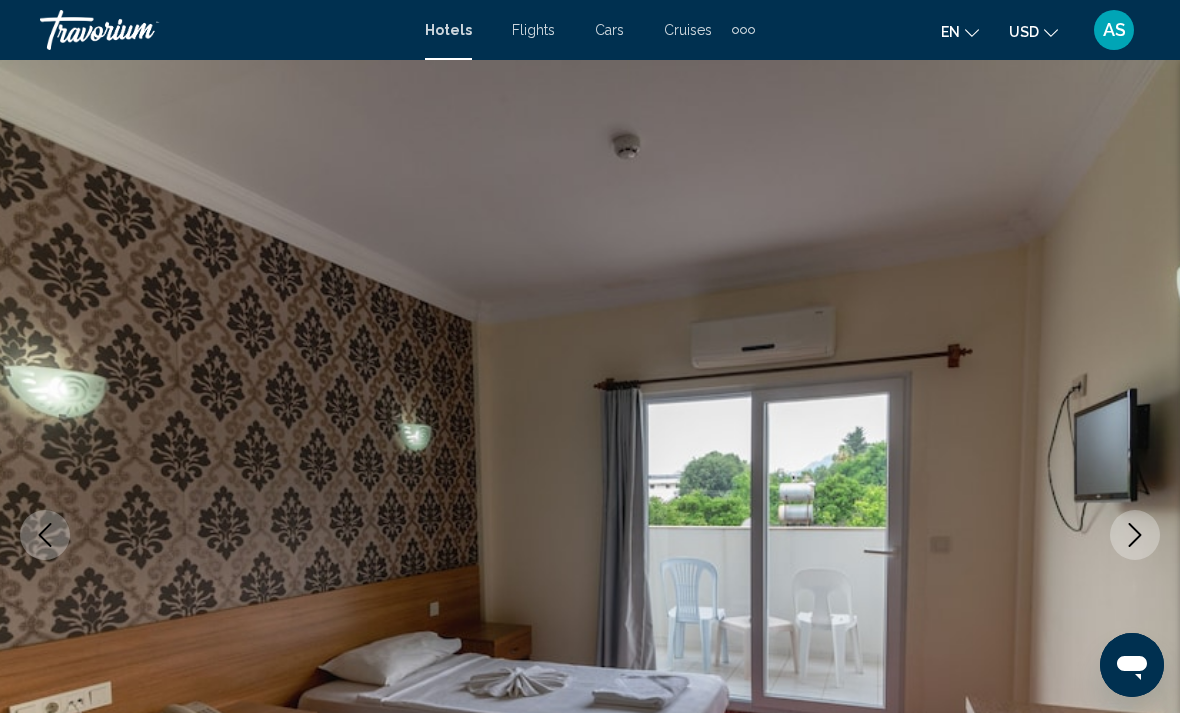 click 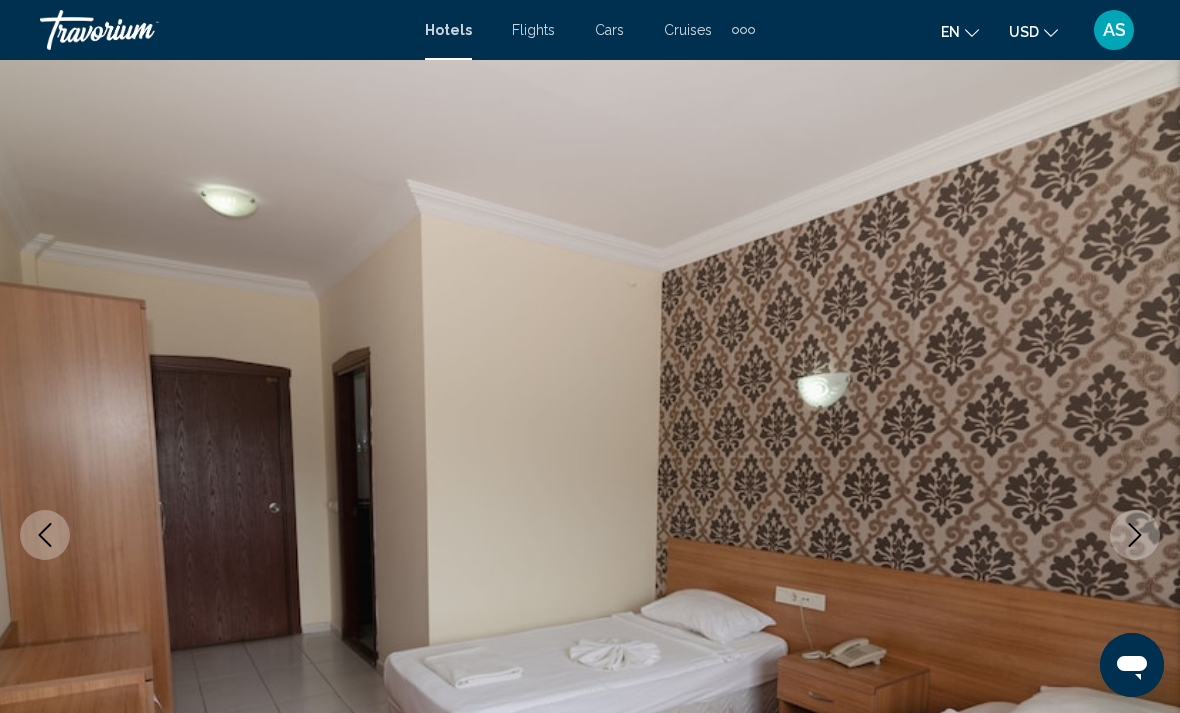 click at bounding box center [1135, 535] 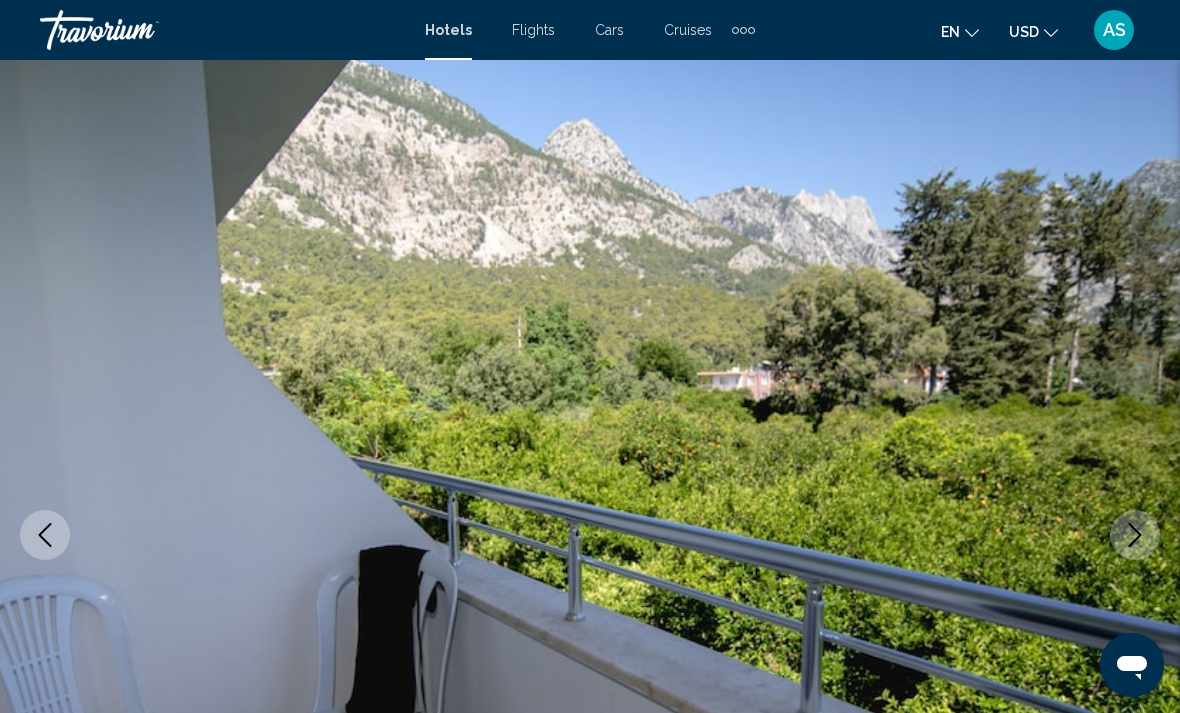 click at bounding box center (1135, 535) 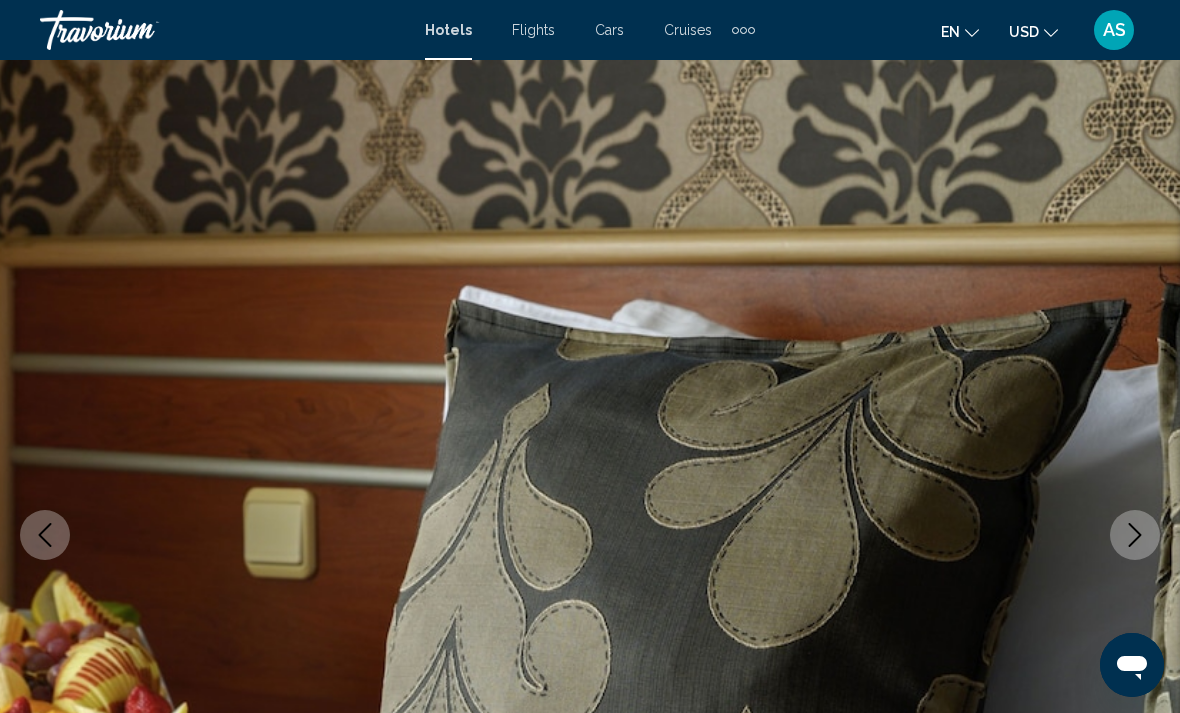 click at bounding box center (1135, 535) 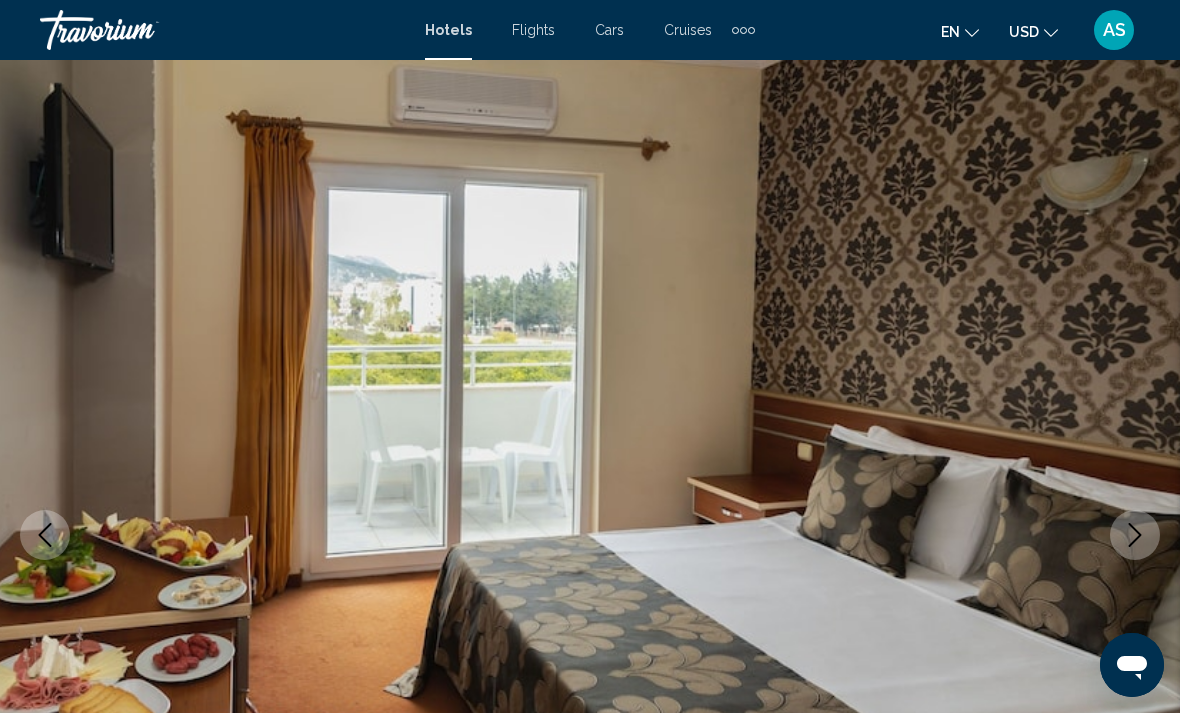 click at bounding box center (1135, 535) 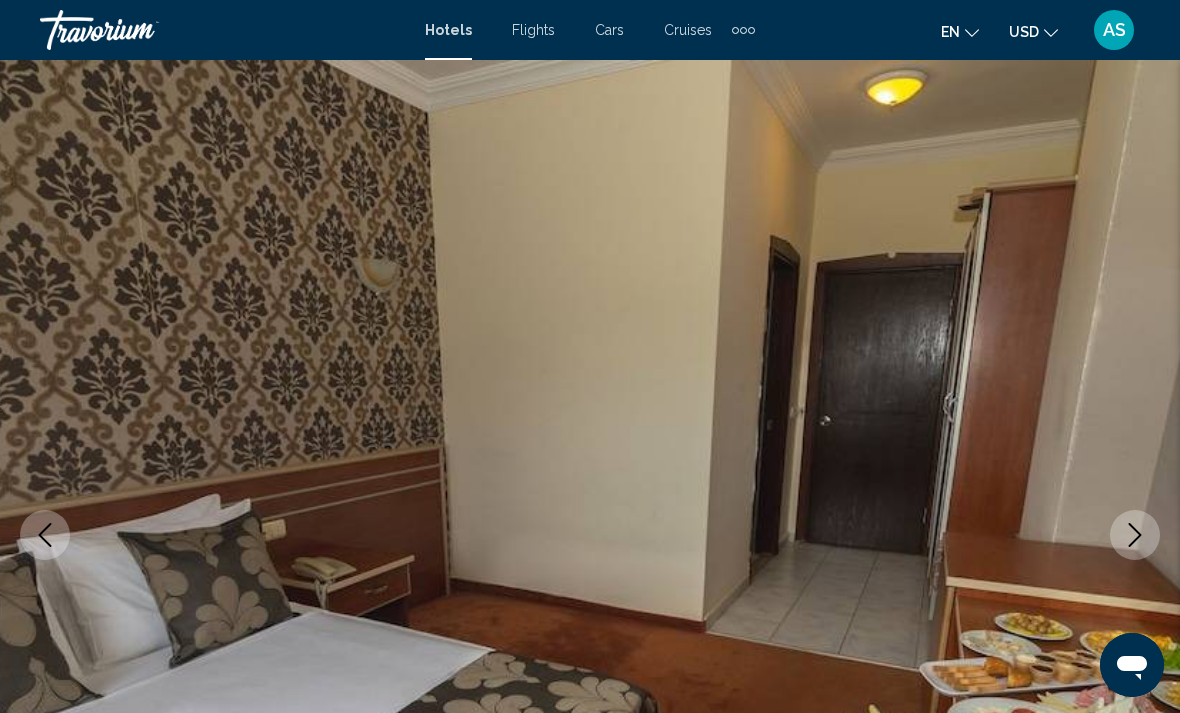 click at bounding box center [1135, 535] 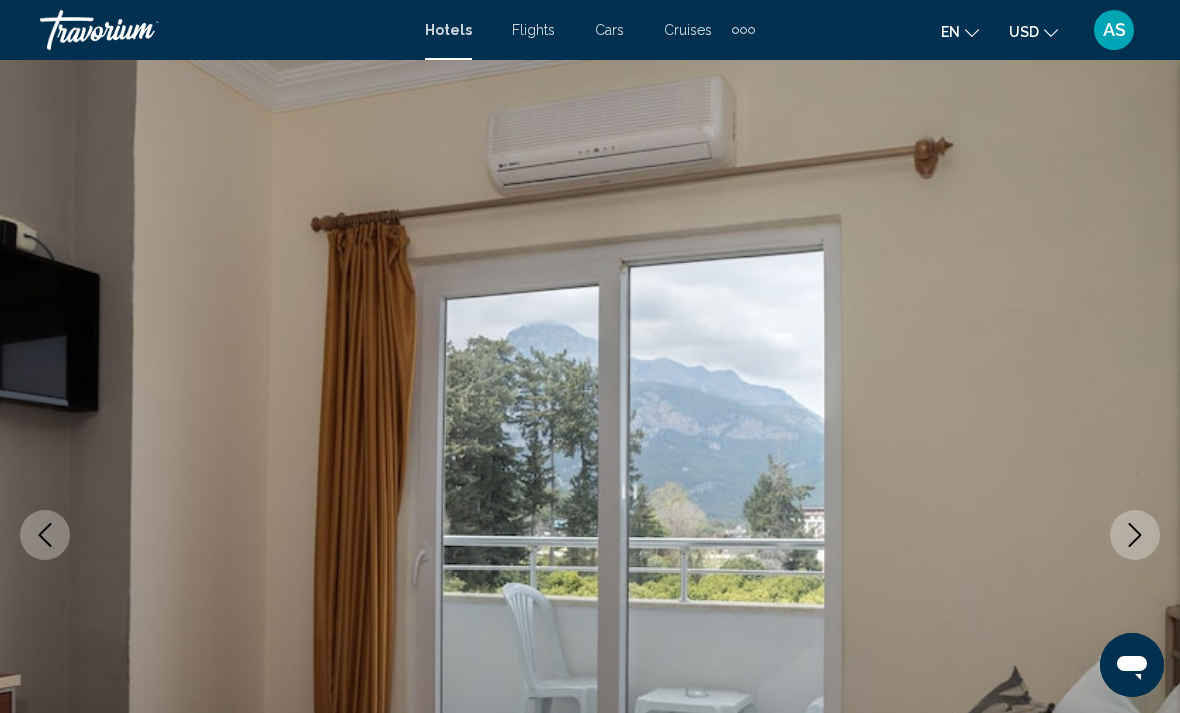 click at bounding box center (1135, 535) 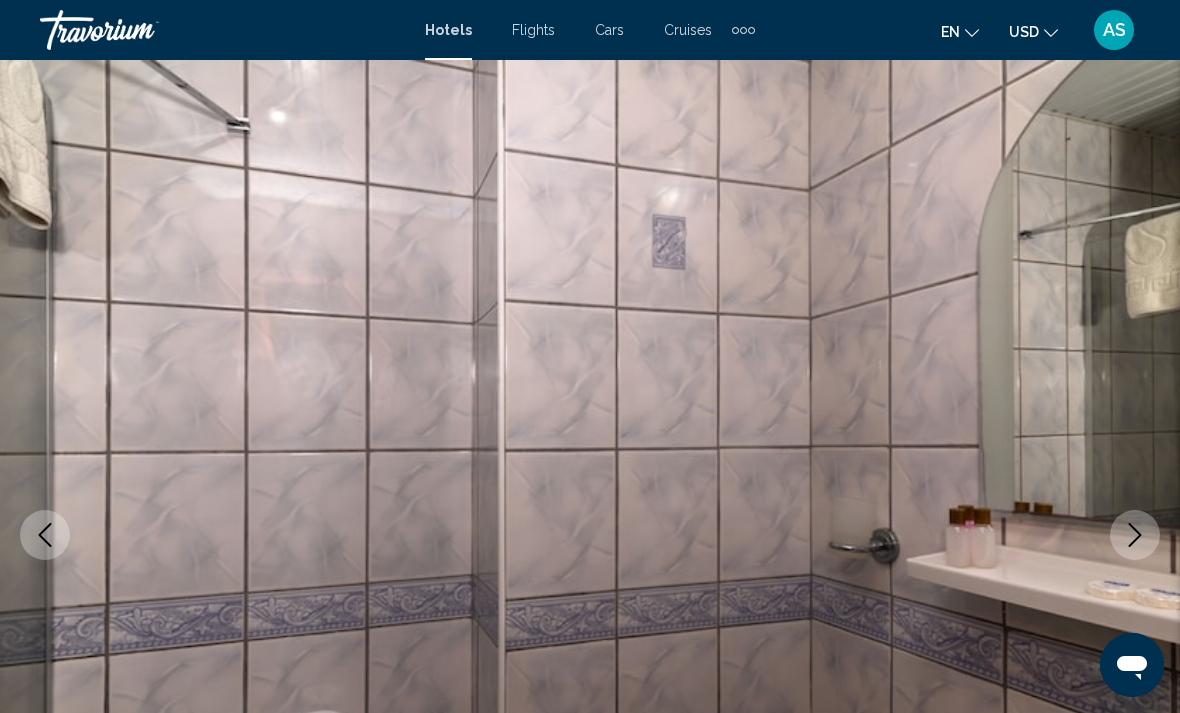 click at bounding box center [1135, 535] 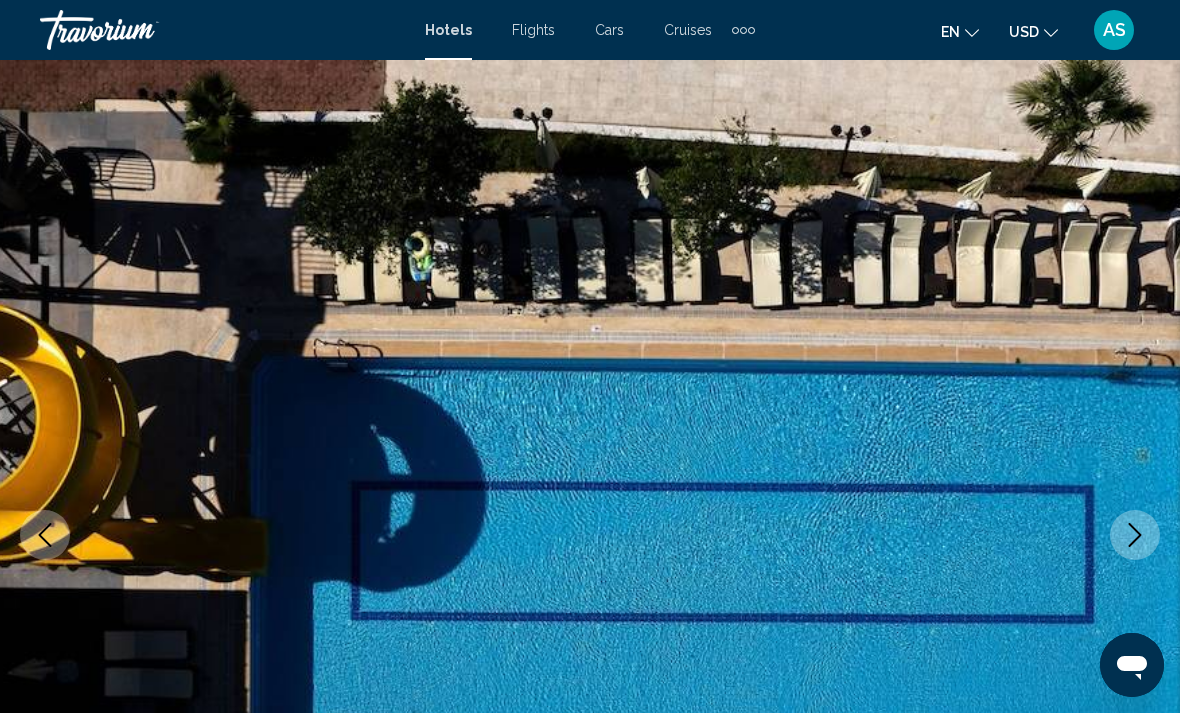click at bounding box center [1135, 535] 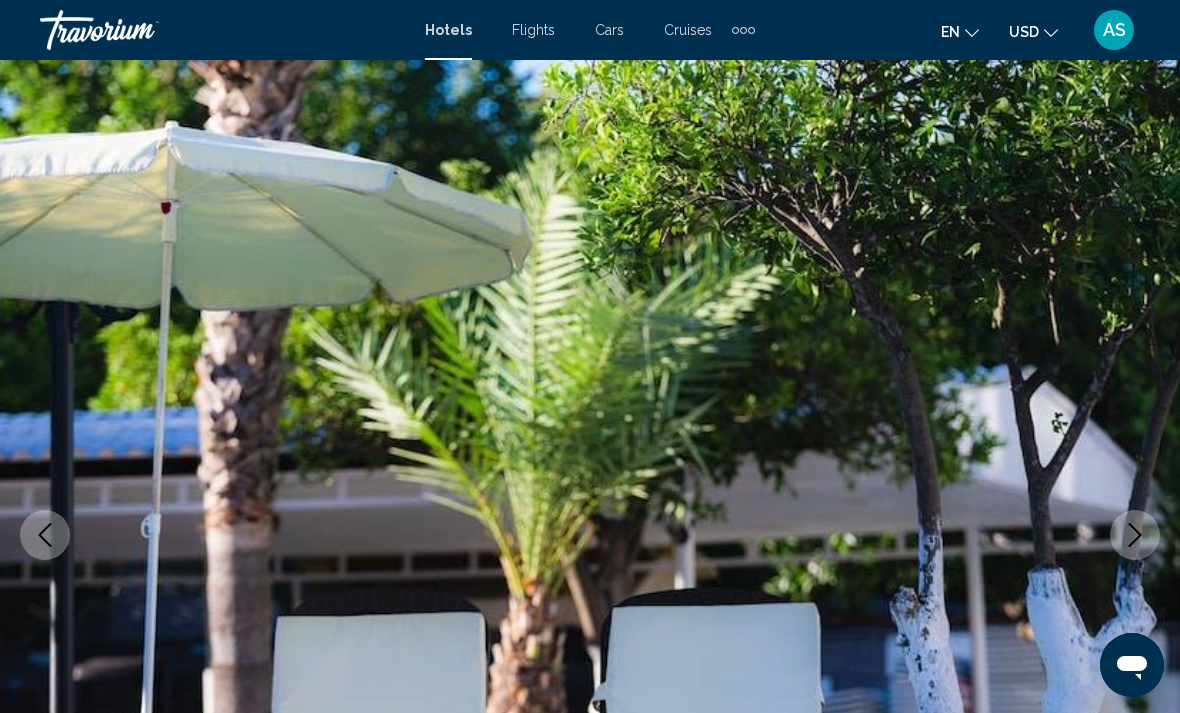 click at bounding box center (1135, 535) 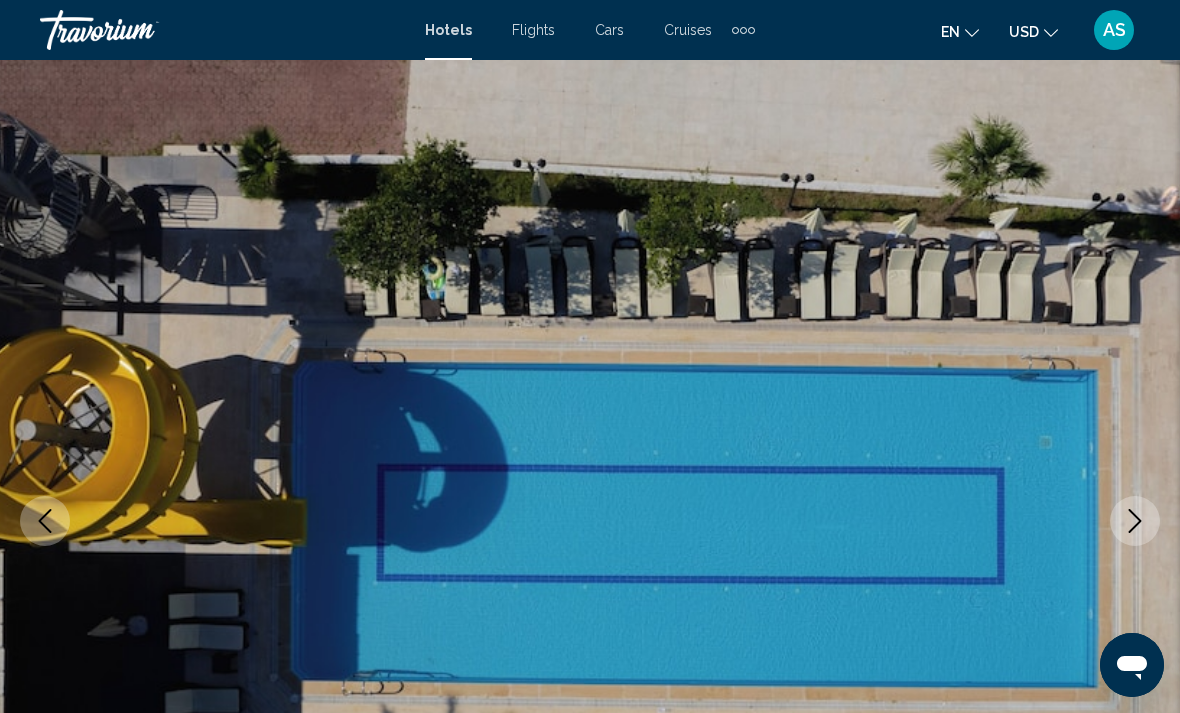 scroll, scrollTop: 0, scrollLeft: 0, axis: both 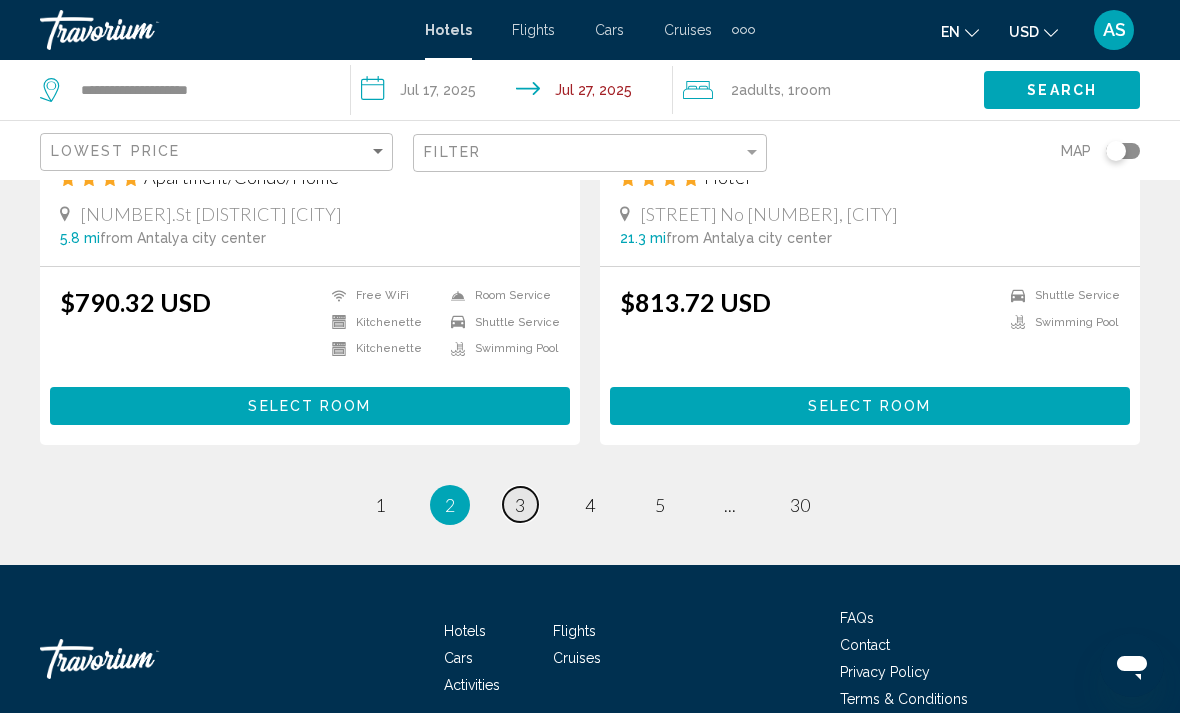 click on "3" at bounding box center [520, 505] 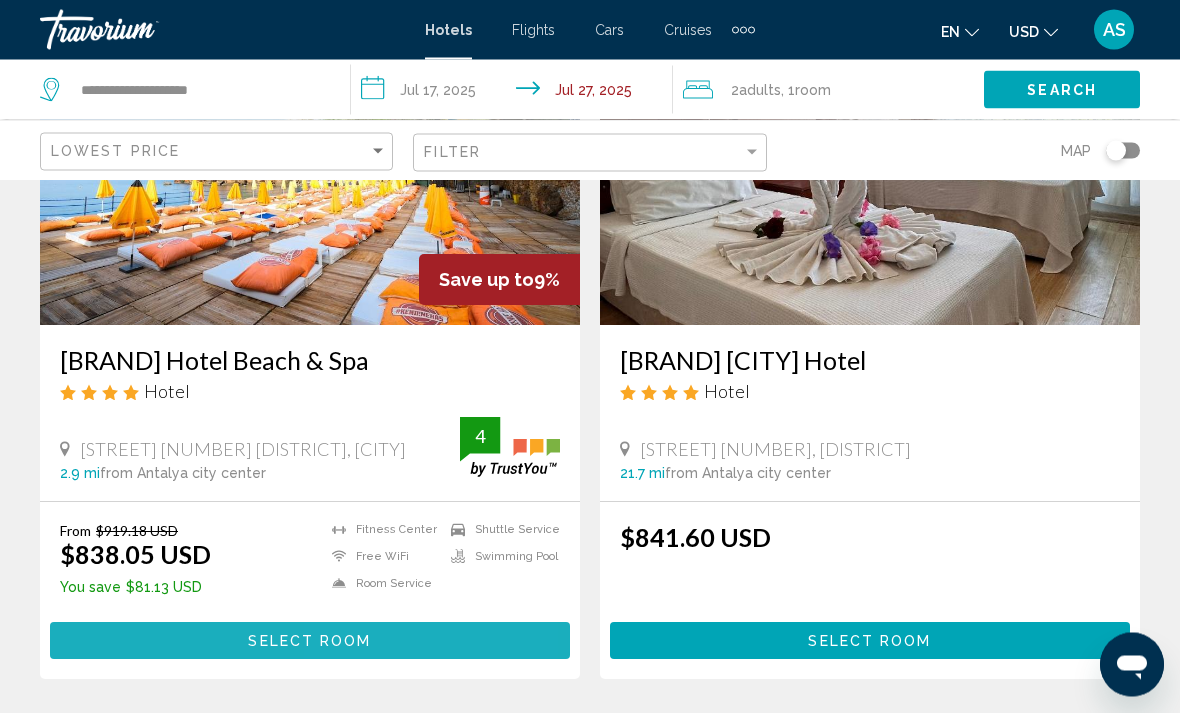 scroll, scrollTop: 2391, scrollLeft: 0, axis: vertical 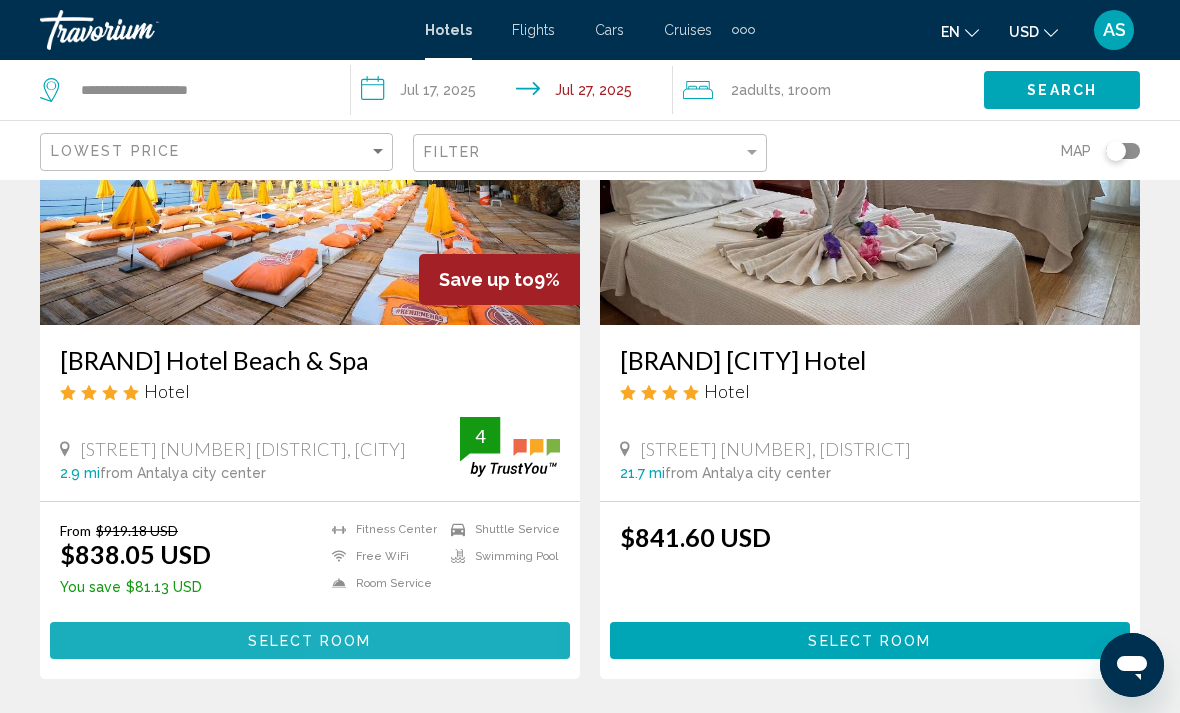 click on "Select Room" at bounding box center [309, 641] 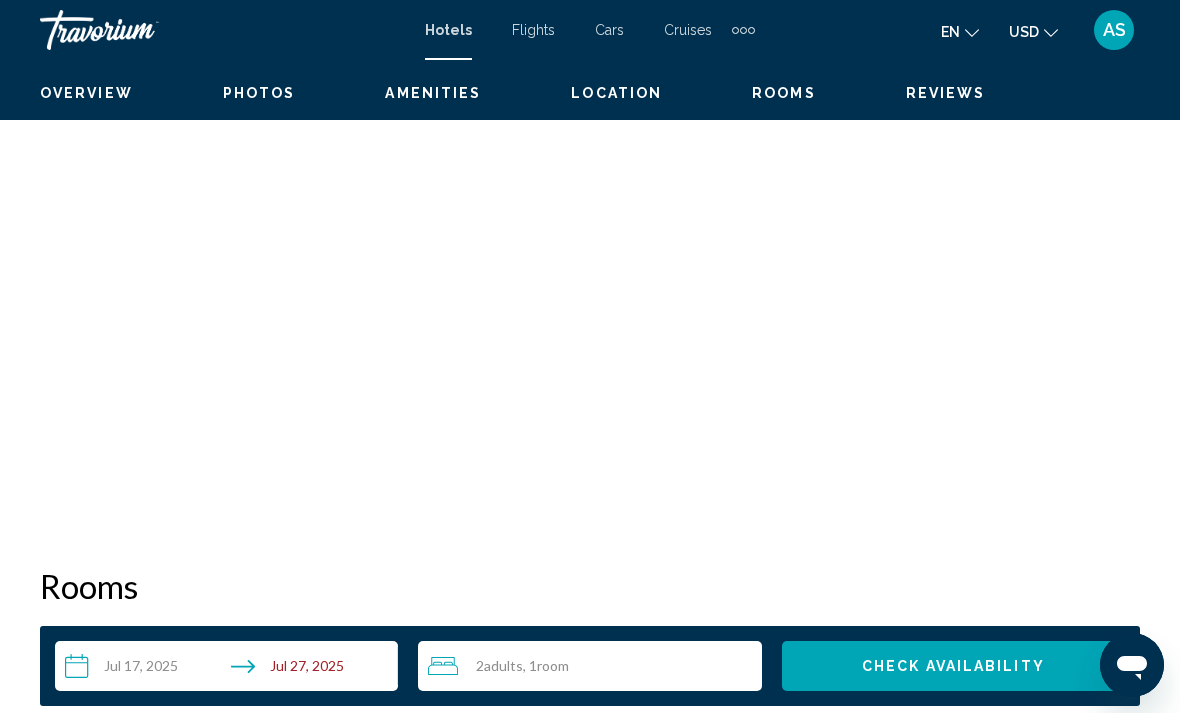 scroll, scrollTop: 0, scrollLeft: 0, axis: both 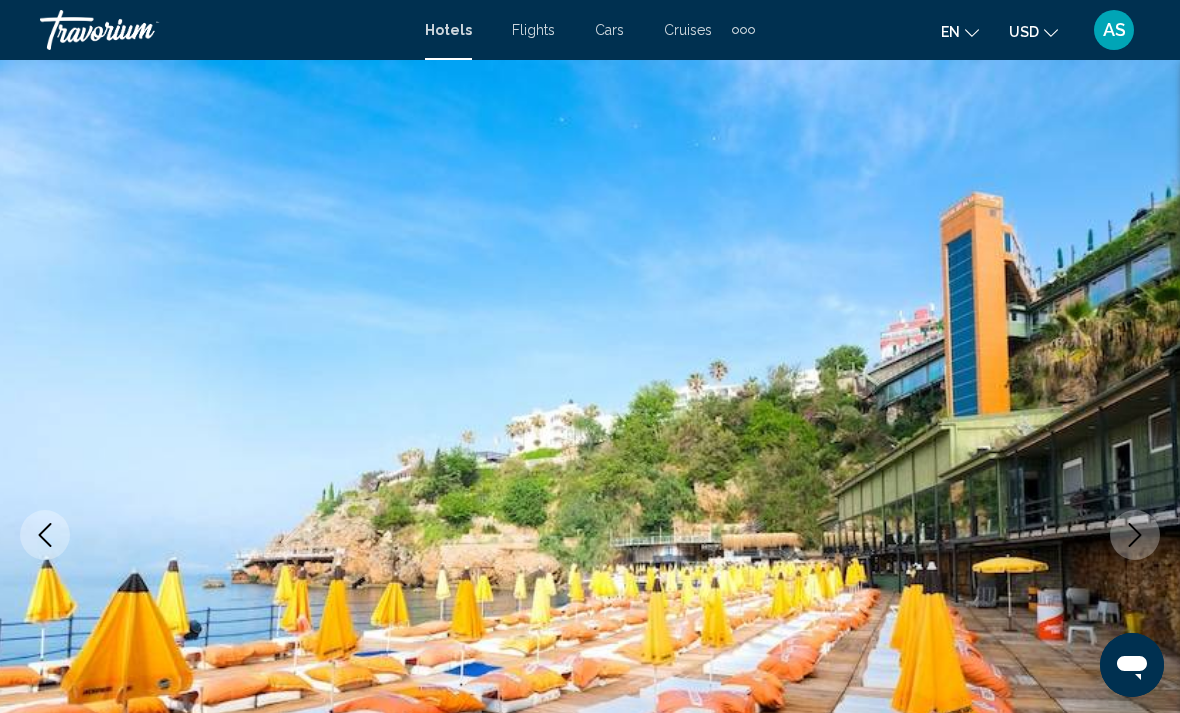 click 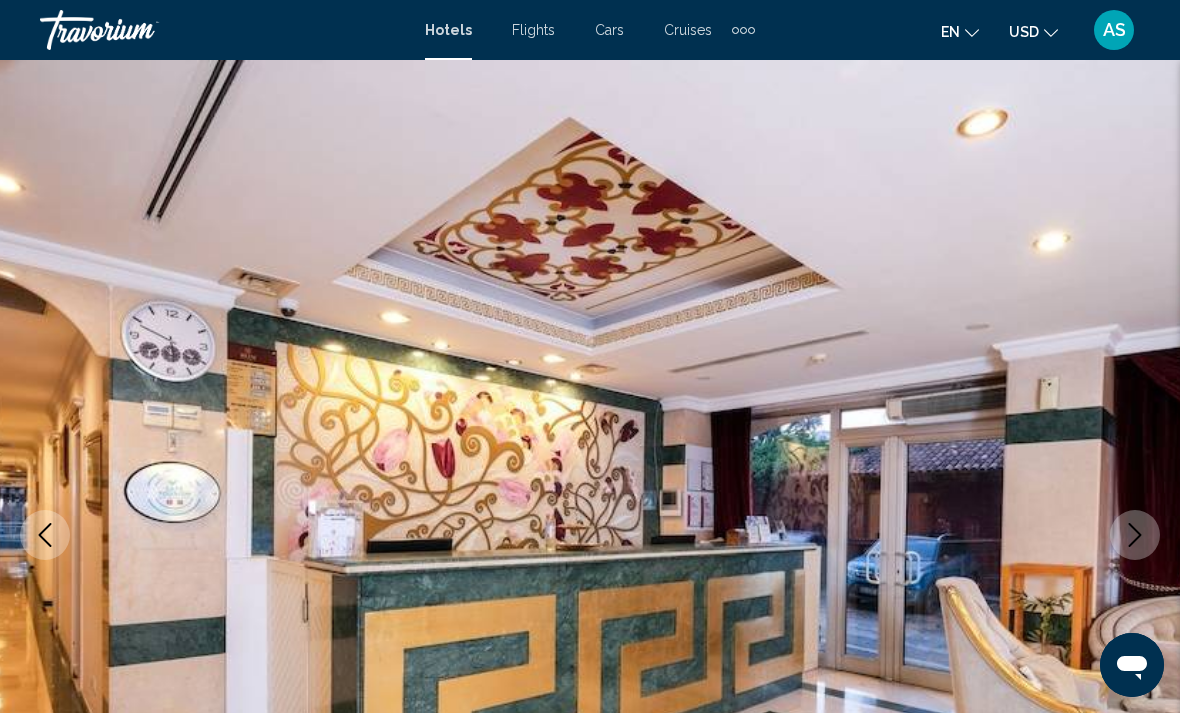 click 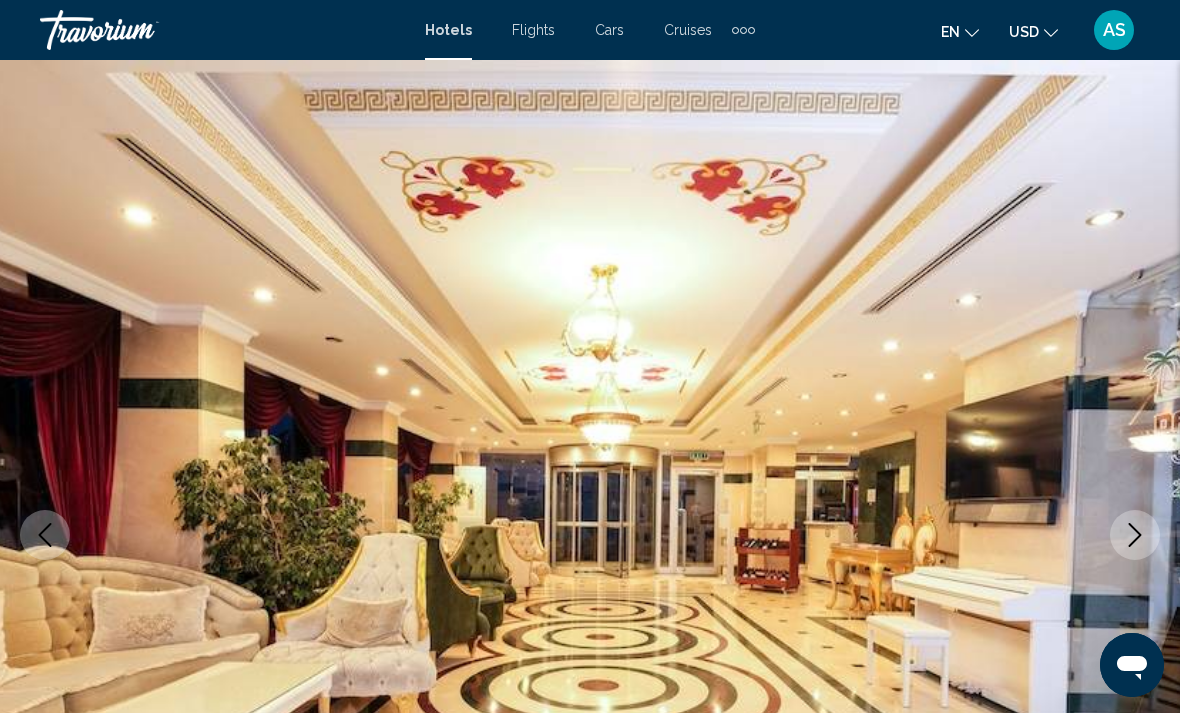 click 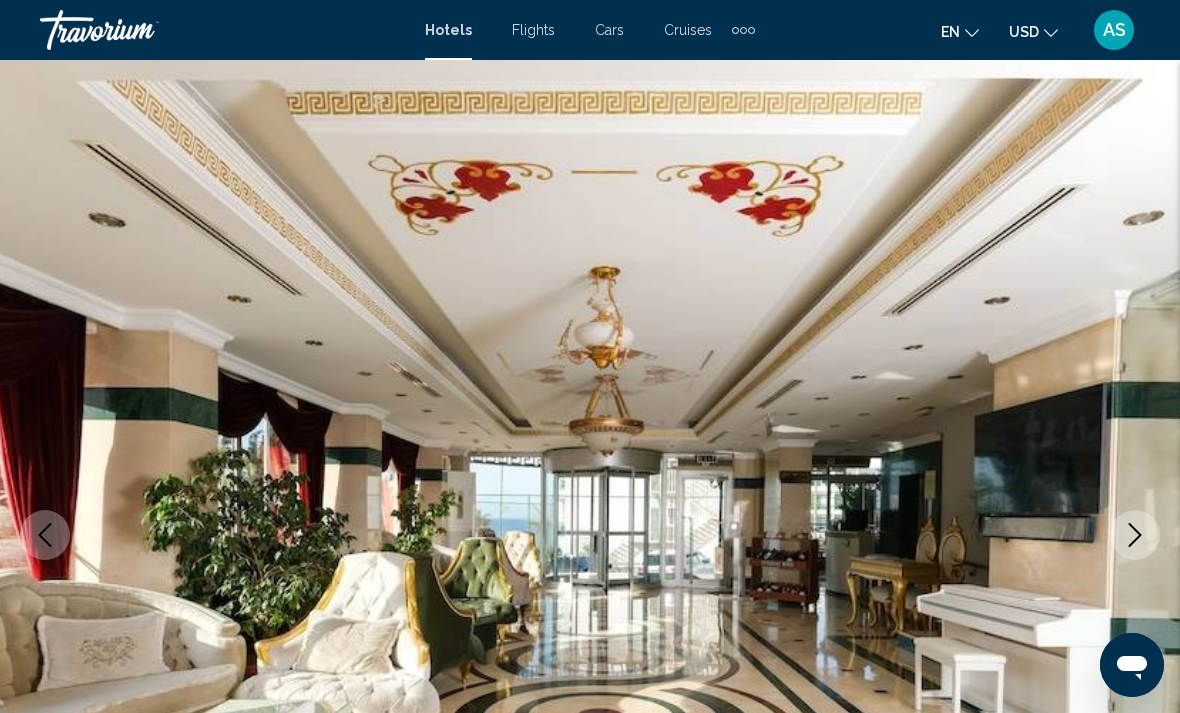 click at bounding box center (1135, 535) 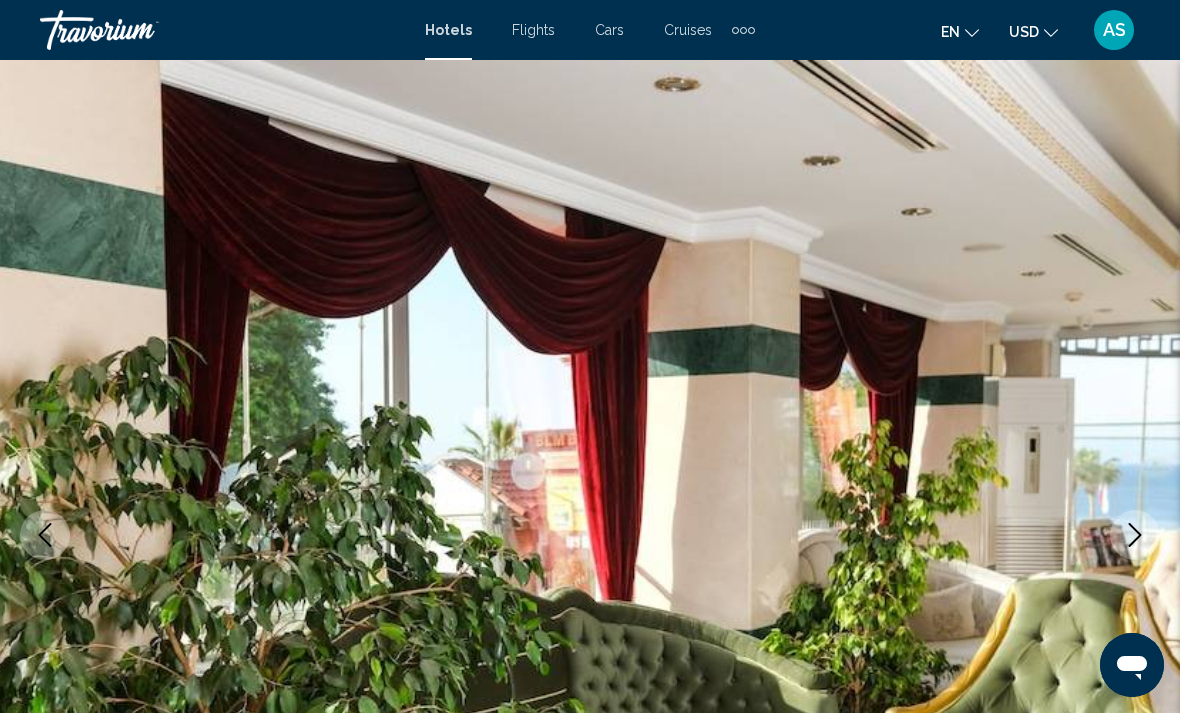 click at bounding box center [1135, 535] 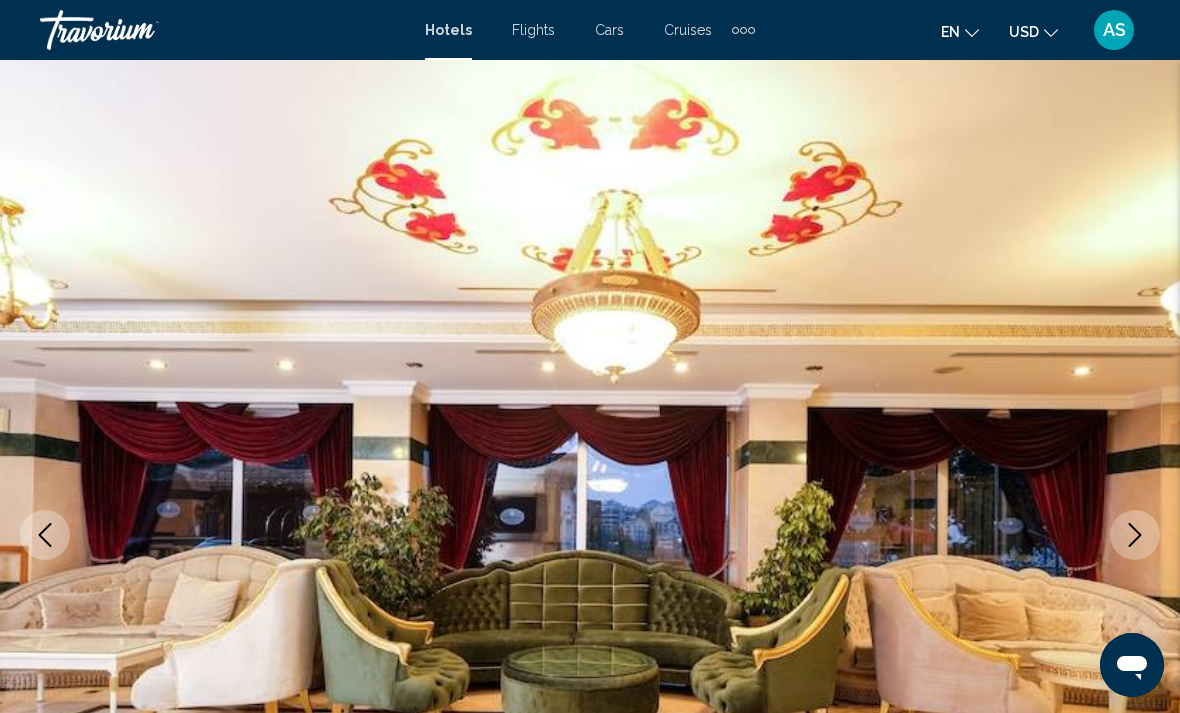 click at bounding box center [1135, 535] 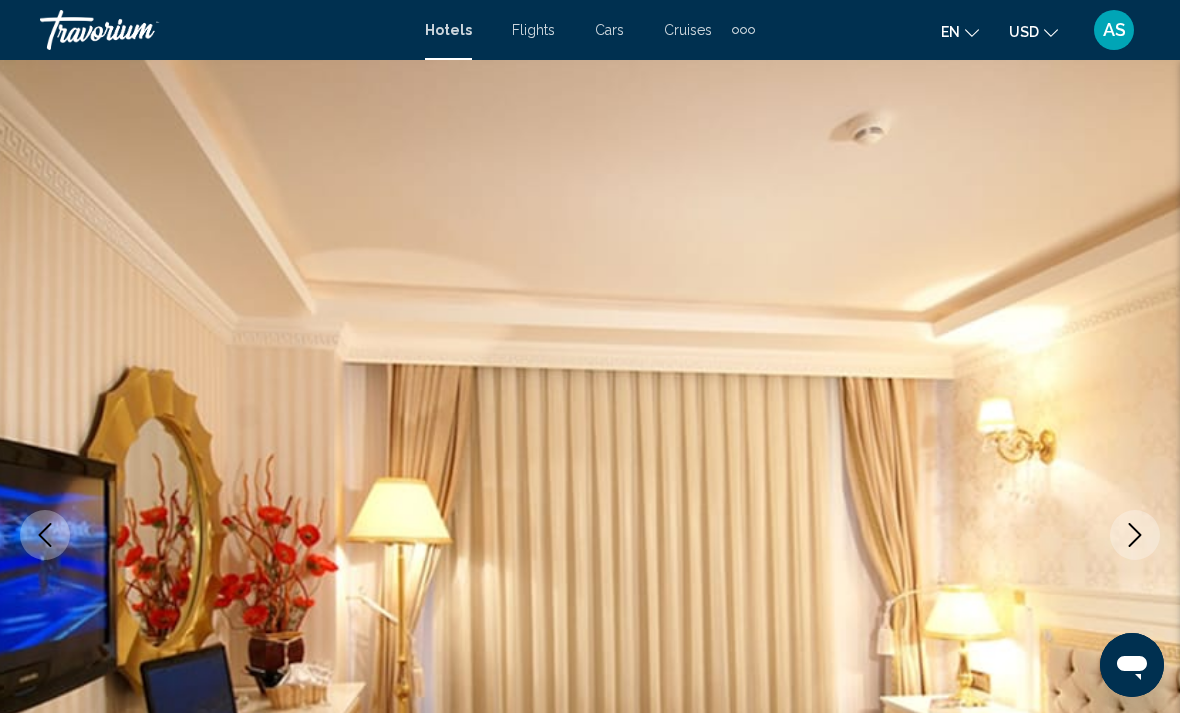 click at bounding box center (1135, 535) 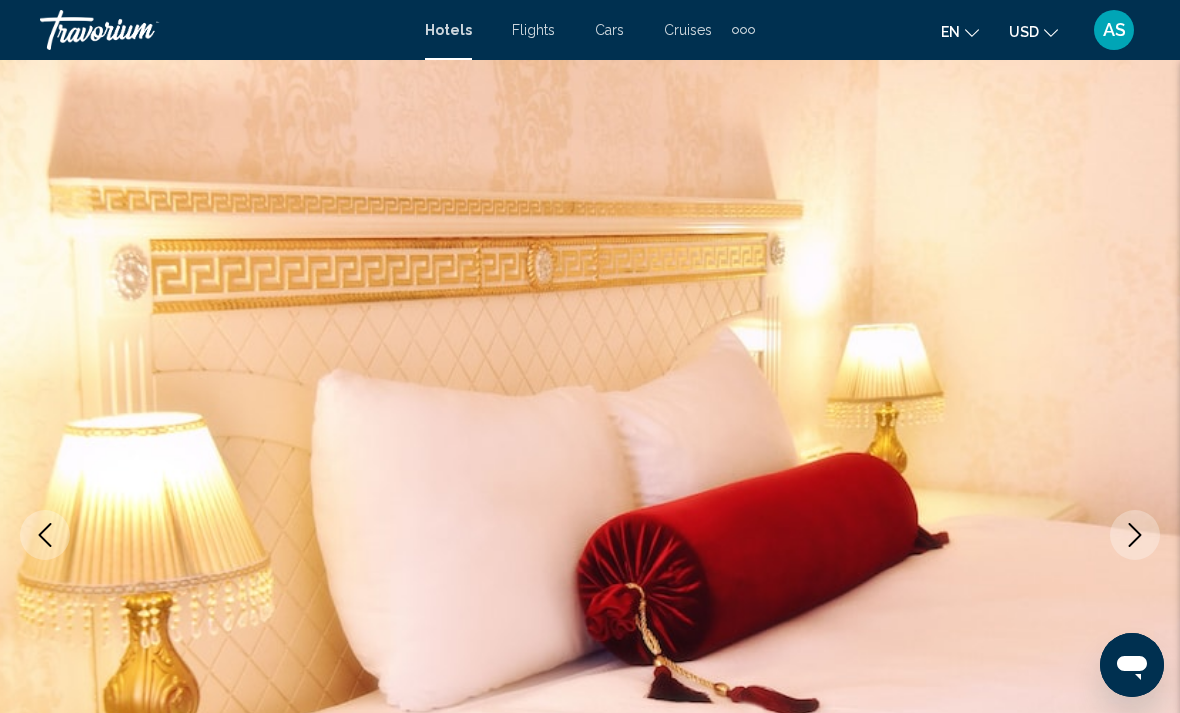 click at bounding box center [1135, 535] 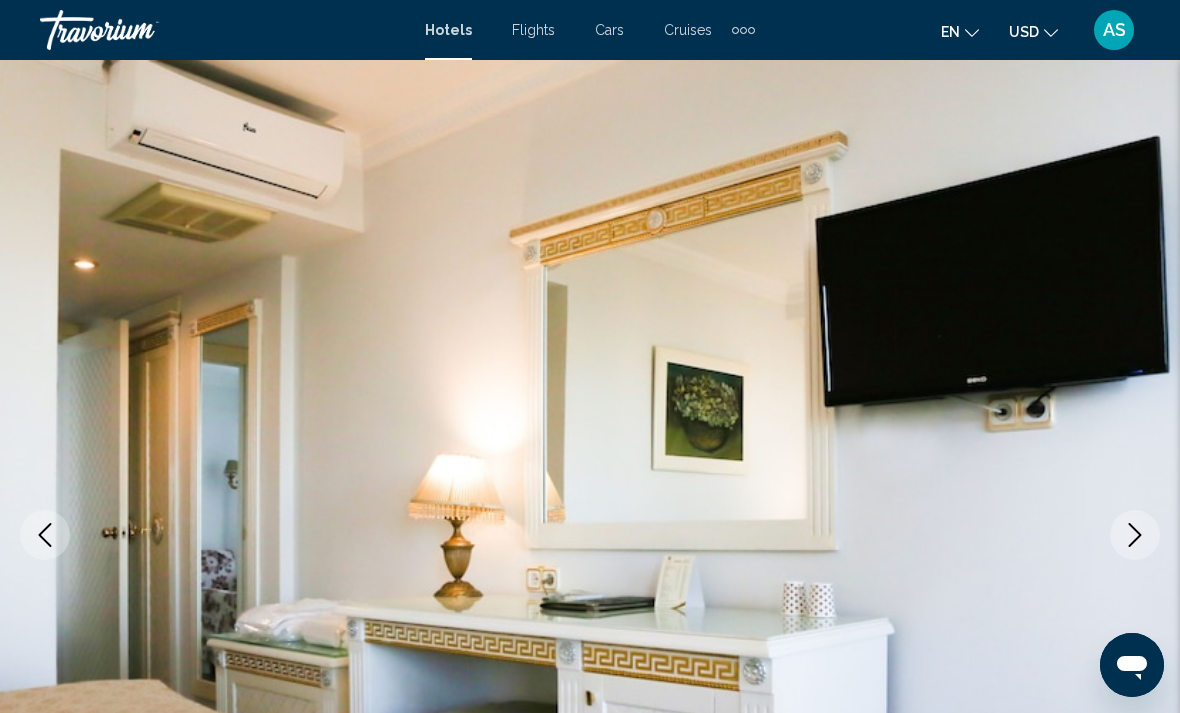 click at bounding box center [1135, 535] 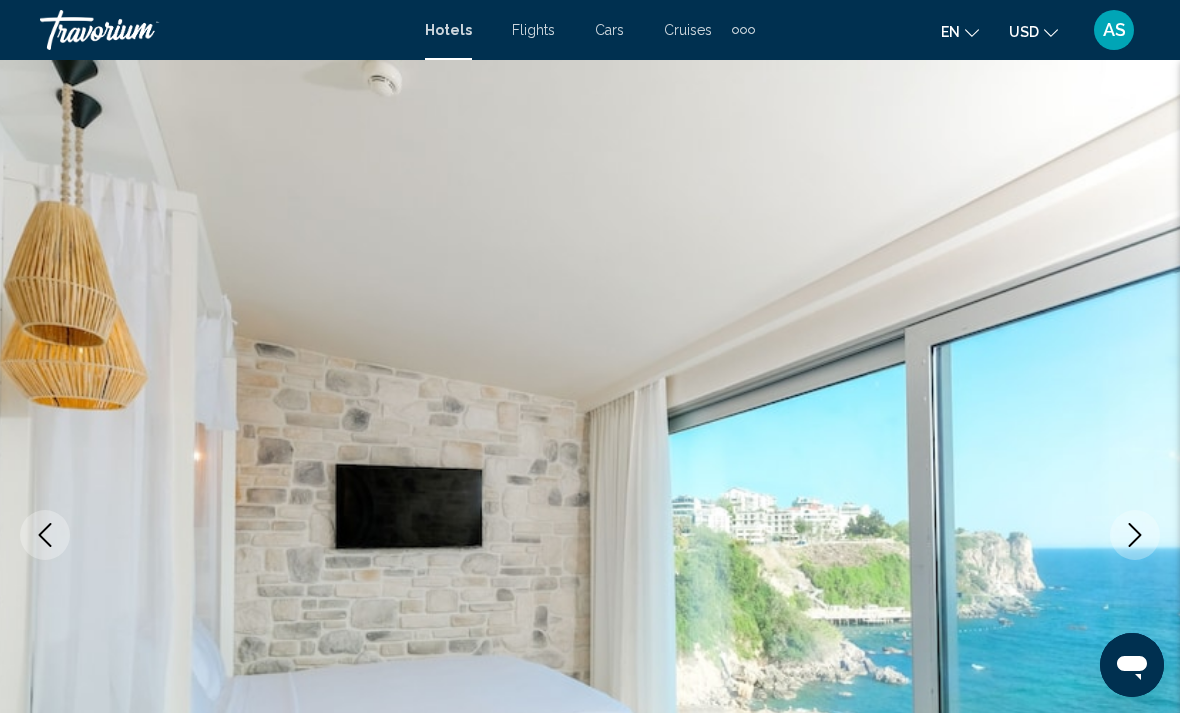 click at bounding box center [1135, 535] 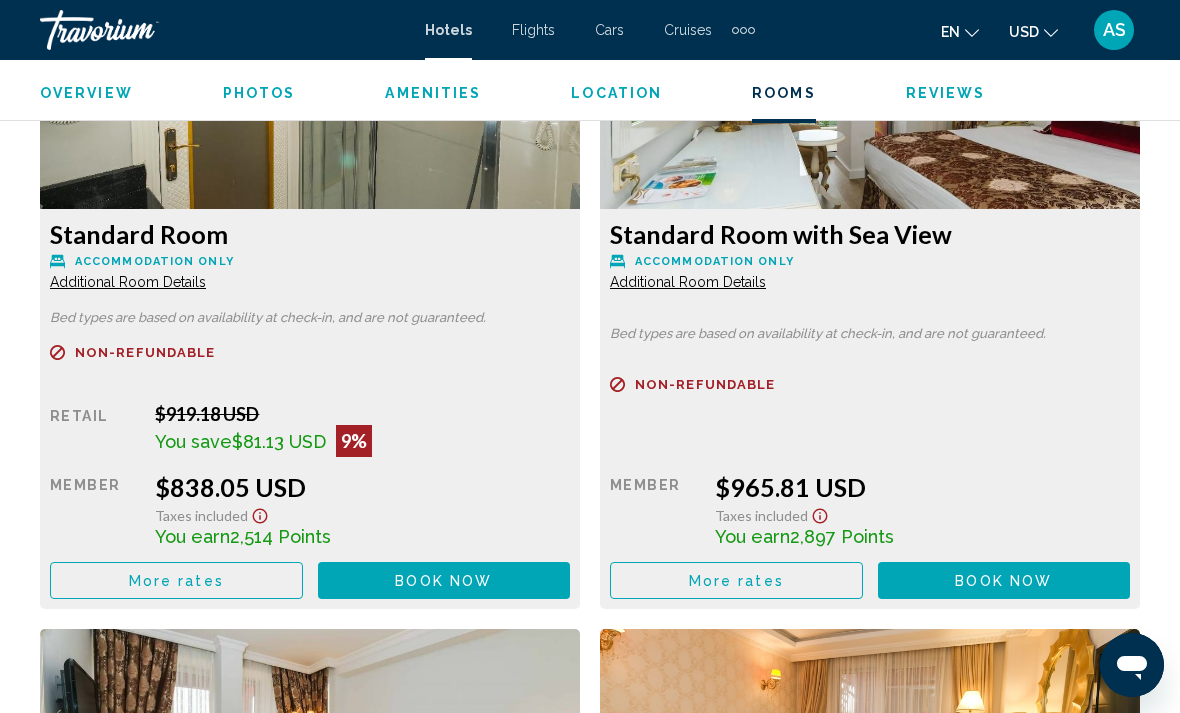 scroll, scrollTop: 3237, scrollLeft: 0, axis: vertical 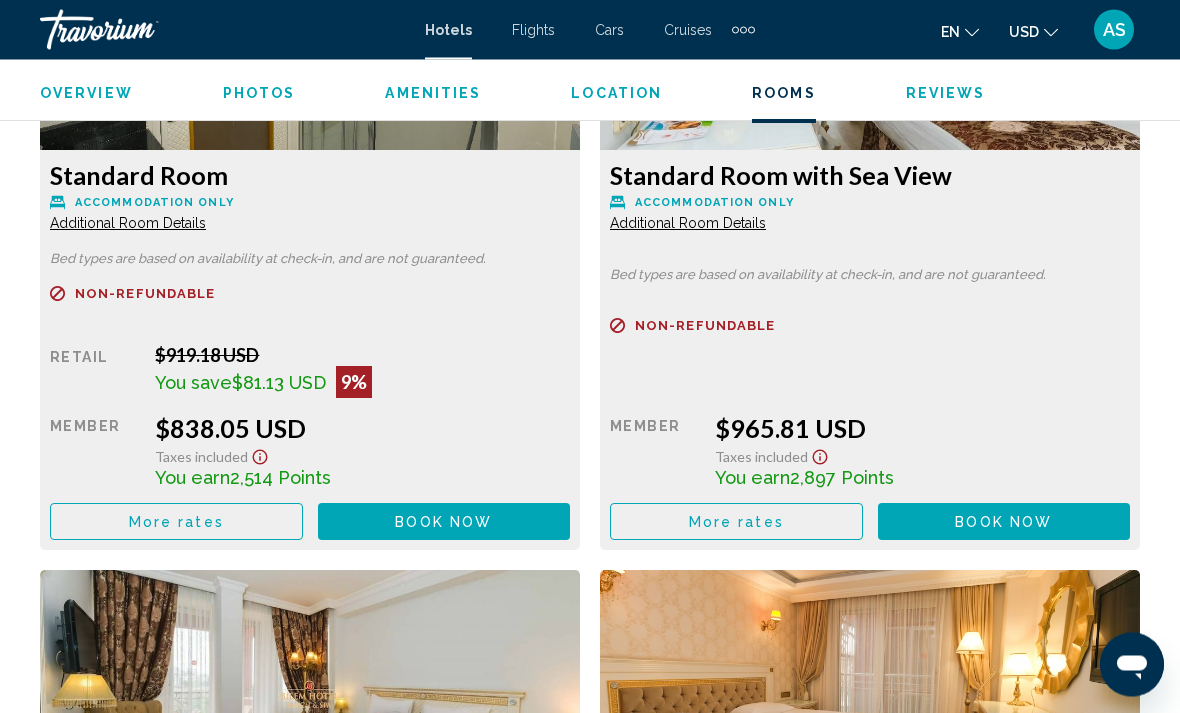 click on "More rates" at bounding box center (176, 523) 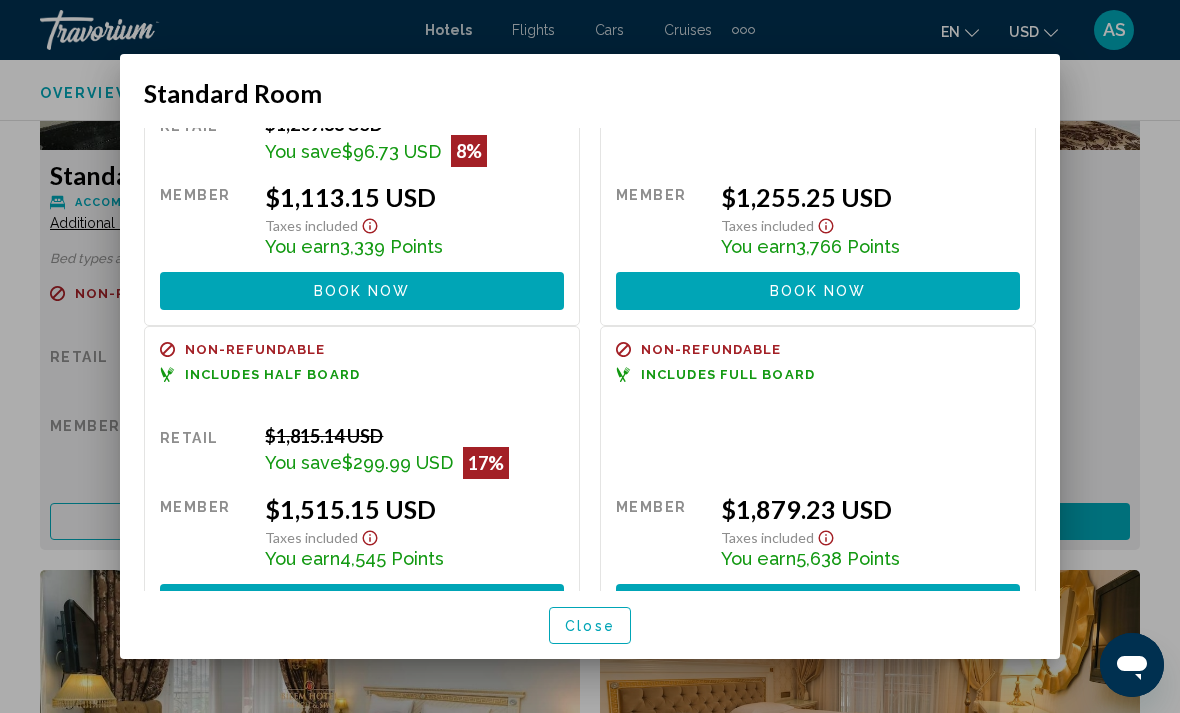 scroll, scrollTop: 468, scrollLeft: 0, axis: vertical 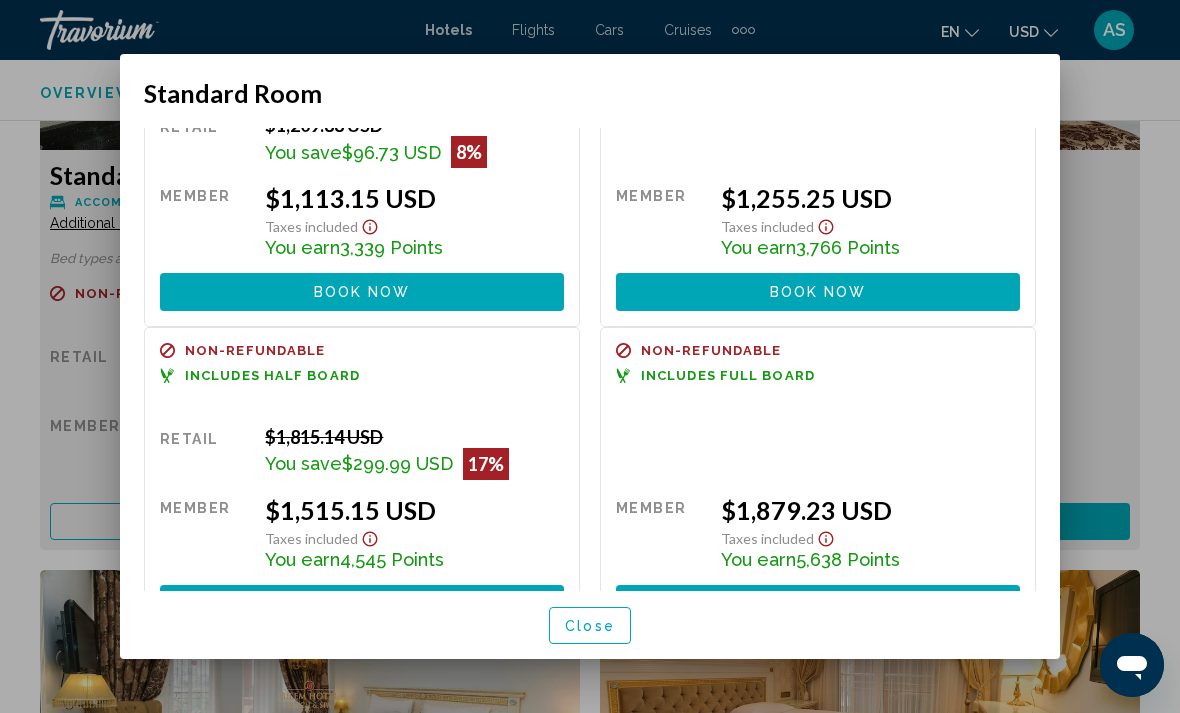 click on "Close" at bounding box center (590, 625) 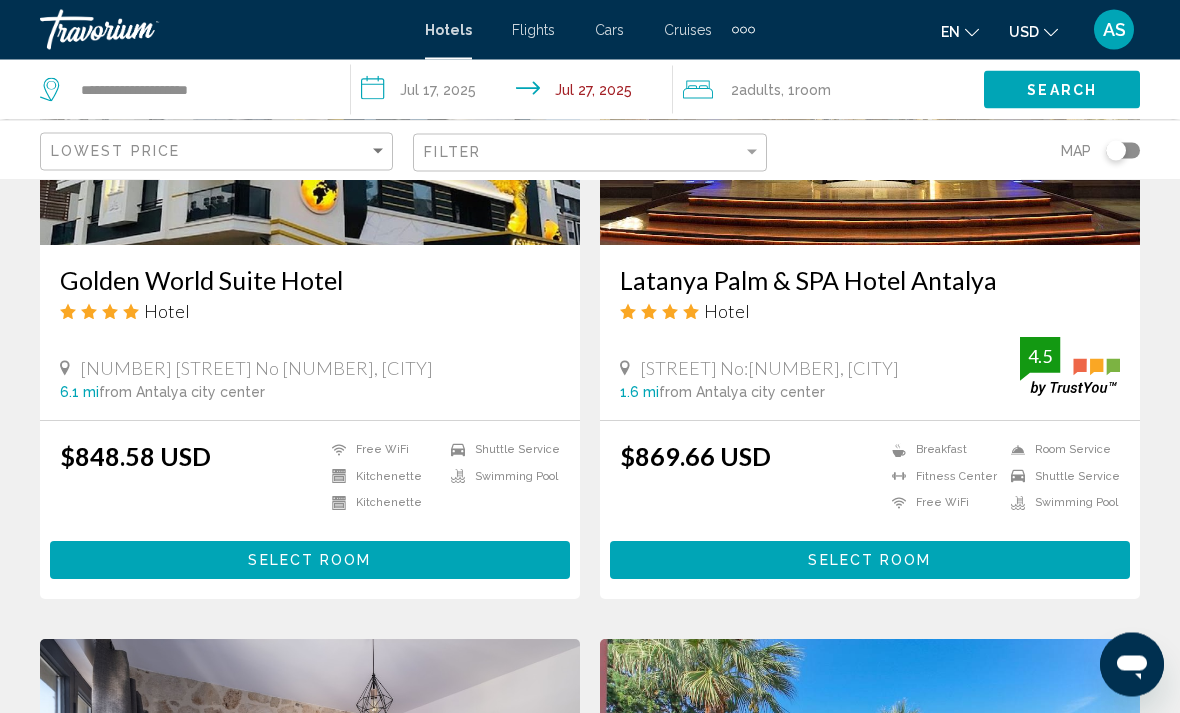 scroll, scrollTop: 3230, scrollLeft: 0, axis: vertical 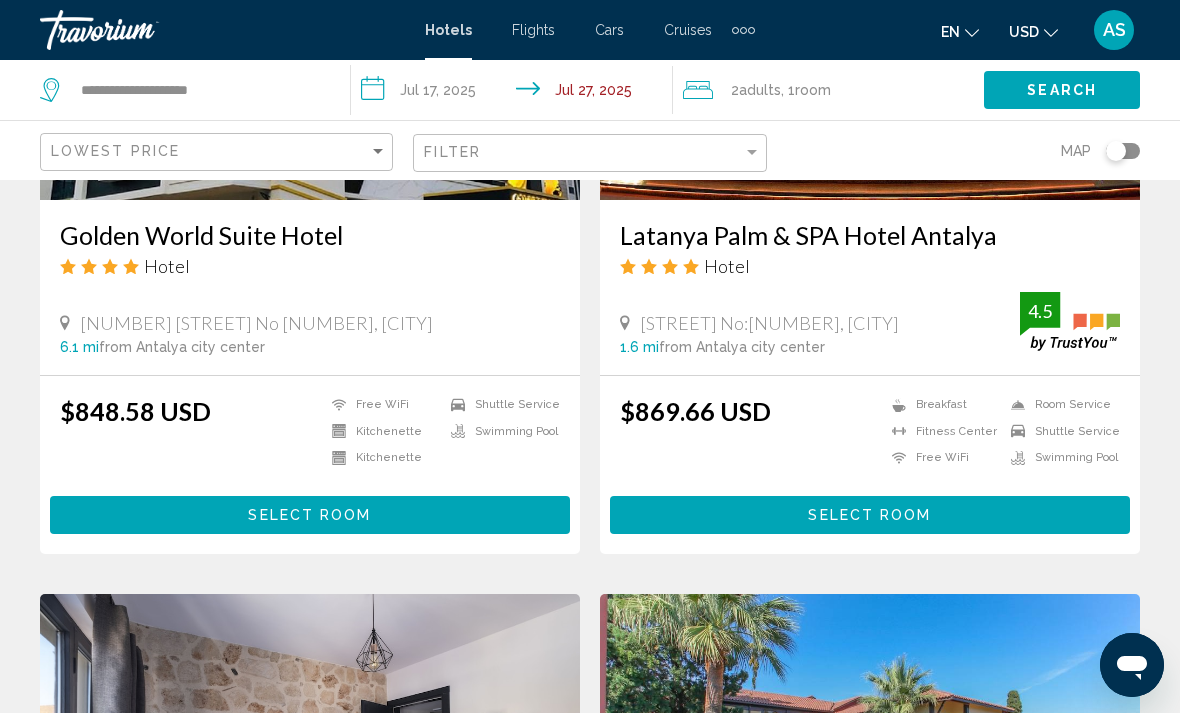 click on "Select Room" at bounding box center [870, 514] 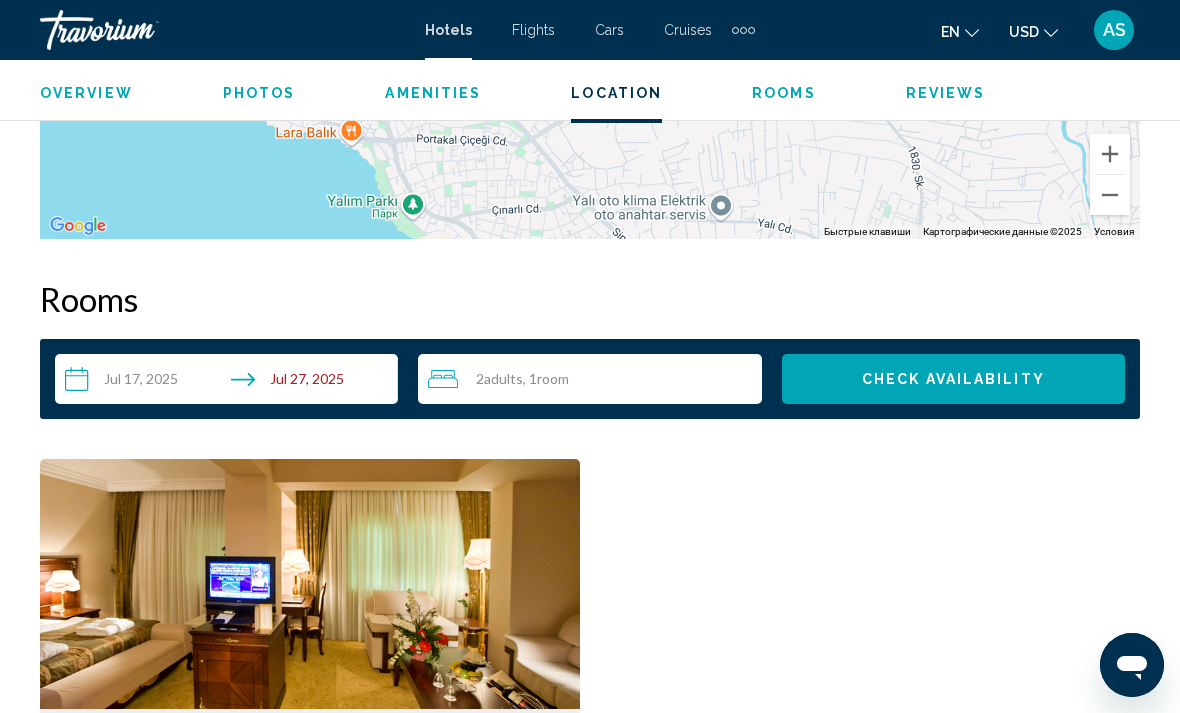 scroll, scrollTop: 2679, scrollLeft: 0, axis: vertical 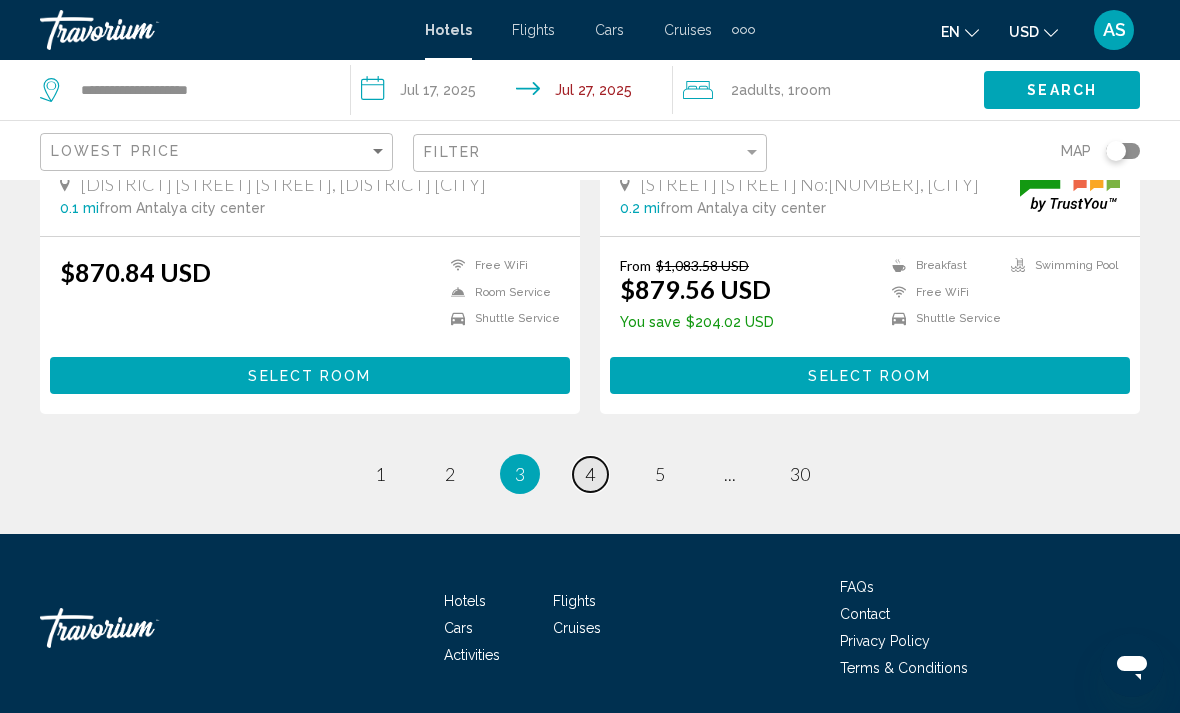 click on "4" at bounding box center [590, 474] 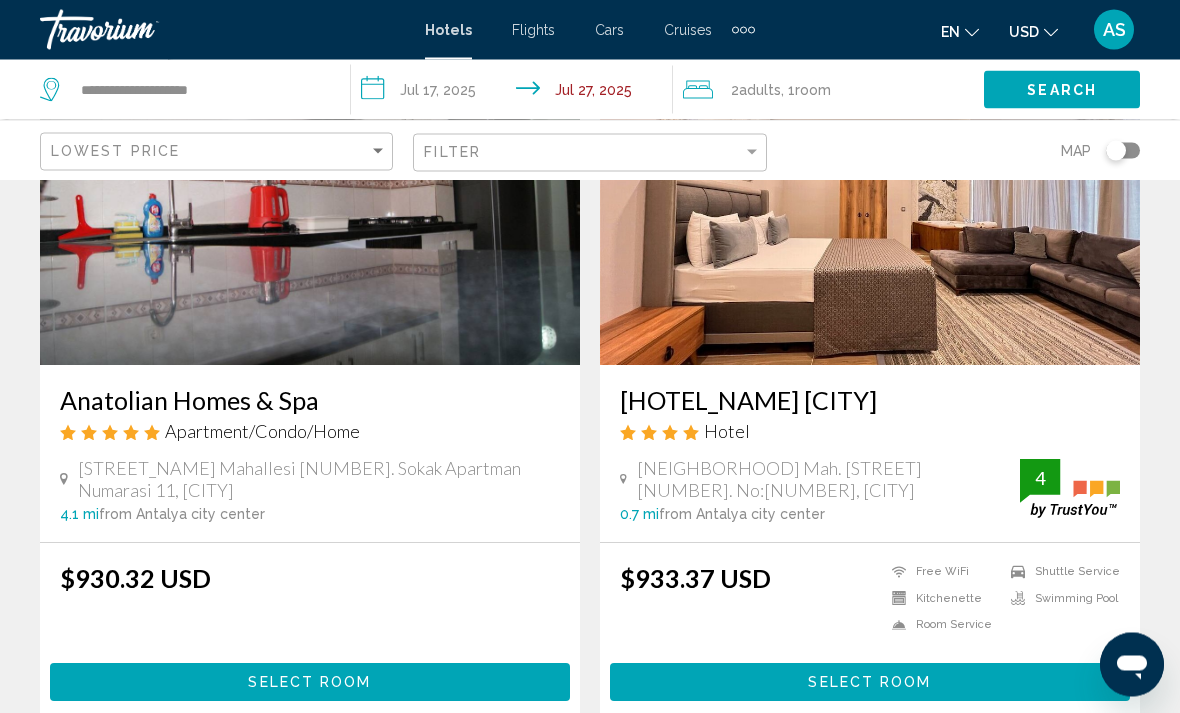 scroll, scrollTop: 3757, scrollLeft: 0, axis: vertical 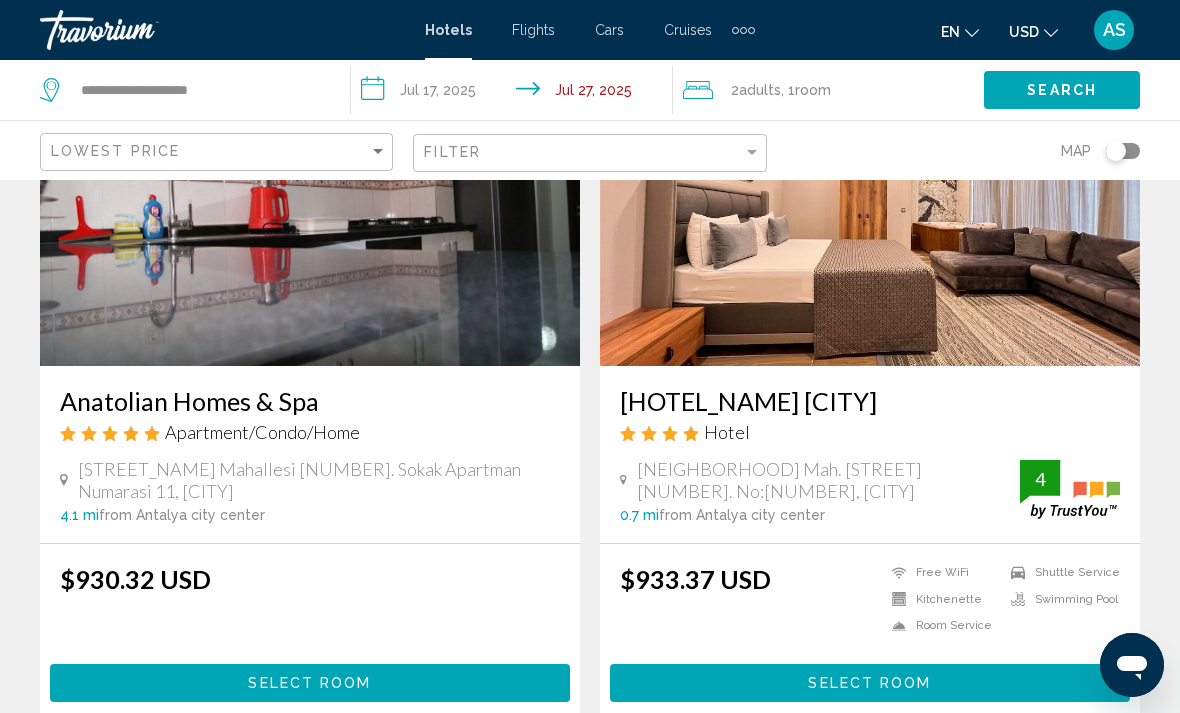 click on "Select Room" at bounding box center (870, 682) 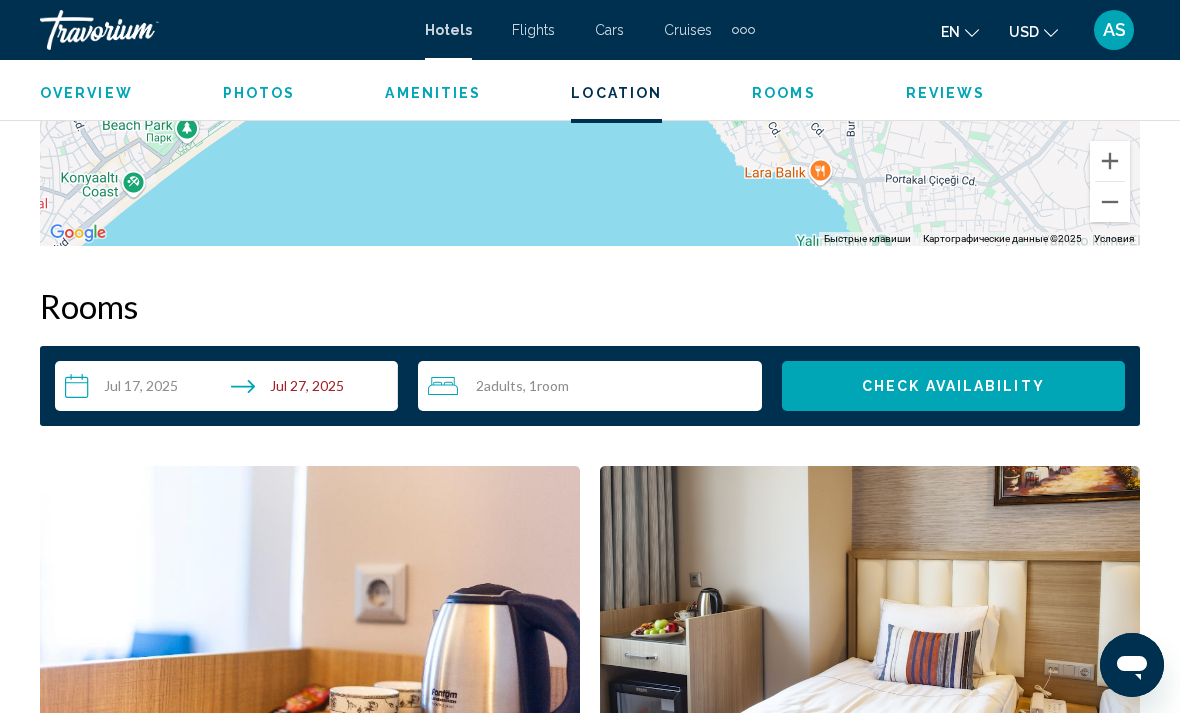 scroll, scrollTop: 2700, scrollLeft: 0, axis: vertical 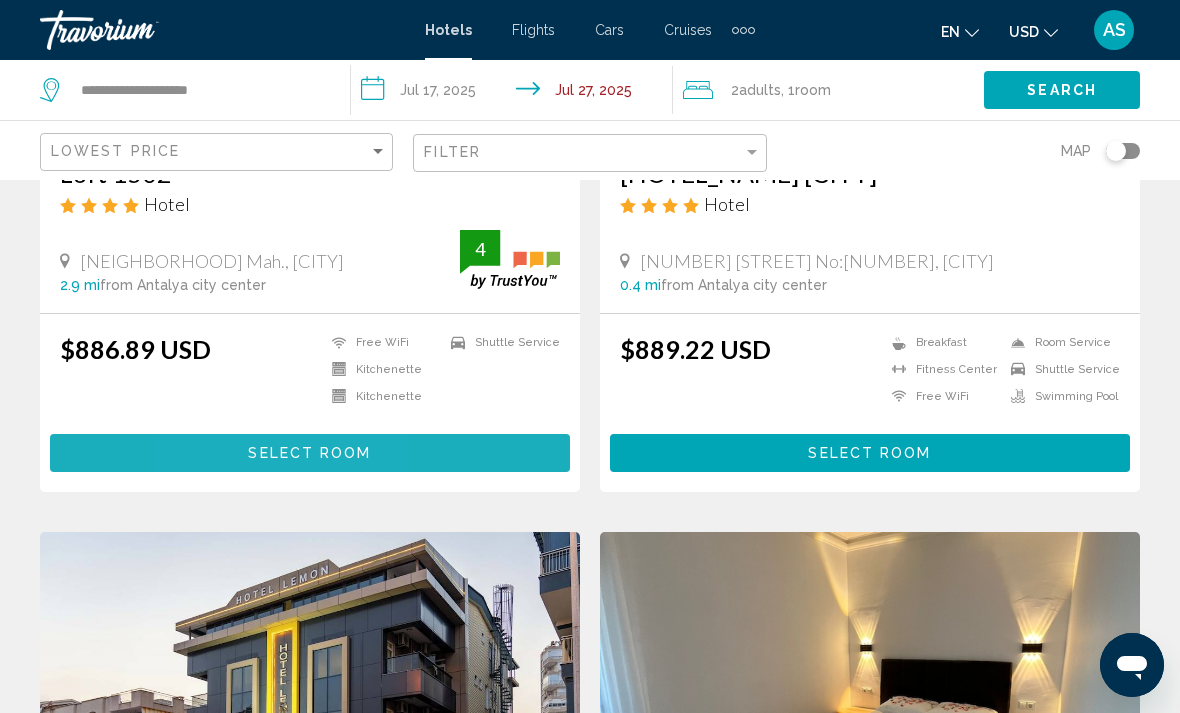 click on "Select Room" at bounding box center (310, 452) 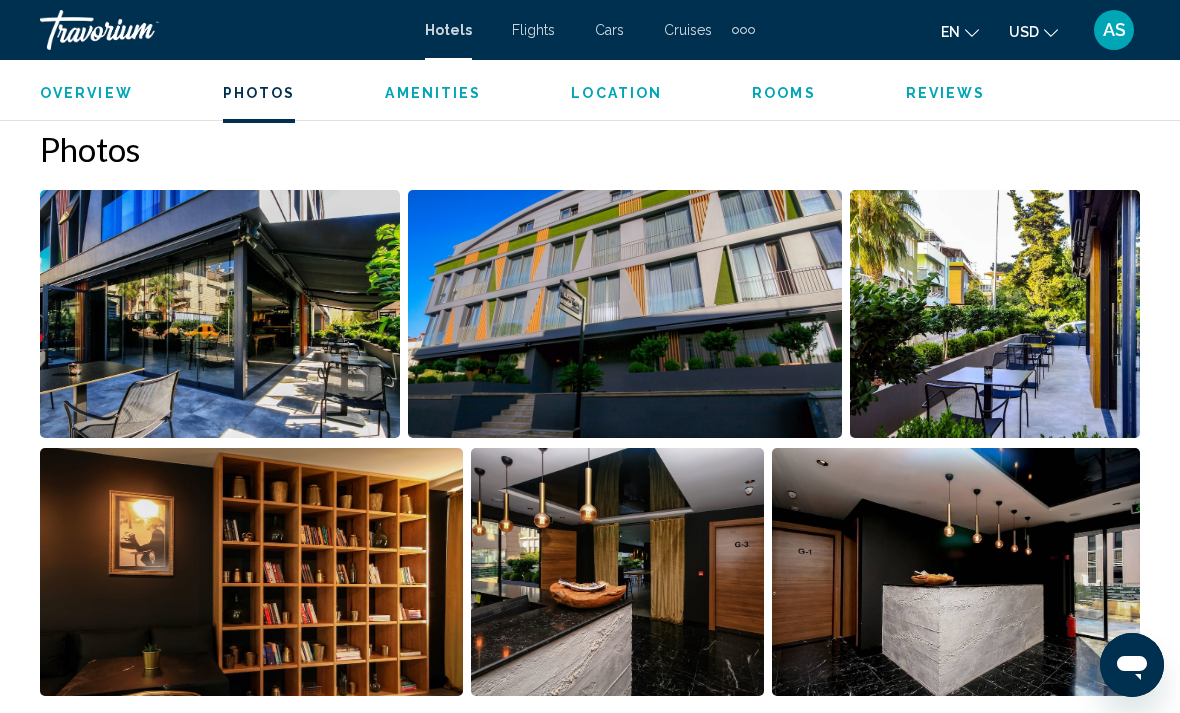 scroll, scrollTop: 1244, scrollLeft: 0, axis: vertical 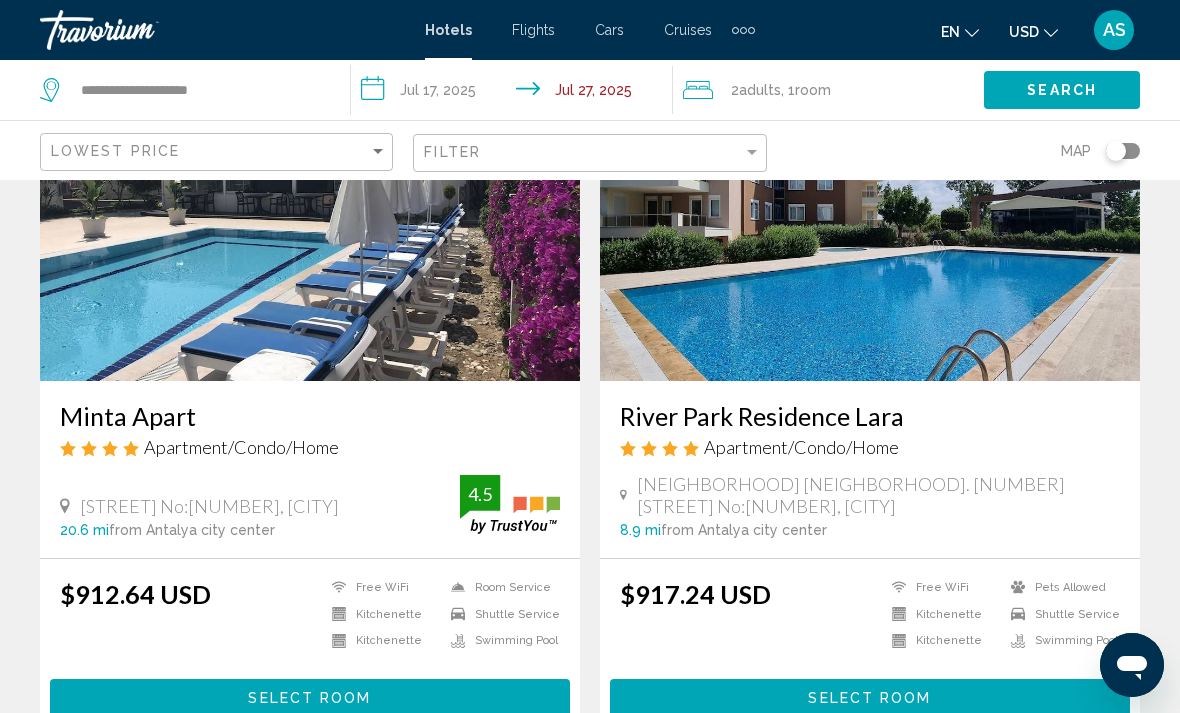 click on "Select Room" at bounding box center (870, 697) 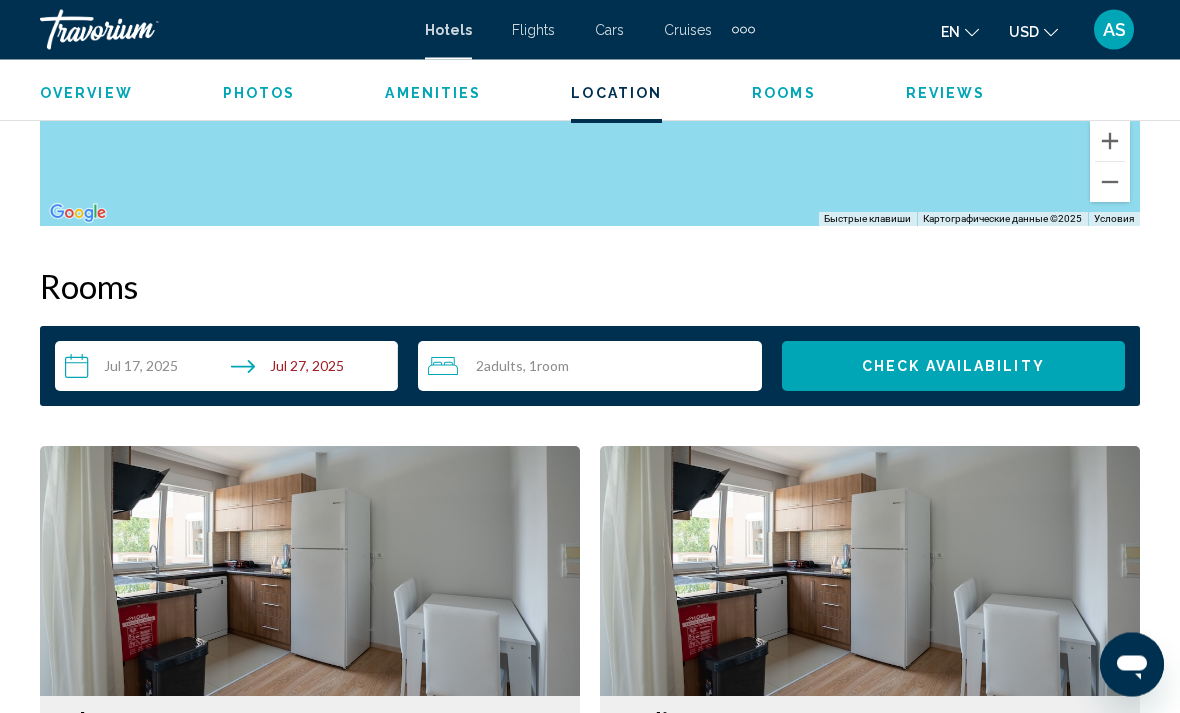 scroll, scrollTop: 2709, scrollLeft: 0, axis: vertical 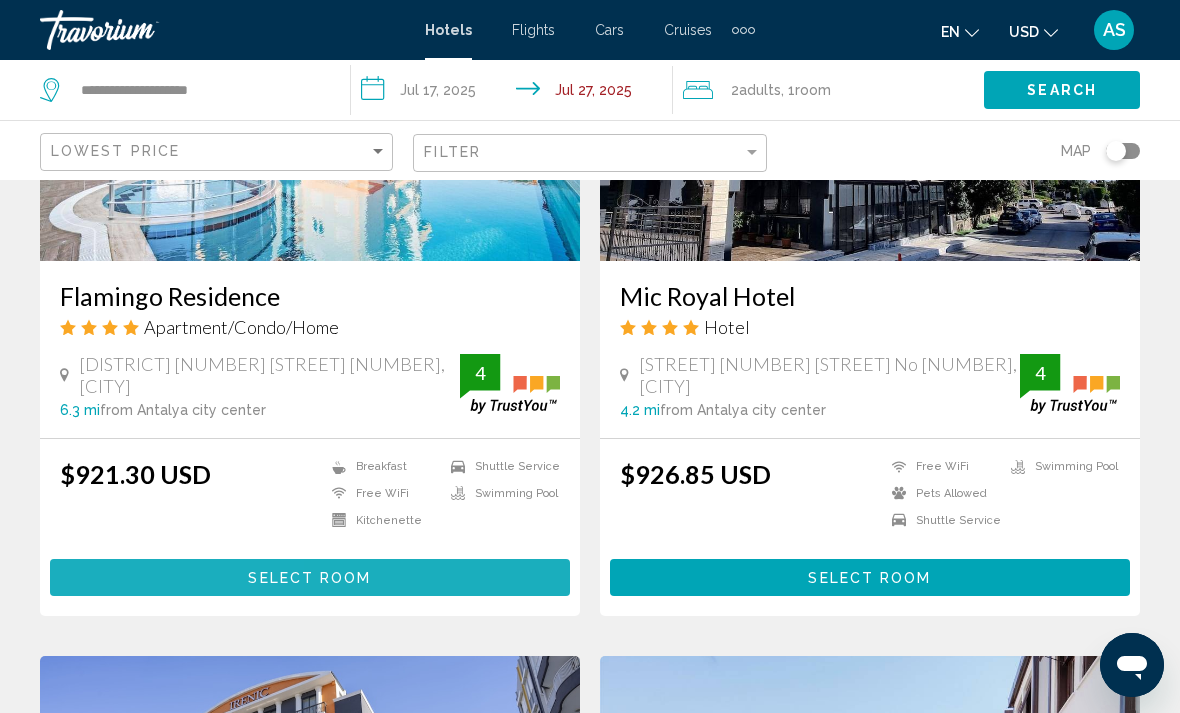 click on "Select Room" at bounding box center (310, 577) 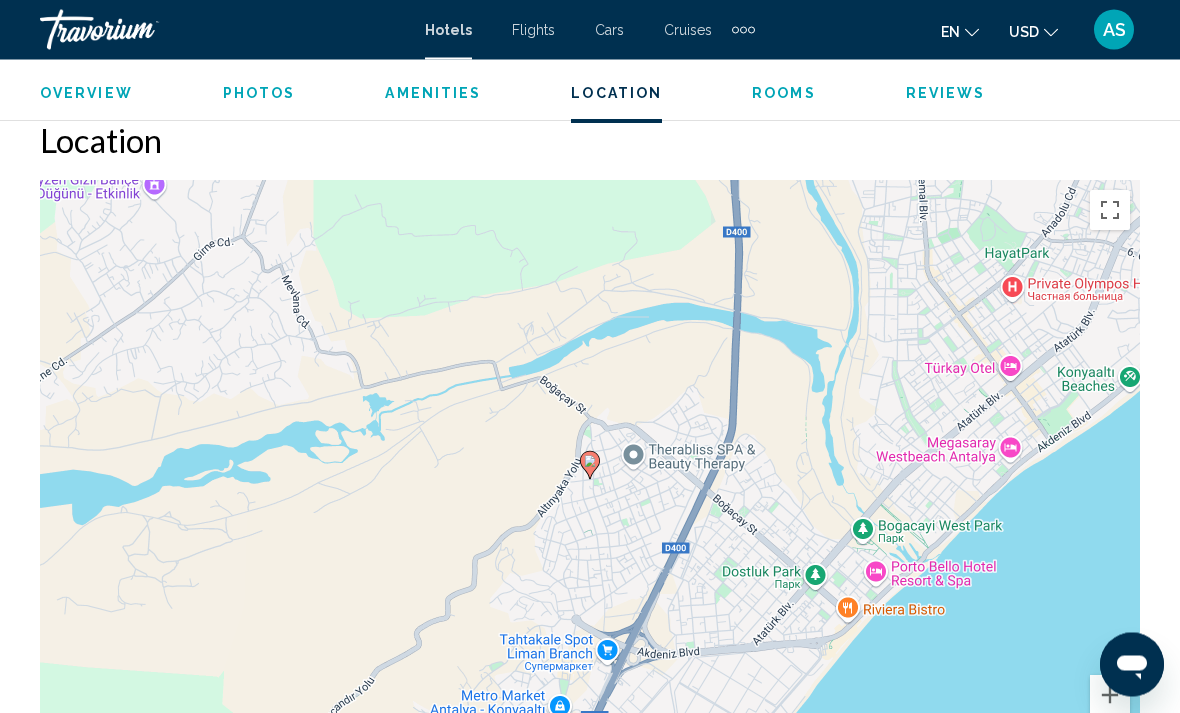scroll, scrollTop: 2157, scrollLeft: 0, axis: vertical 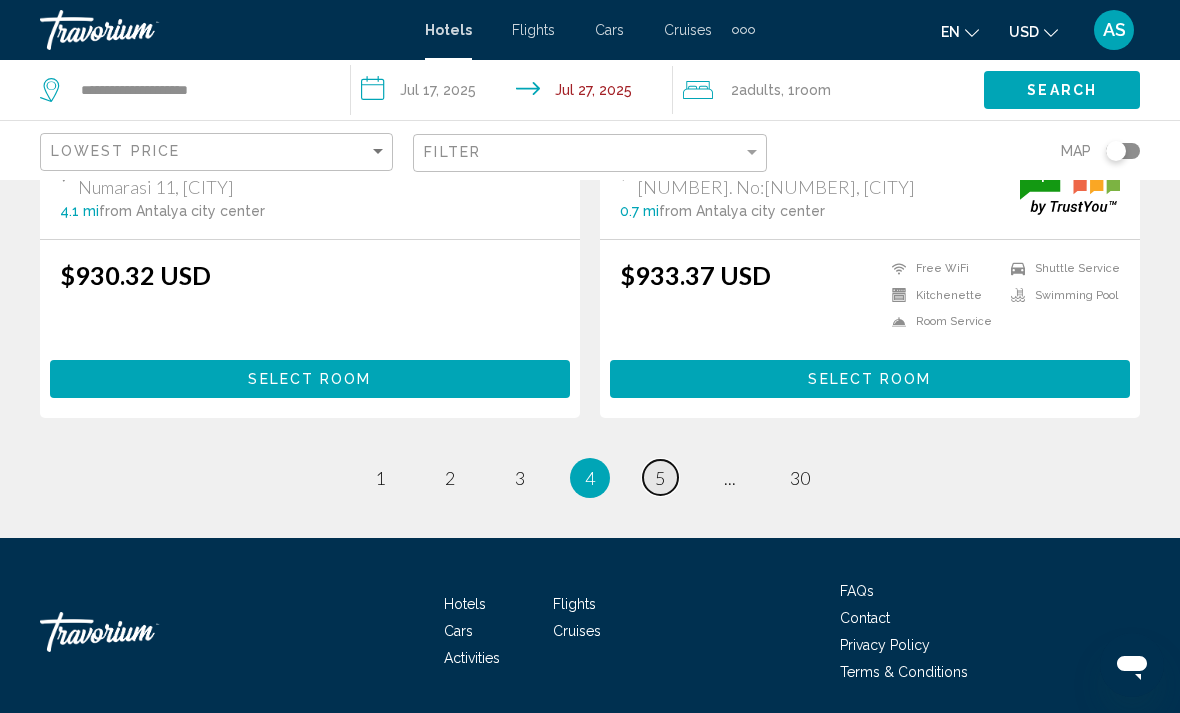 click on "page  5" at bounding box center (660, 477) 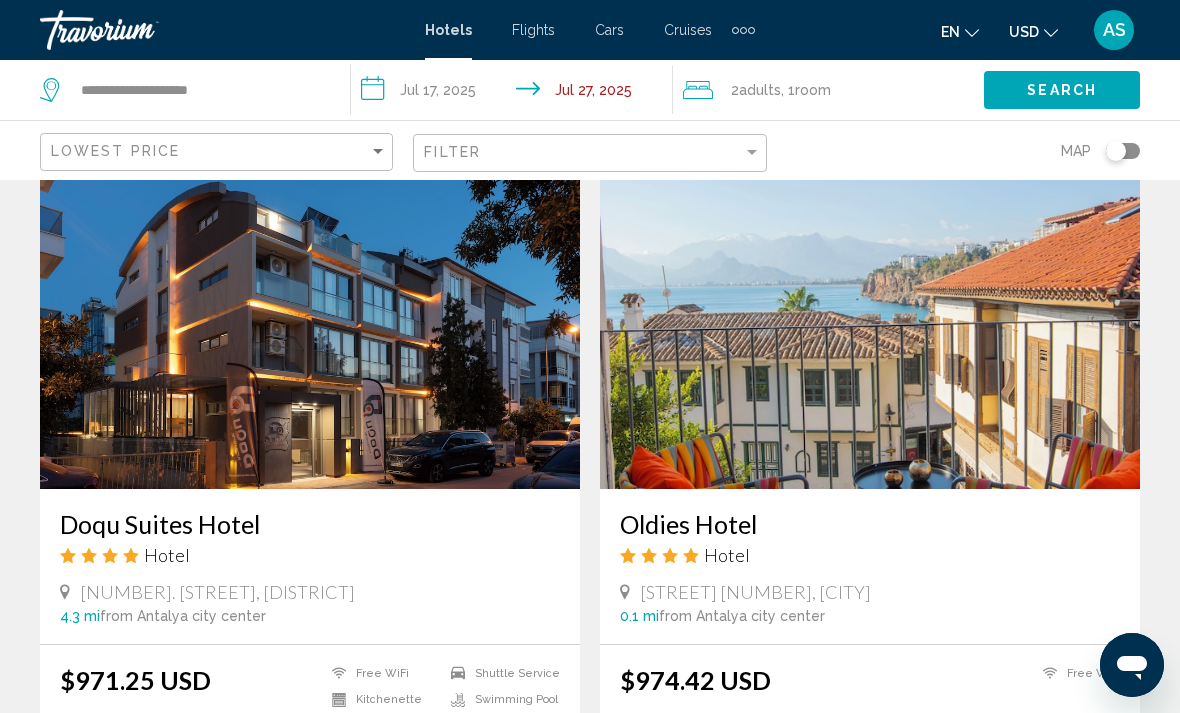 scroll, scrollTop: 3595, scrollLeft: 0, axis: vertical 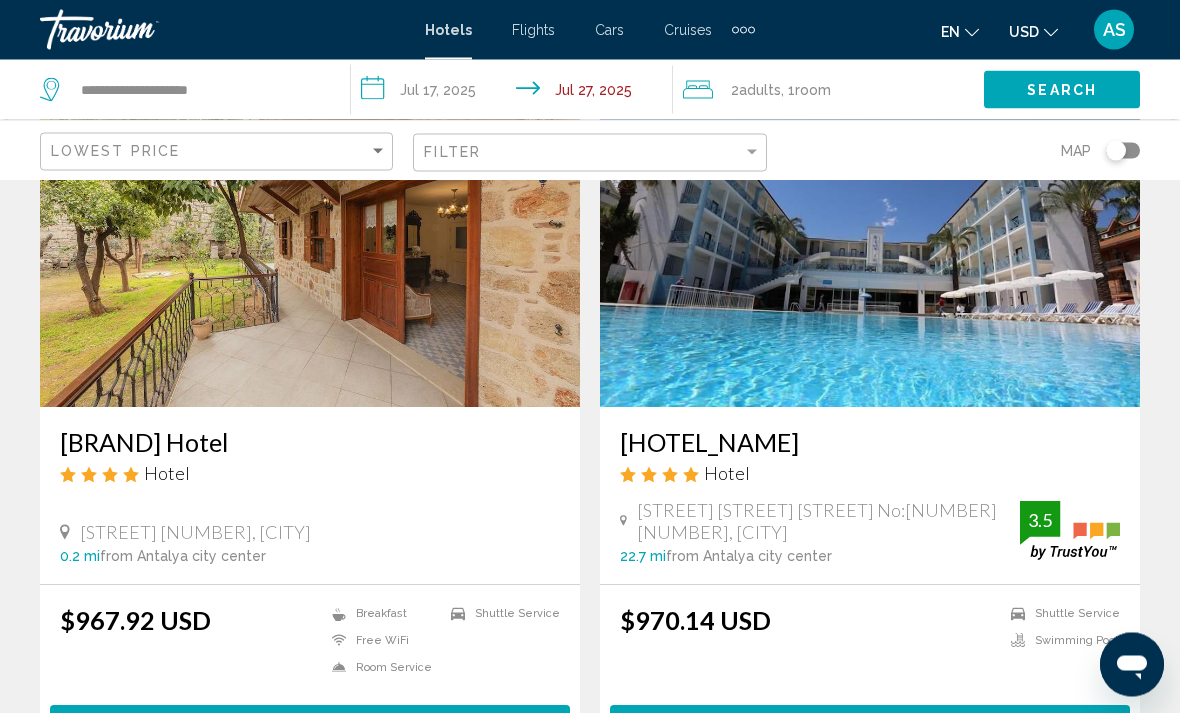 click on "Select Room" at bounding box center [870, 724] 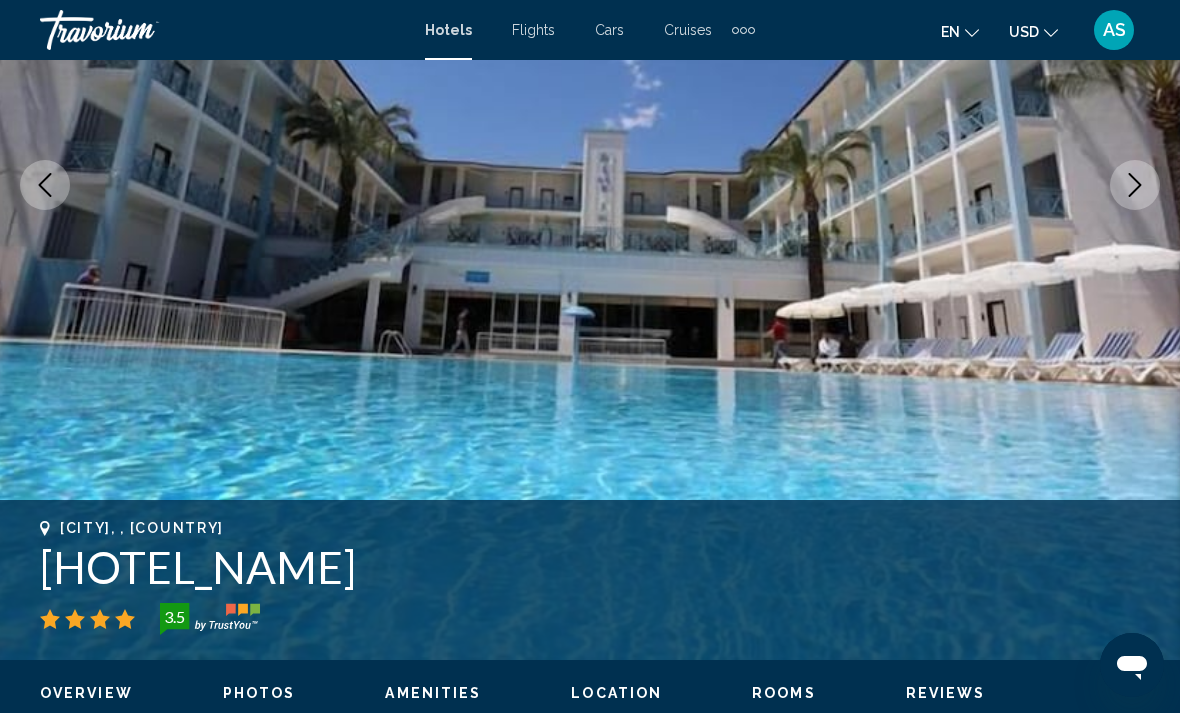 scroll, scrollTop: 228, scrollLeft: 0, axis: vertical 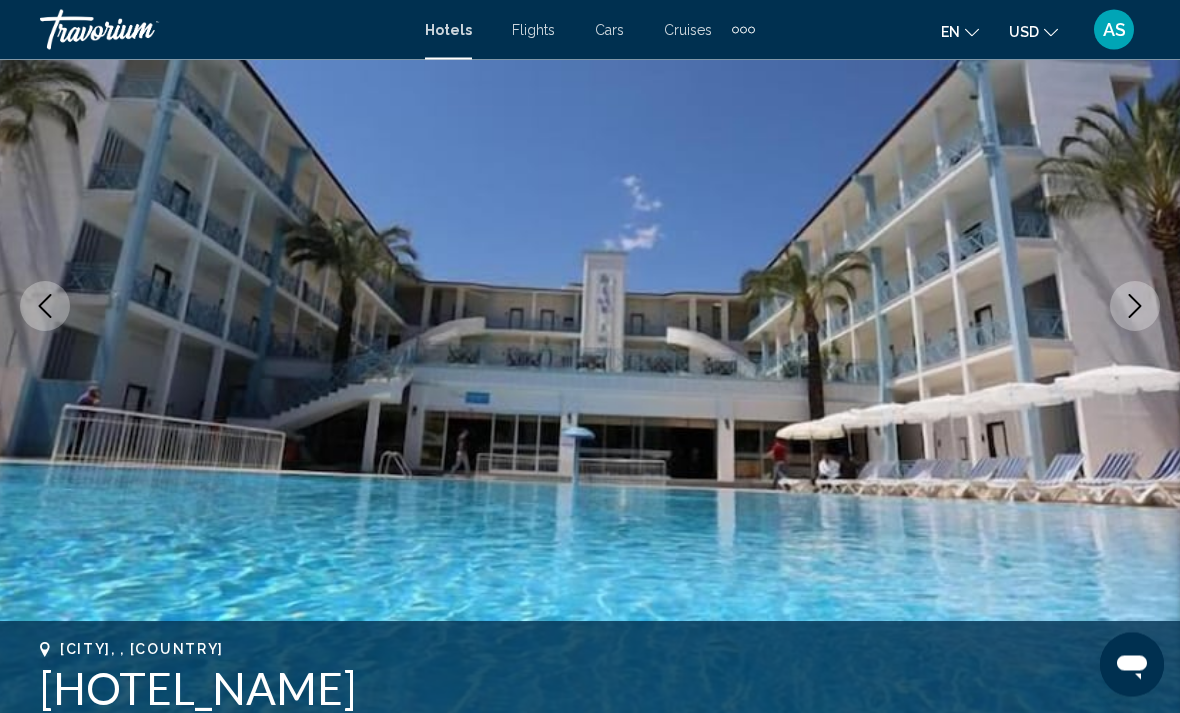 click 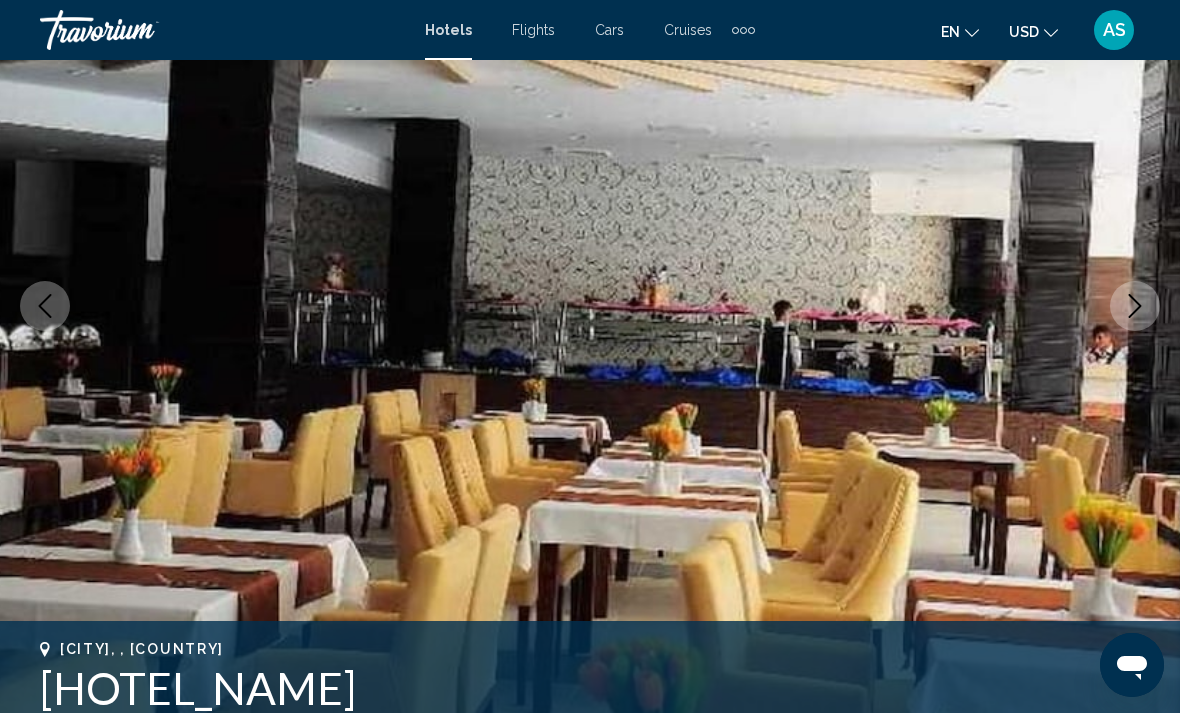 click 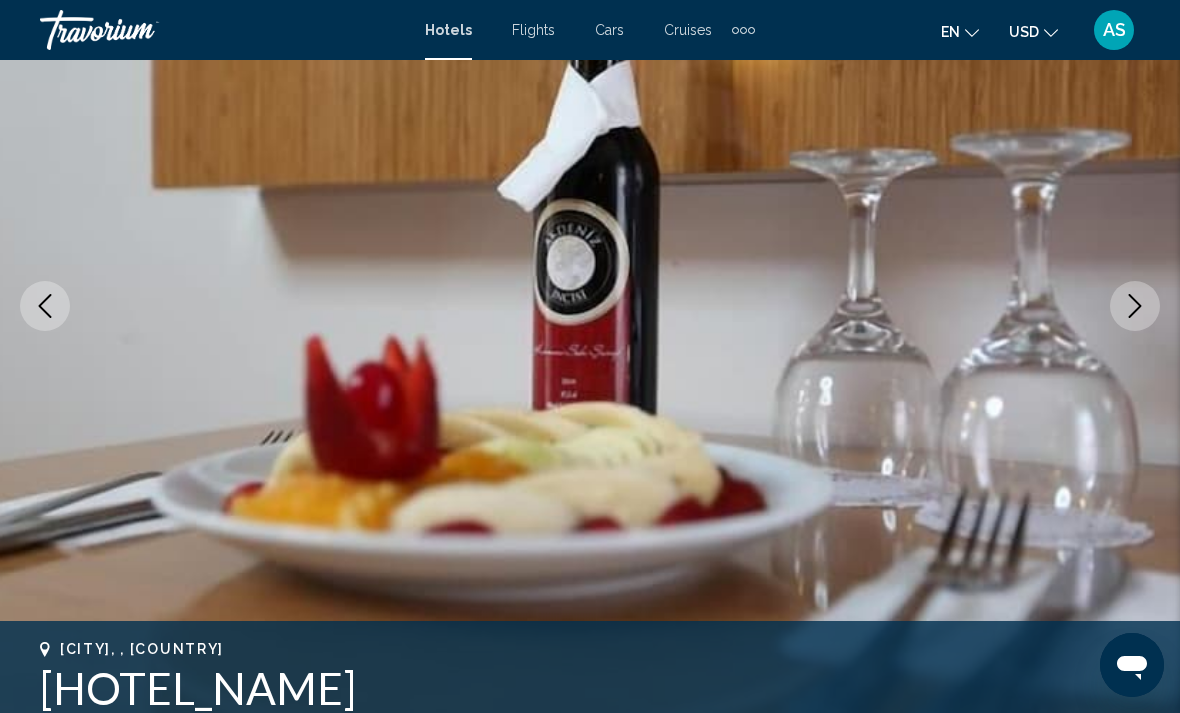 click 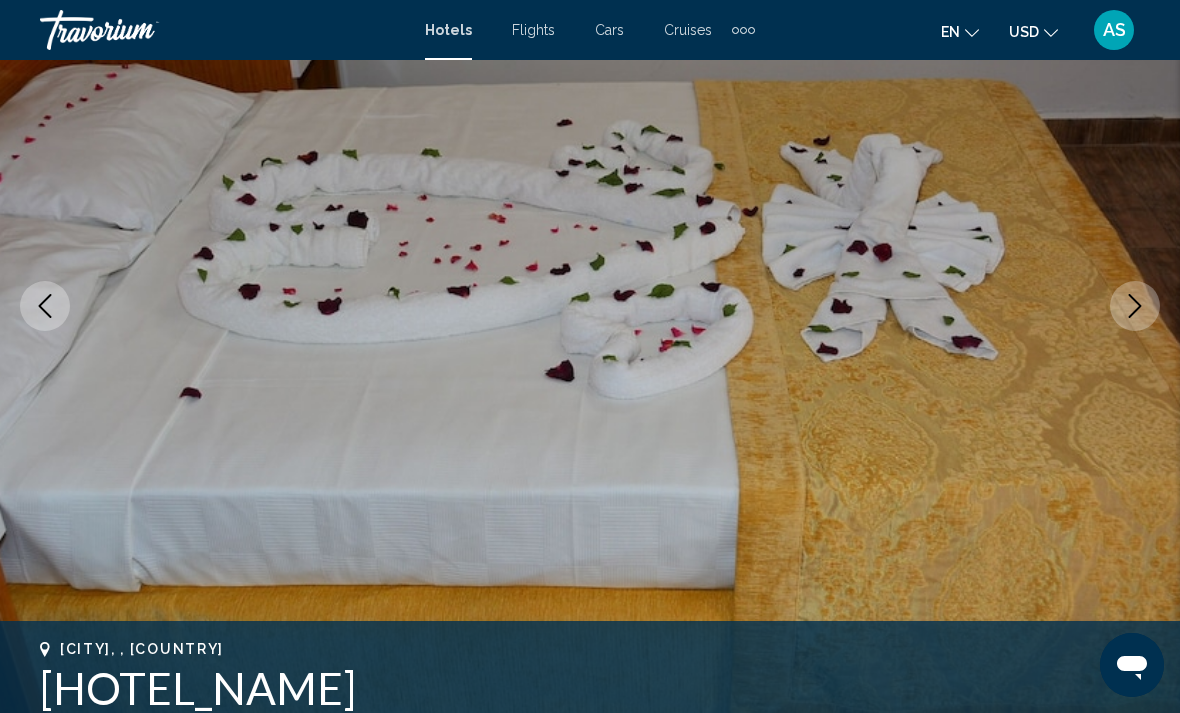 click 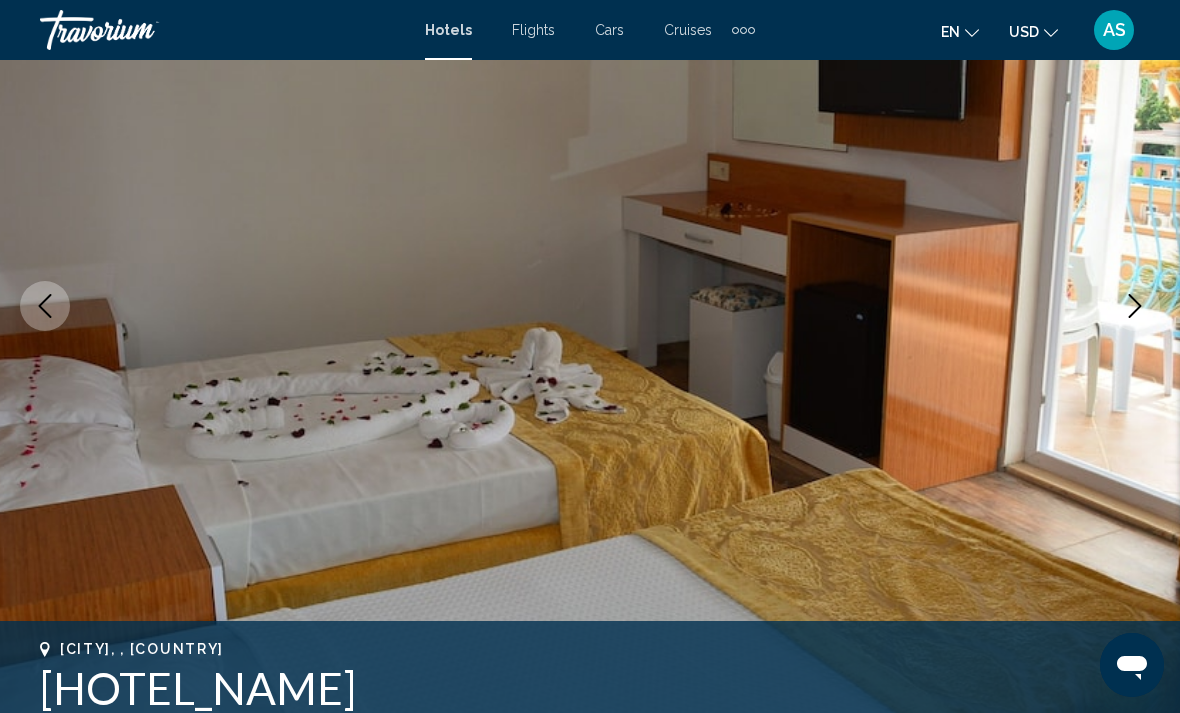 click 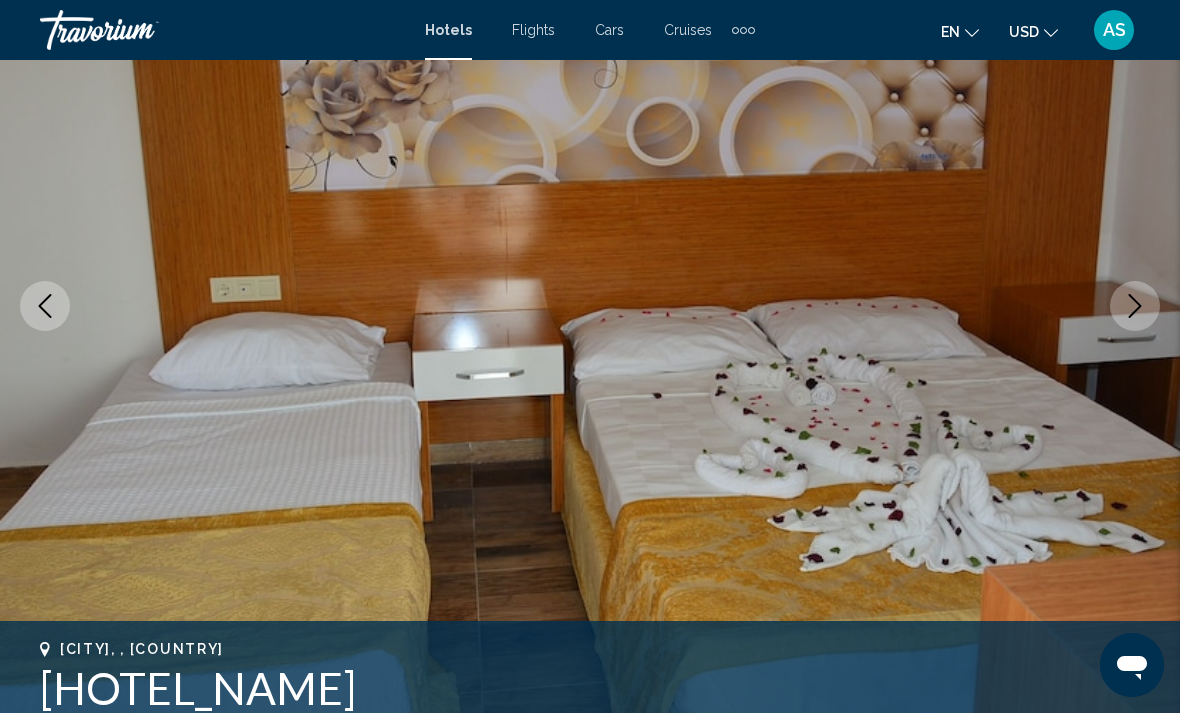 click 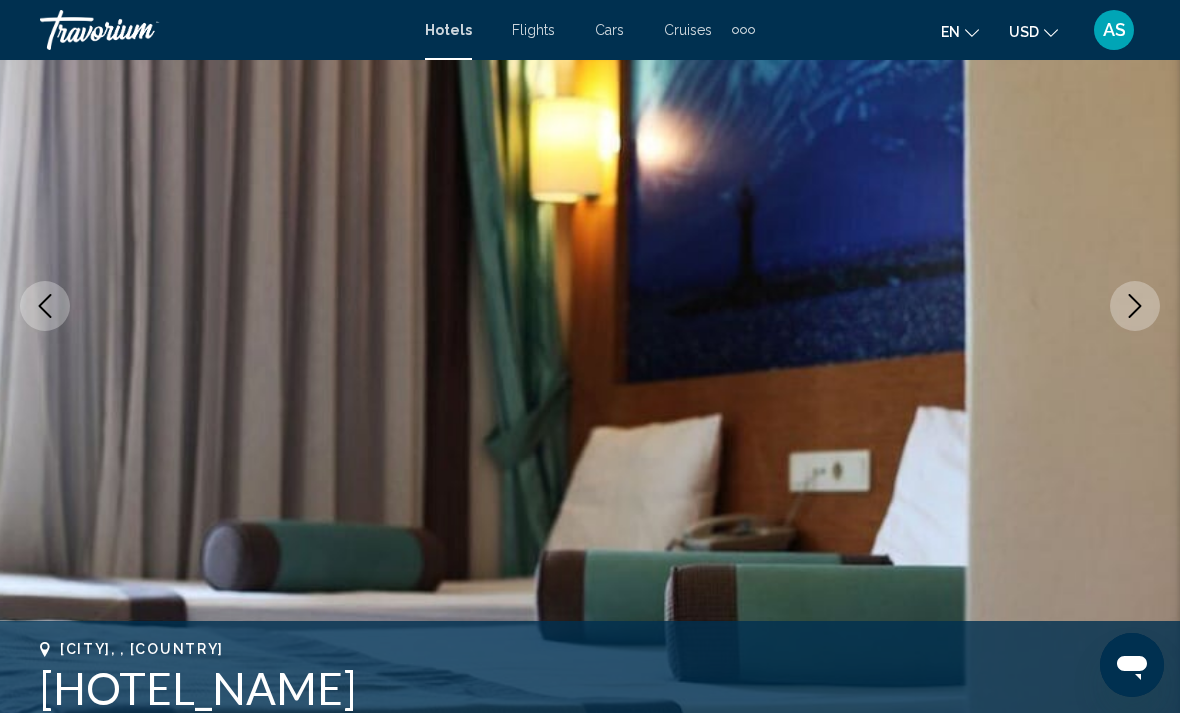 click 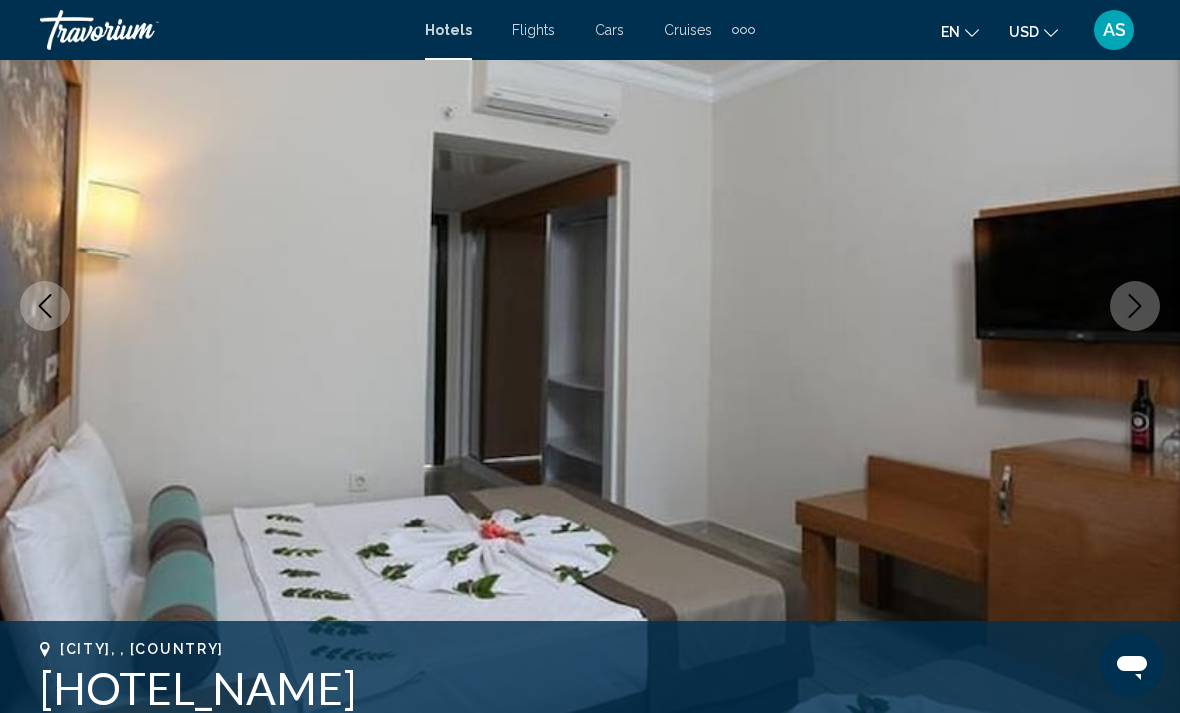 click 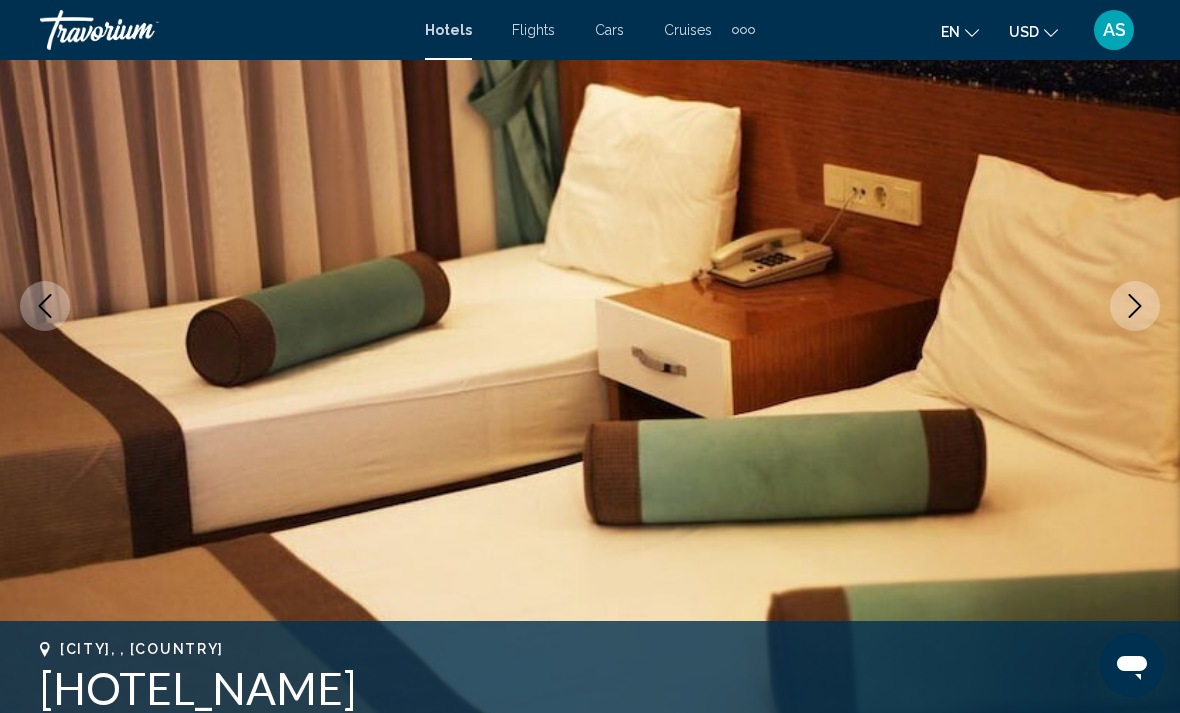 click 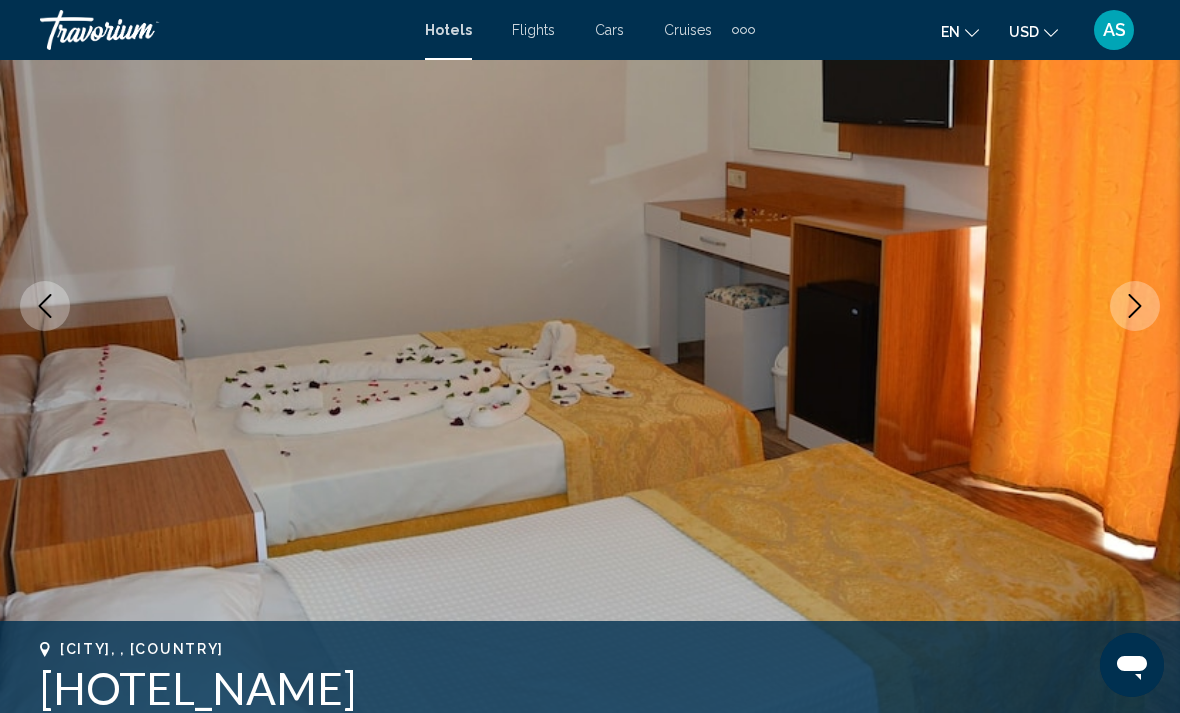 click 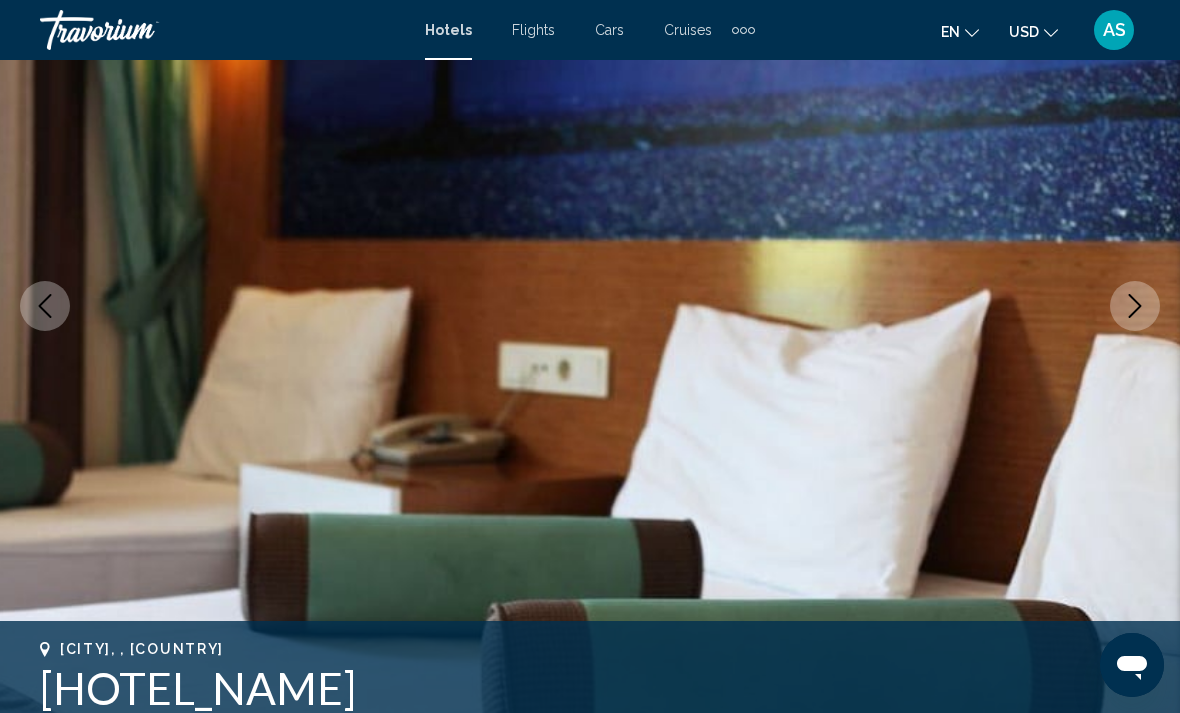 click 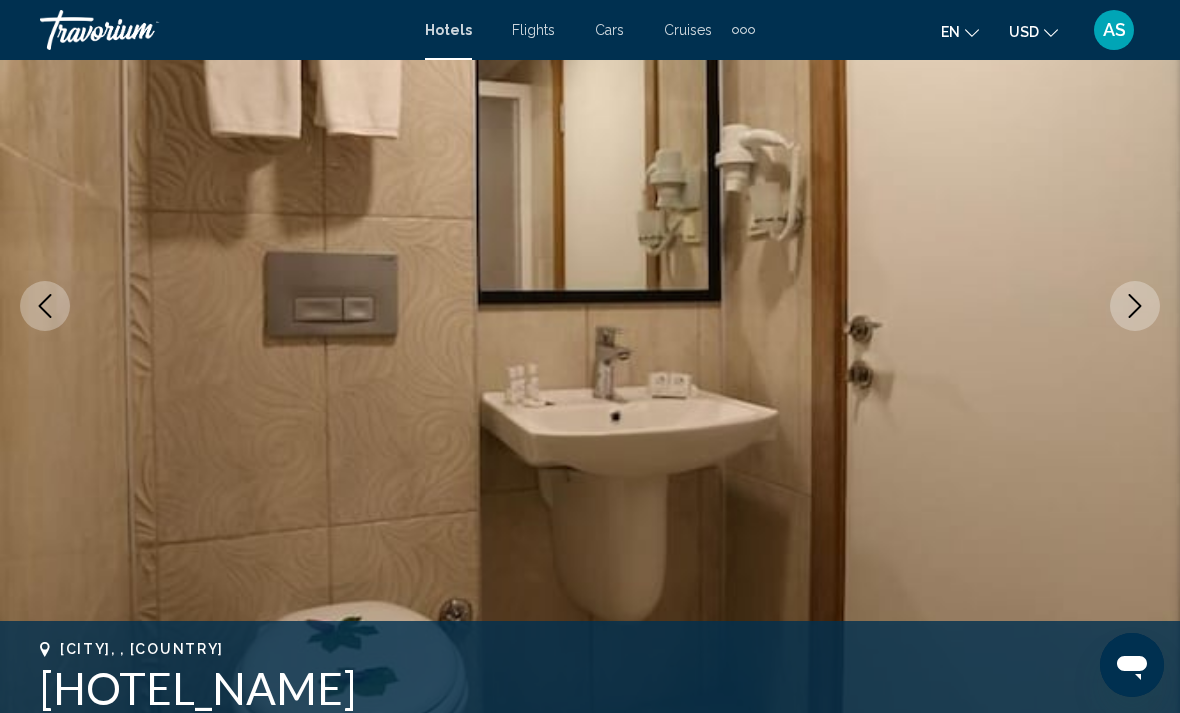click 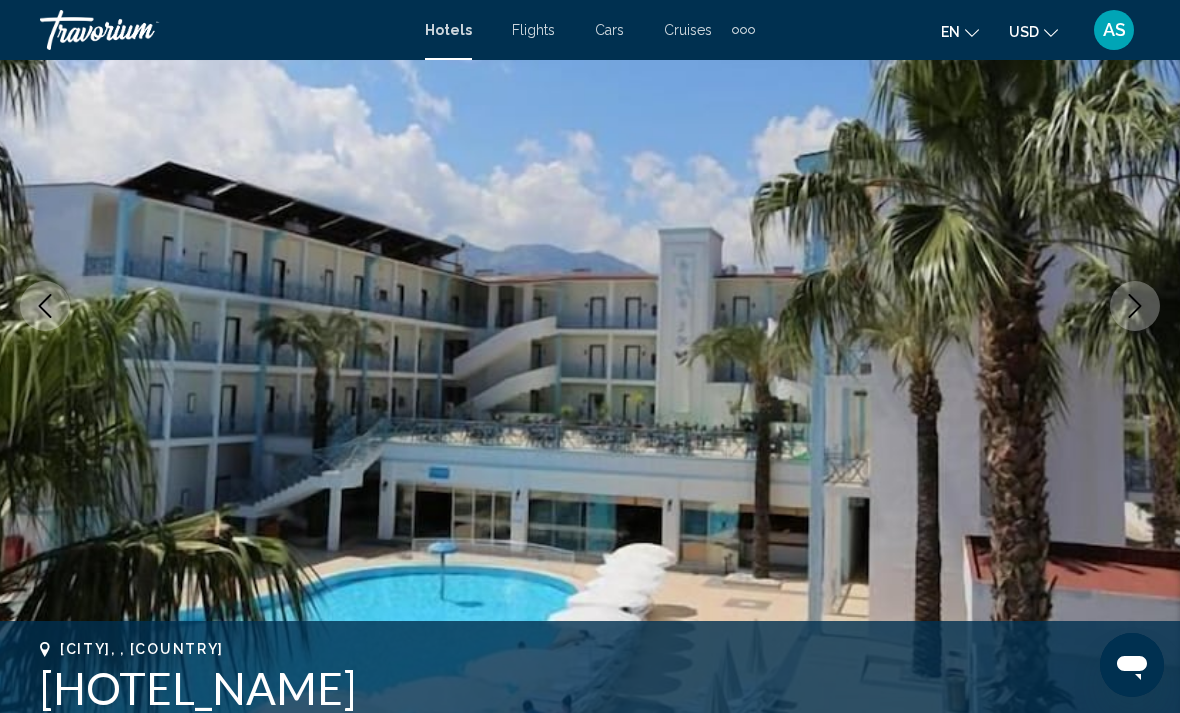 click 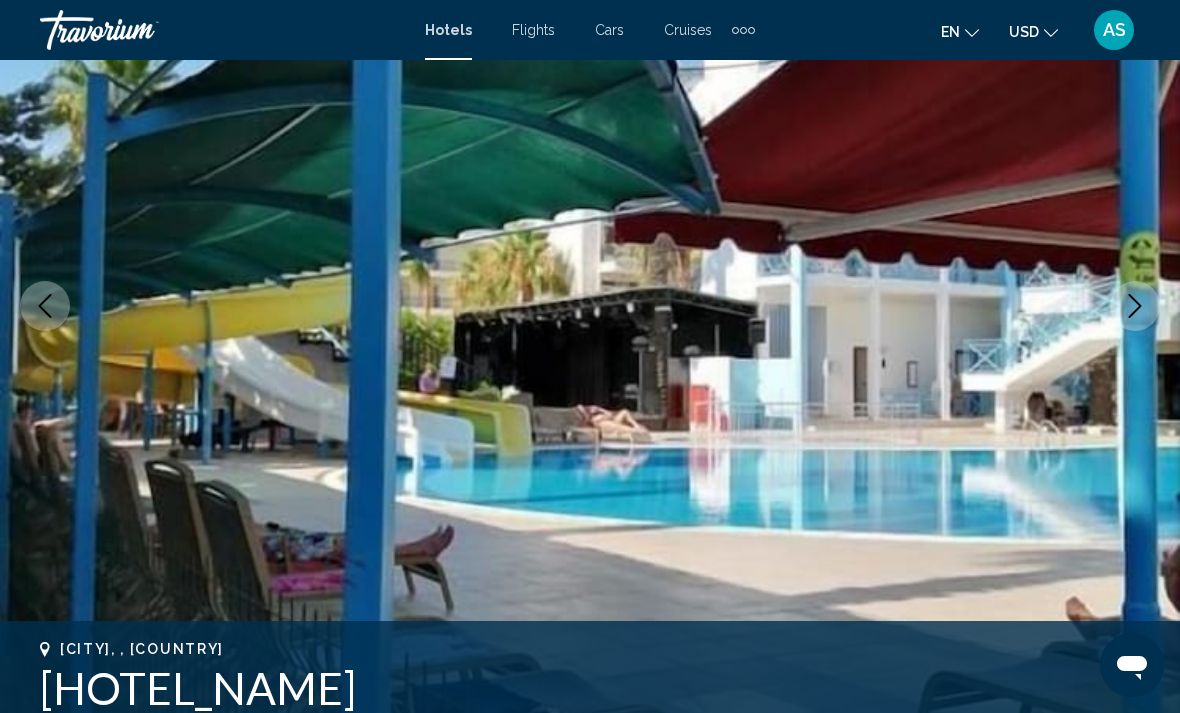 click at bounding box center (1135, 306) 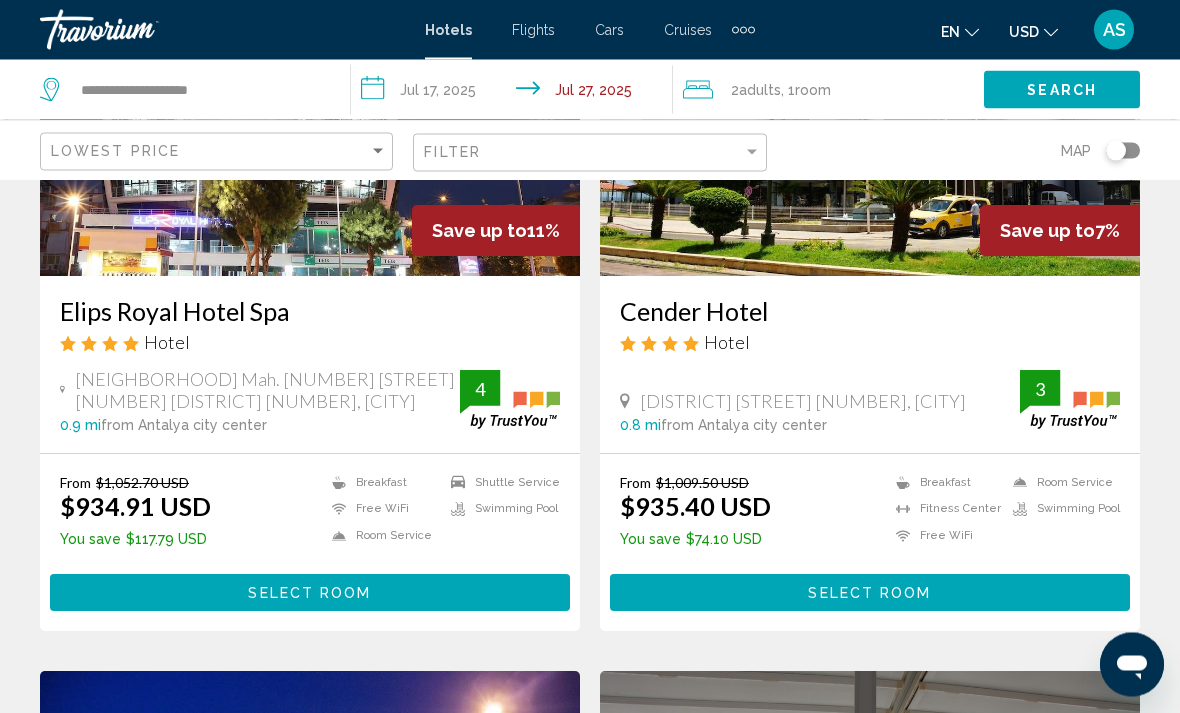scroll, scrollTop: 294, scrollLeft: 0, axis: vertical 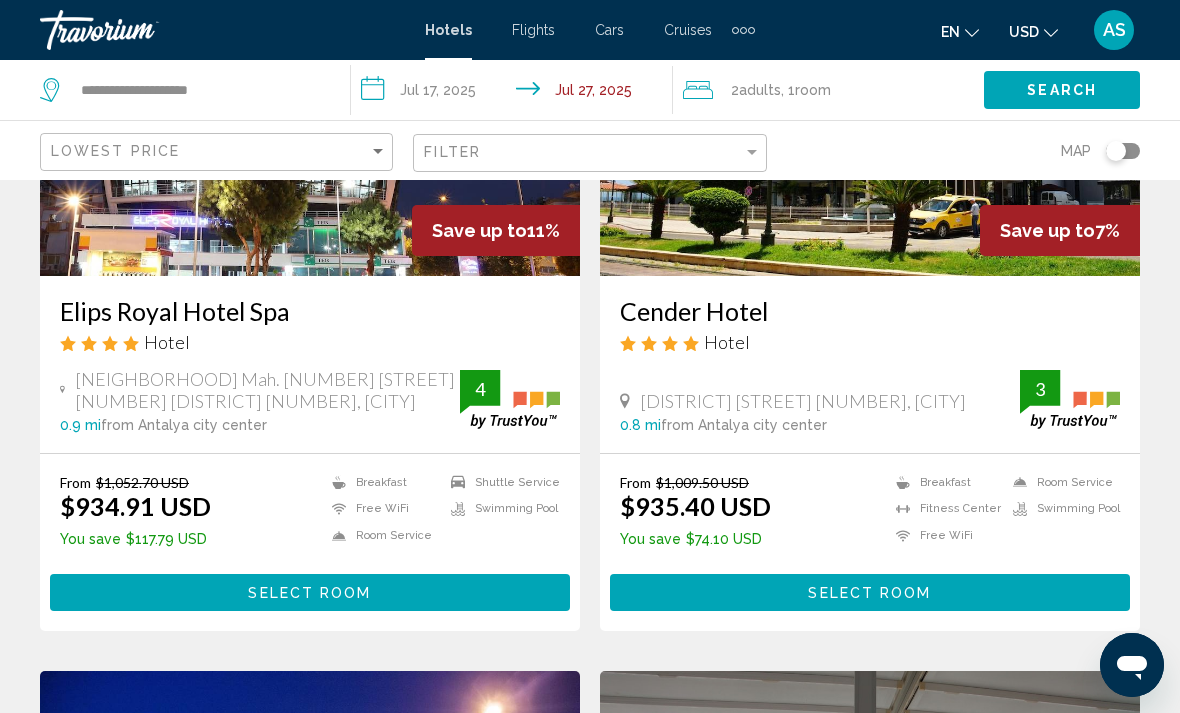 click on "Select Room" at bounding box center (310, 592) 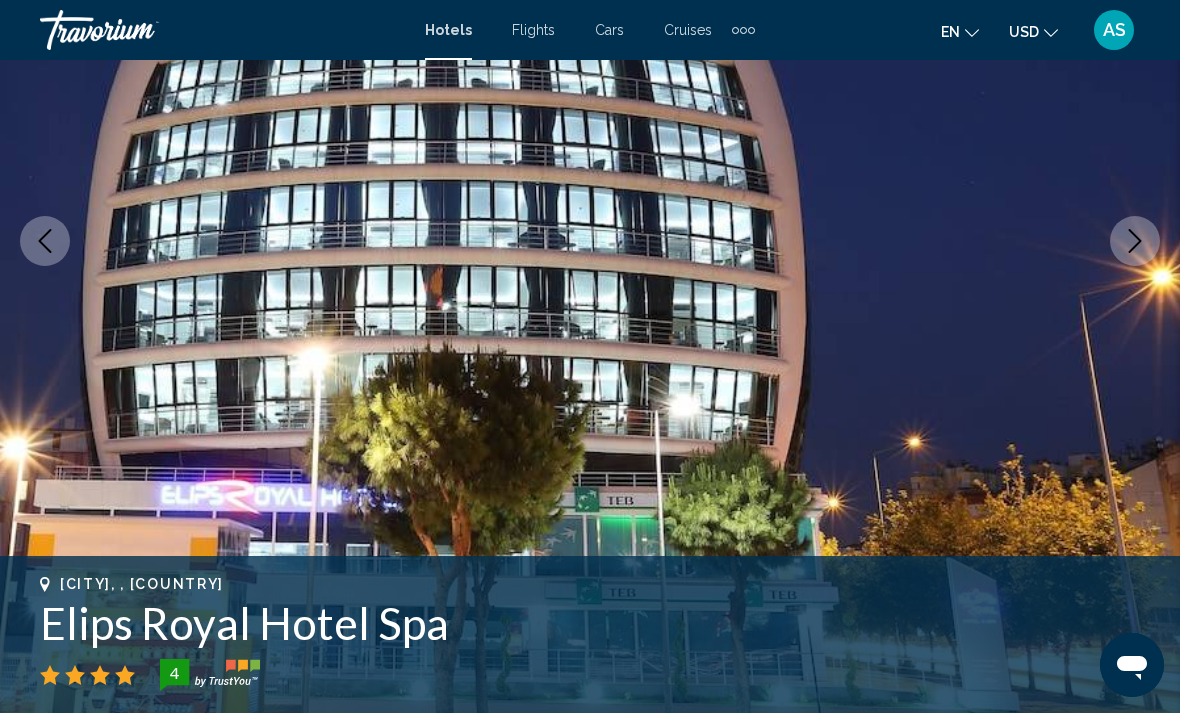 scroll, scrollTop: 0, scrollLeft: 0, axis: both 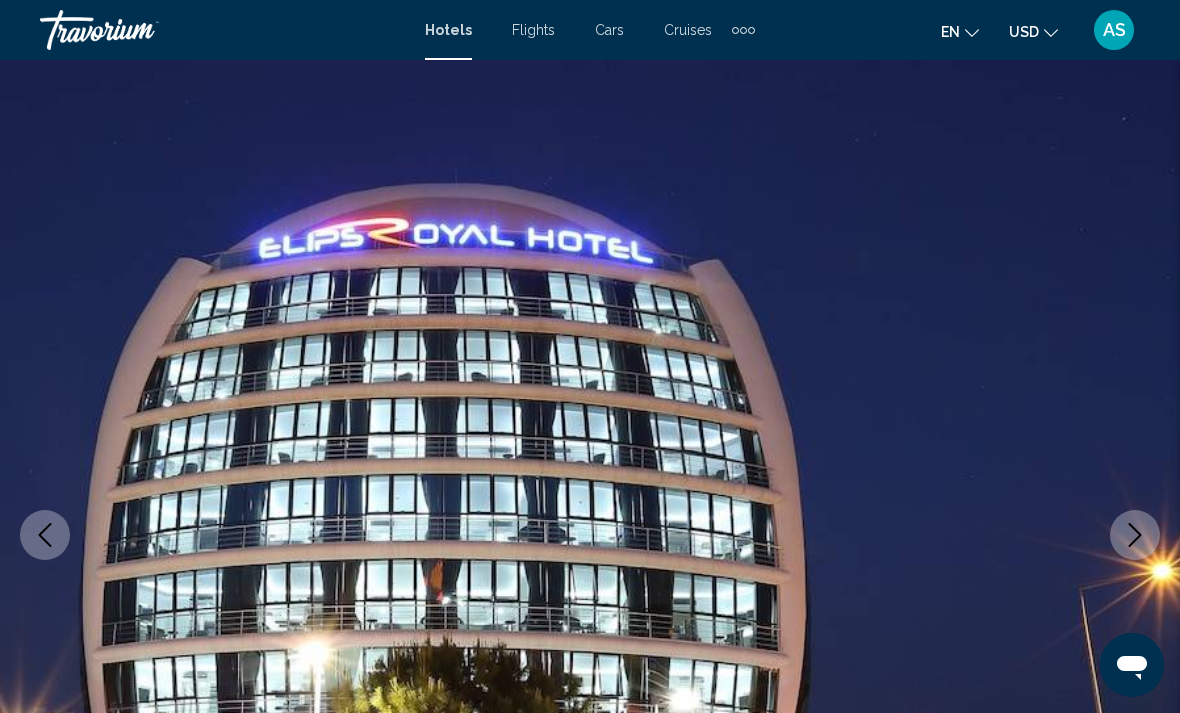 click 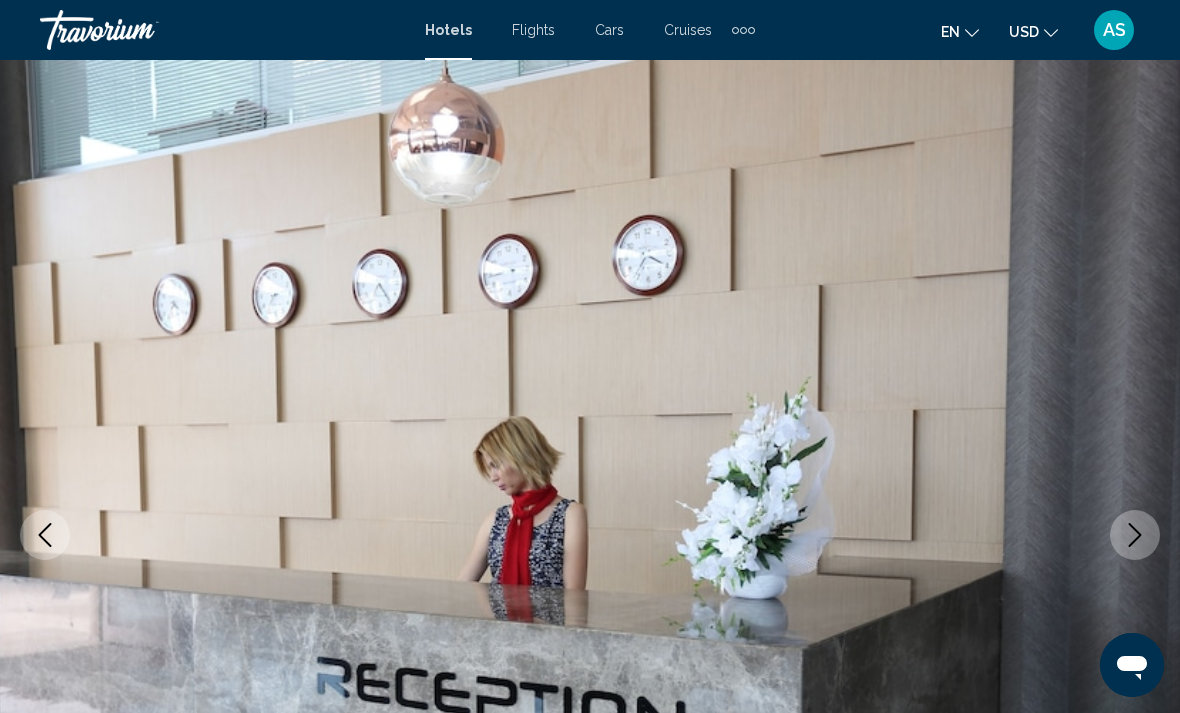 click 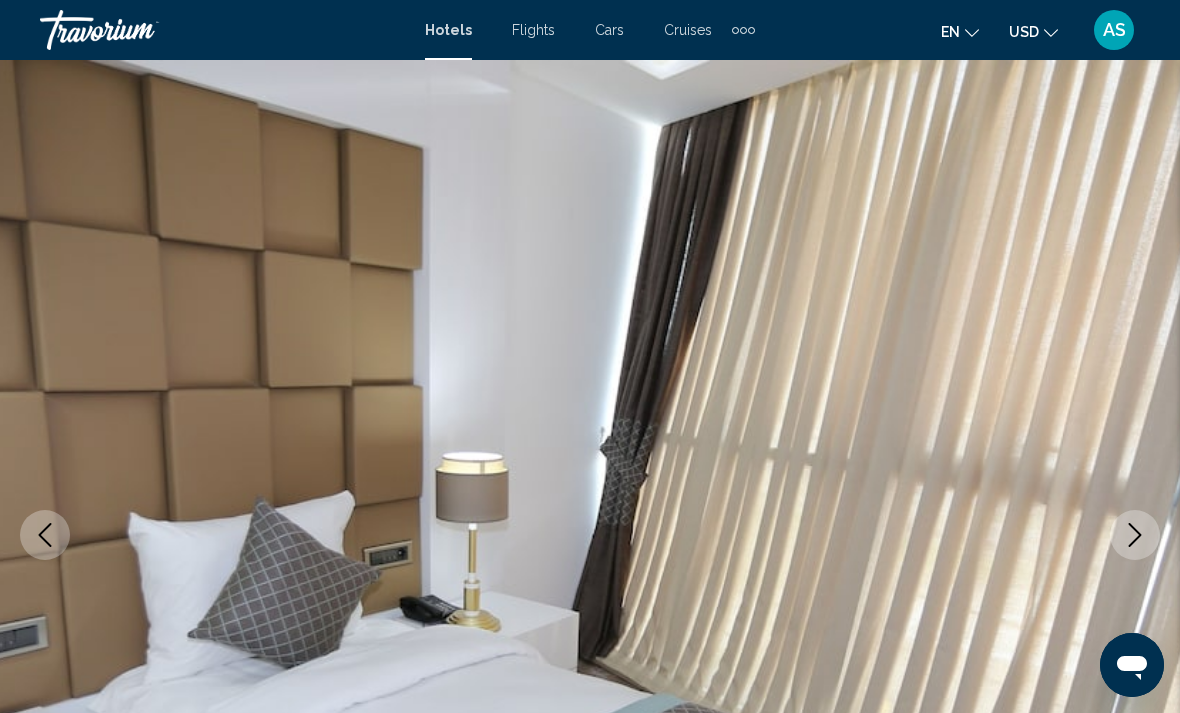 click at bounding box center (1135, 535) 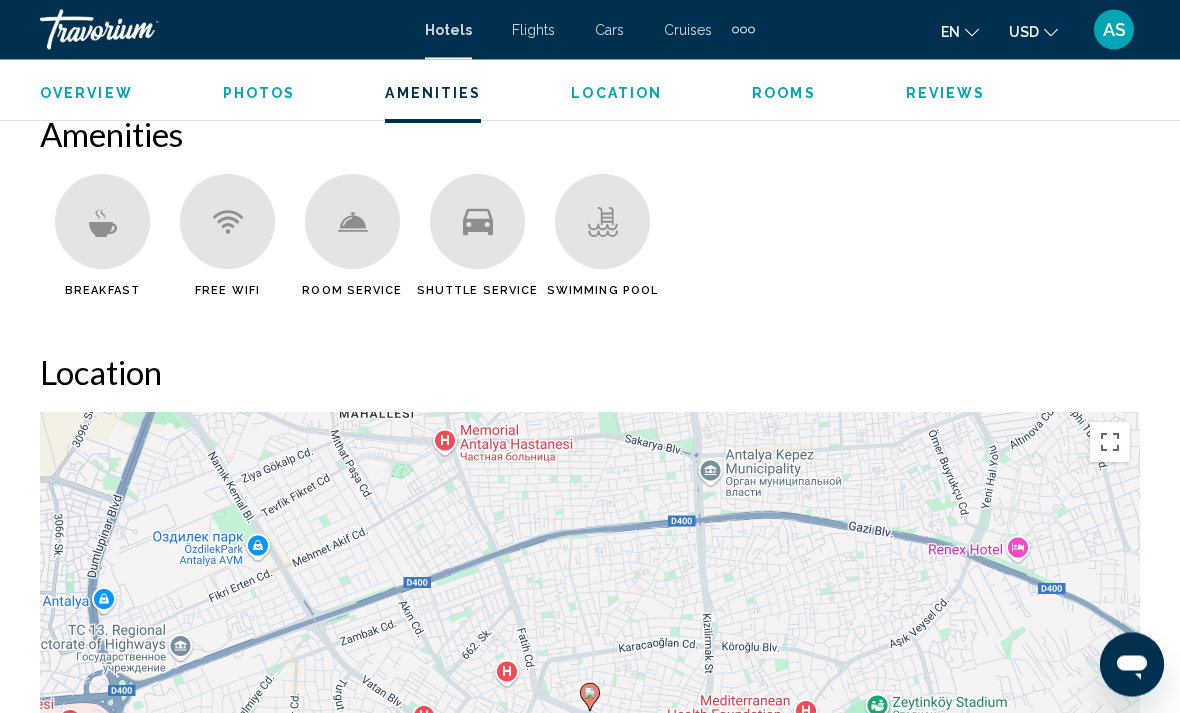 scroll, scrollTop: 1860, scrollLeft: 0, axis: vertical 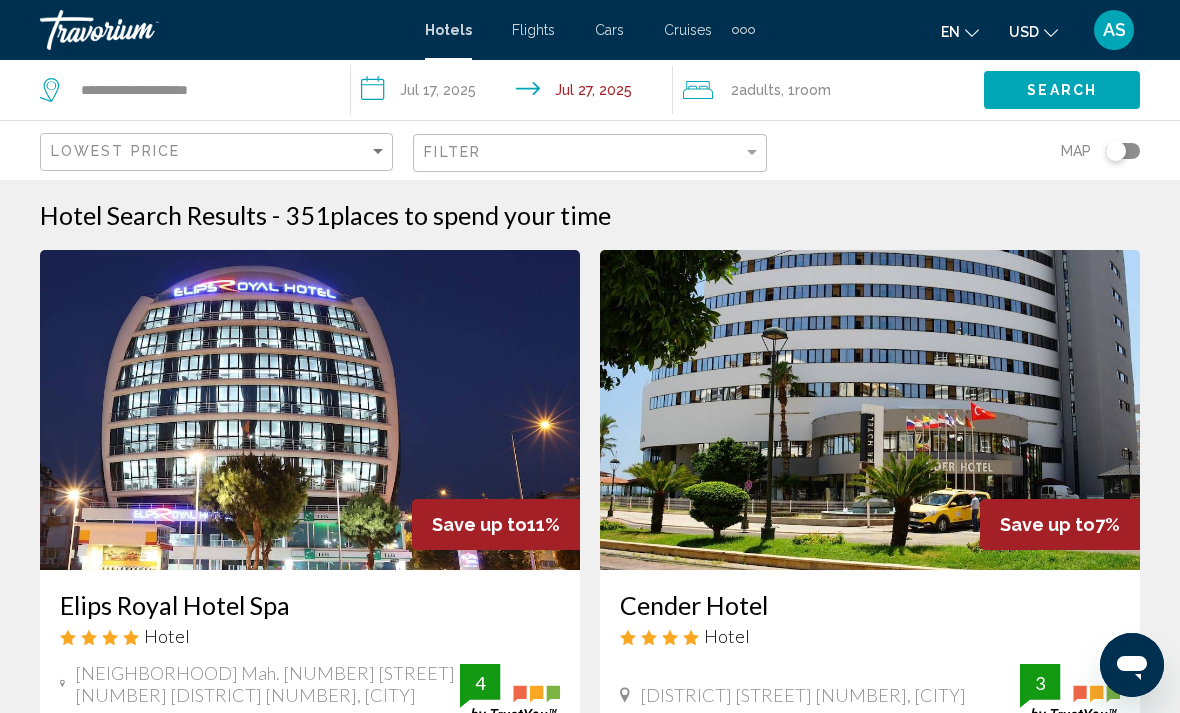 click at bounding box center [870, 410] 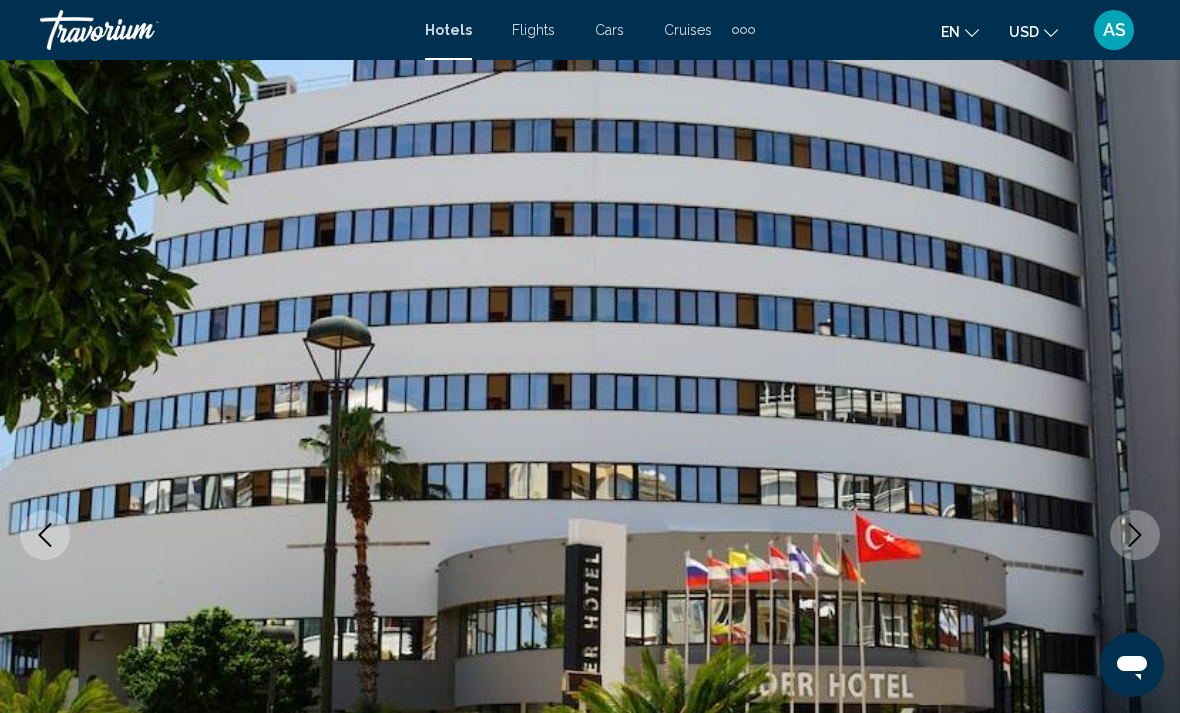 click 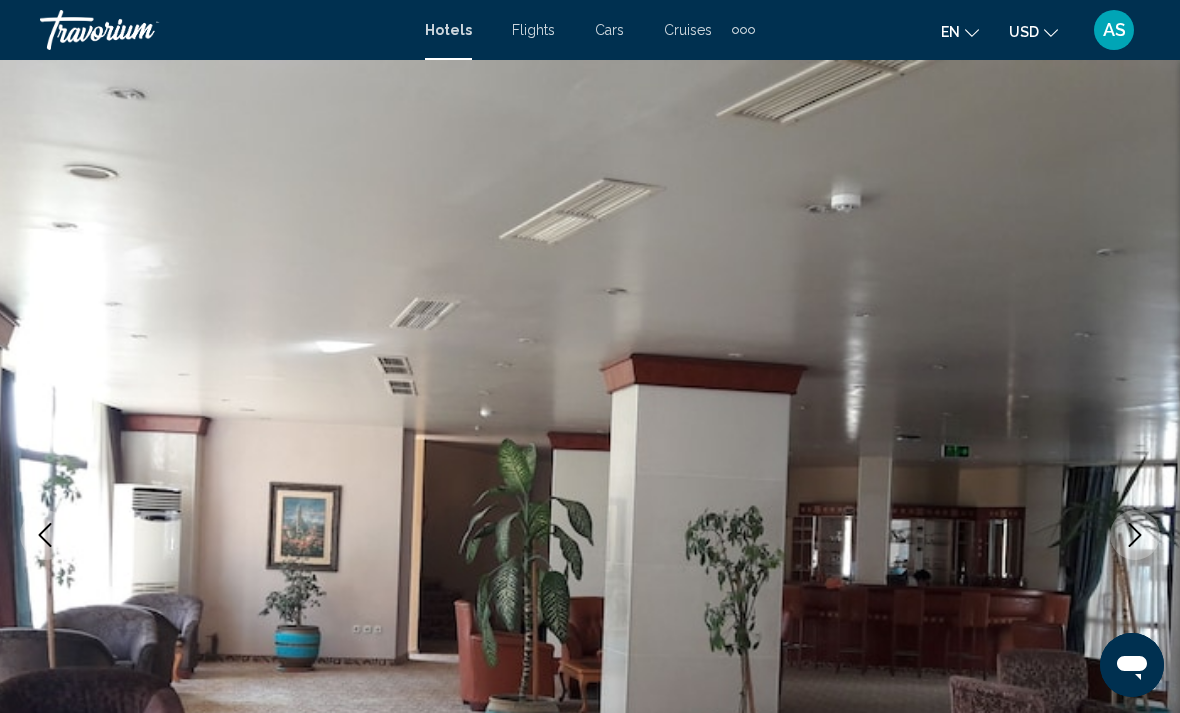 click at bounding box center [1135, 535] 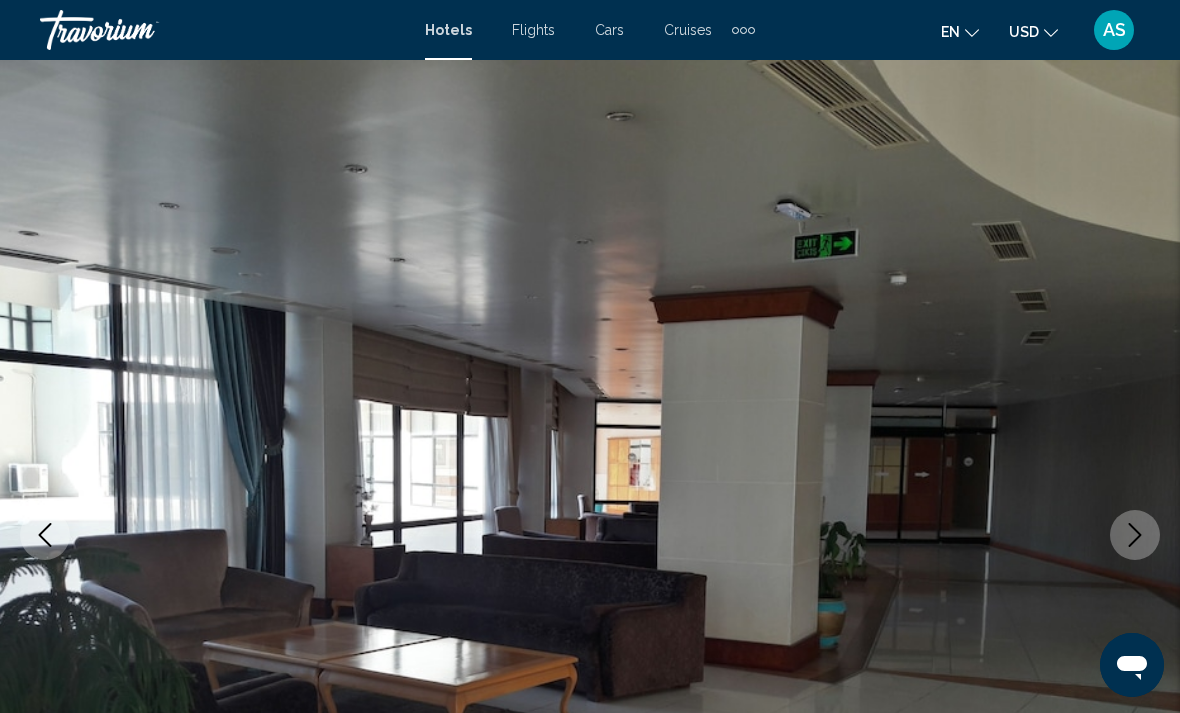click at bounding box center (1135, 535) 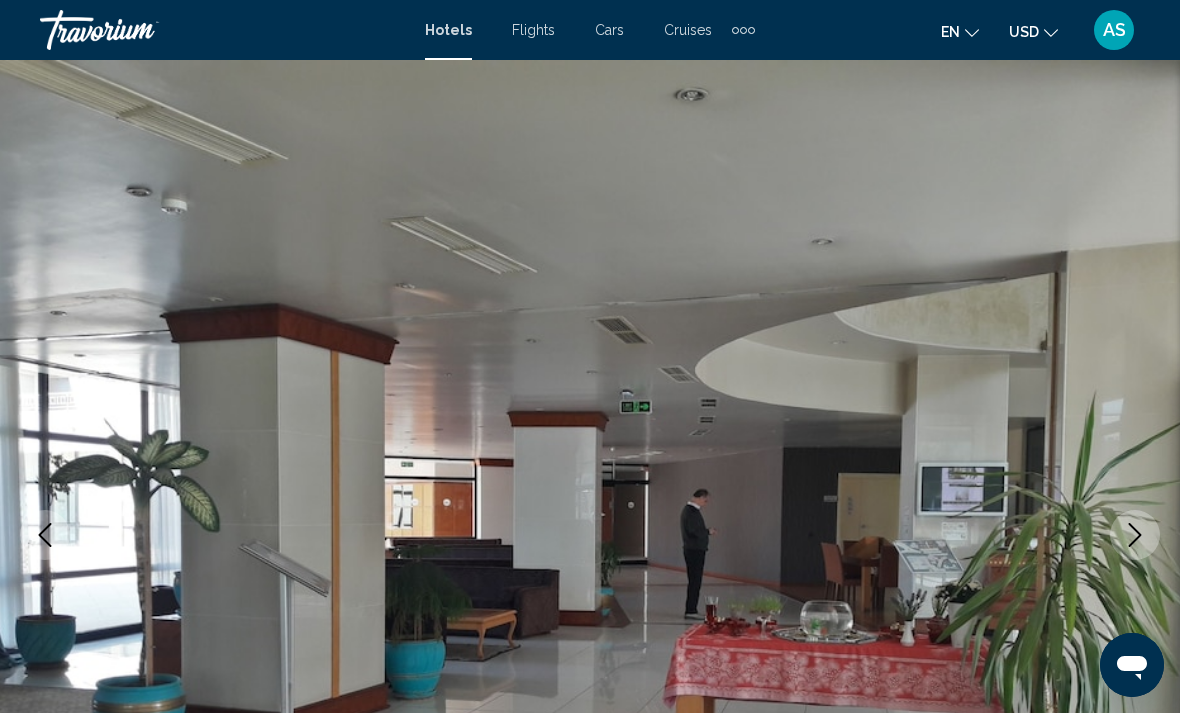 click at bounding box center [1135, 535] 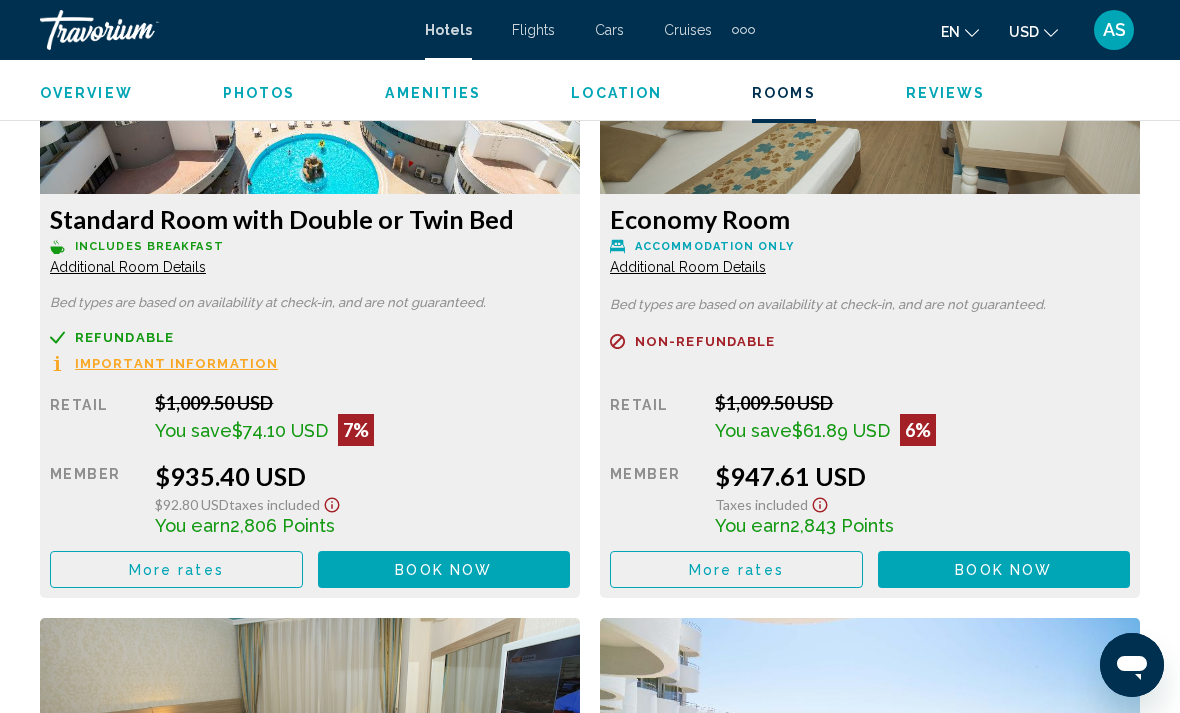 scroll, scrollTop: 3400, scrollLeft: 0, axis: vertical 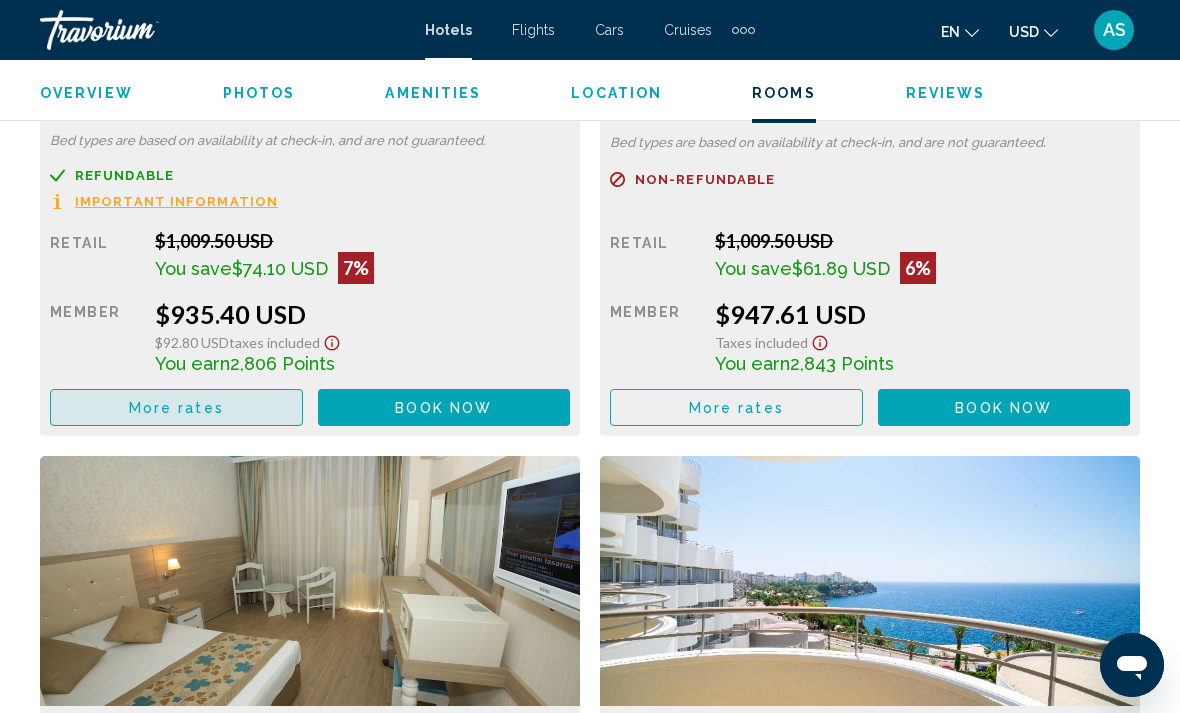 click on "More rates" at bounding box center (176, 407) 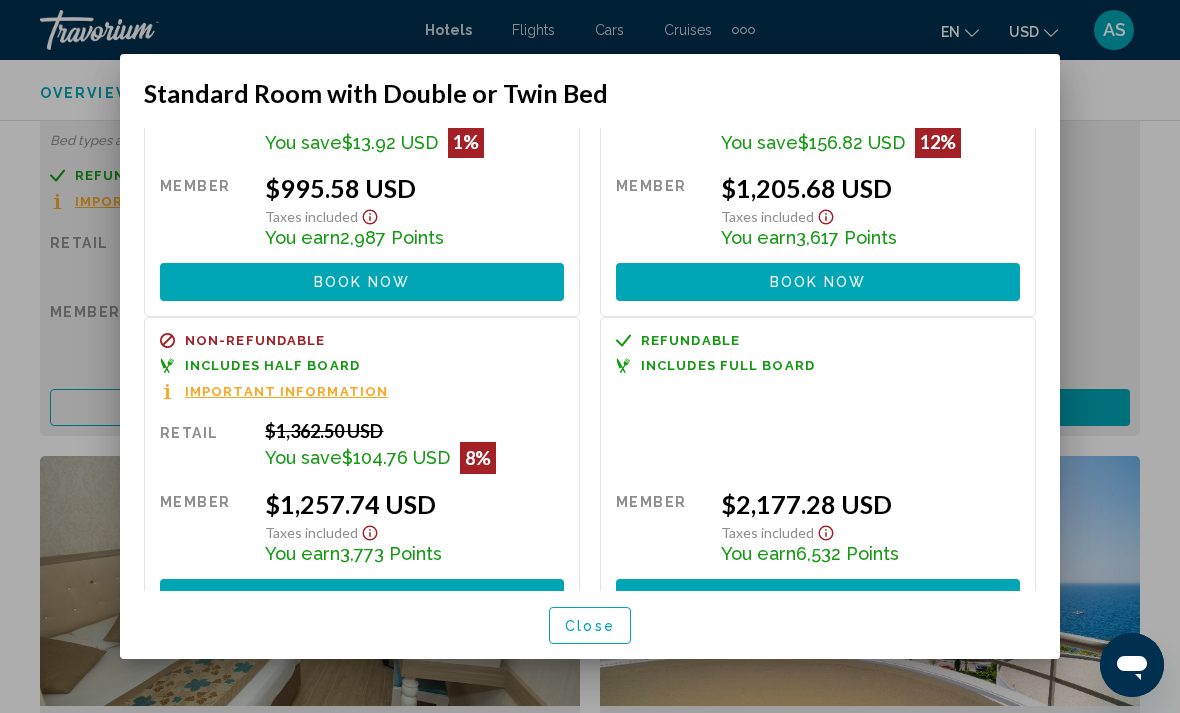 scroll, scrollTop: 474, scrollLeft: 0, axis: vertical 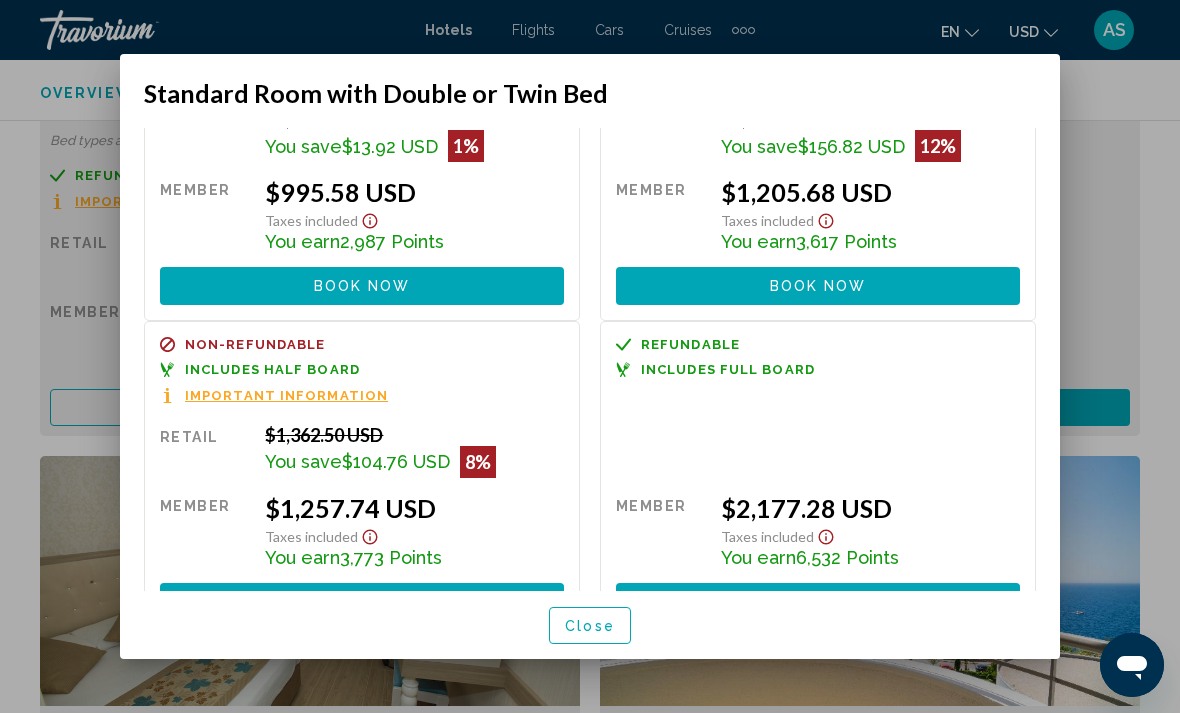 click on "Close" at bounding box center (590, 625) 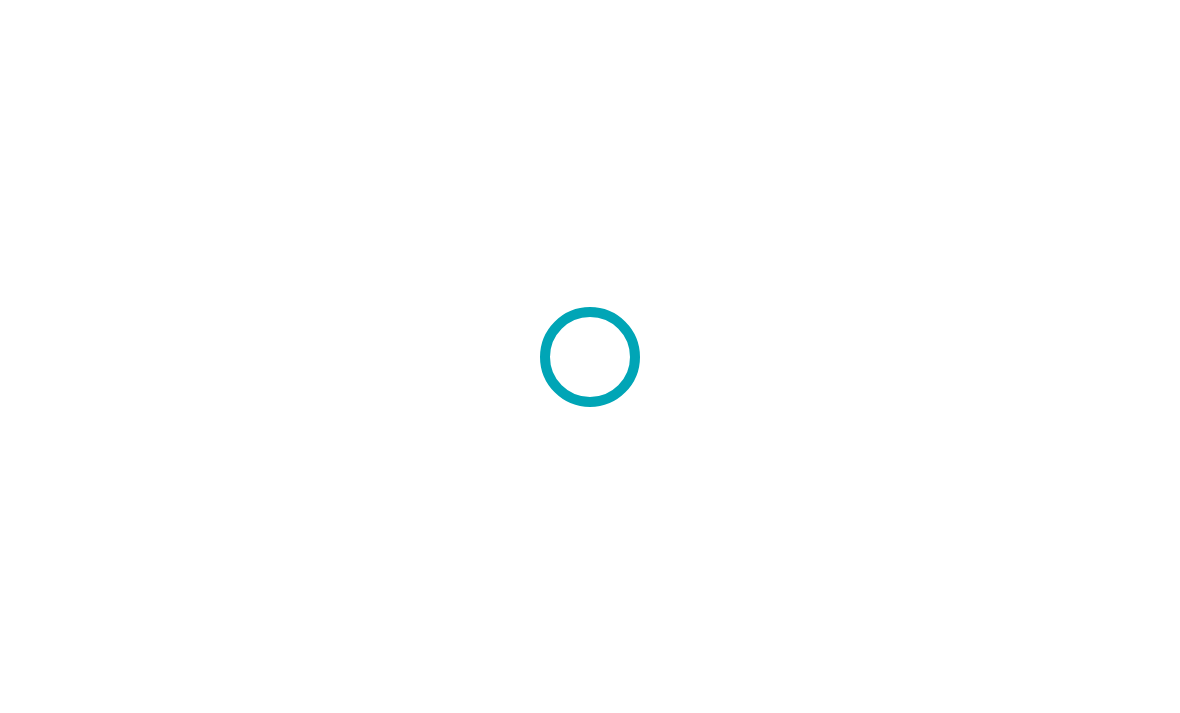 scroll, scrollTop: 0, scrollLeft: 0, axis: both 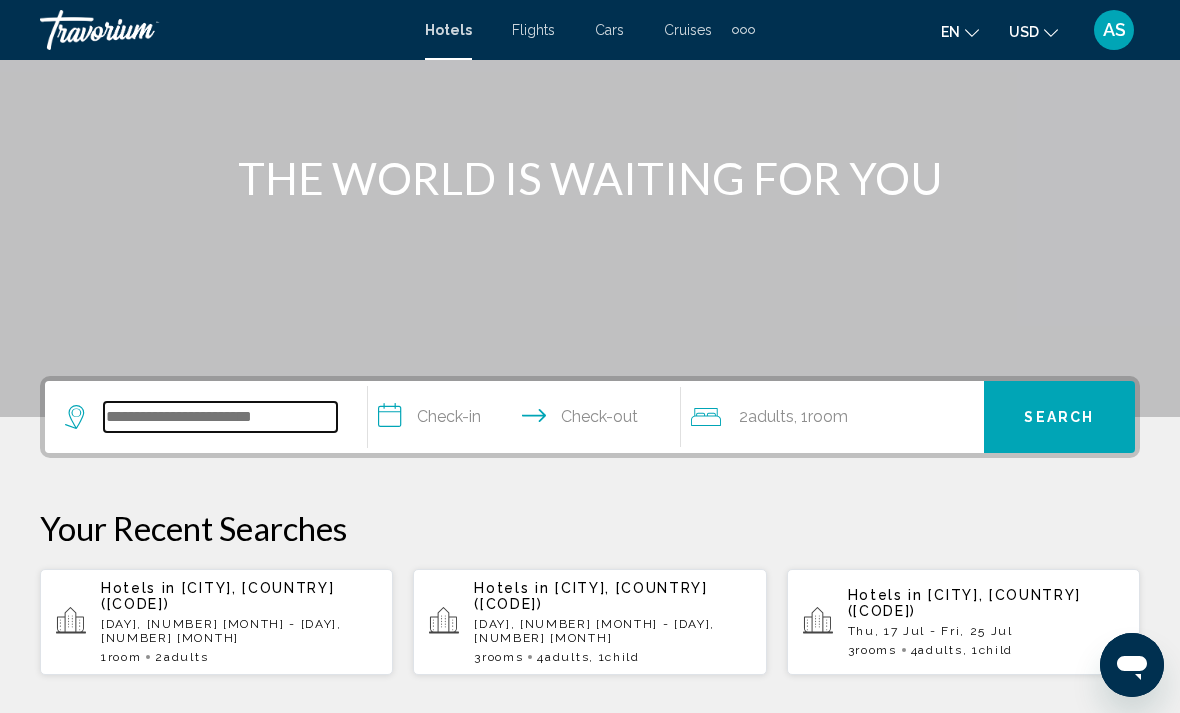 click at bounding box center [220, 417] 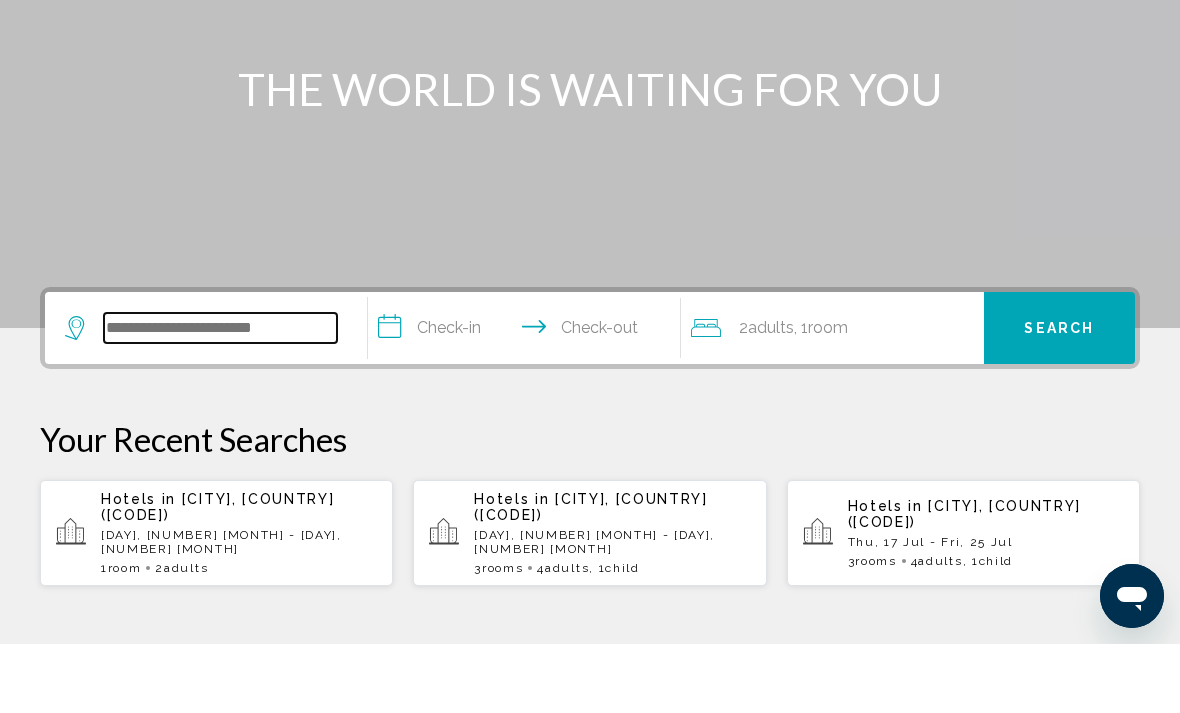 scroll, scrollTop: 425, scrollLeft: 0, axis: vertical 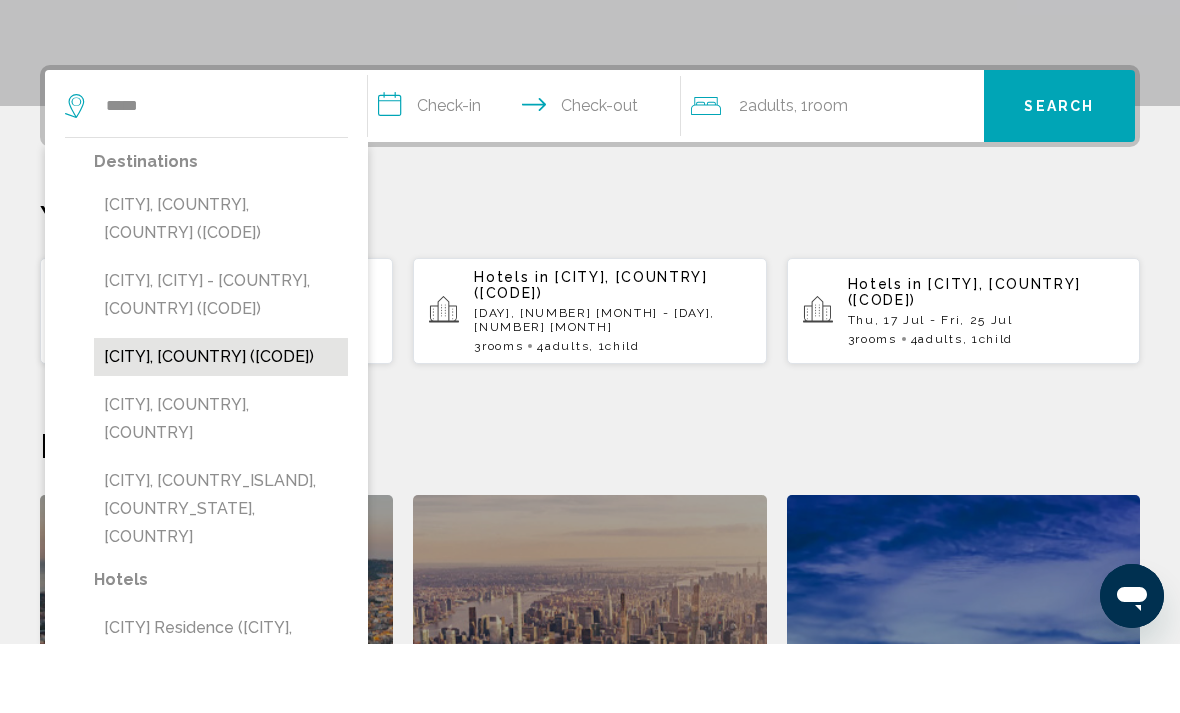 click on "[CITY], [STATE] (KUL)" at bounding box center [221, 426] 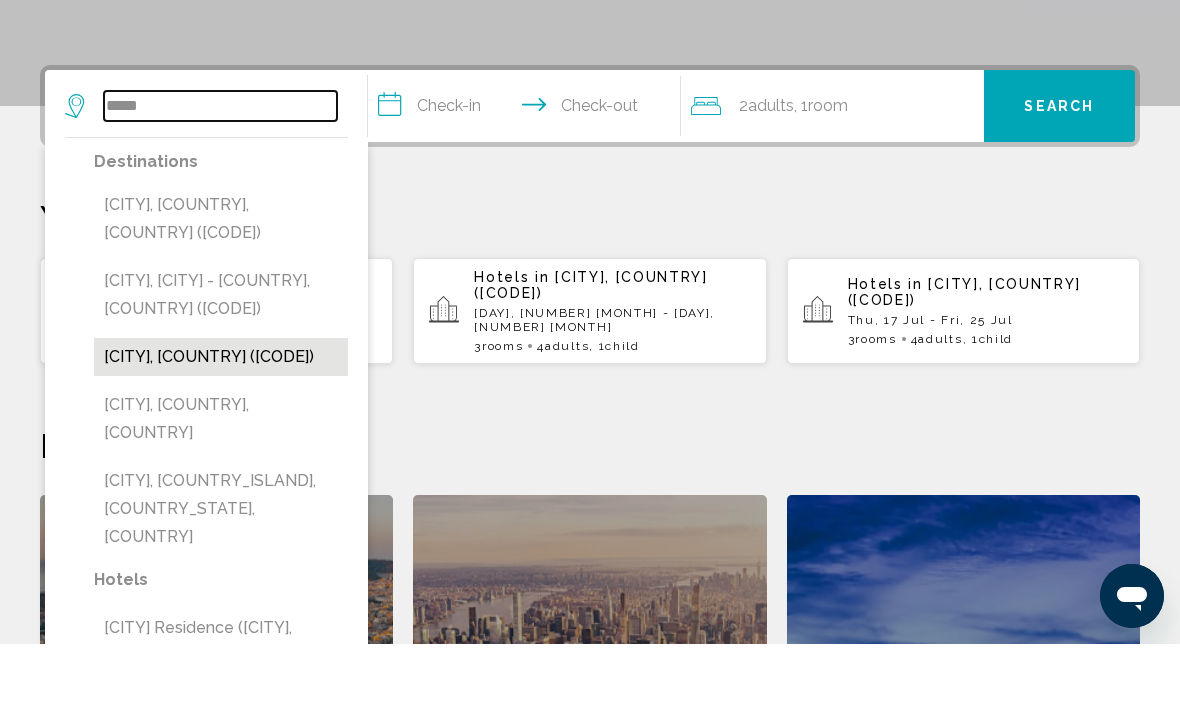 type on "**********" 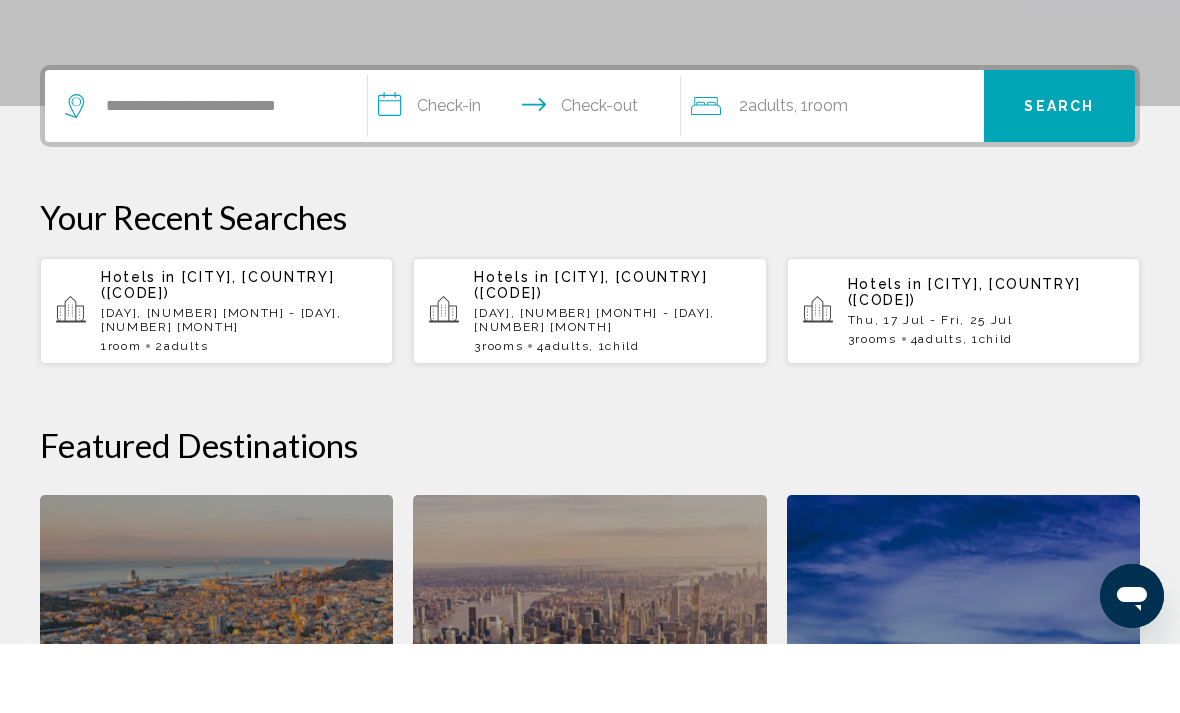 click on "**********" at bounding box center [528, 178] 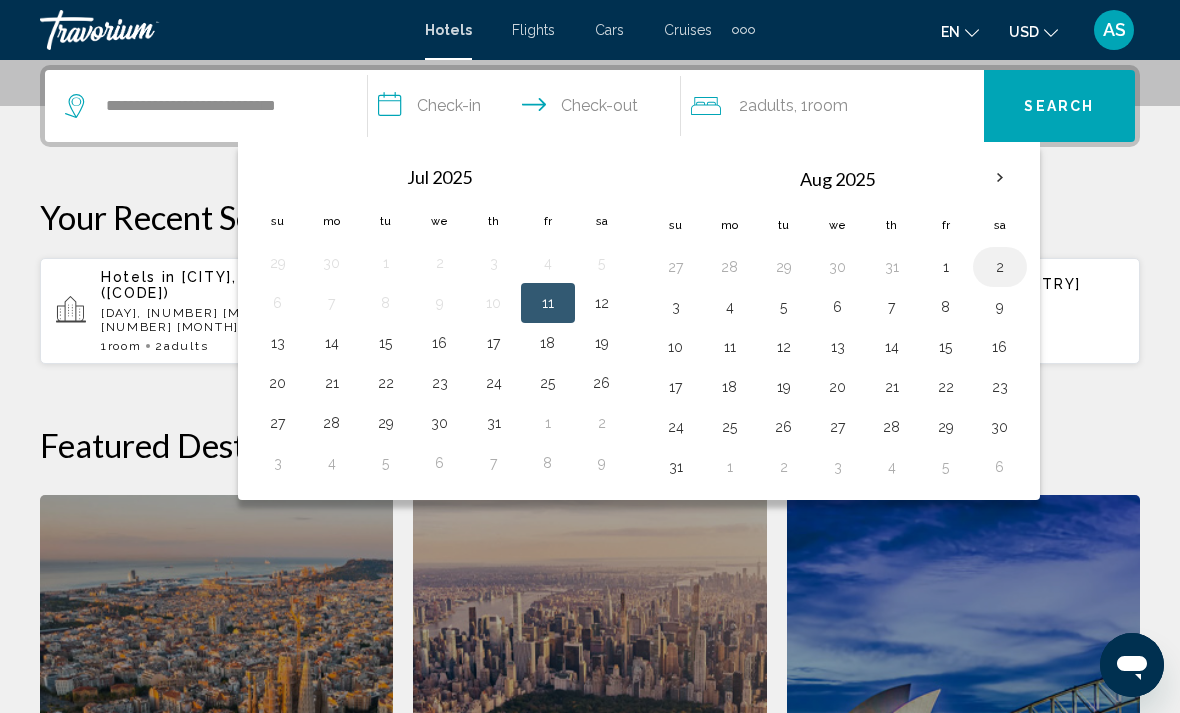 click on "2" at bounding box center [1000, 267] 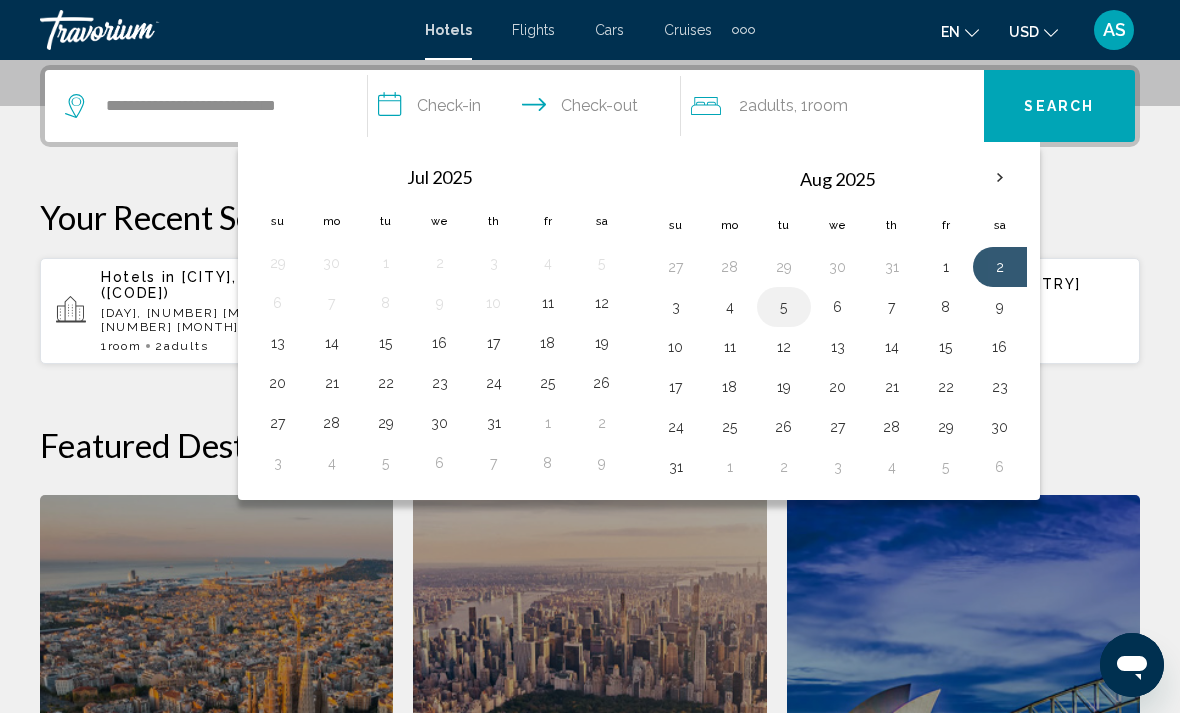 click on "5" at bounding box center (784, 307) 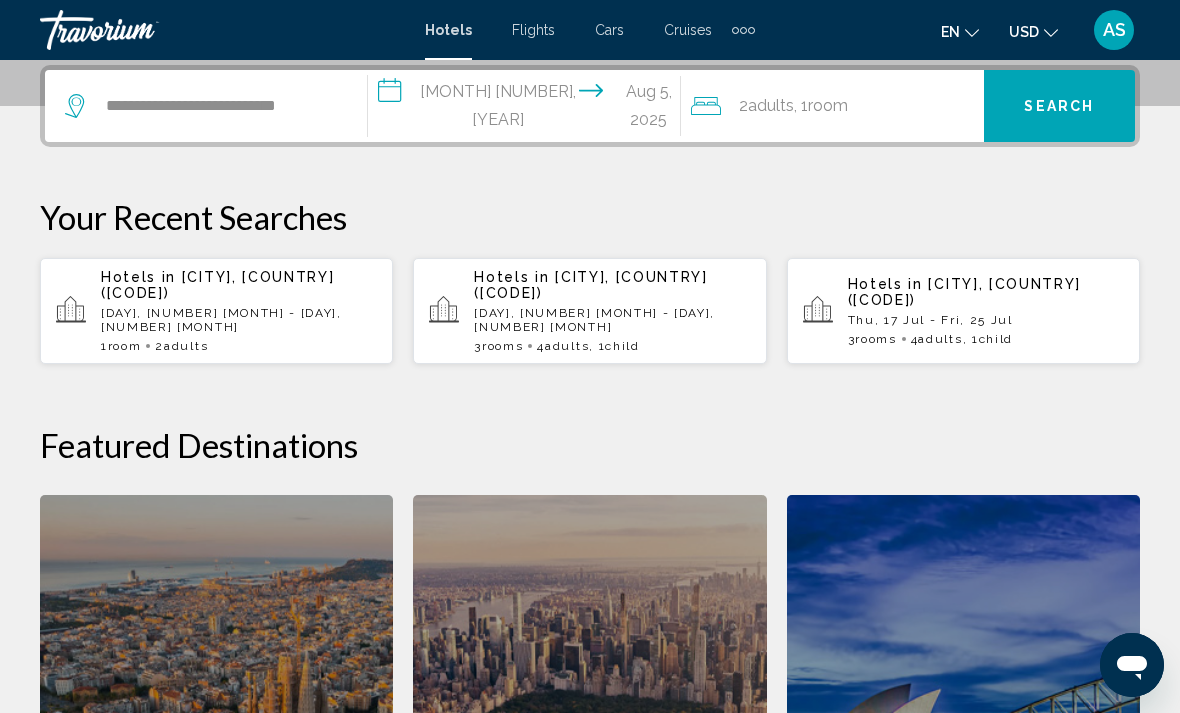 click on "Search" at bounding box center (1059, 106) 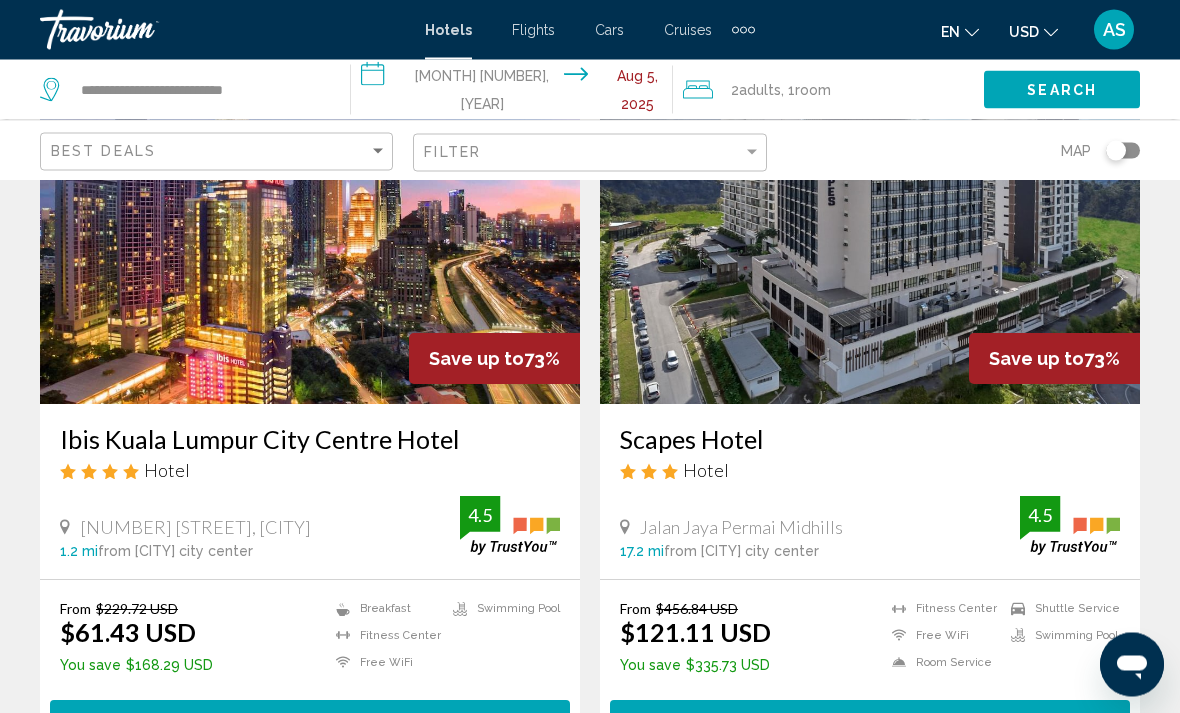 scroll, scrollTop: 166, scrollLeft: 0, axis: vertical 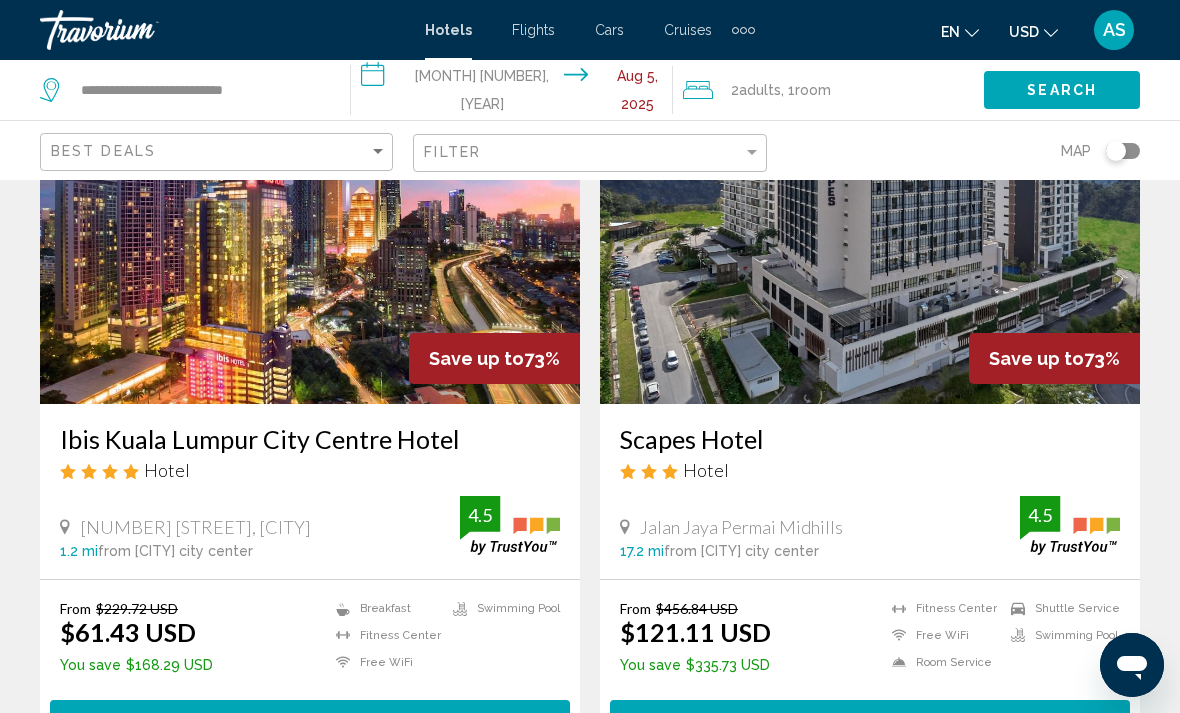 click on "Select Room" at bounding box center [310, 718] 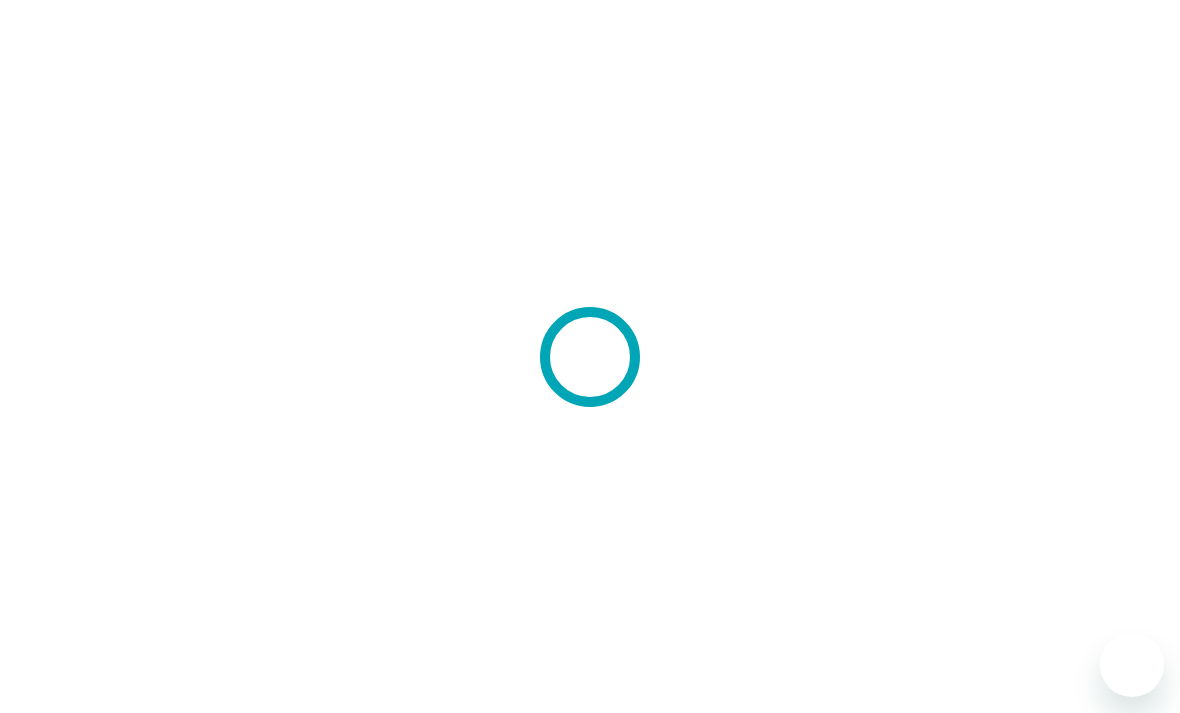 scroll, scrollTop: 0, scrollLeft: 0, axis: both 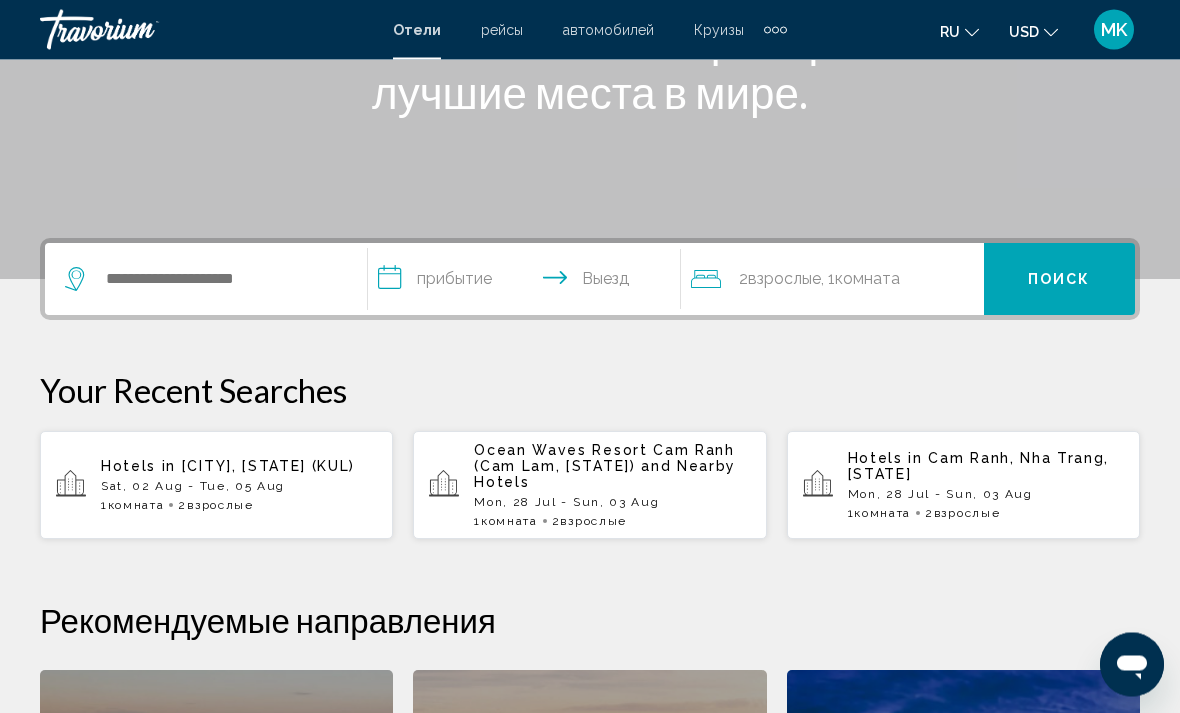 click on "Hotels in    [CITY], [STATE] (KUL)  Sat, 02 Aug - Tue, 05 Aug  1  Комната номера 2  Взрослый Взрослые" at bounding box center (239, 486) 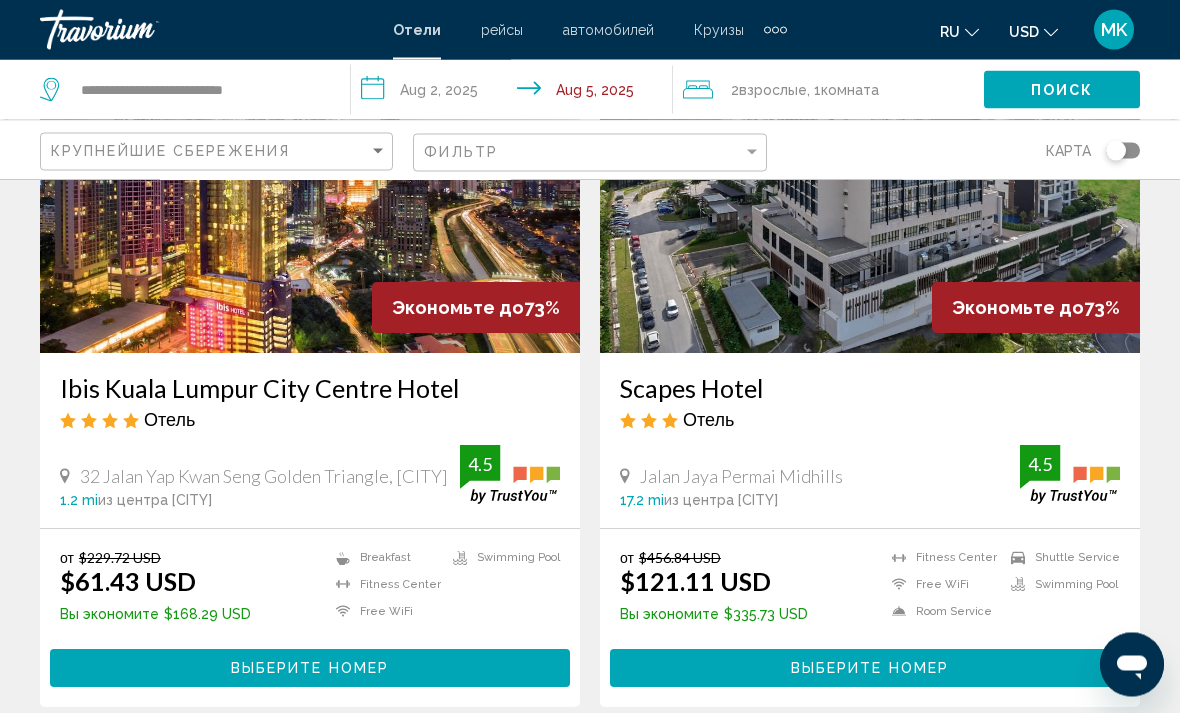 scroll, scrollTop: 217, scrollLeft: 0, axis: vertical 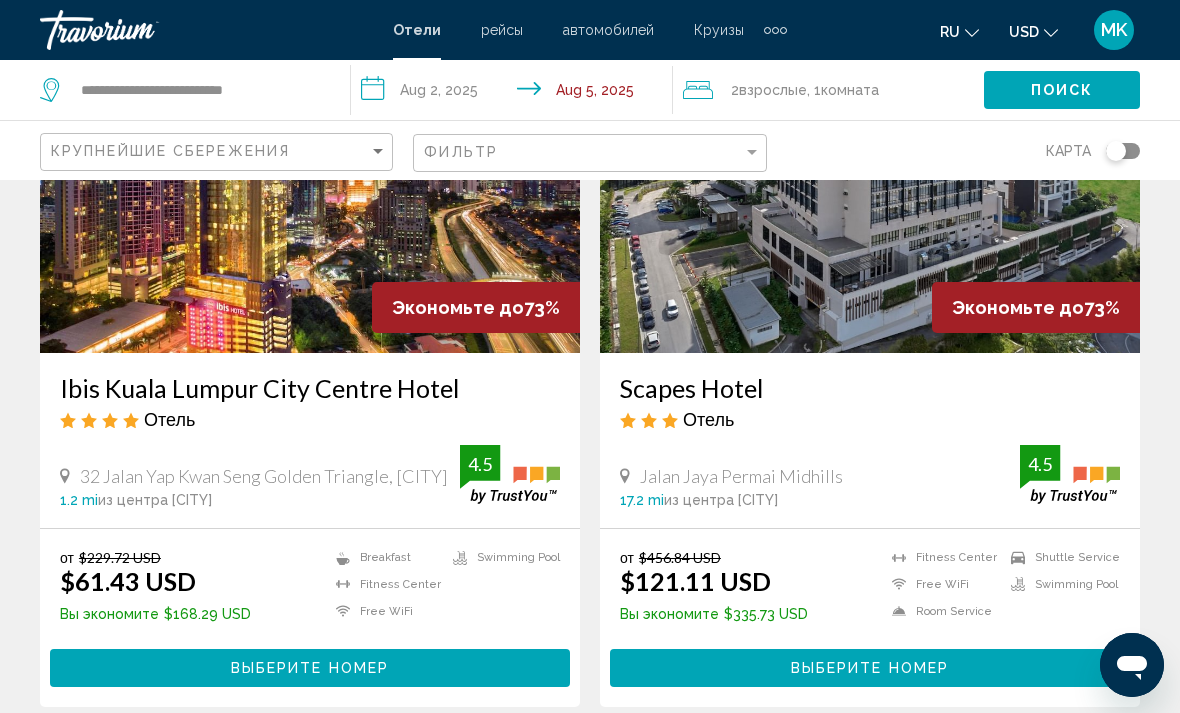 click on "Выберите номер" at bounding box center (310, 667) 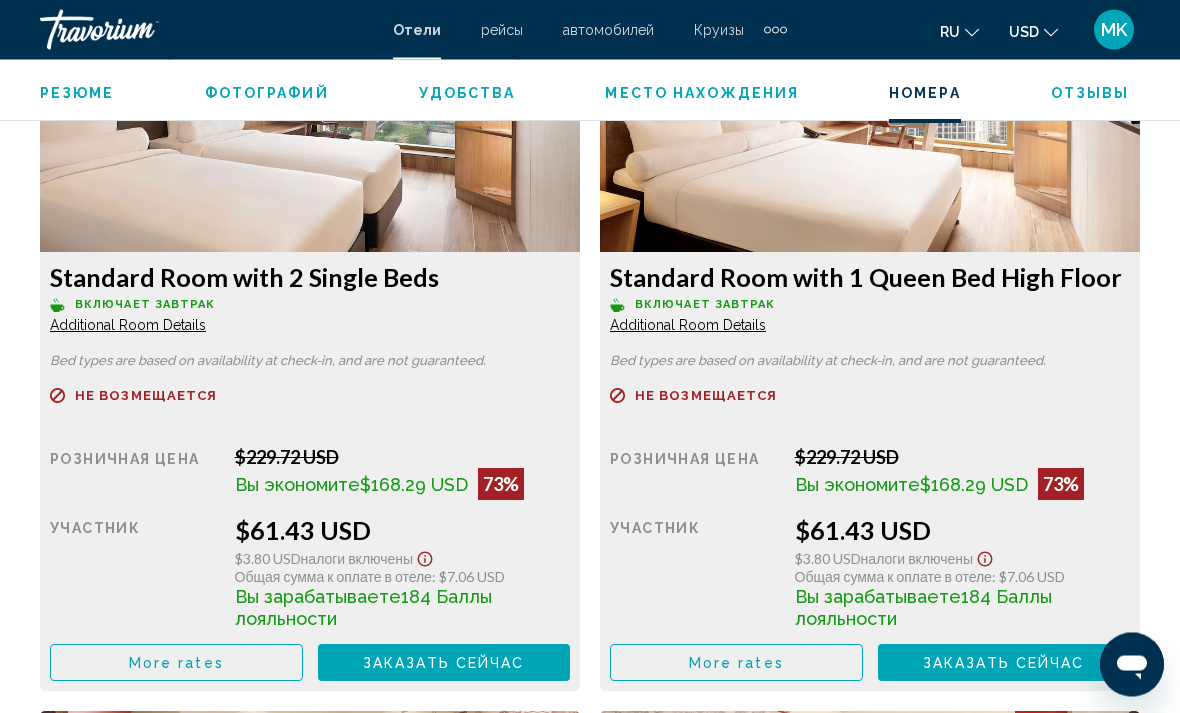 scroll, scrollTop: 3181, scrollLeft: 0, axis: vertical 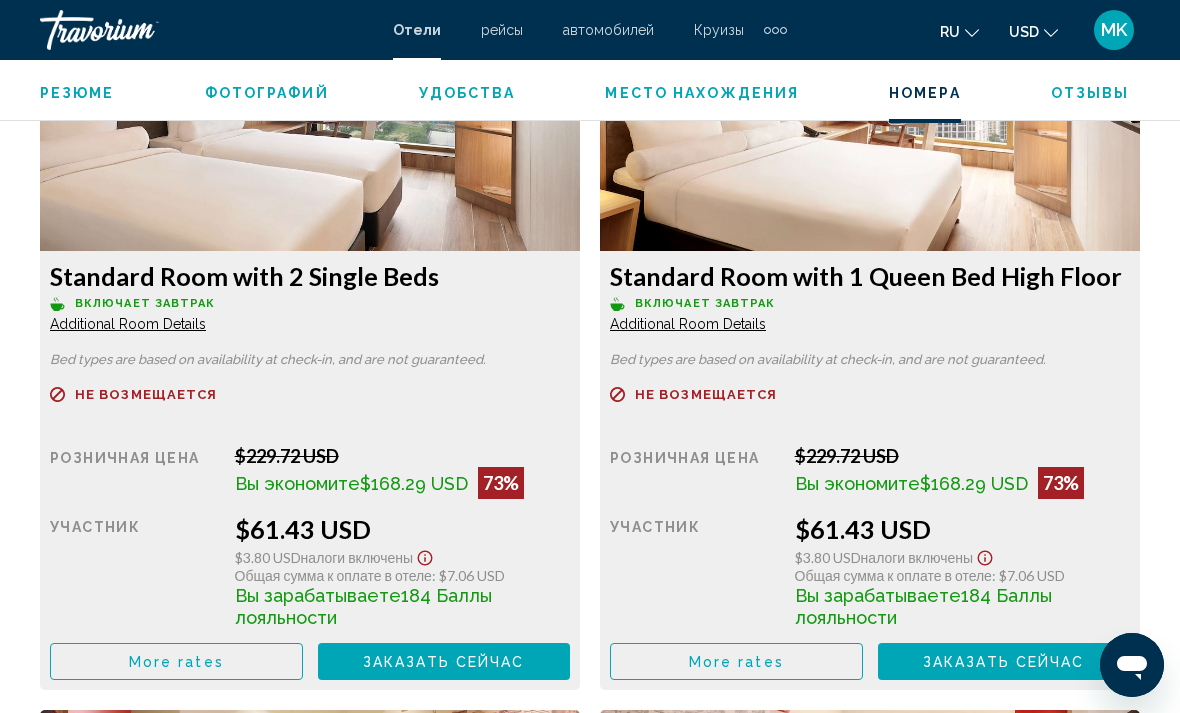 click on "Заказать сейчас" at bounding box center [444, 662] 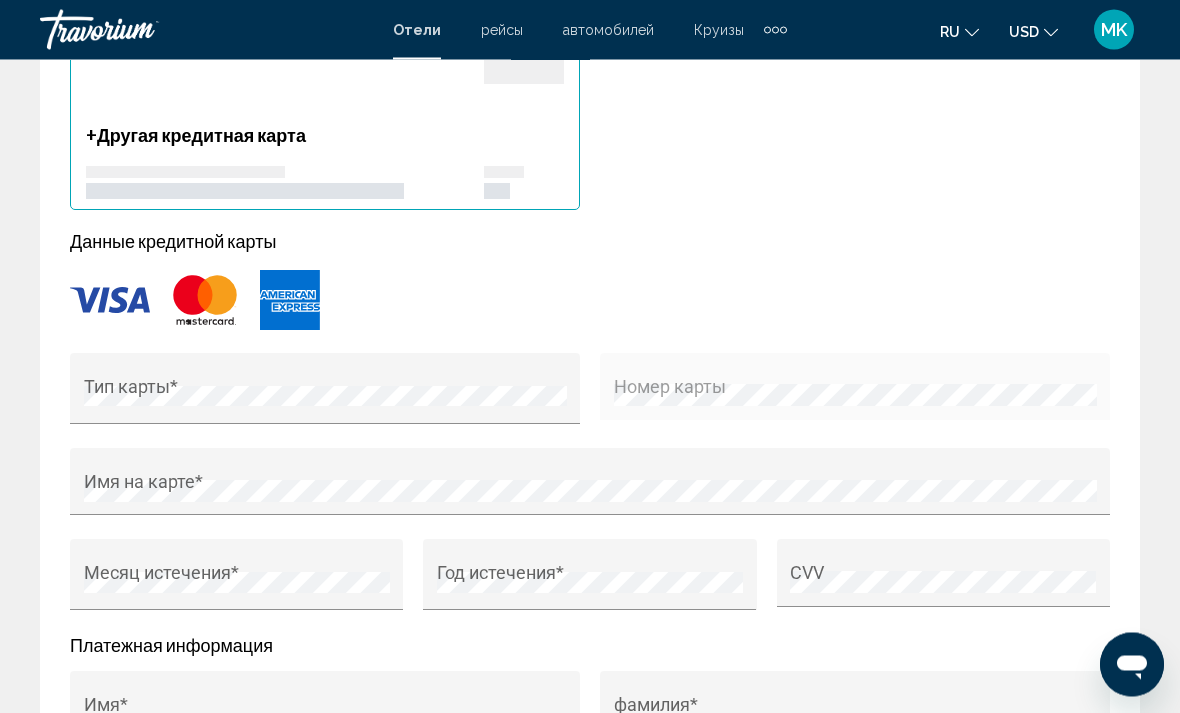 scroll, scrollTop: 2456, scrollLeft: 0, axis: vertical 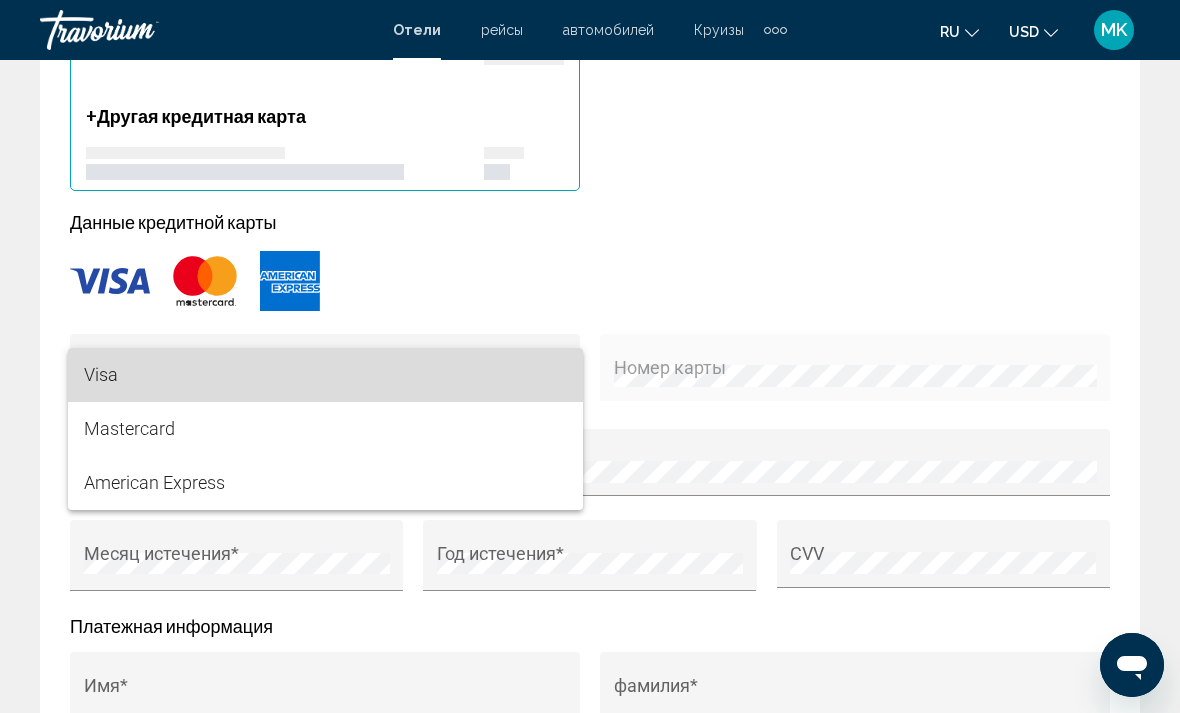 click on "Visa" at bounding box center (325, 375) 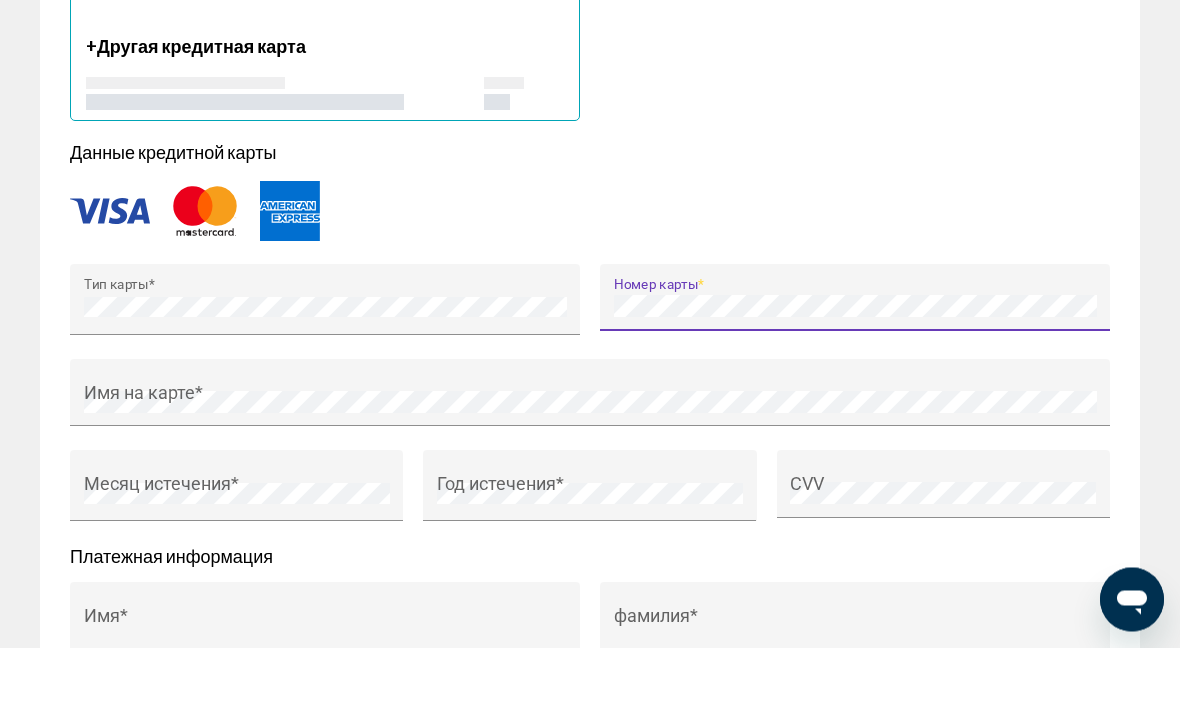 scroll, scrollTop: 2501, scrollLeft: 0, axis: vertical 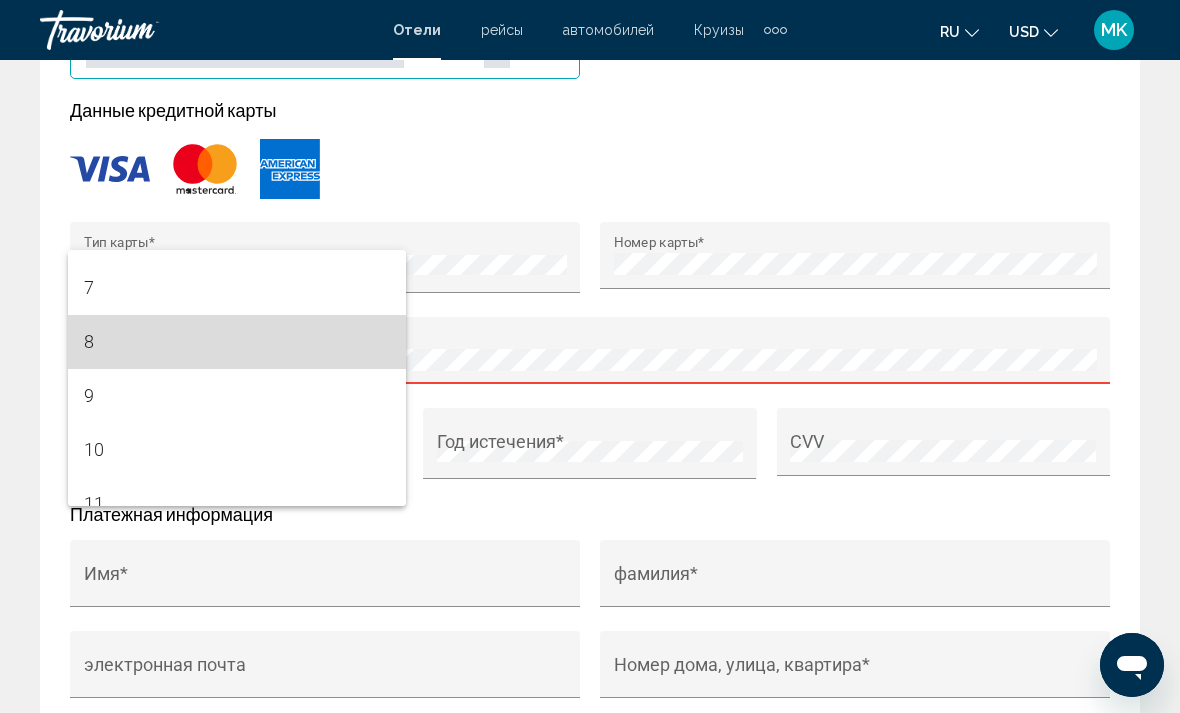 click on "8" at bounding box center (237, 342) 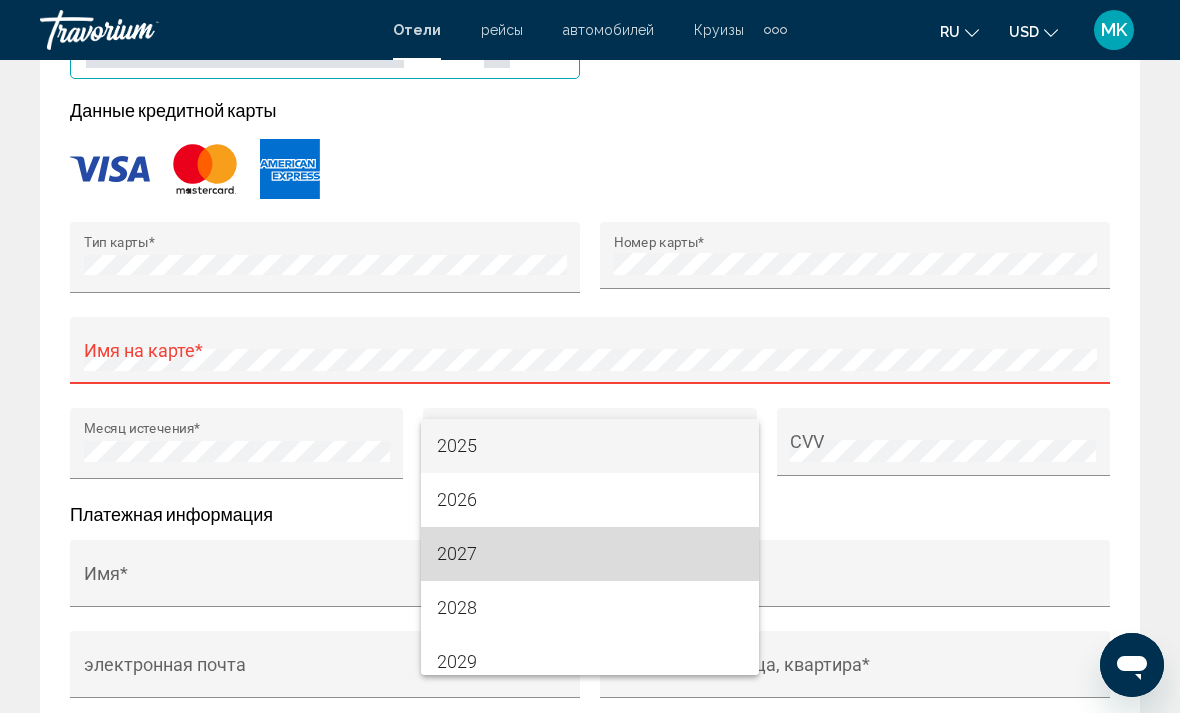 click on "2027" at bounding box center (590, 554) 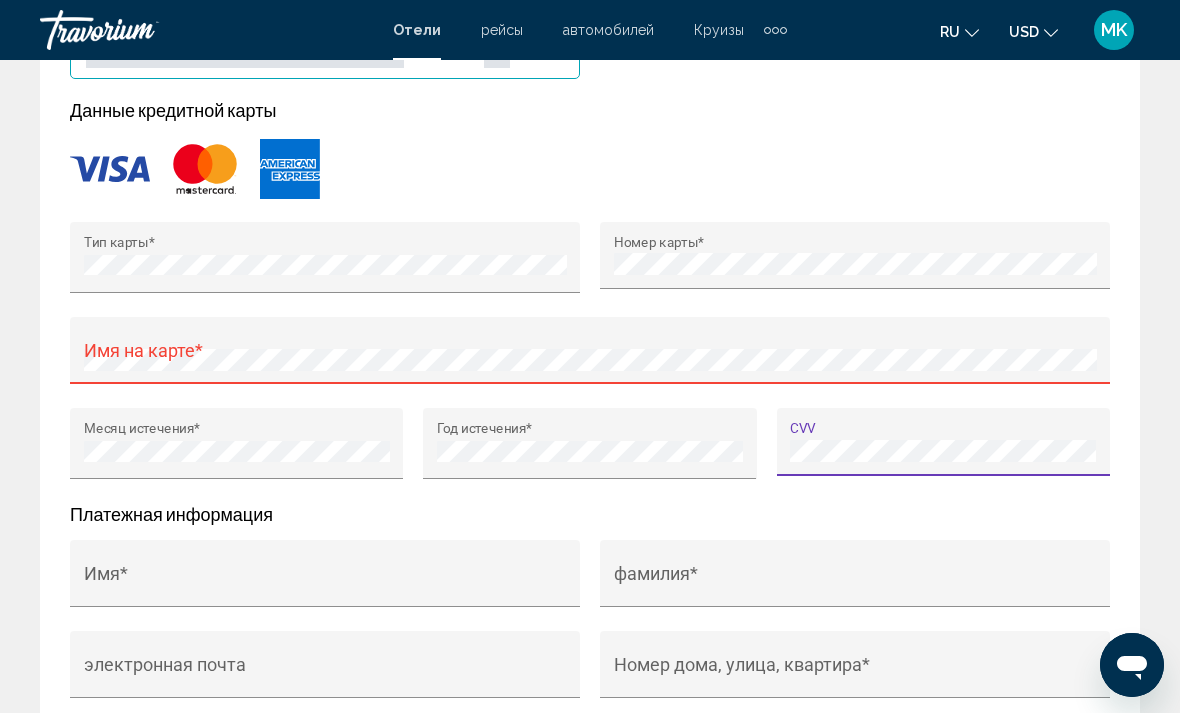 scroll, scrollTop: 2567, scrollLeft: 0, axis: vertical 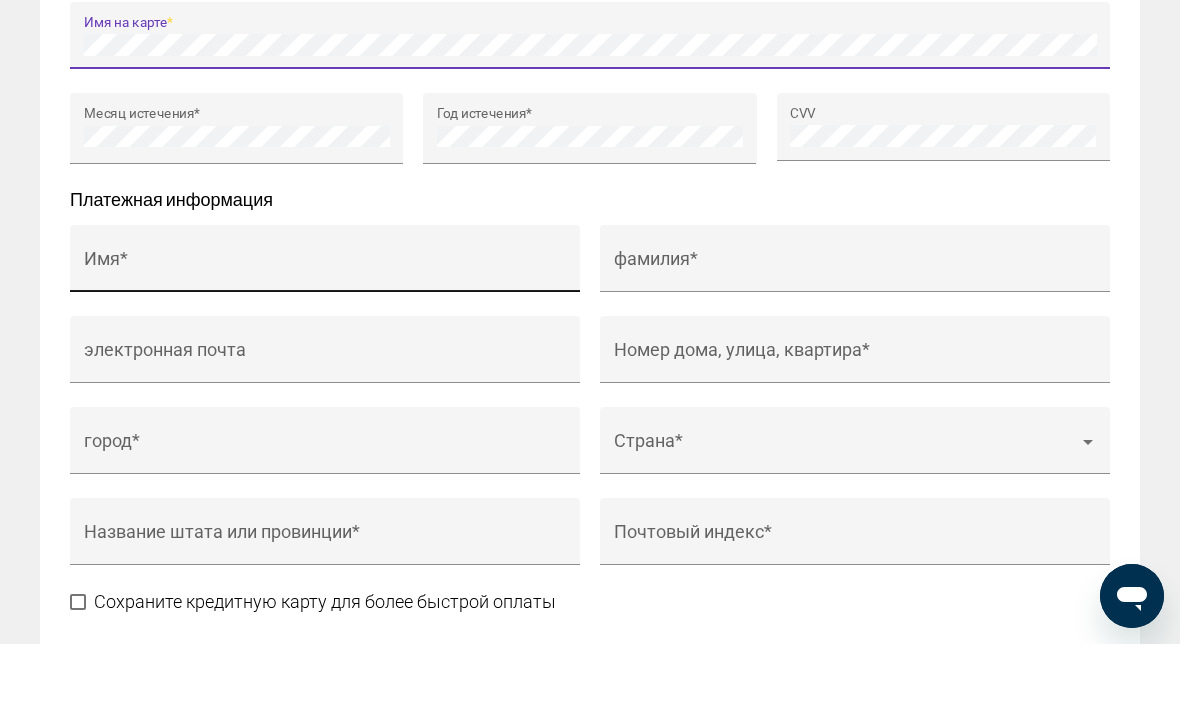click on "Имя  *" at bounding box center (325, 337) 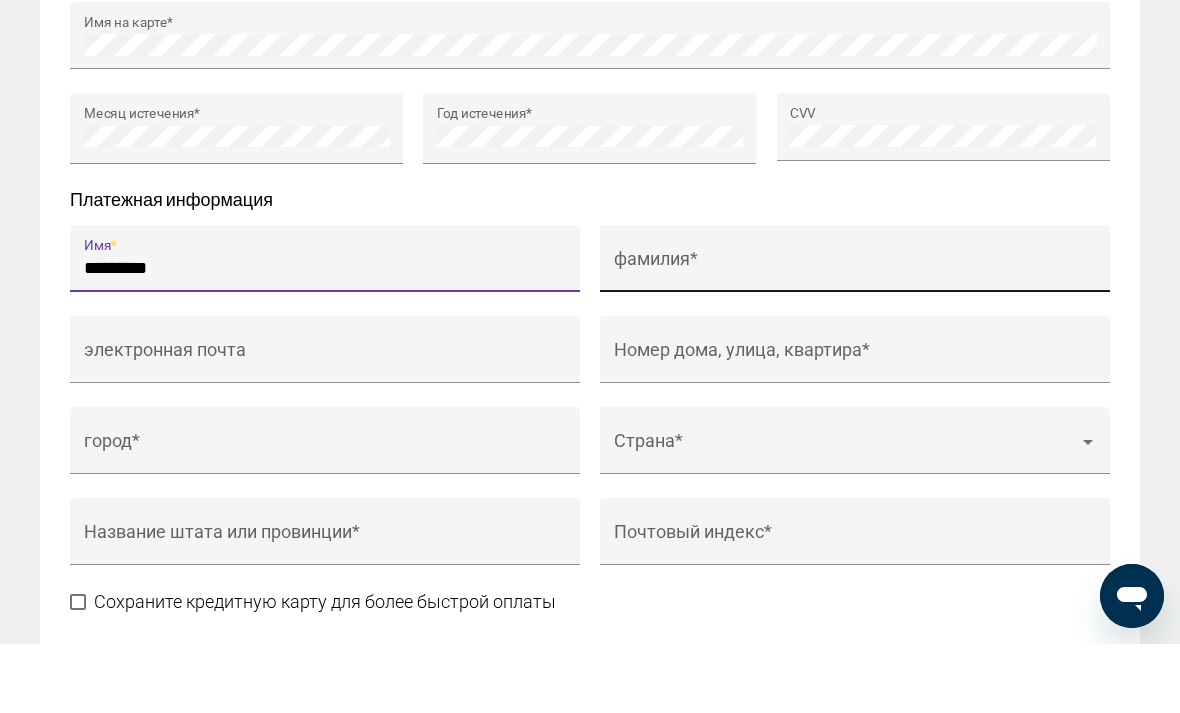 type on "*********" 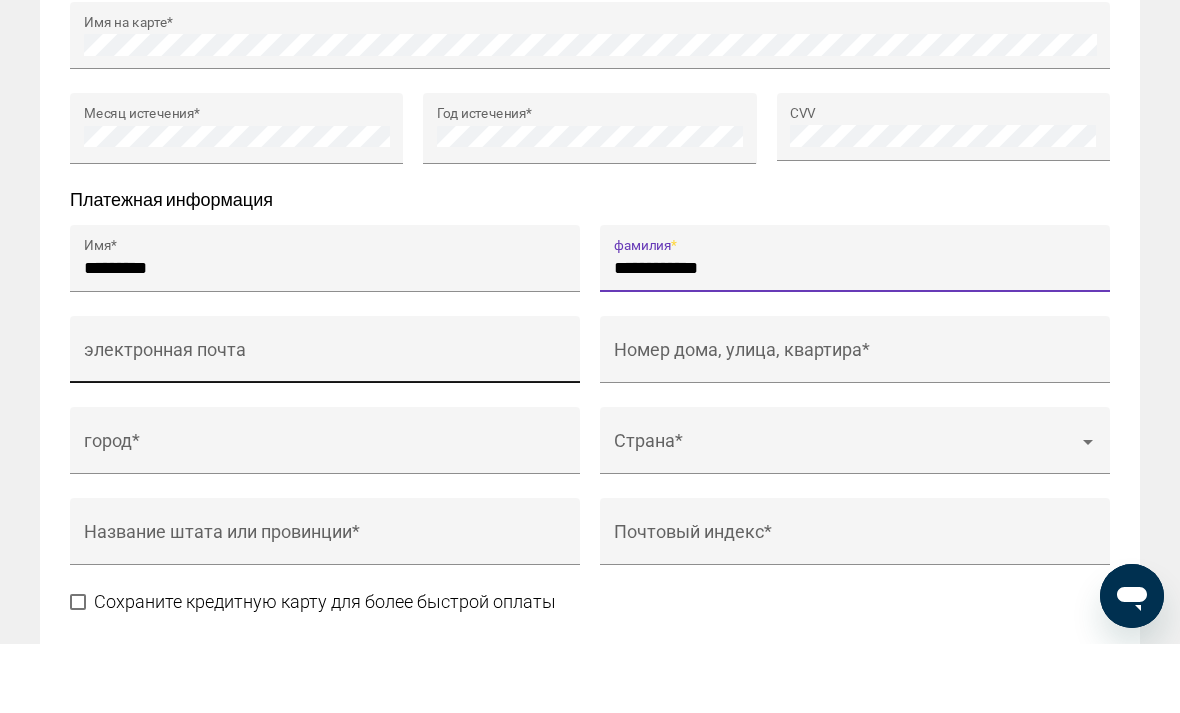 type on "**********" 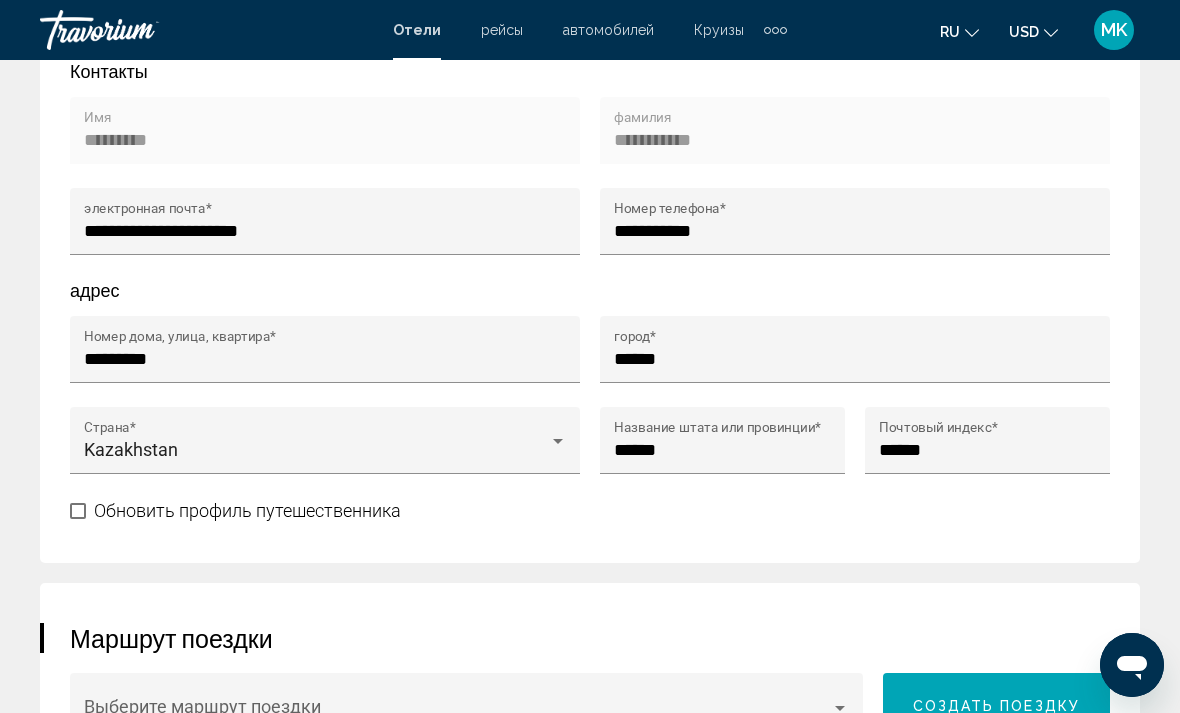 scroll, scrollTop: 1504, scrollLeft: 0, axis: vertical 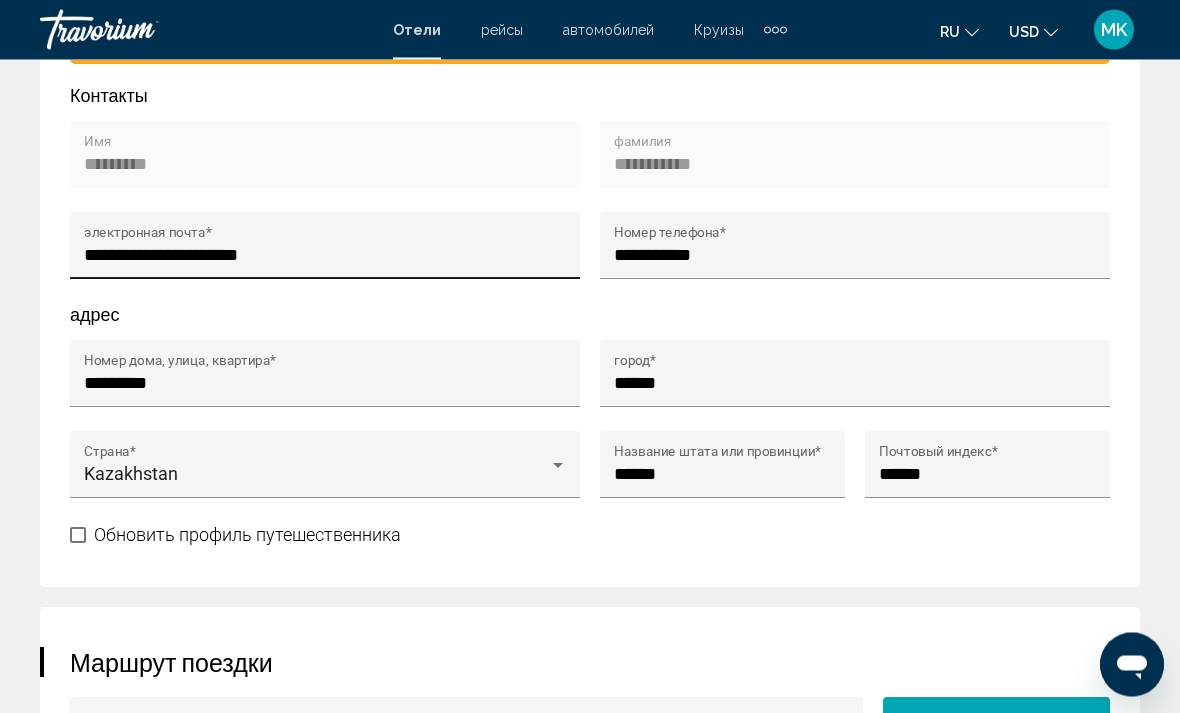 click on "**********" at bounding box center [325, 256] 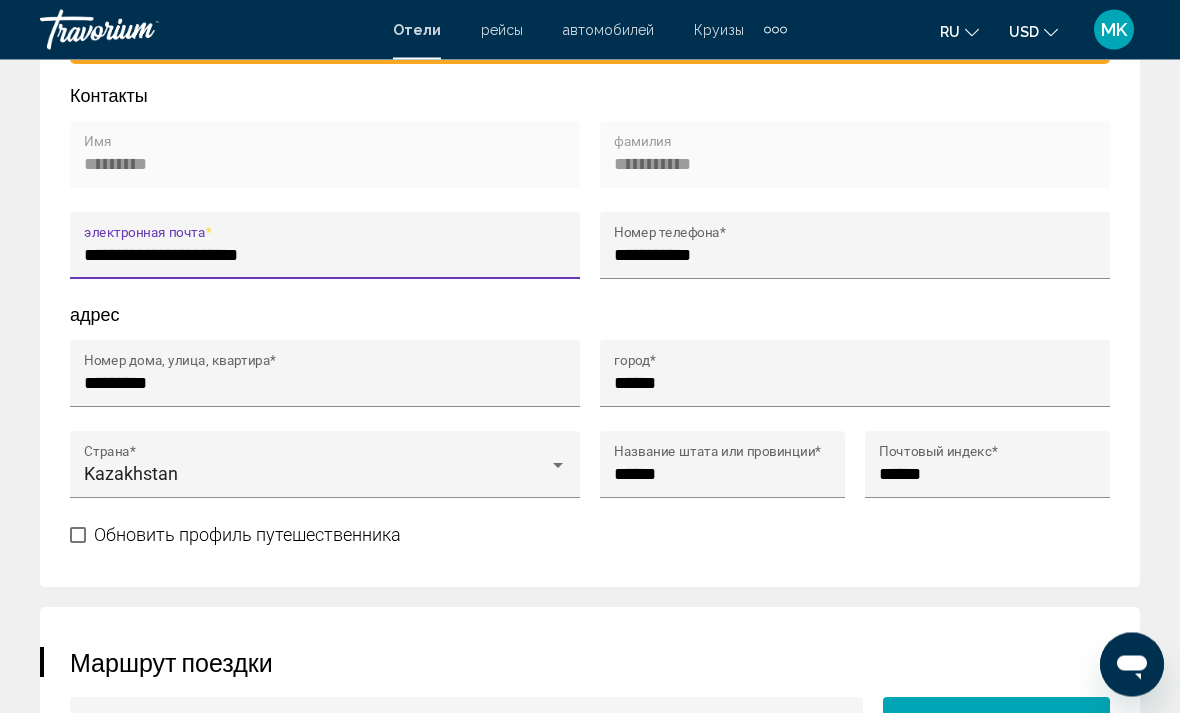 click on "**********" at bounding box center (325, 256) 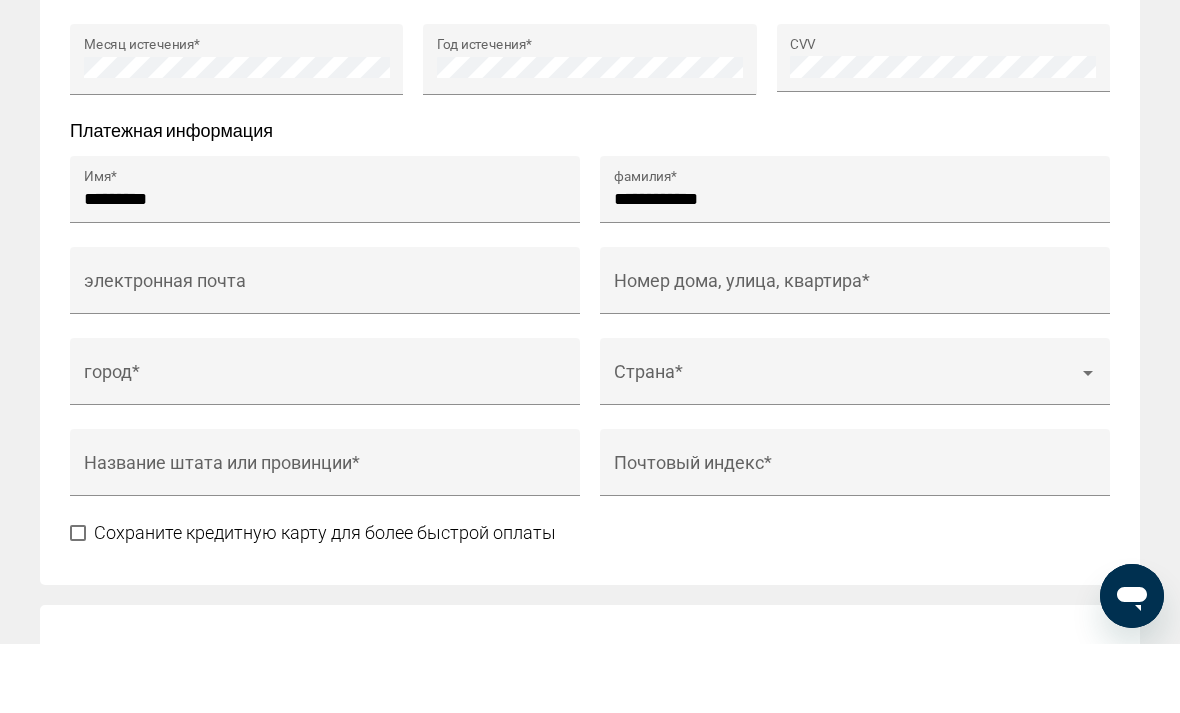 scroll, scrollTop: 2898, scrollLeft: 0, axis: vertical 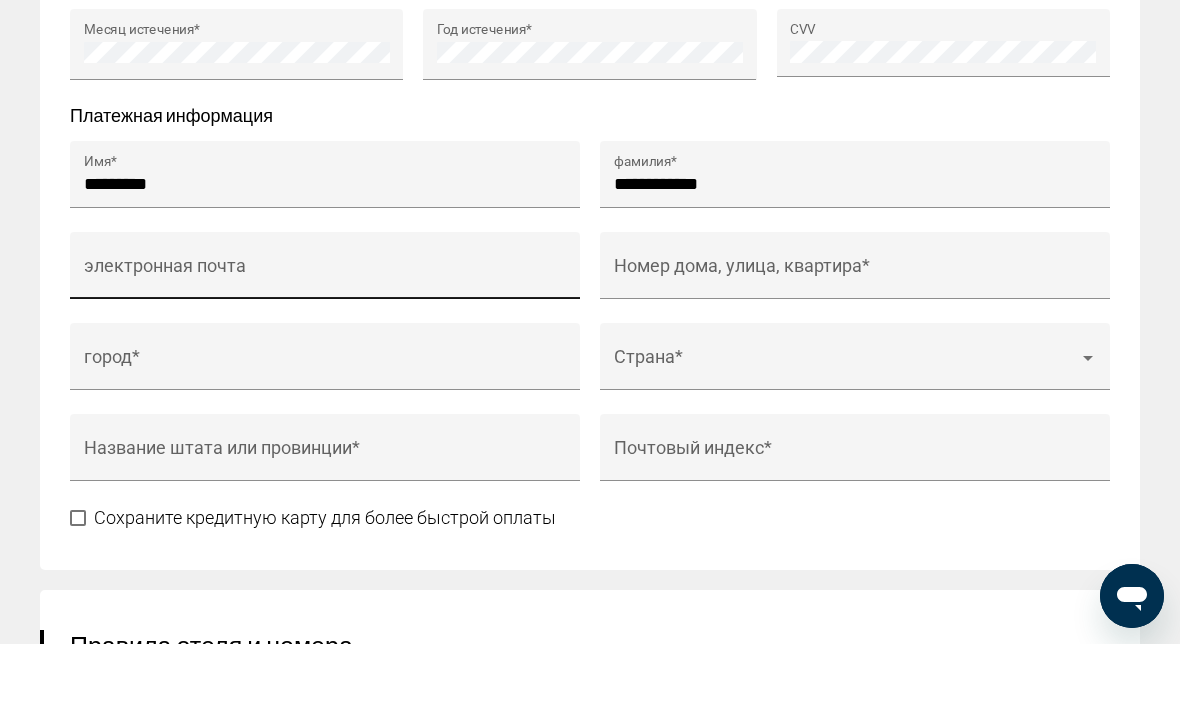click on "электронная почта" at bounding box center (325, 344) 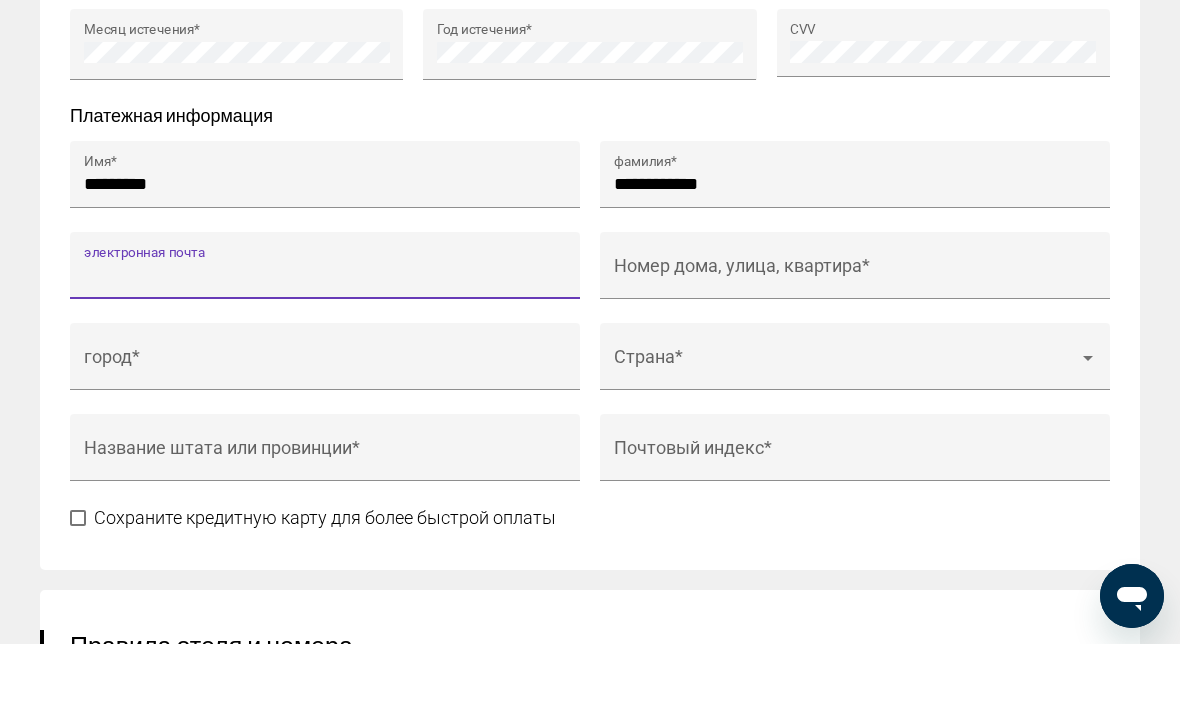 paste on "**********" 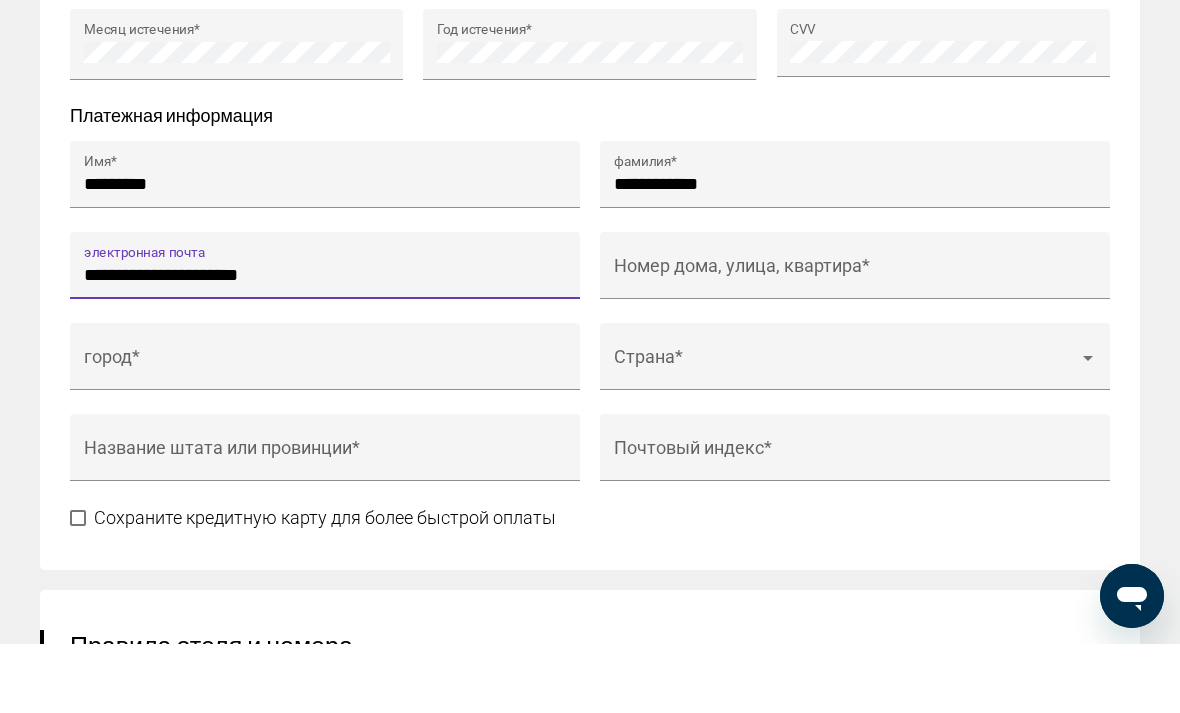 type on "**********" 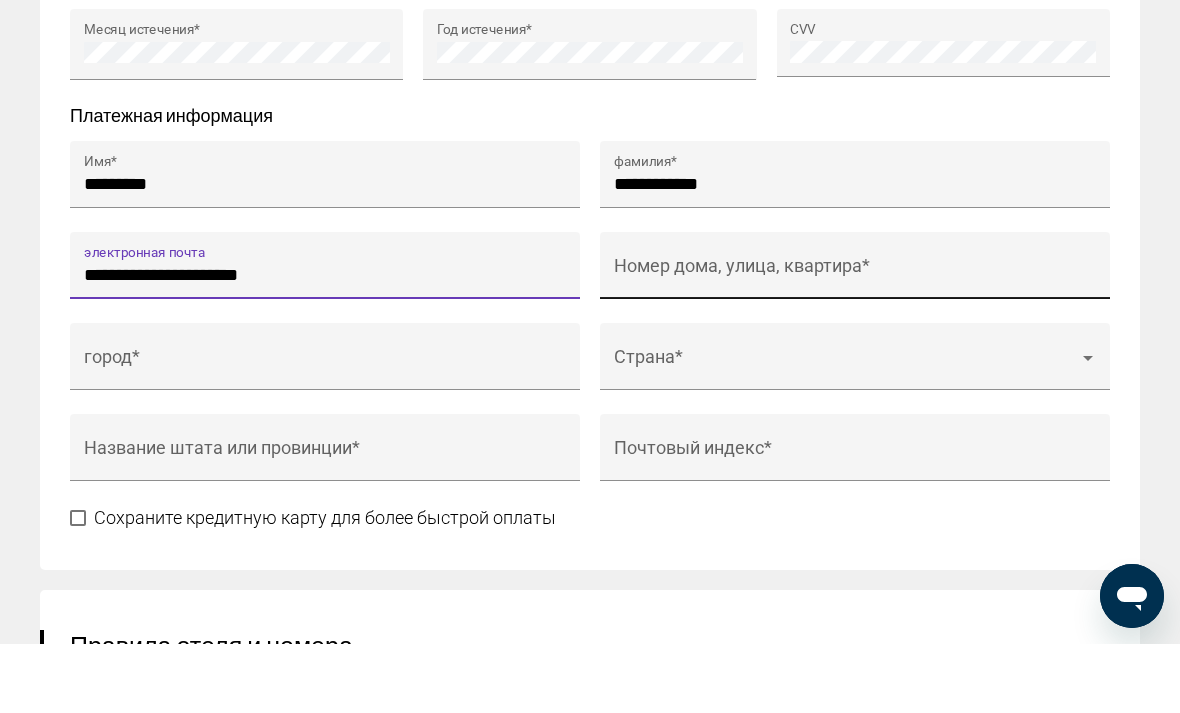 click on "Номер дома, улица, квартира  *" at bounding box center (855, 344) 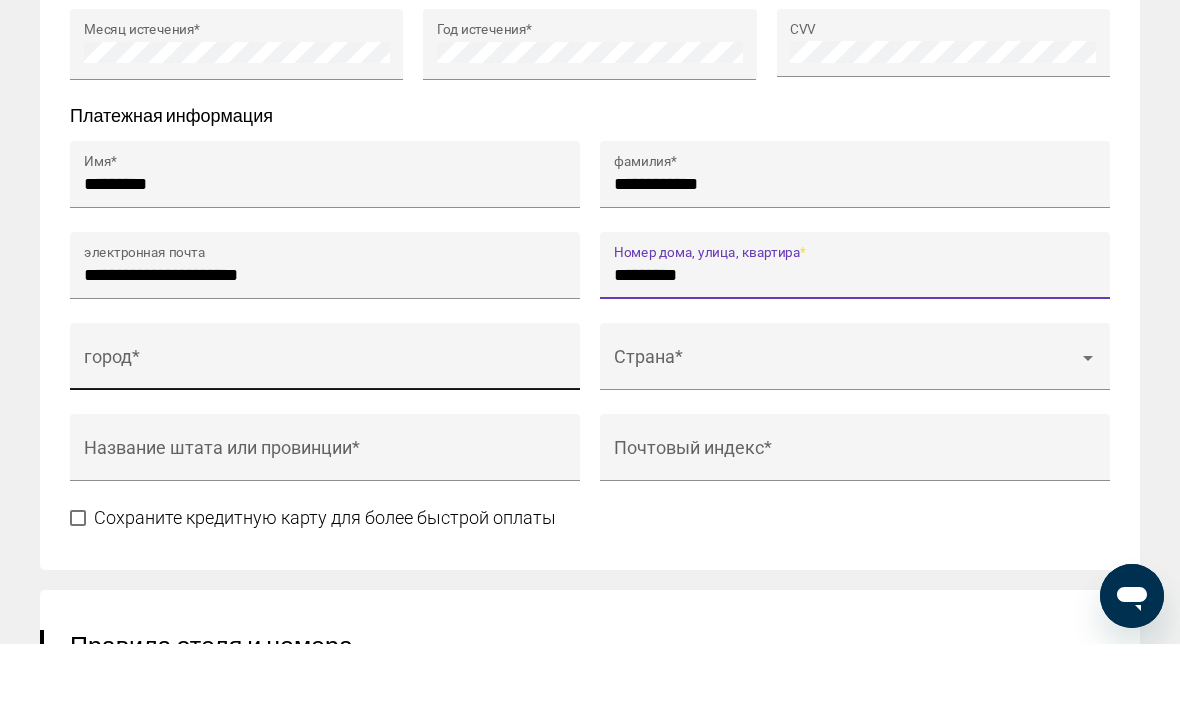 type on "*********" 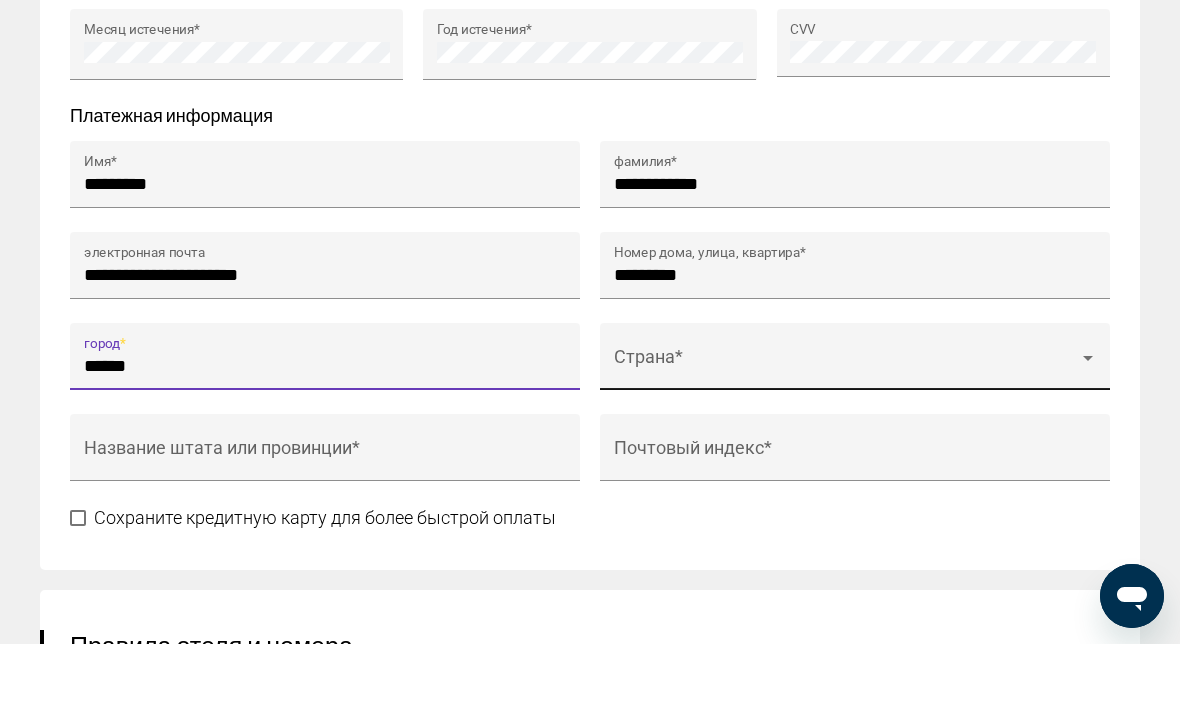 type on "******" 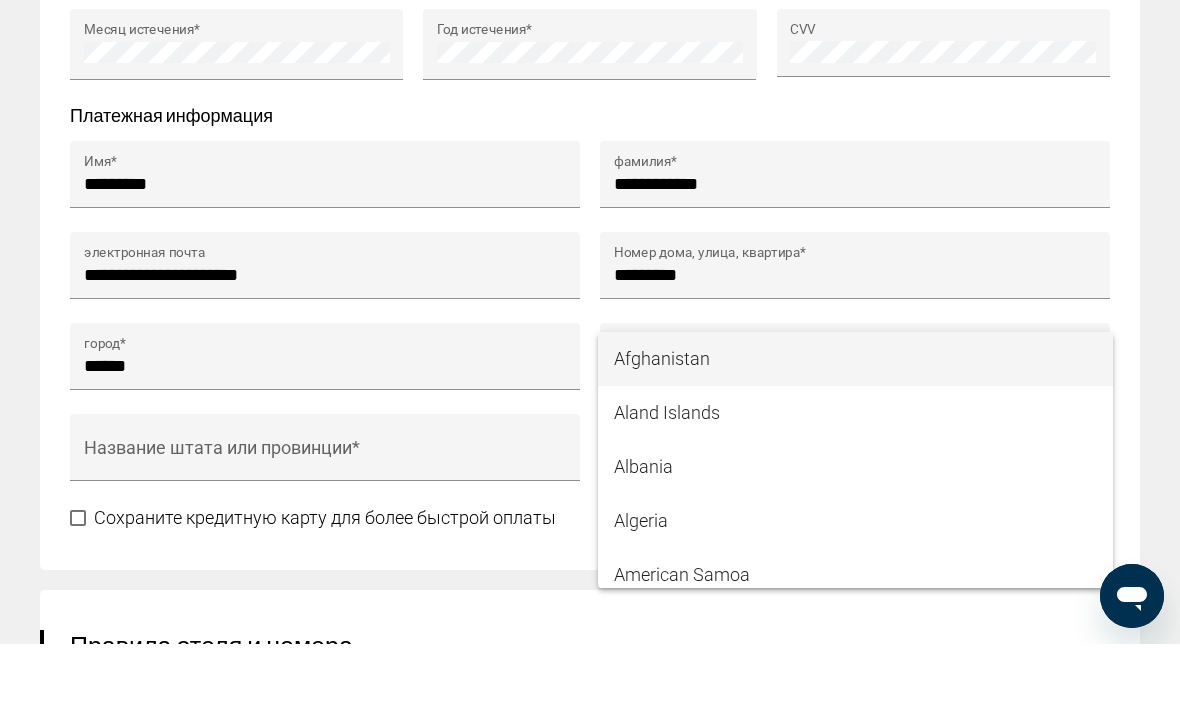 scroll, scrollTop: 2967, scrollLeft: 0, axis: vertical 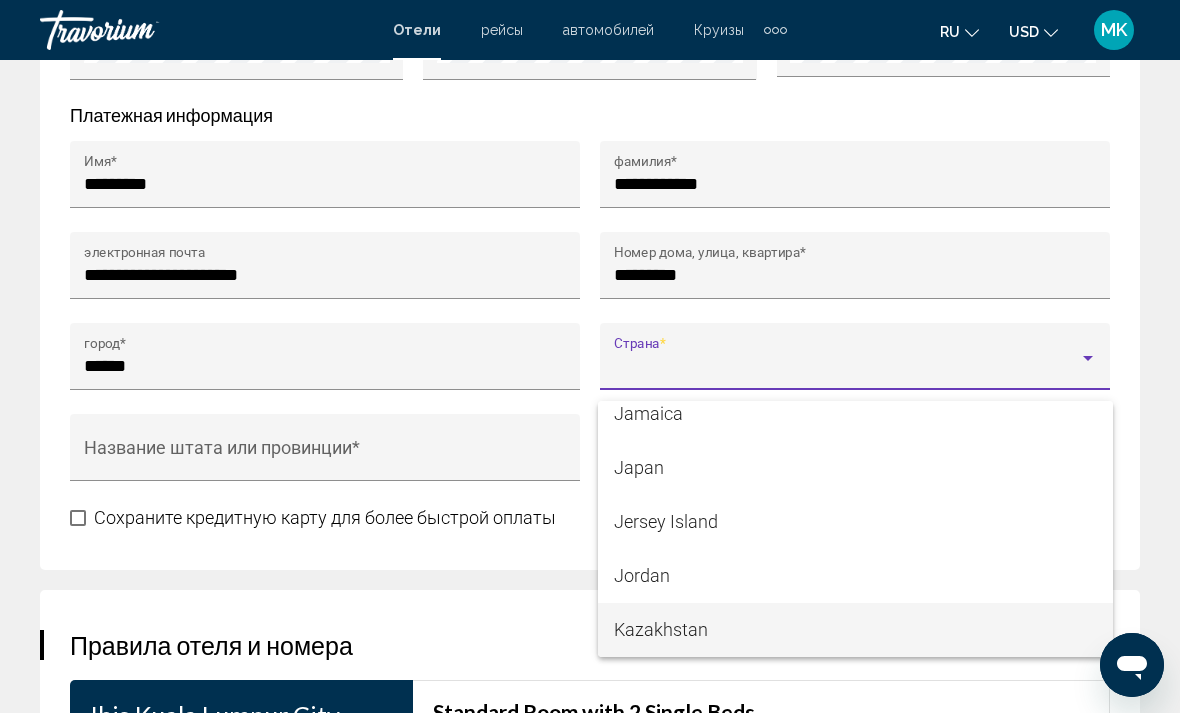 click on "Kazakhstan" at bounding box center (855, 630) 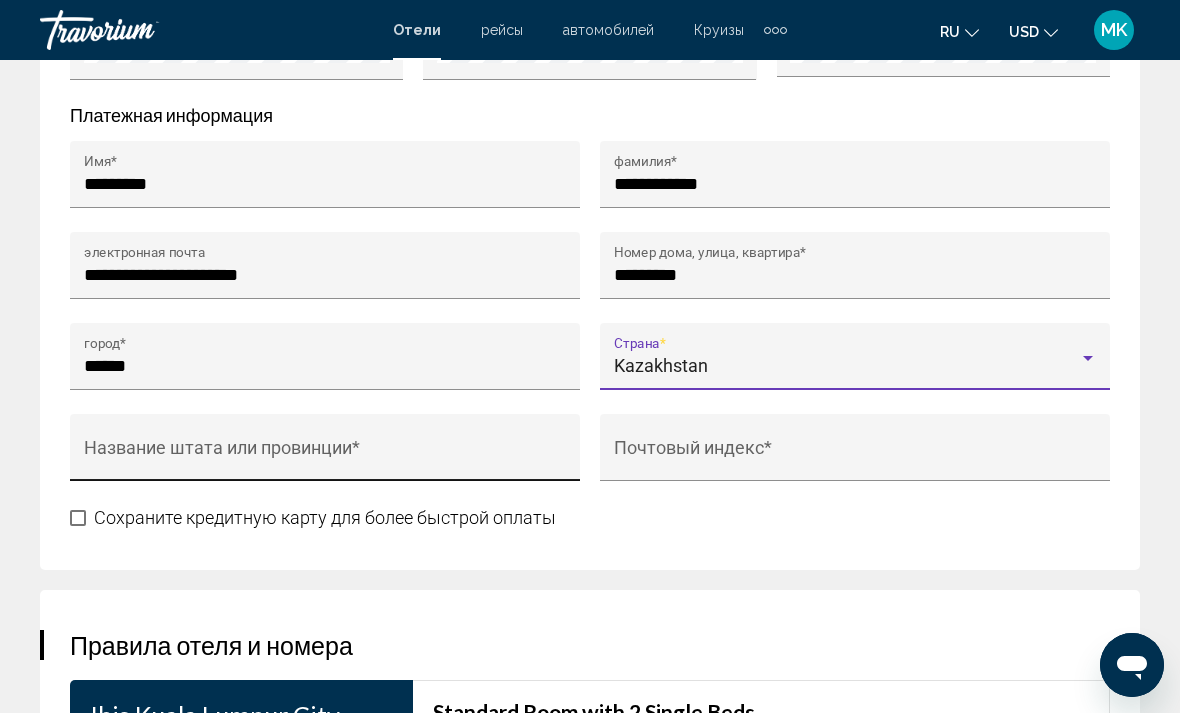 click on "Название штата или провинции  *" at bounding box center (325, 457) 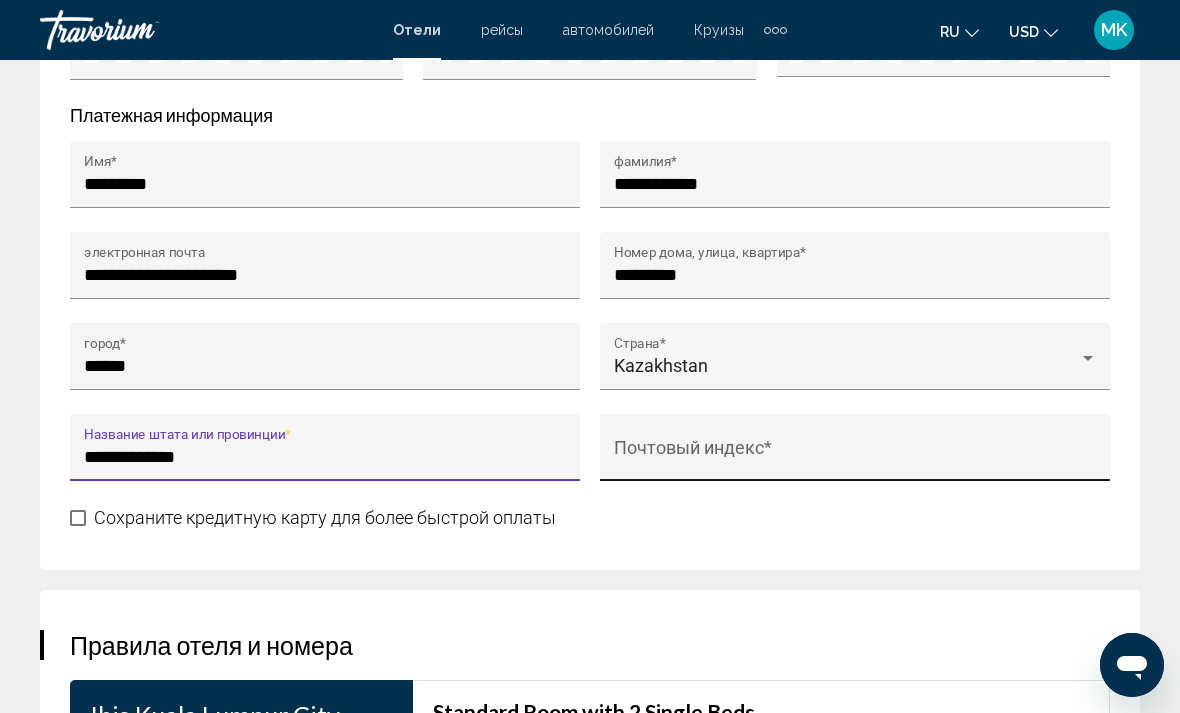 type on "**********" 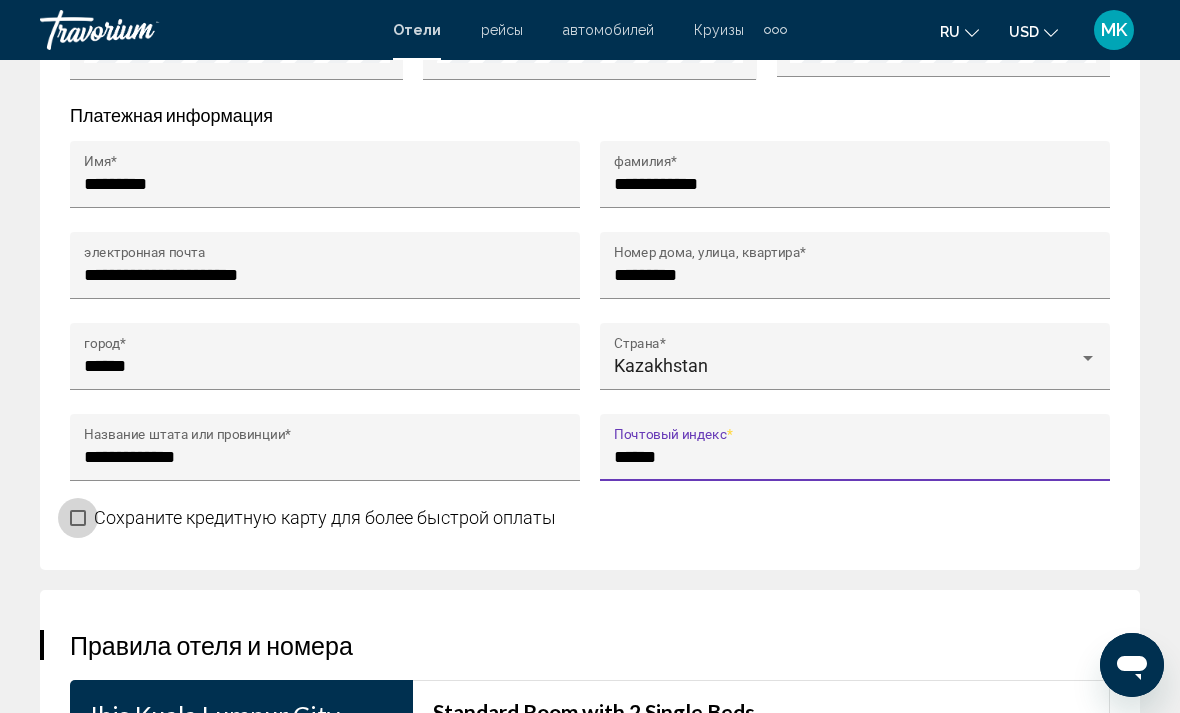 type on "******" 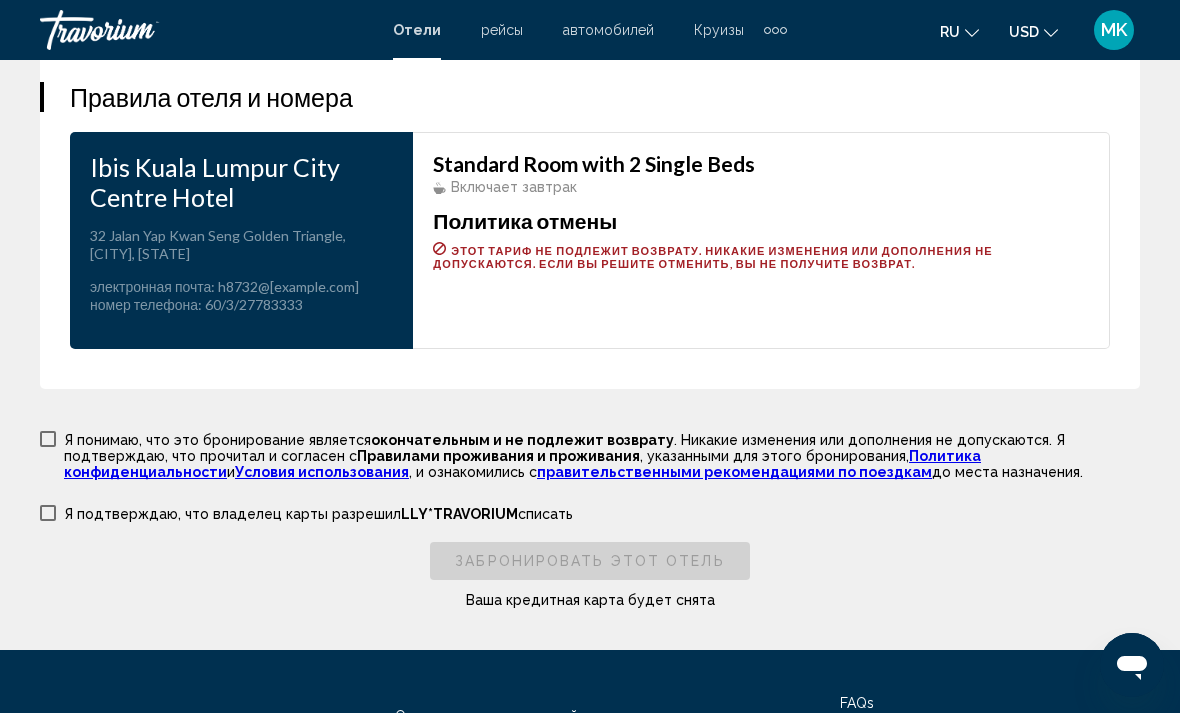 scroll, scrollTop: 3517, scrollLeft: 0, axis: vertical 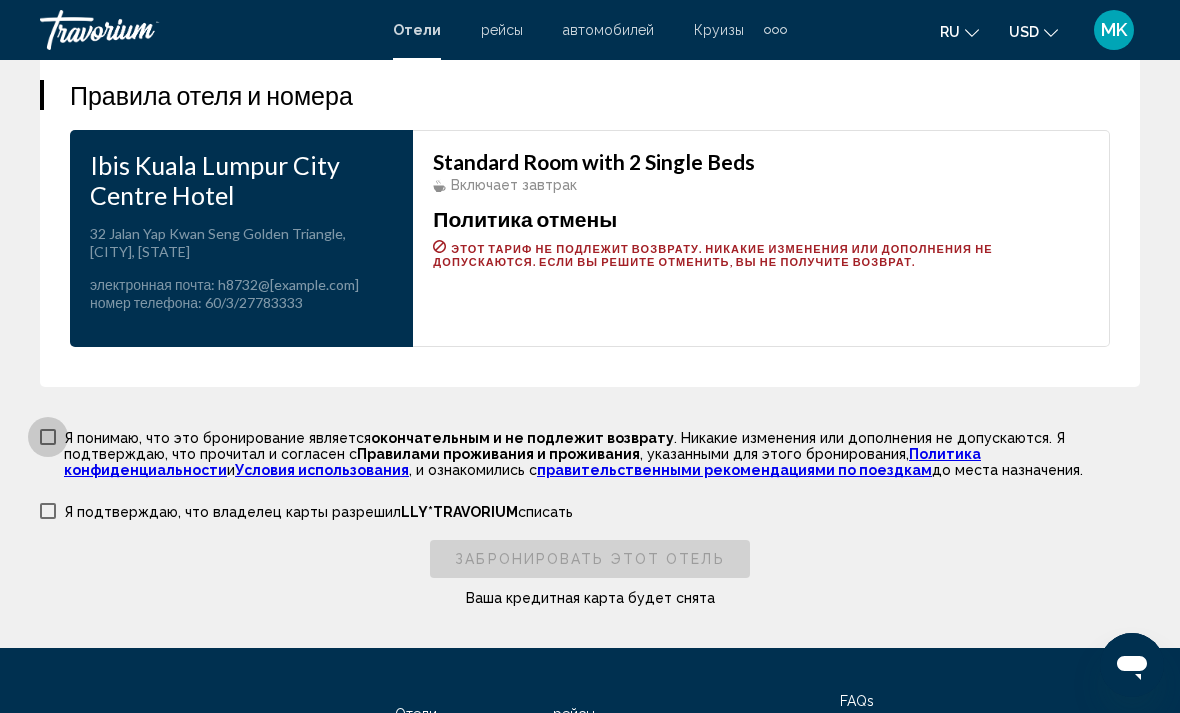 click at bounding box center (48, 437) 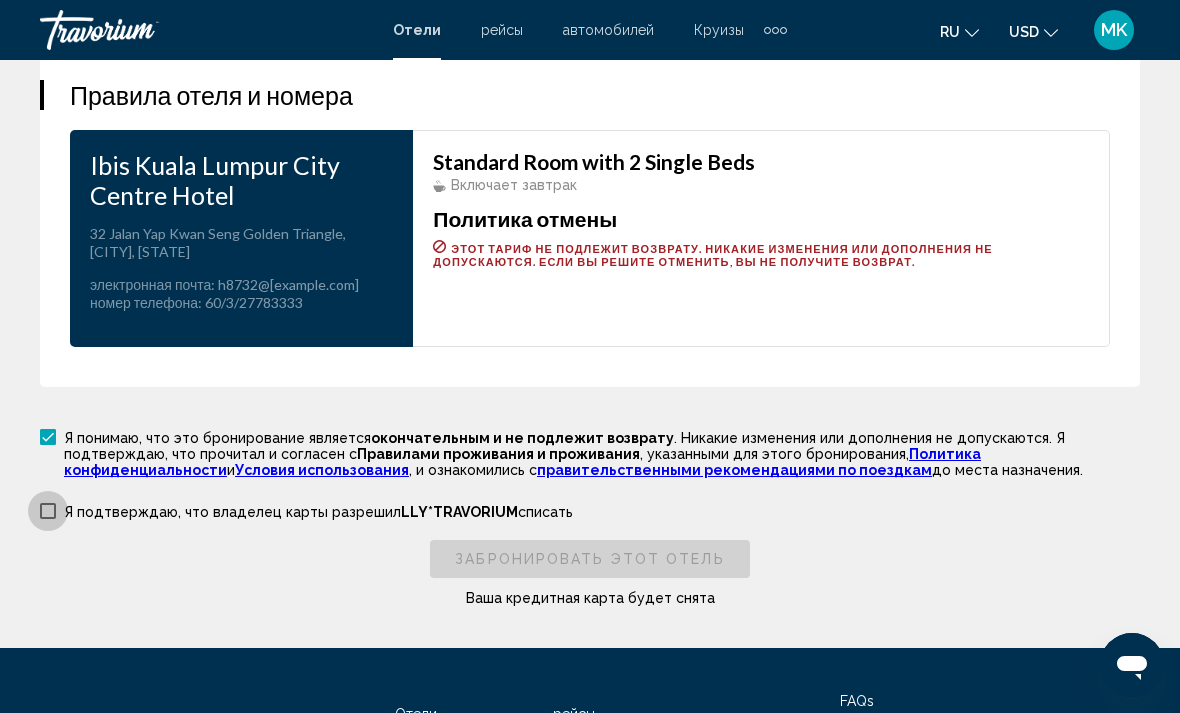 click on "Я подтверждаю, что владелец карты разрешил  LLY*TRAVORIUM  списать" at bounding box center (306, 510) 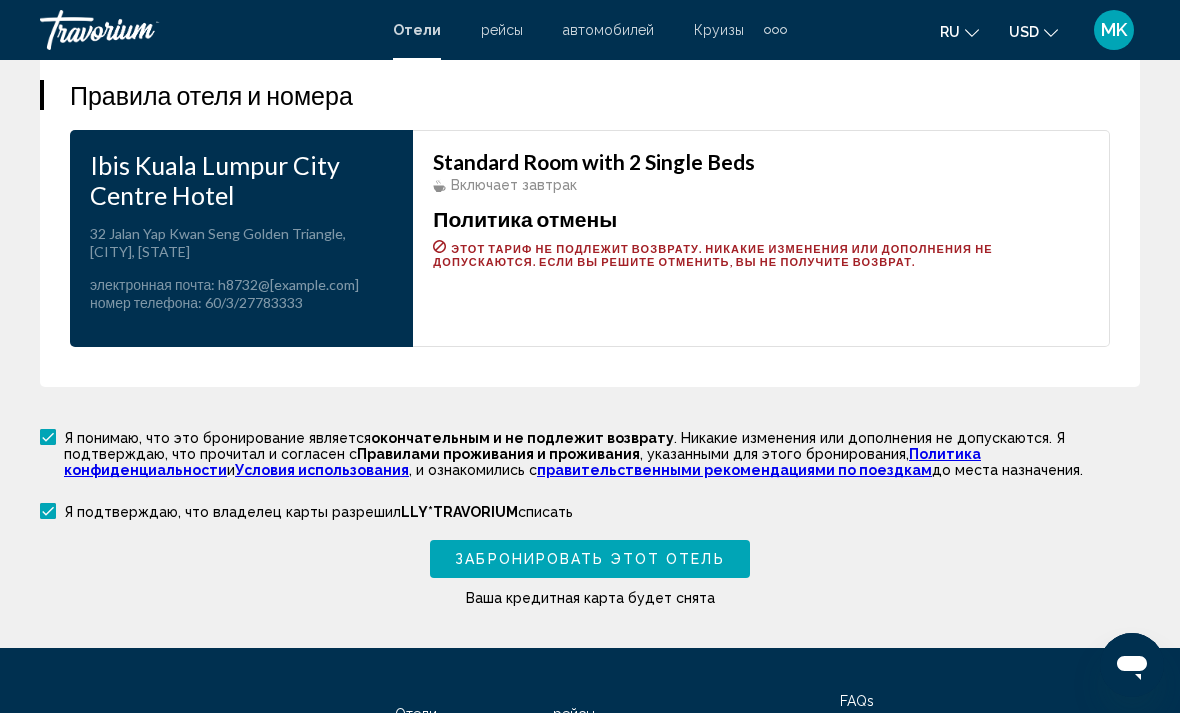 click on "Забронировать этот отель" at bounding box center [589, 560] 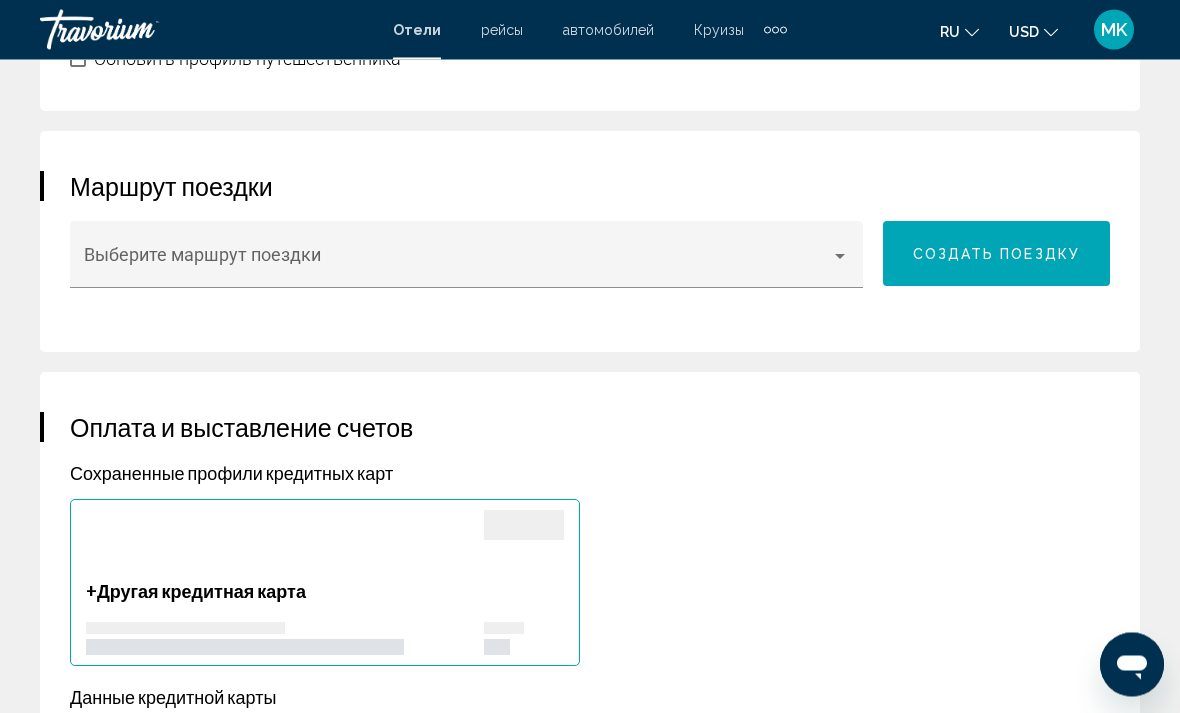 scroll, scrollTop: 0, scrollLeft: 0, axis: both 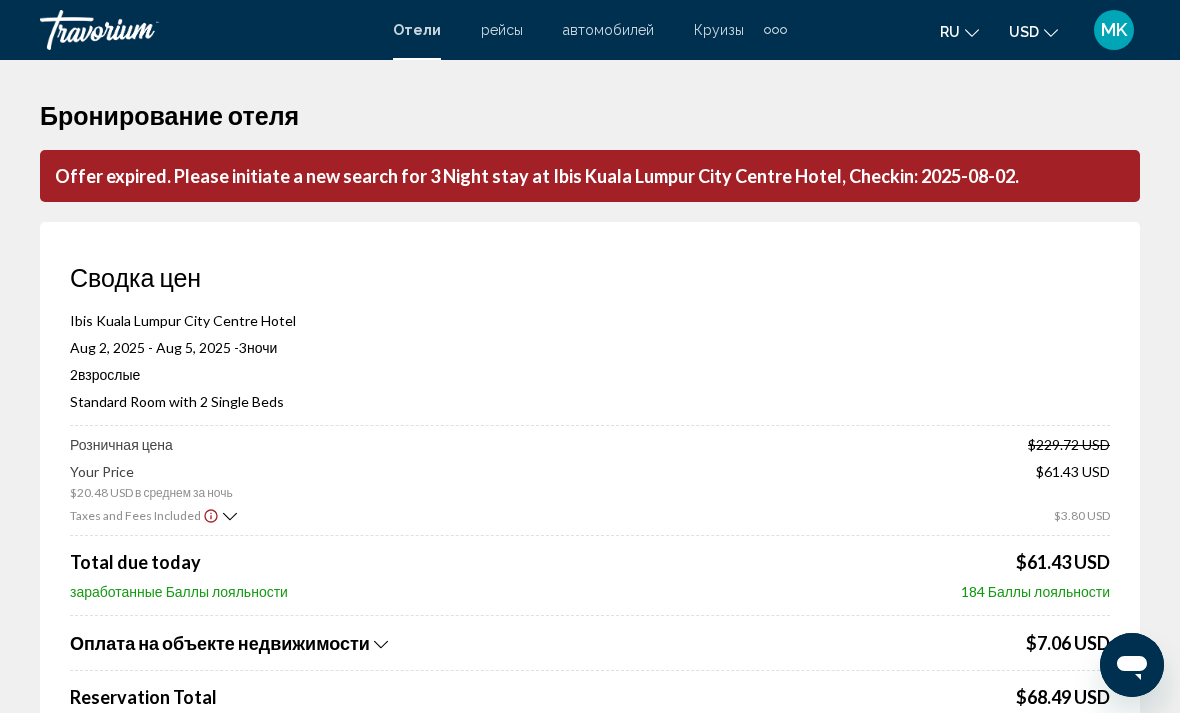 click 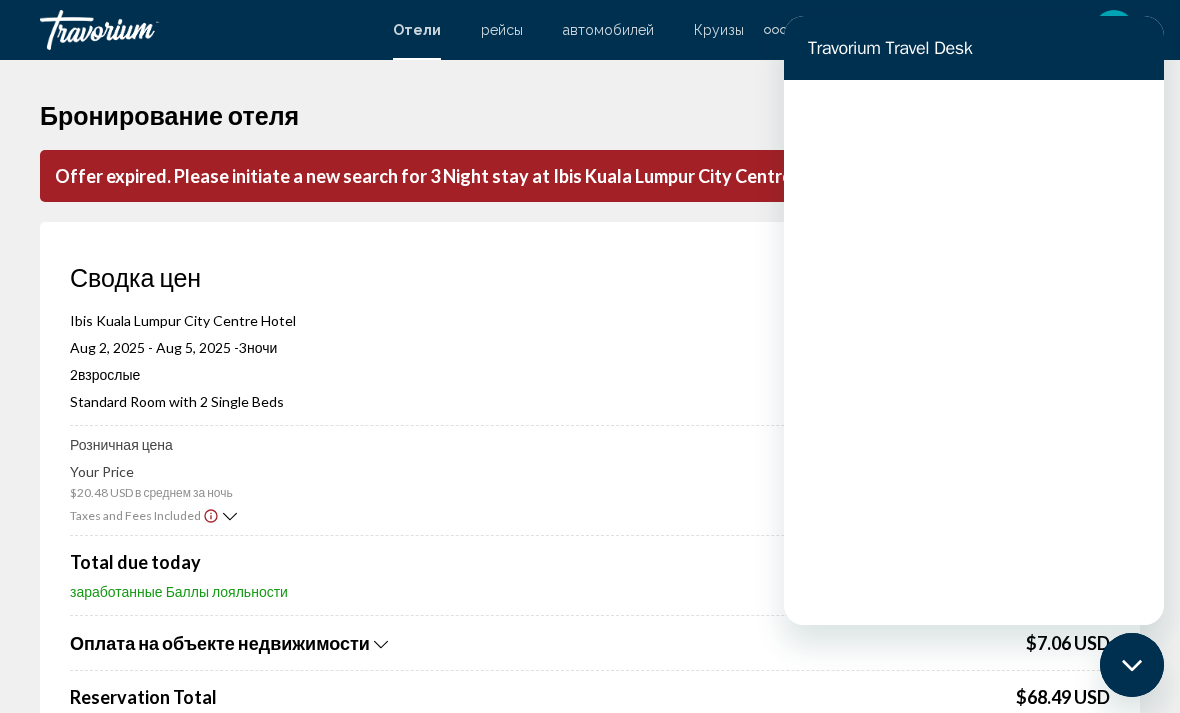 scroll, scrollTop: 0, scrollLeft: 0, axis: both 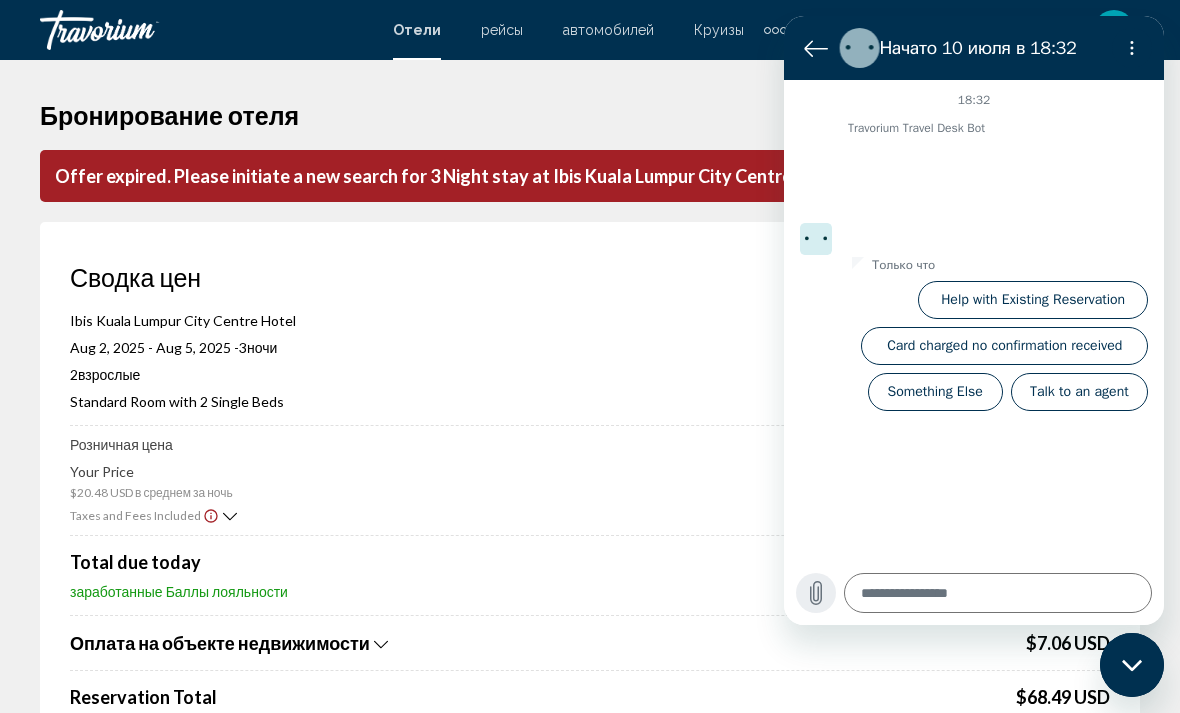 click 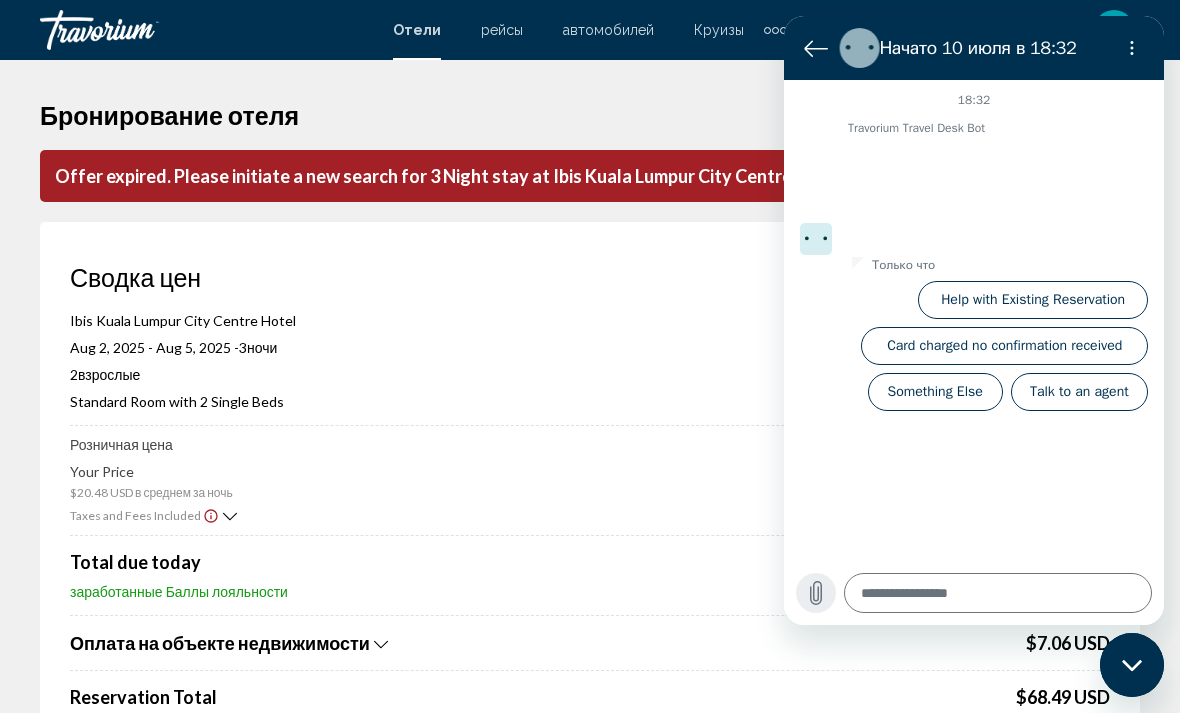 click 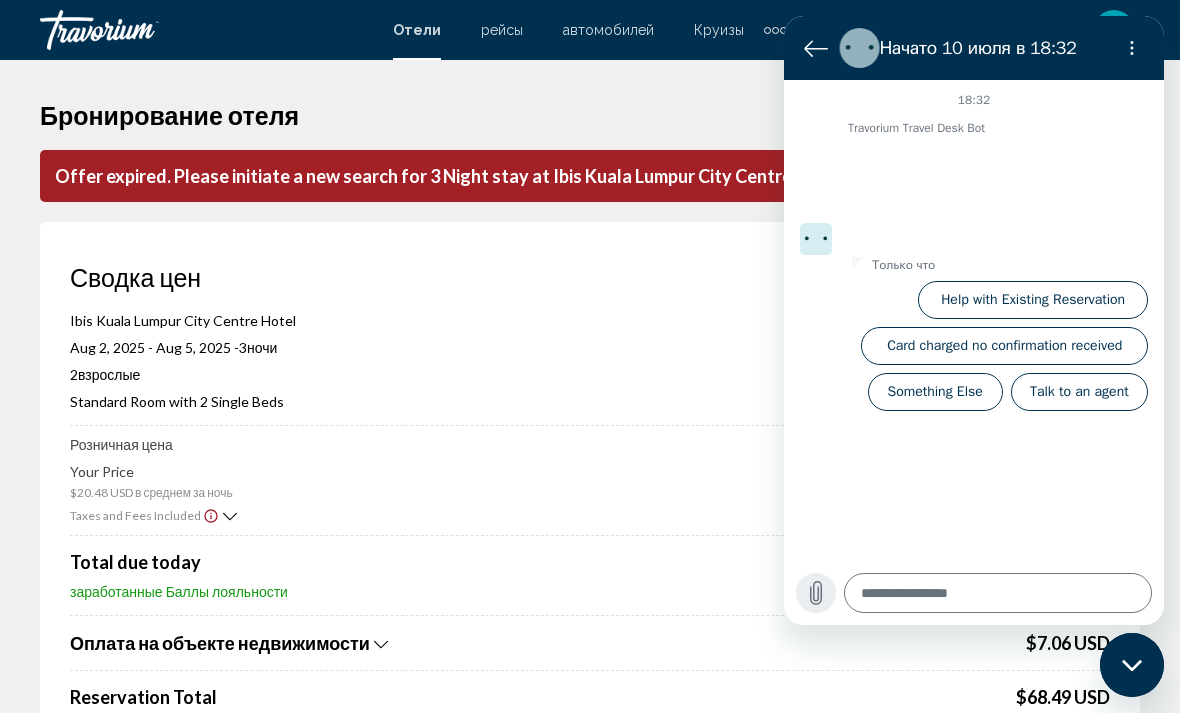 click 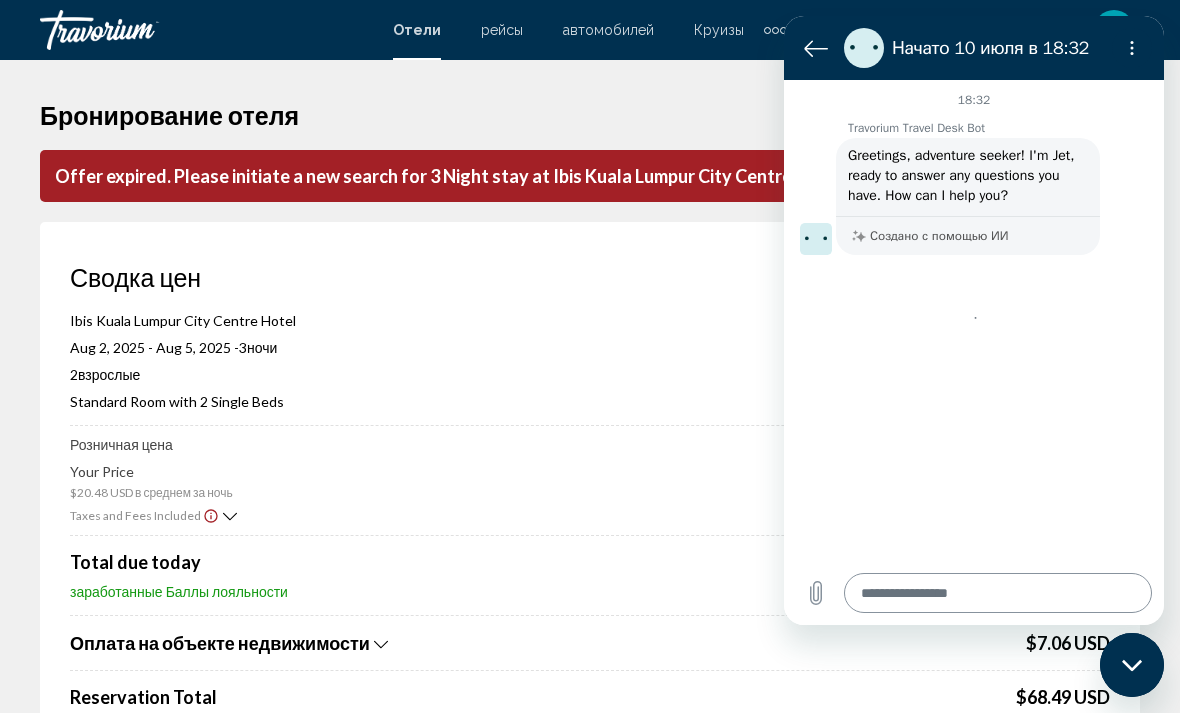 click at bounding box center [998, 593] 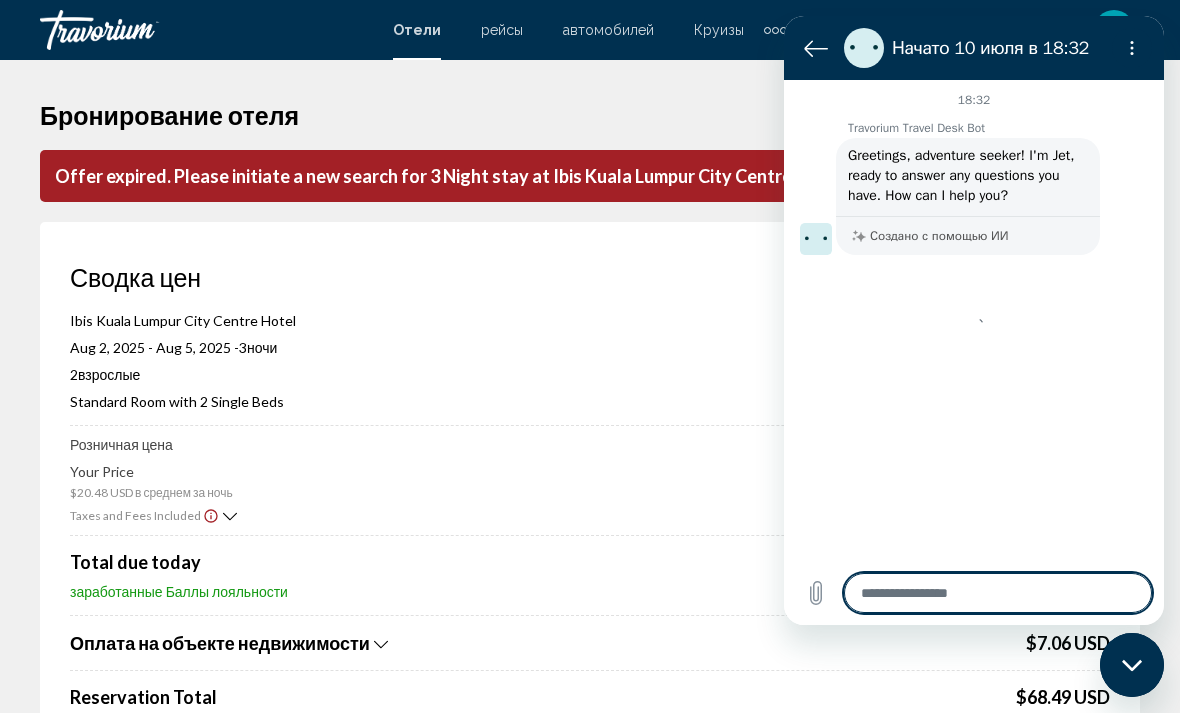 scroll, scrollTop: 234, scrollLeft: 0, axis: vertical 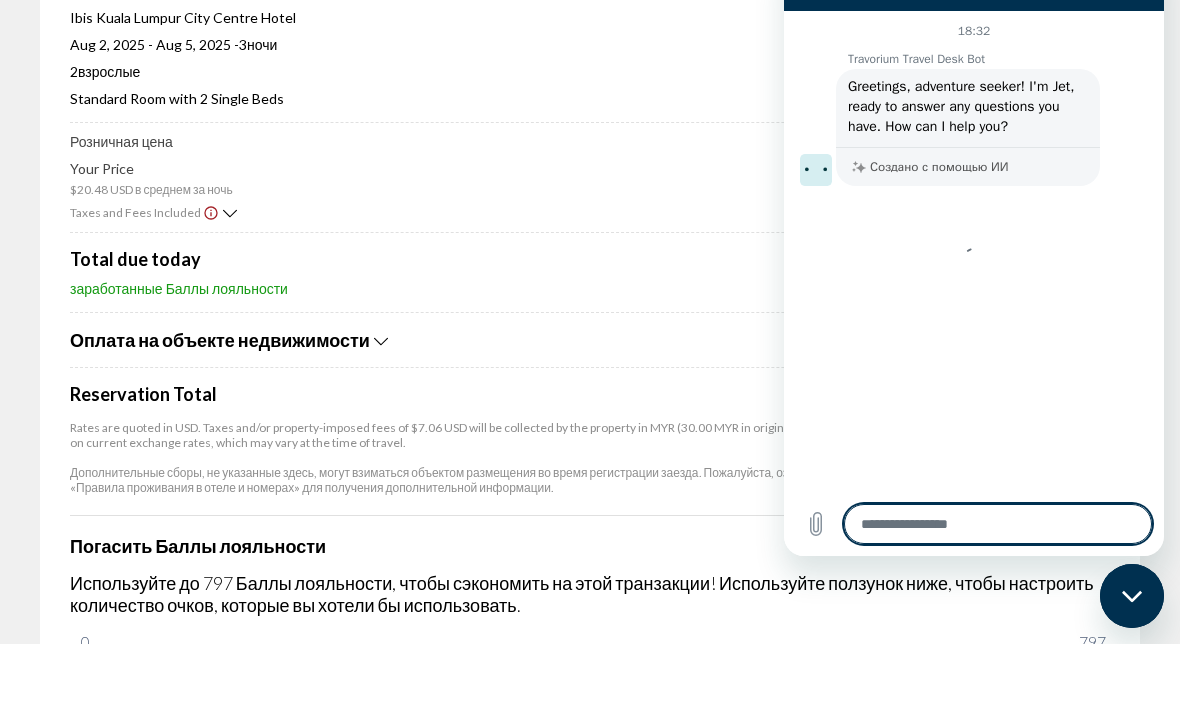 type on "*" 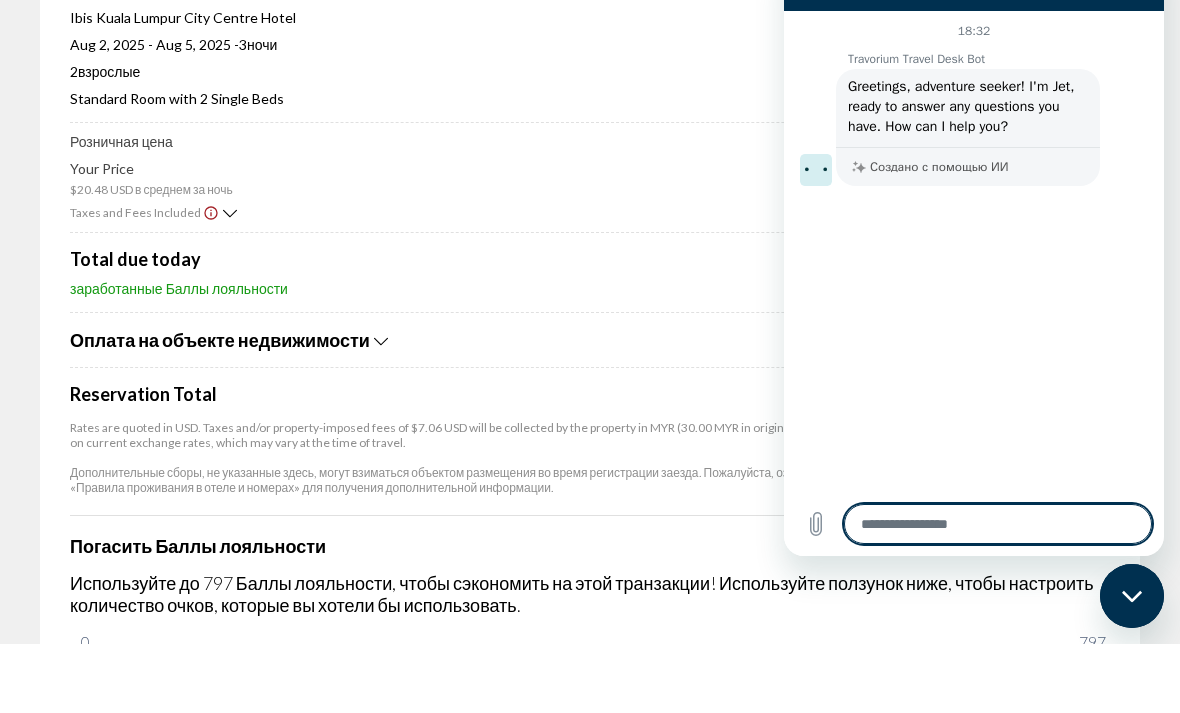 type on "*" 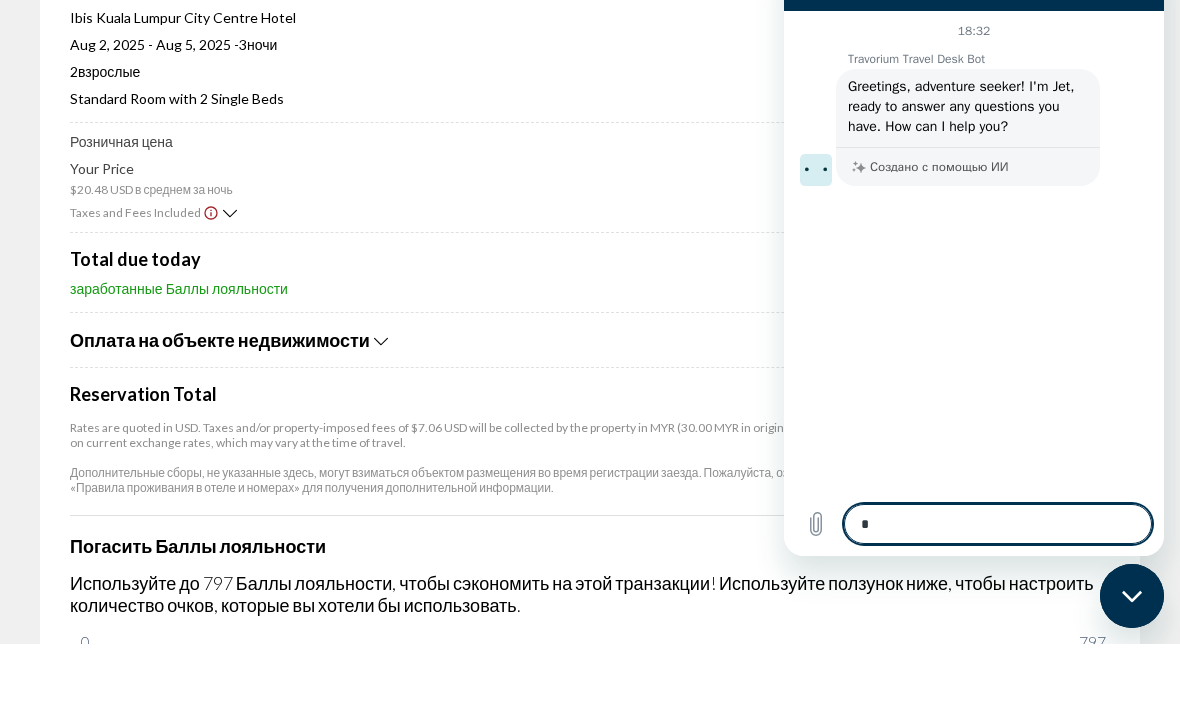 type on "*" 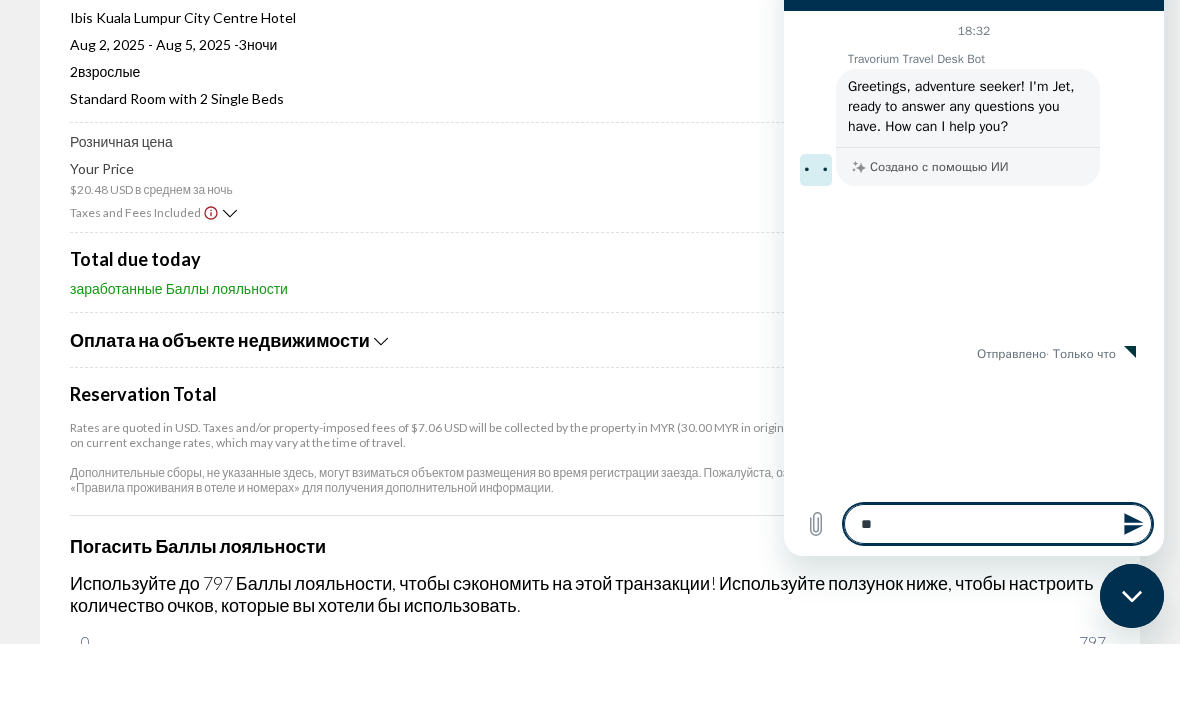 type on "*" 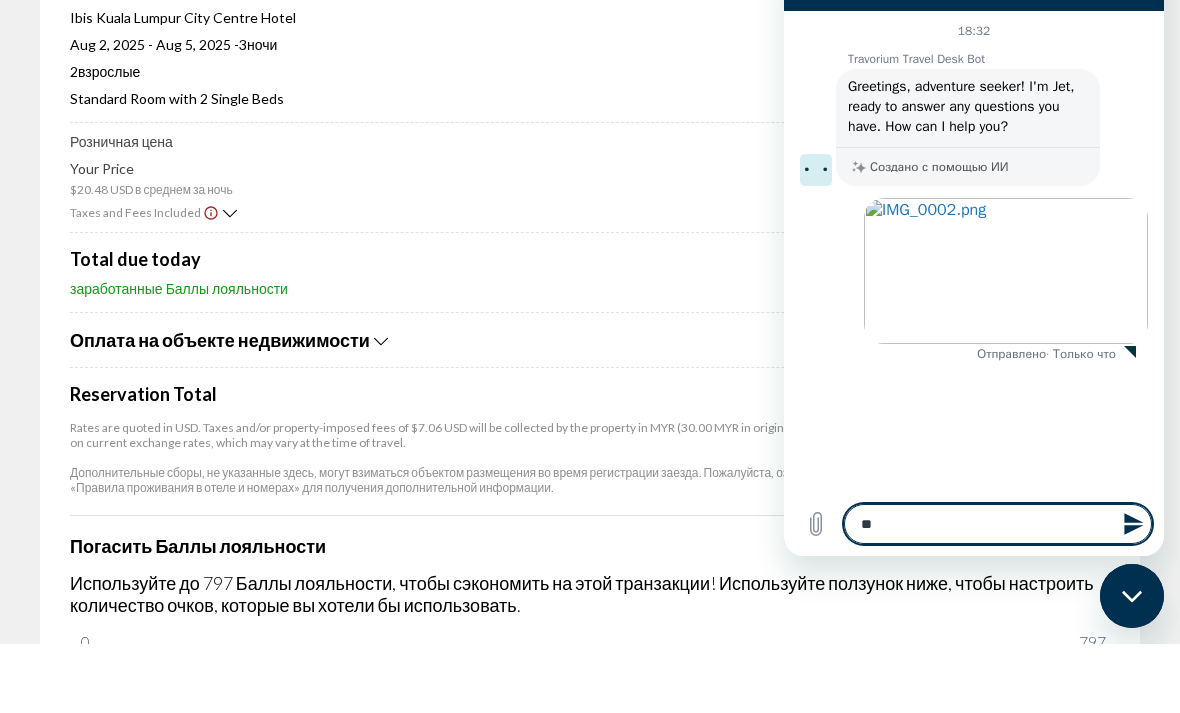 type on "*" 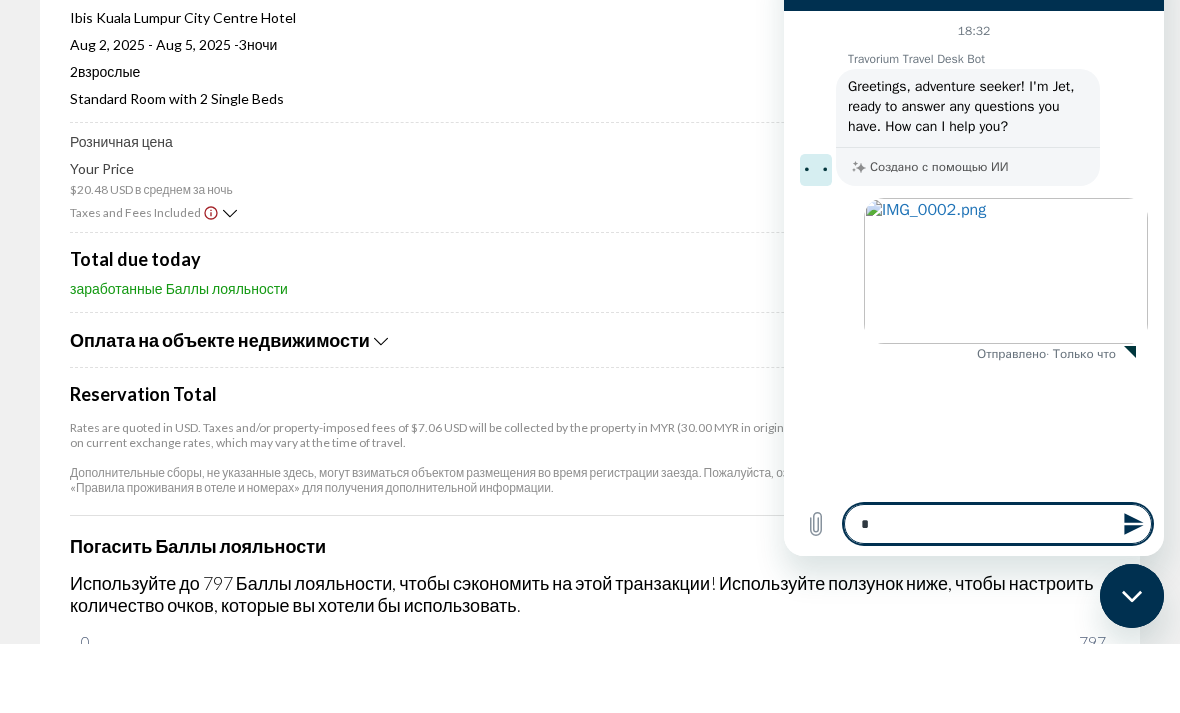 type 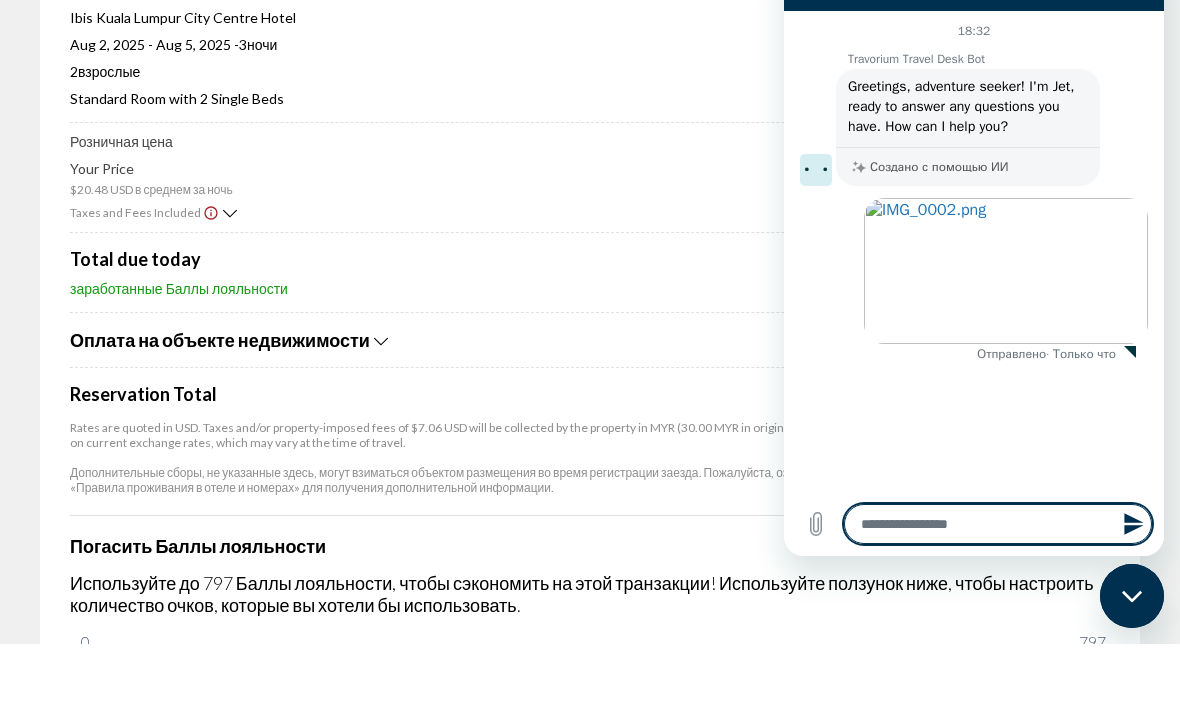 type on "*" 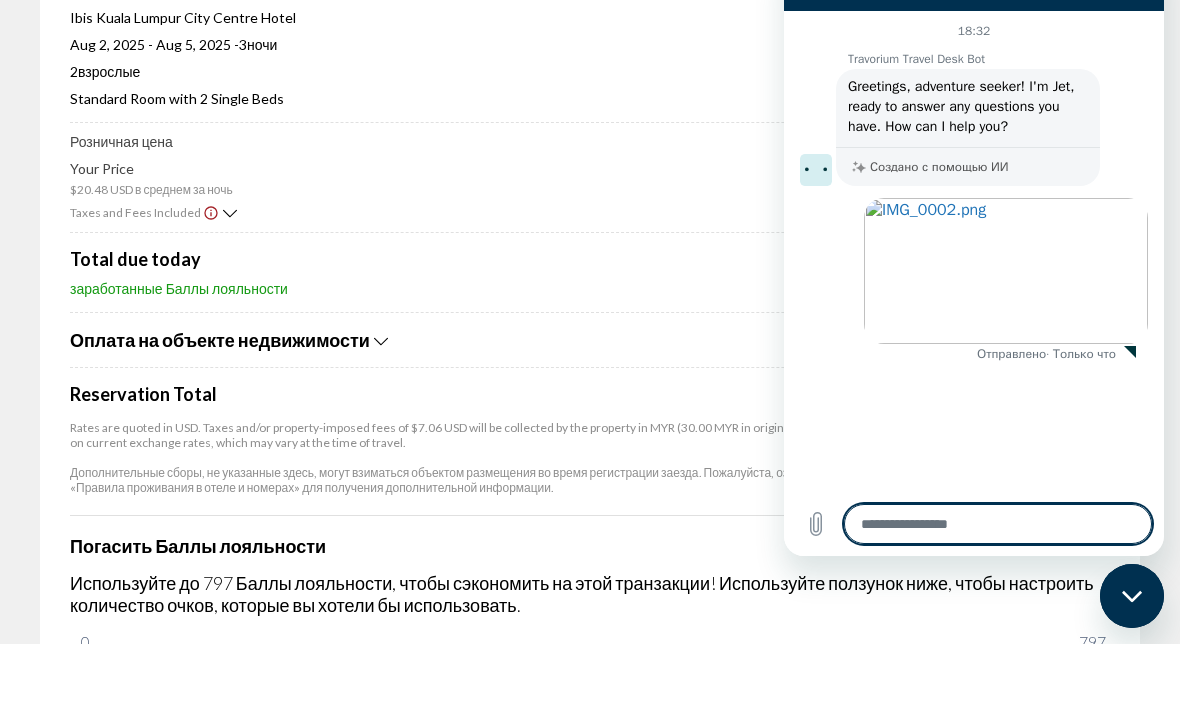 type on "*" 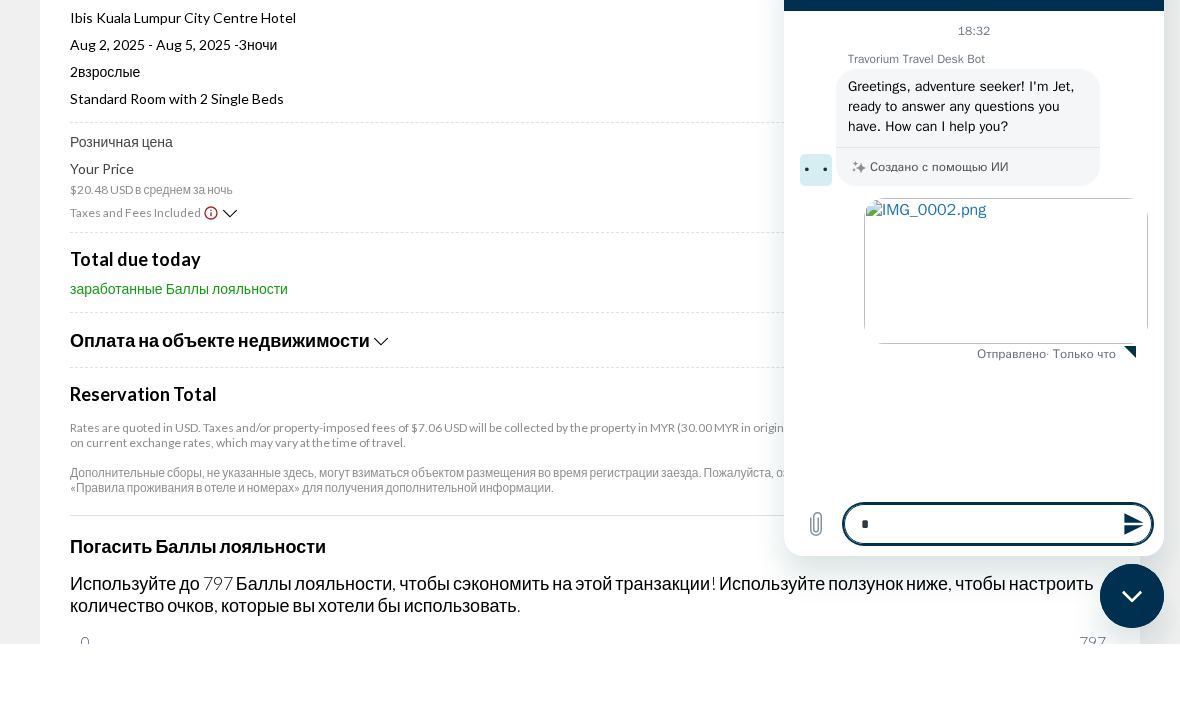 type 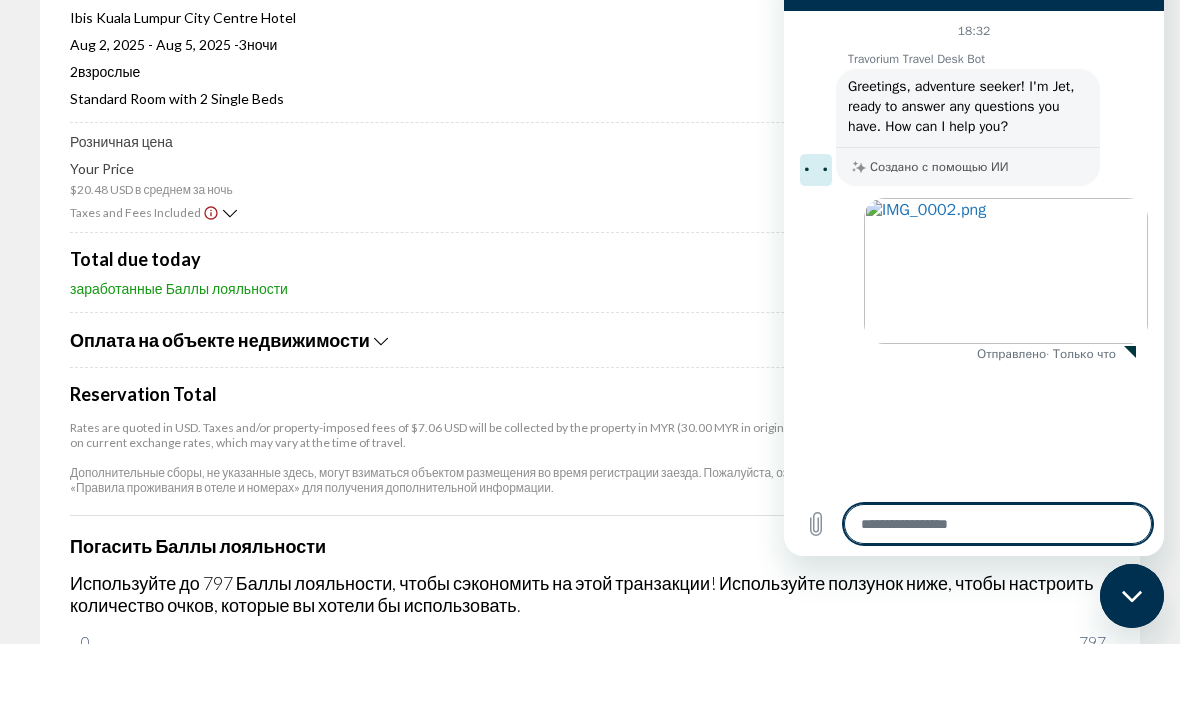 type on "*" 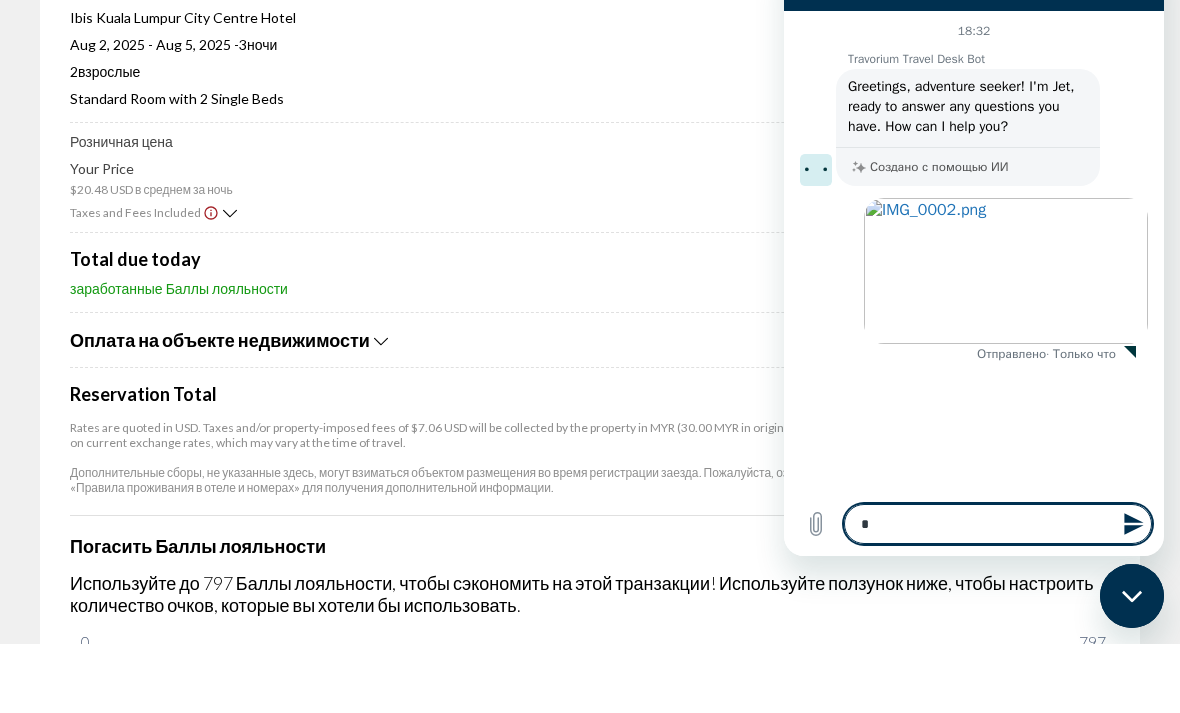 type 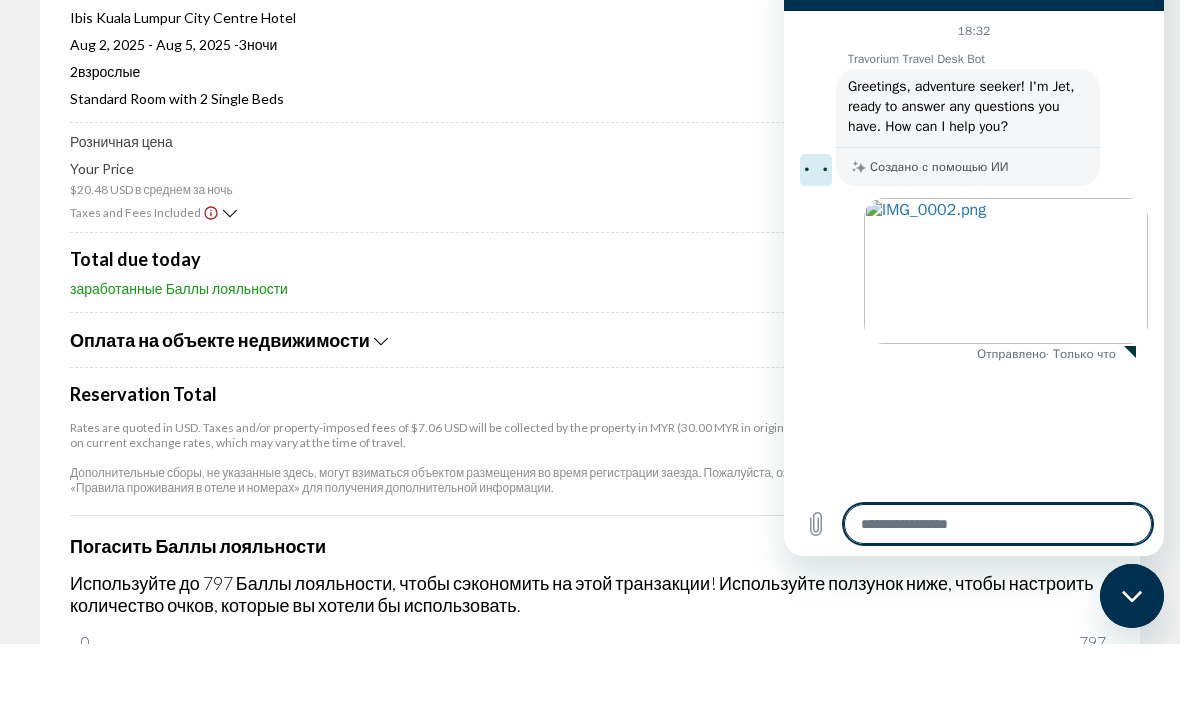 type on "*" 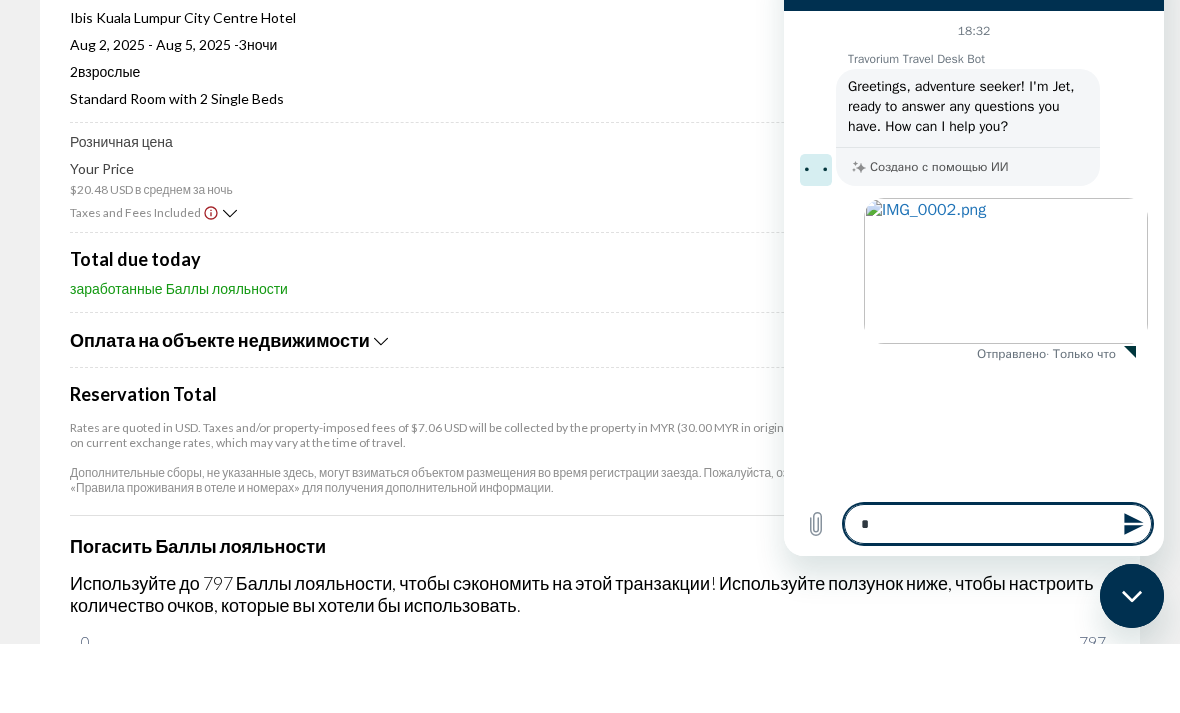 type on "**" 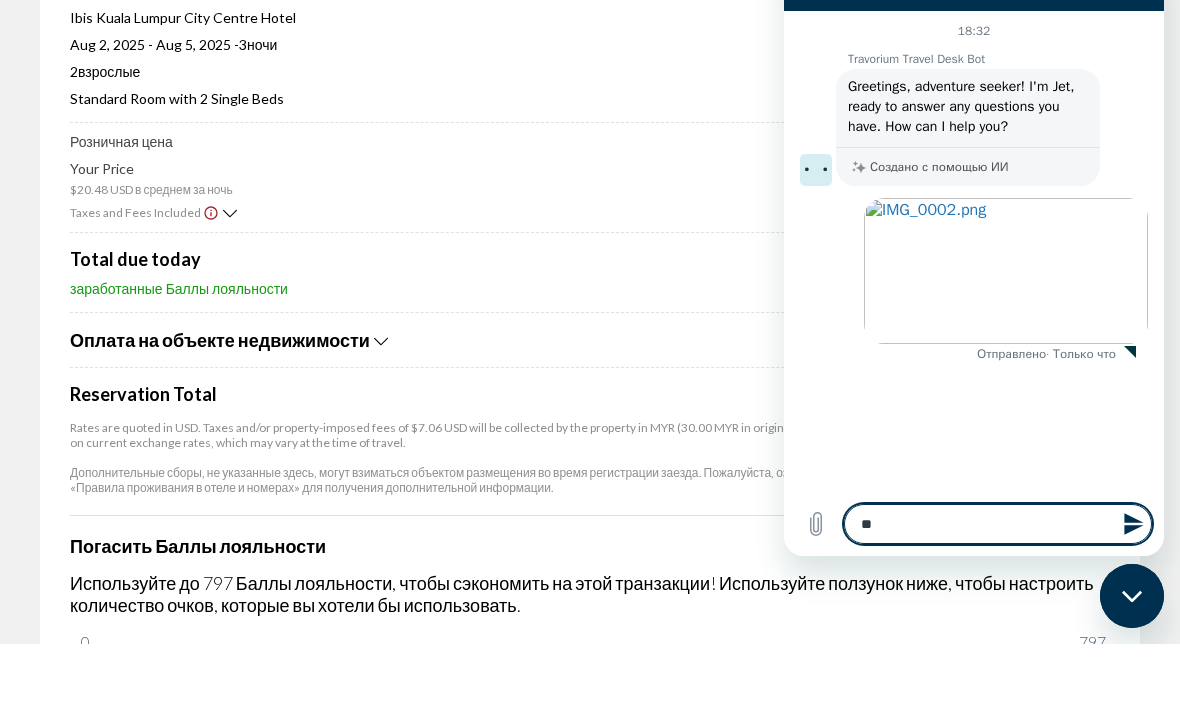 type on "***" 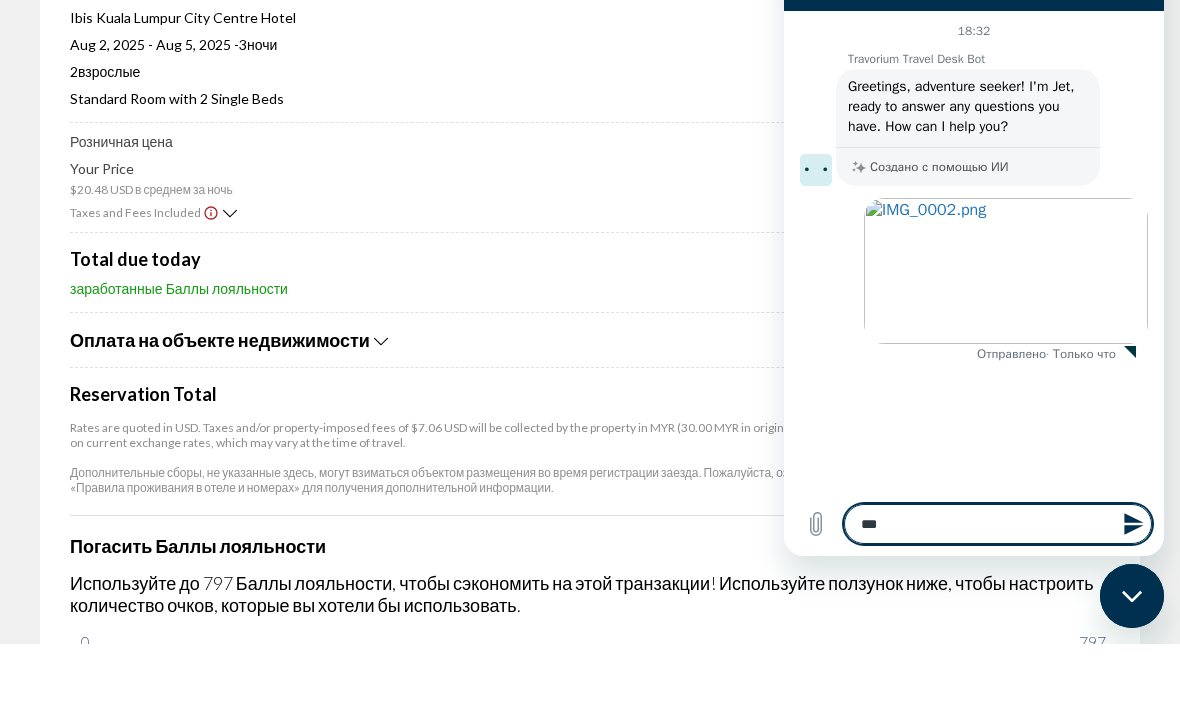 type on "****" 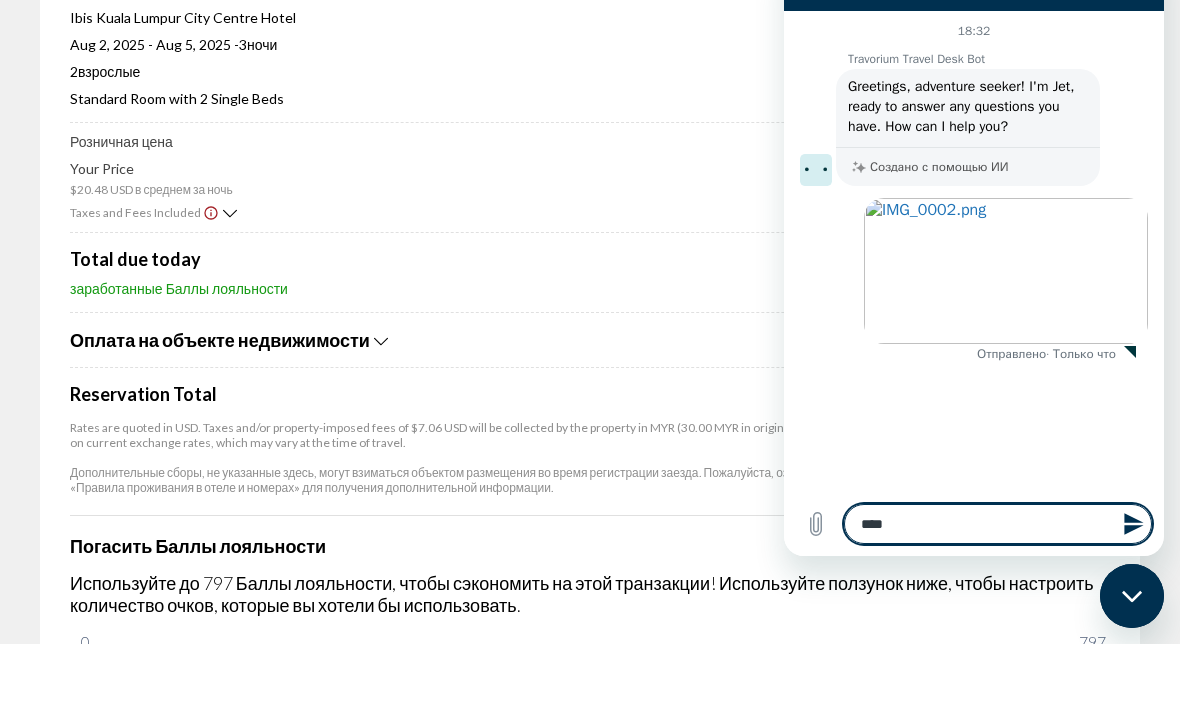 type on "*****" 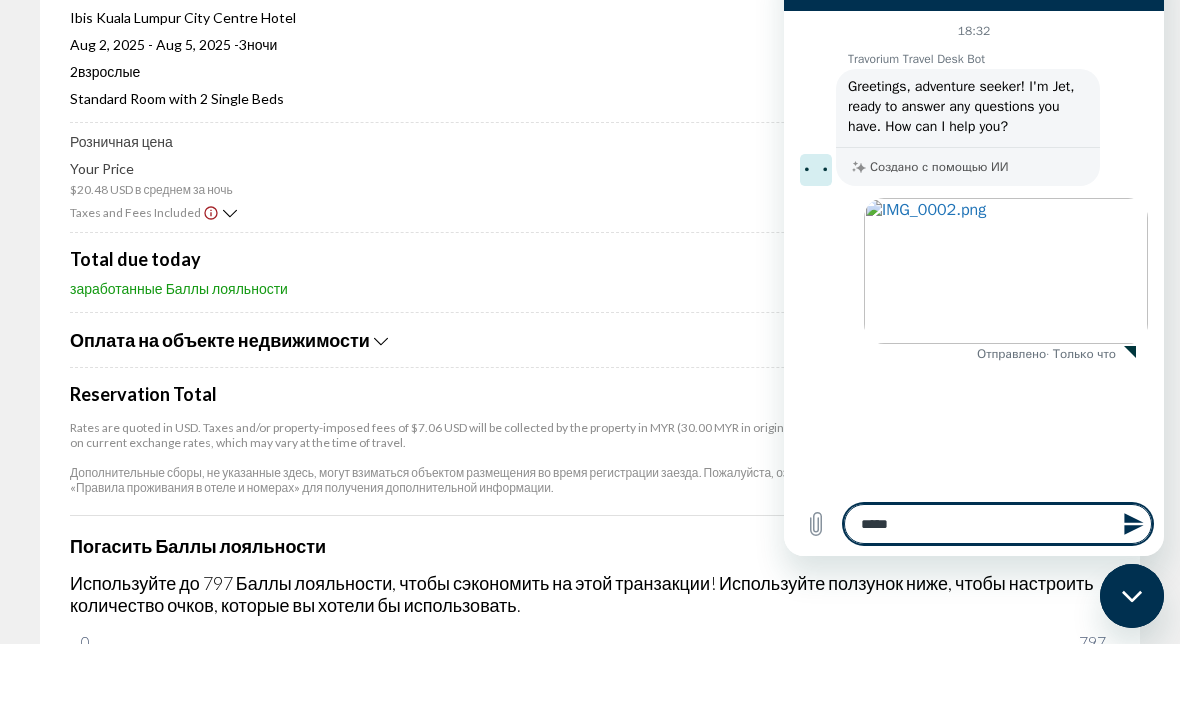type on "******" 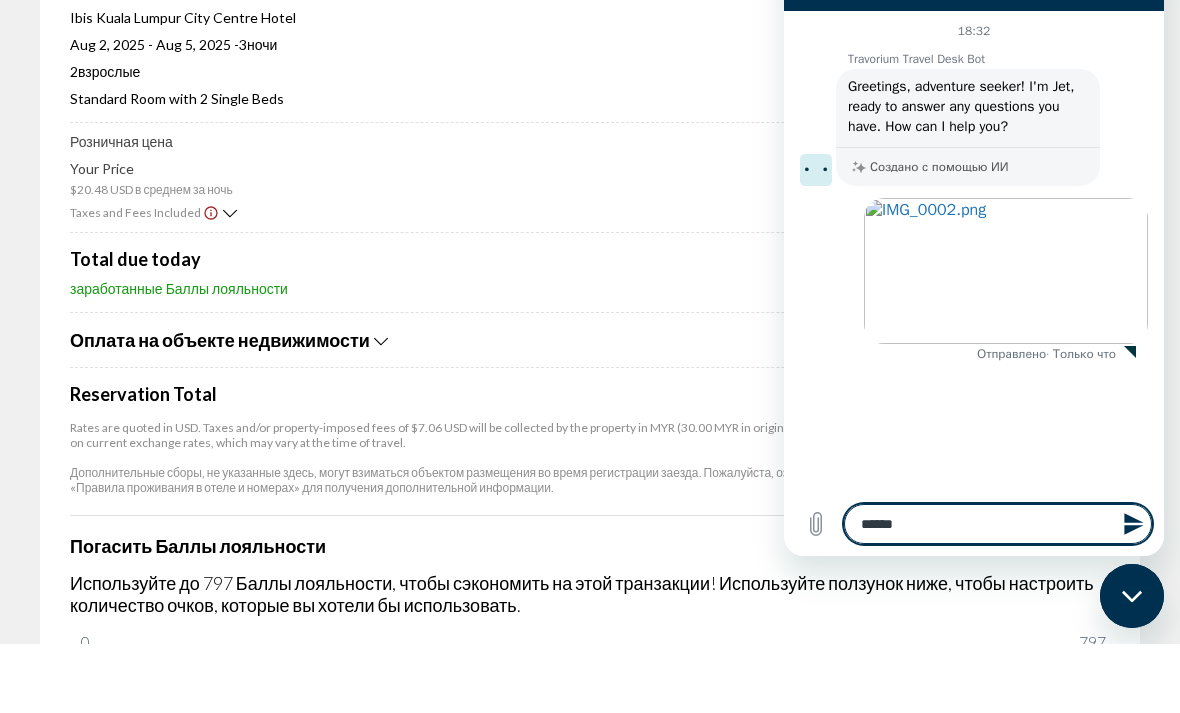 type on "******" 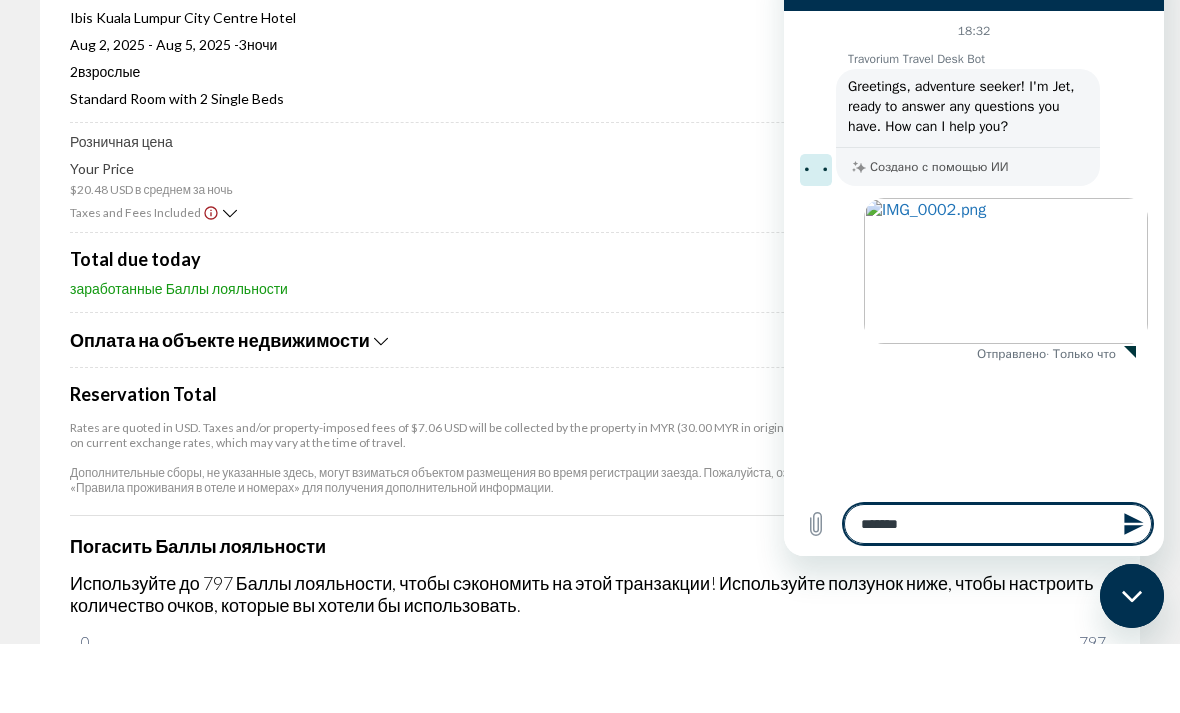 type on "********" 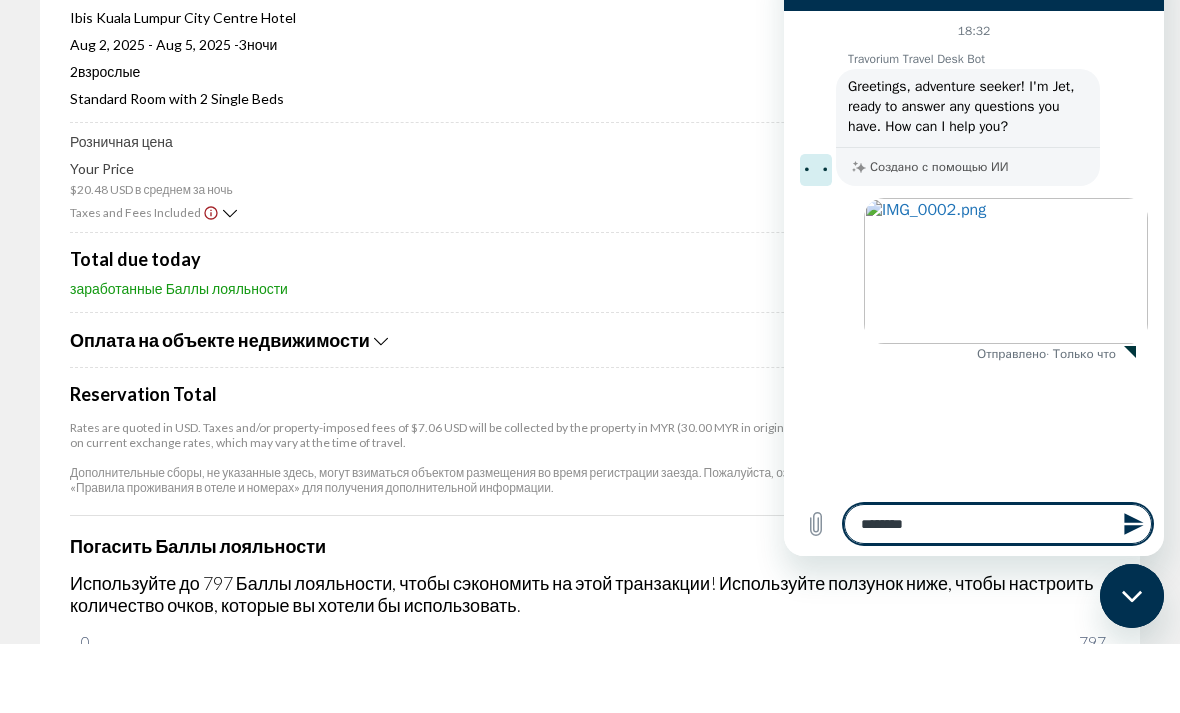 type on "********" 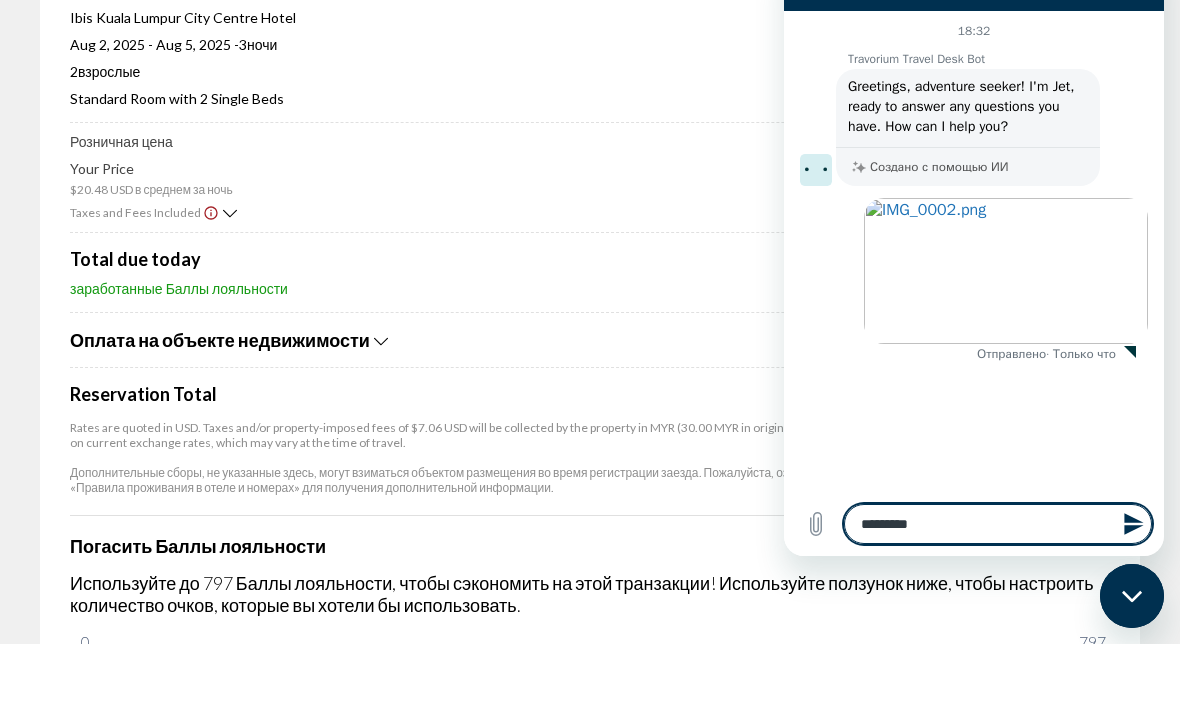 type on "**********" 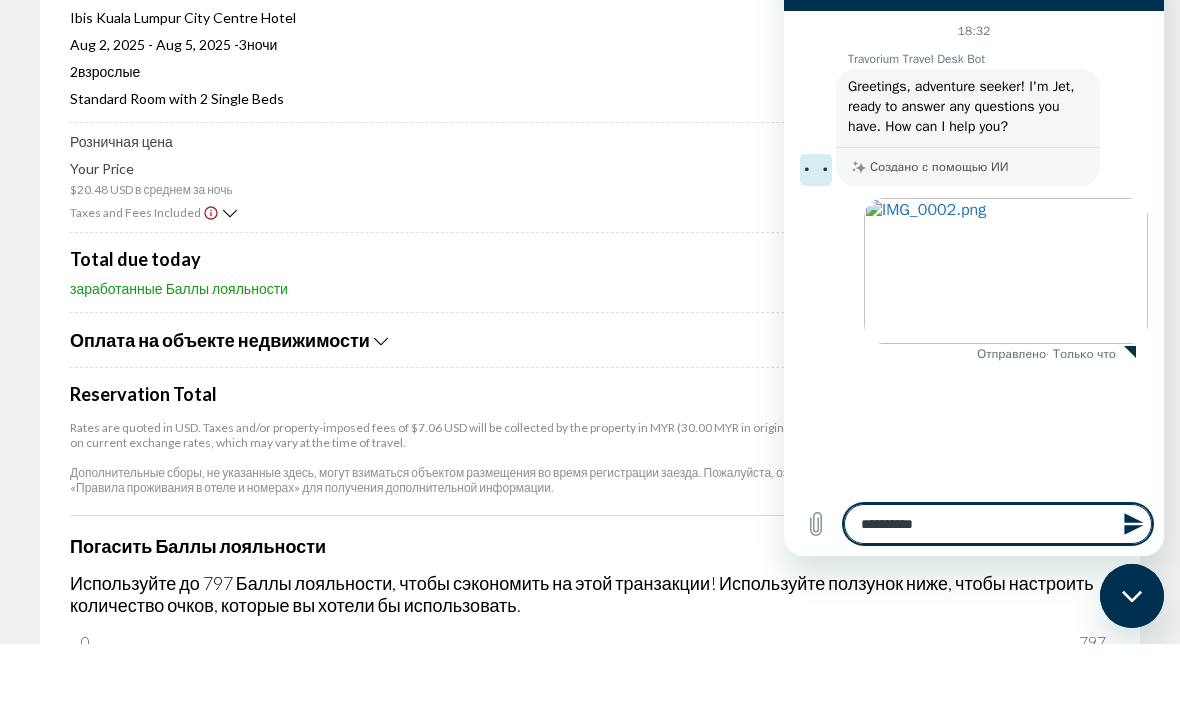 type on "**********" 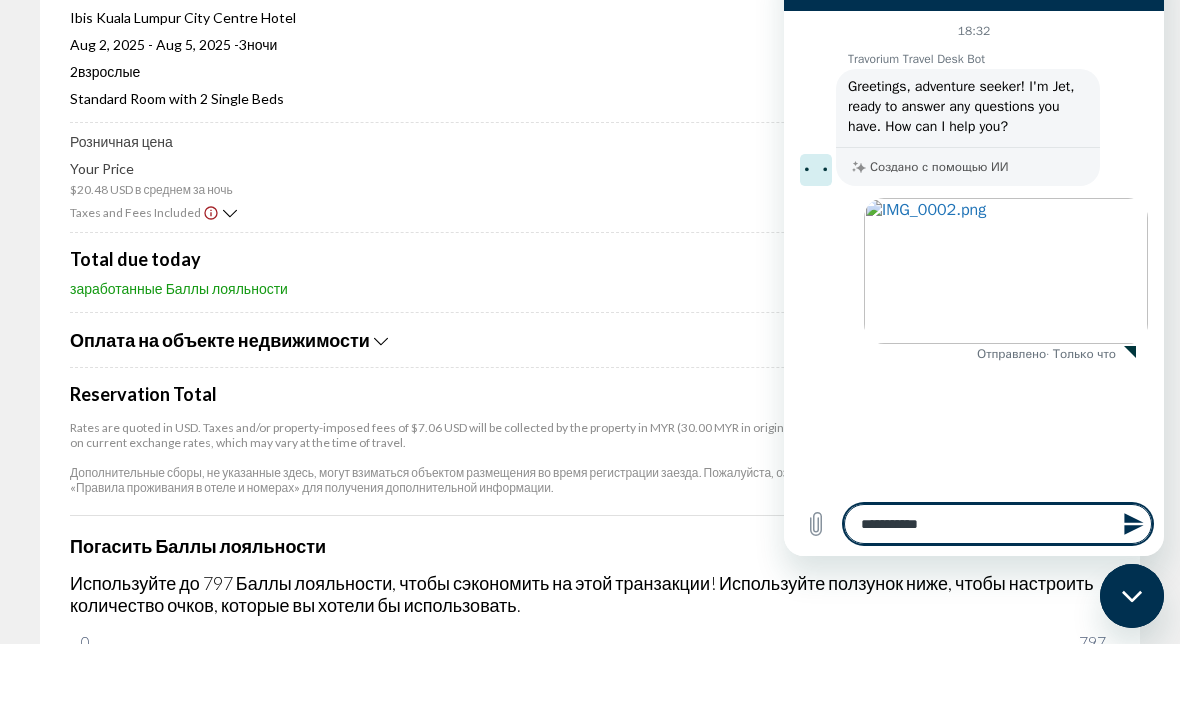 type on "**********" 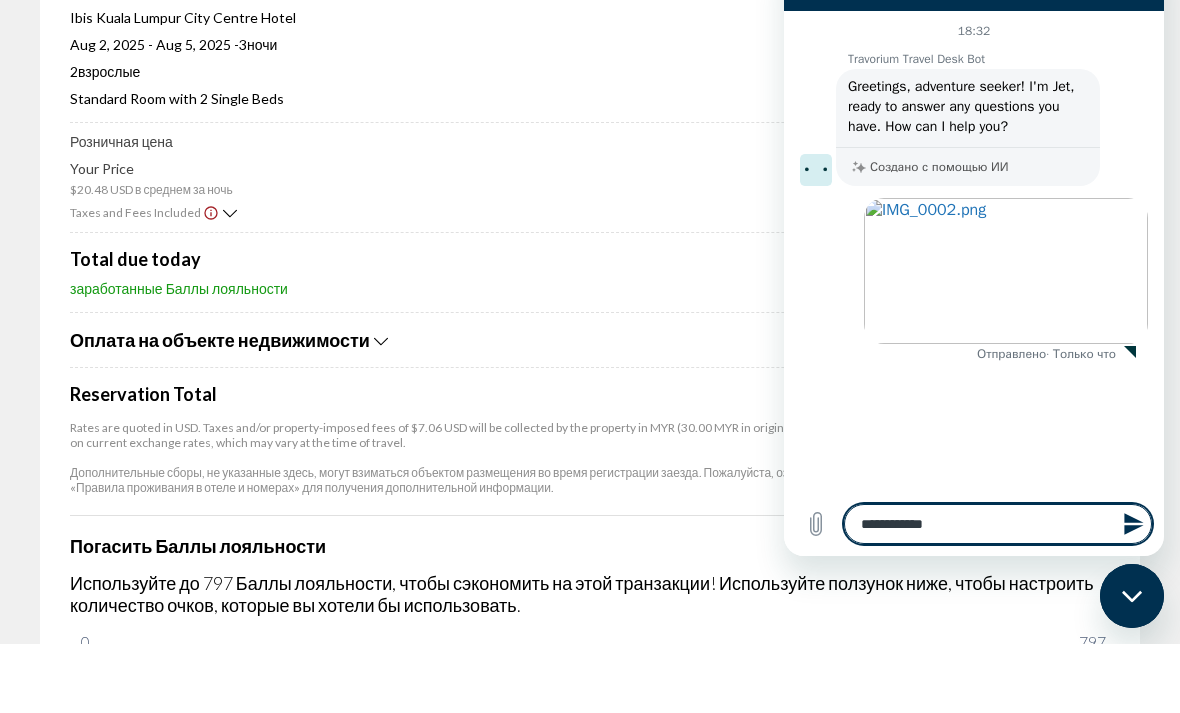 type on "**********" 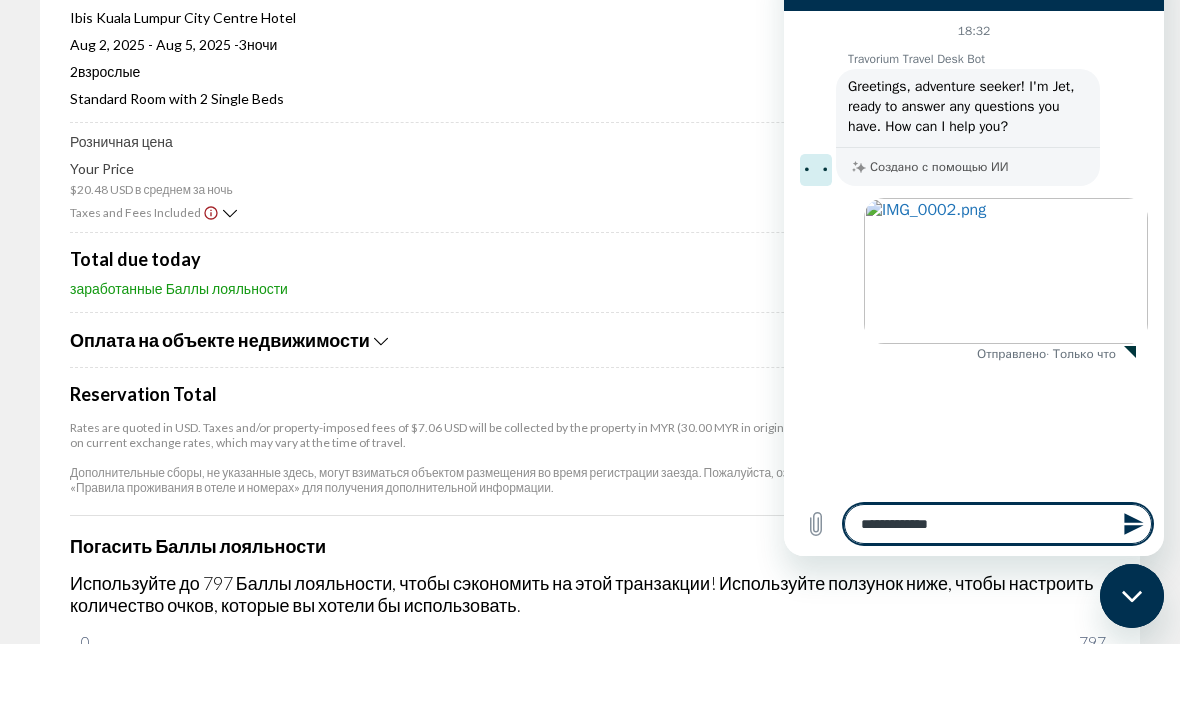 type on "**********" 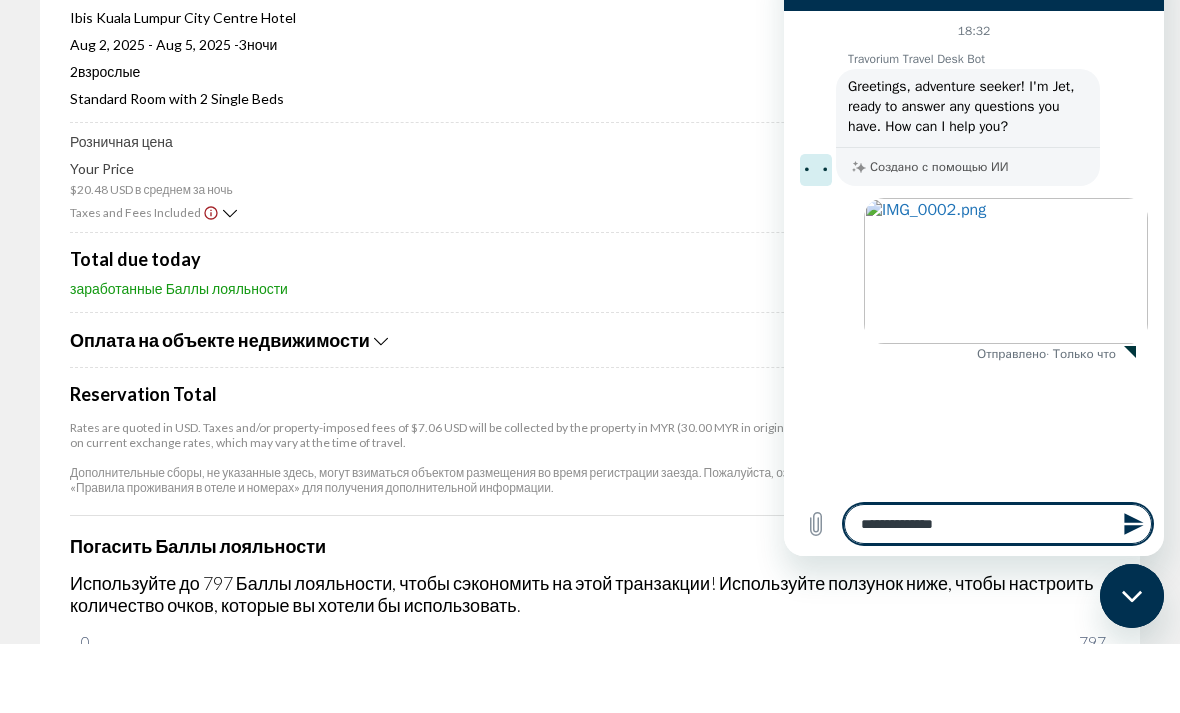 type on "**********" 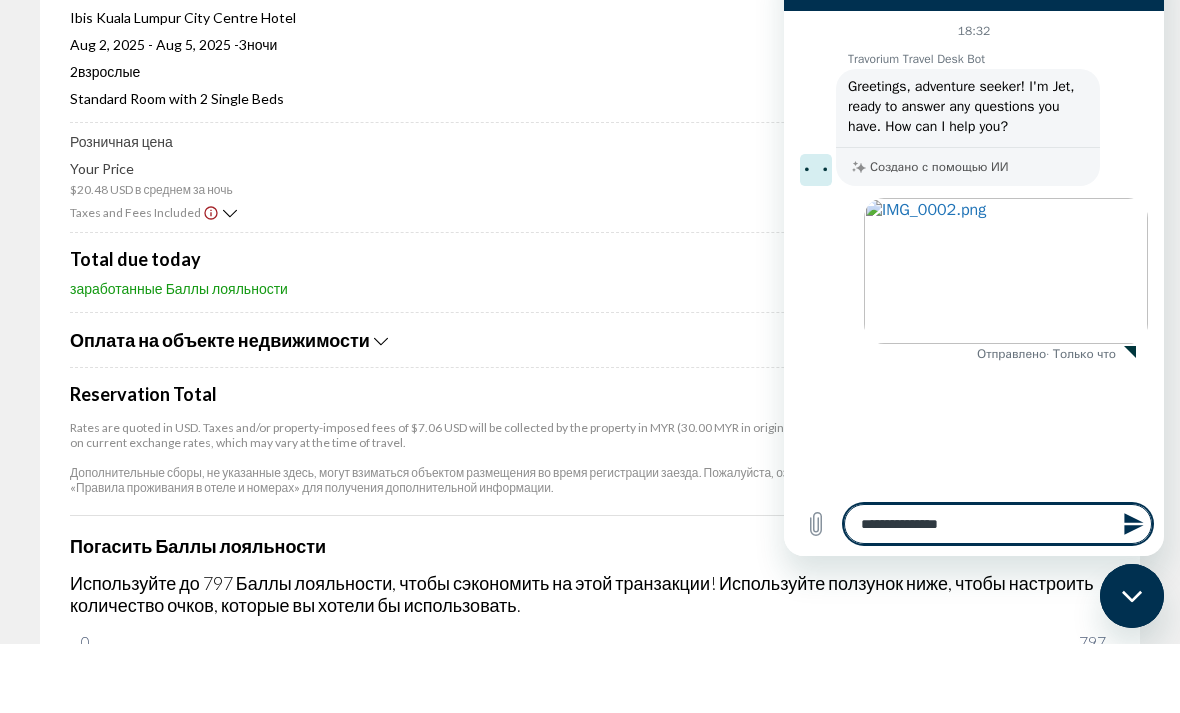 type on "**********" 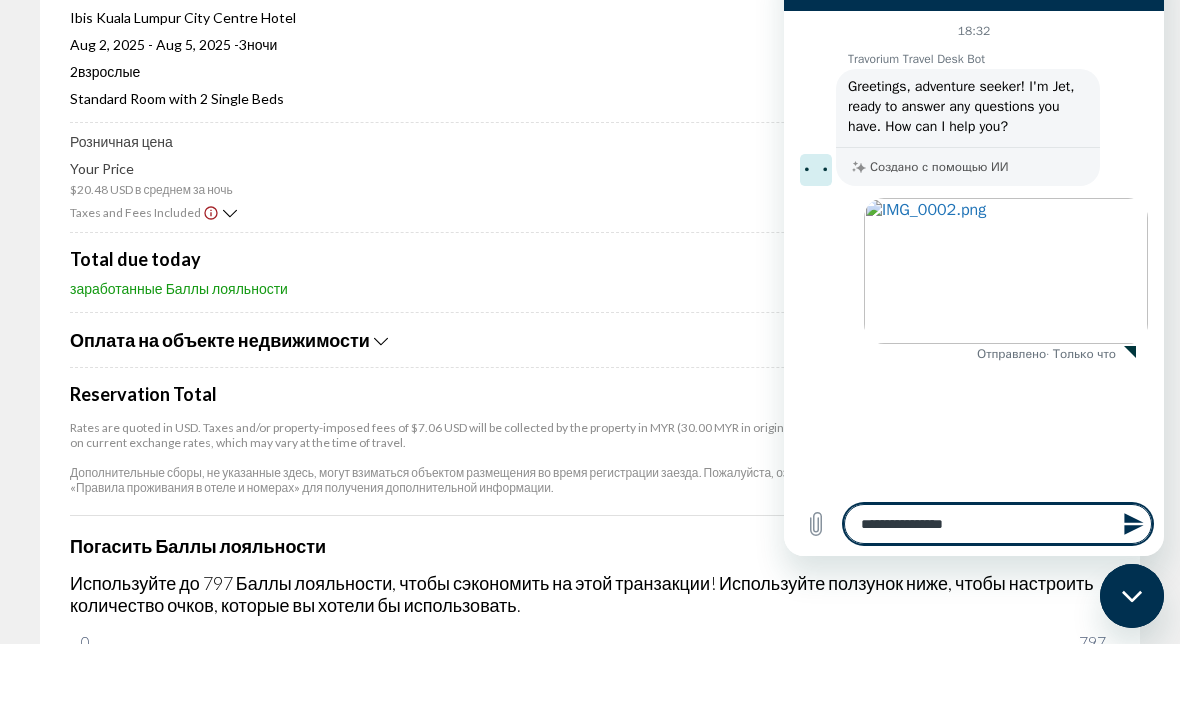 type on "**********" 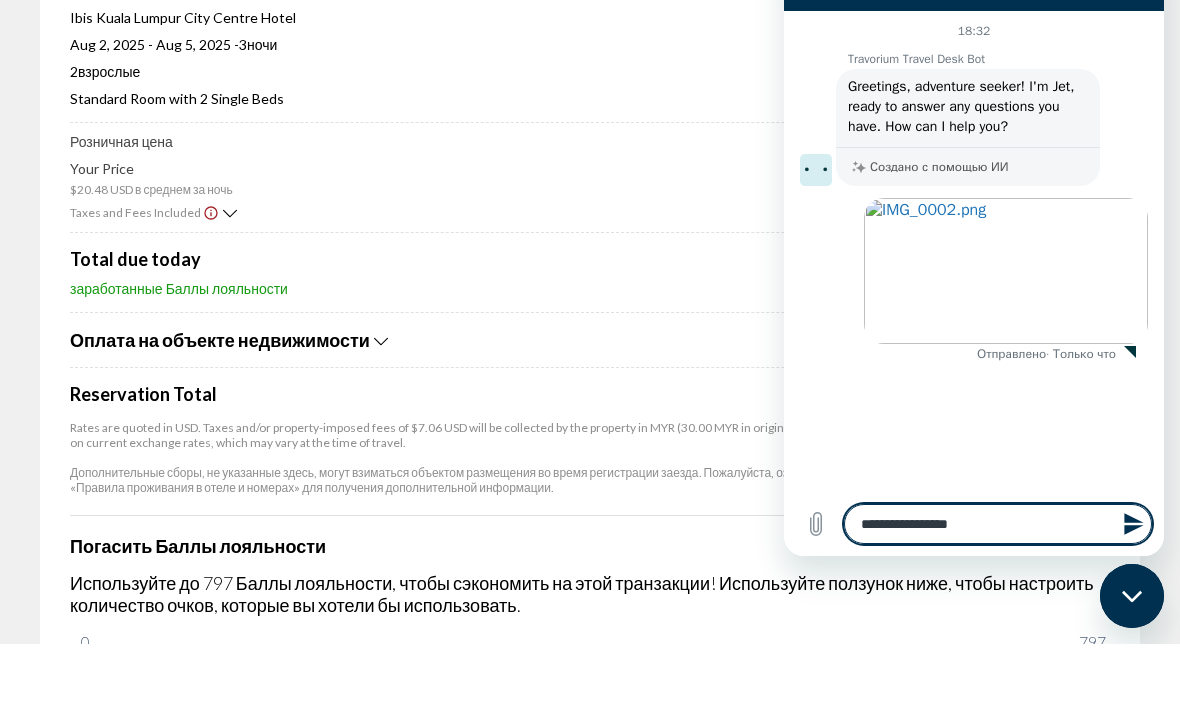 type on "**********" 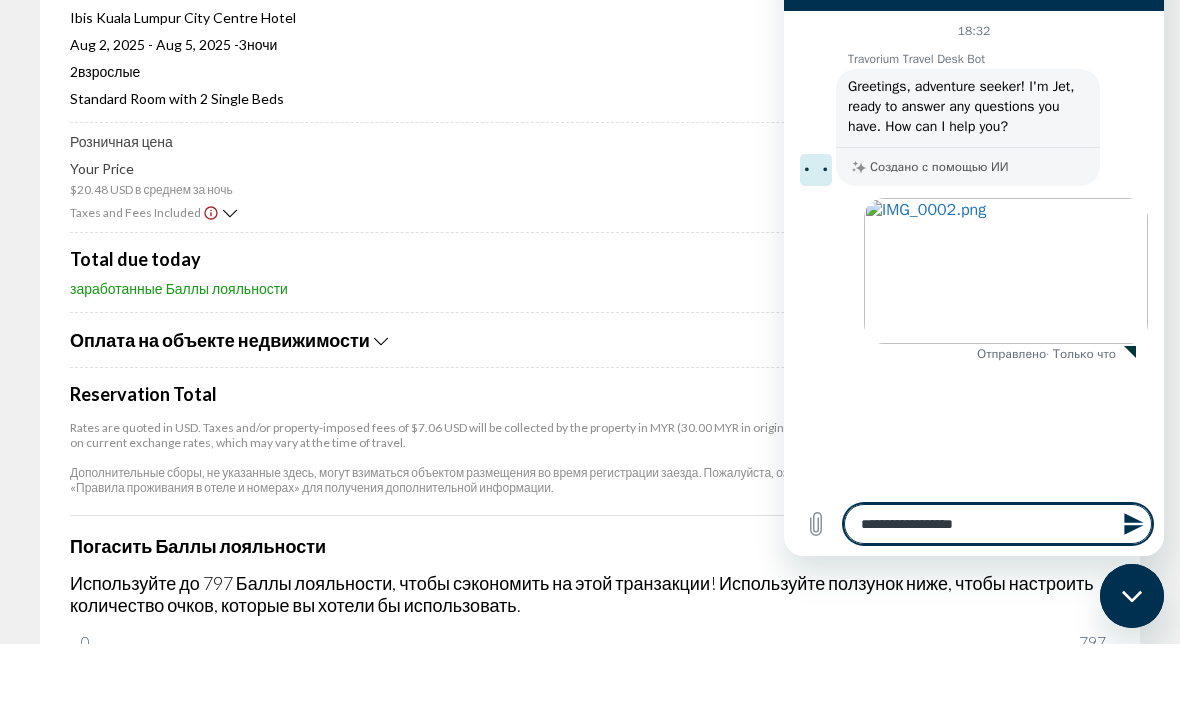 type on "**********" 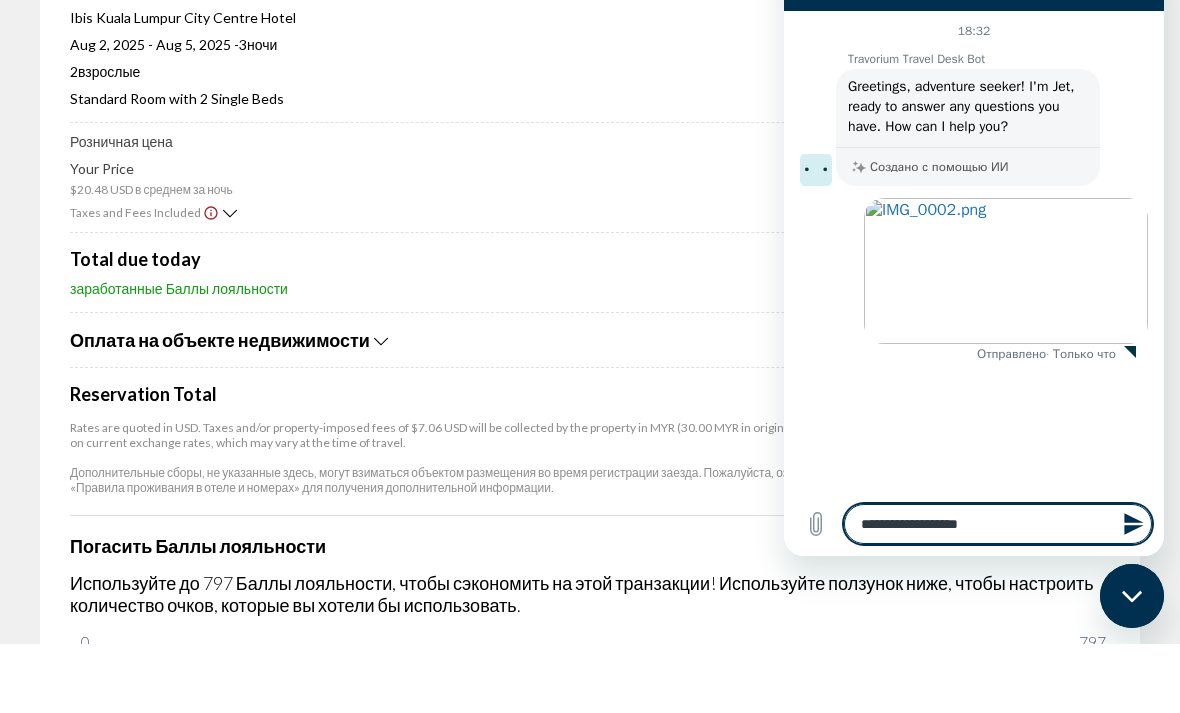 type on "**********" 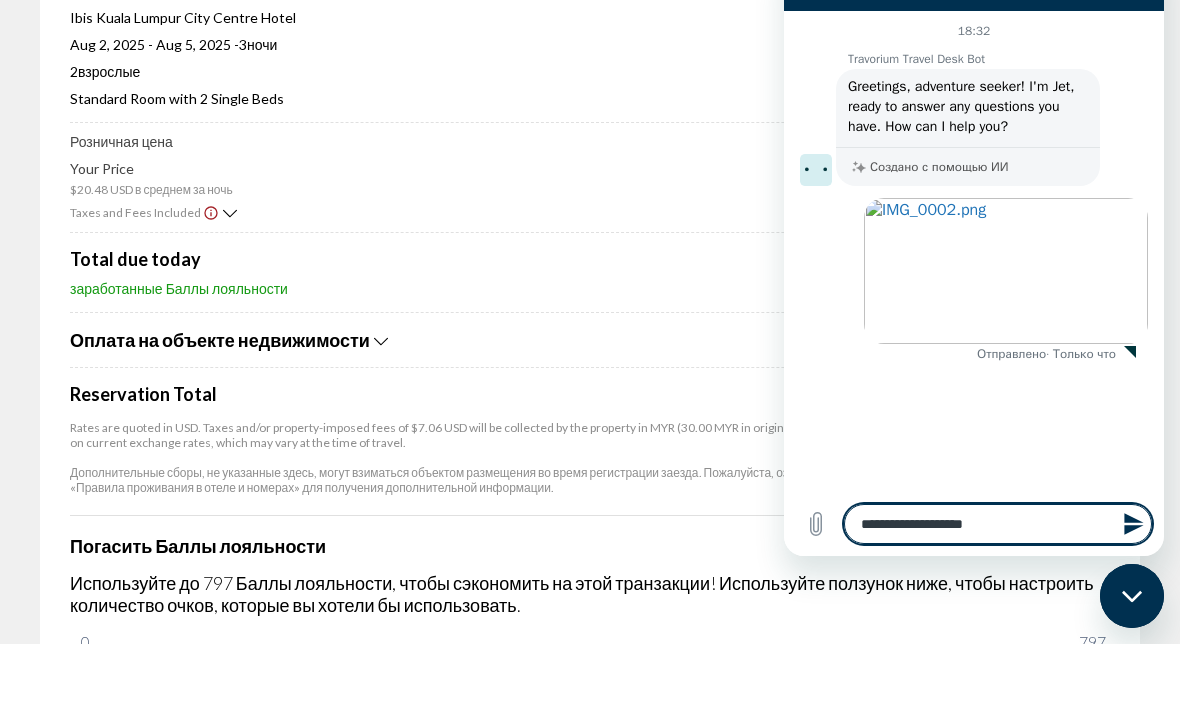 type on "**********" 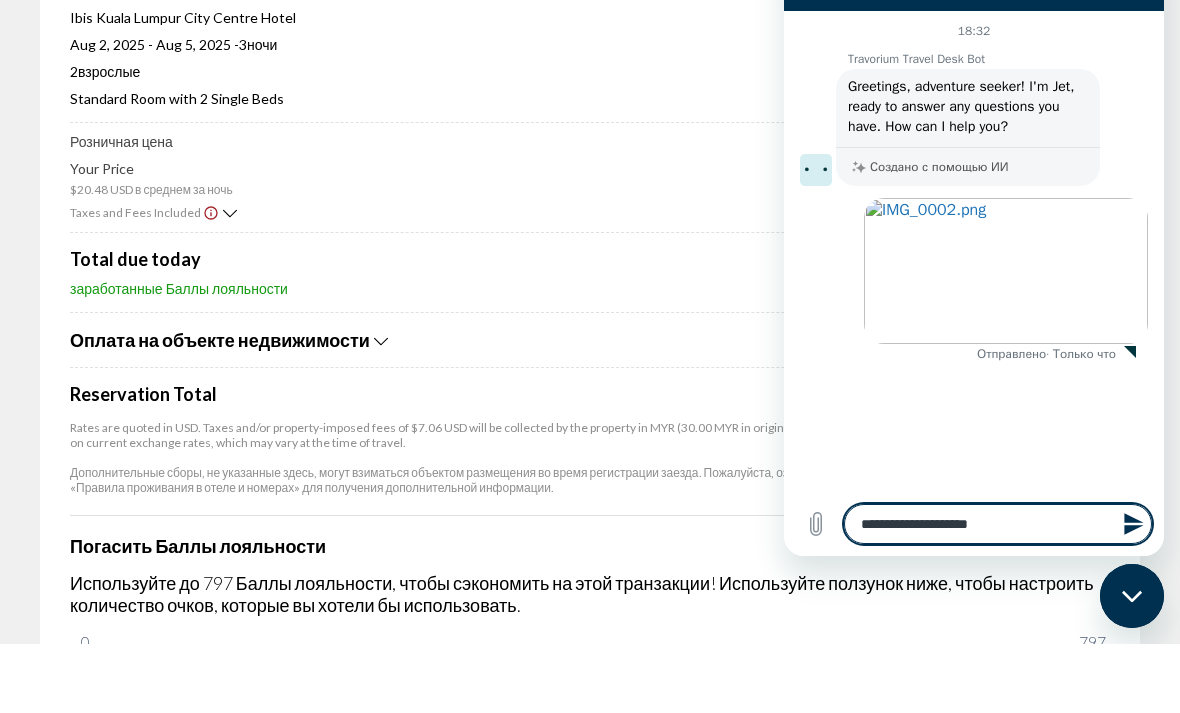 type on "**********" 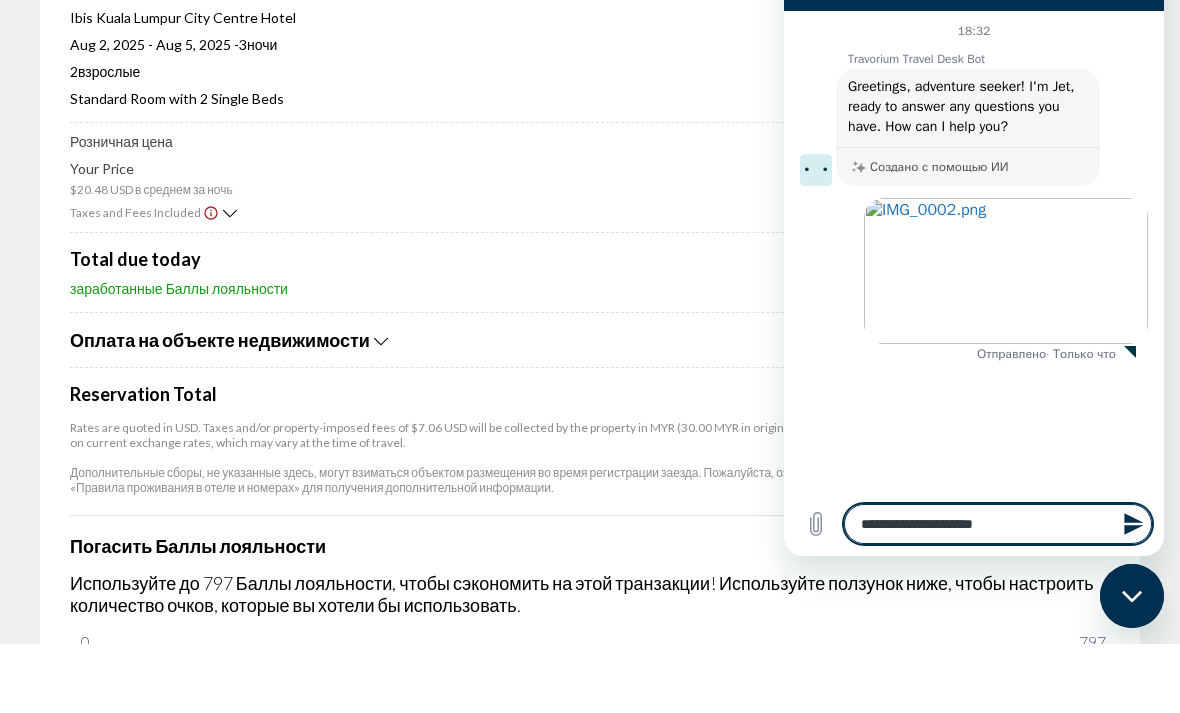 type on "**********" 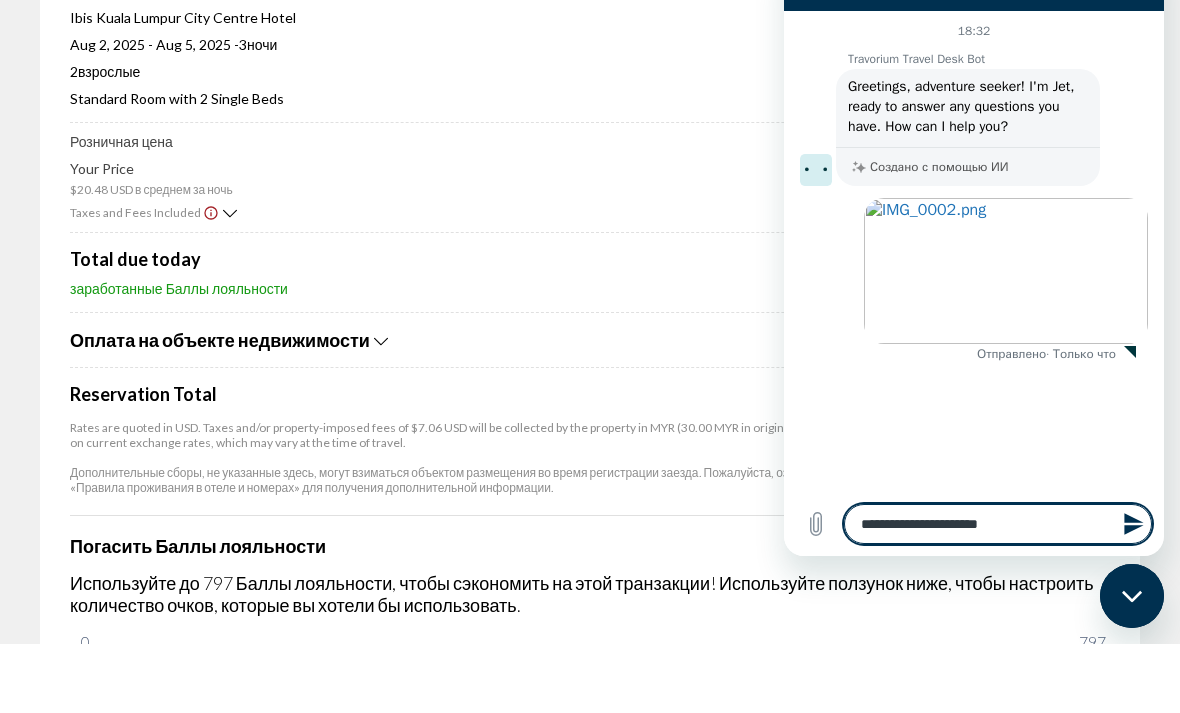 type on "**********" 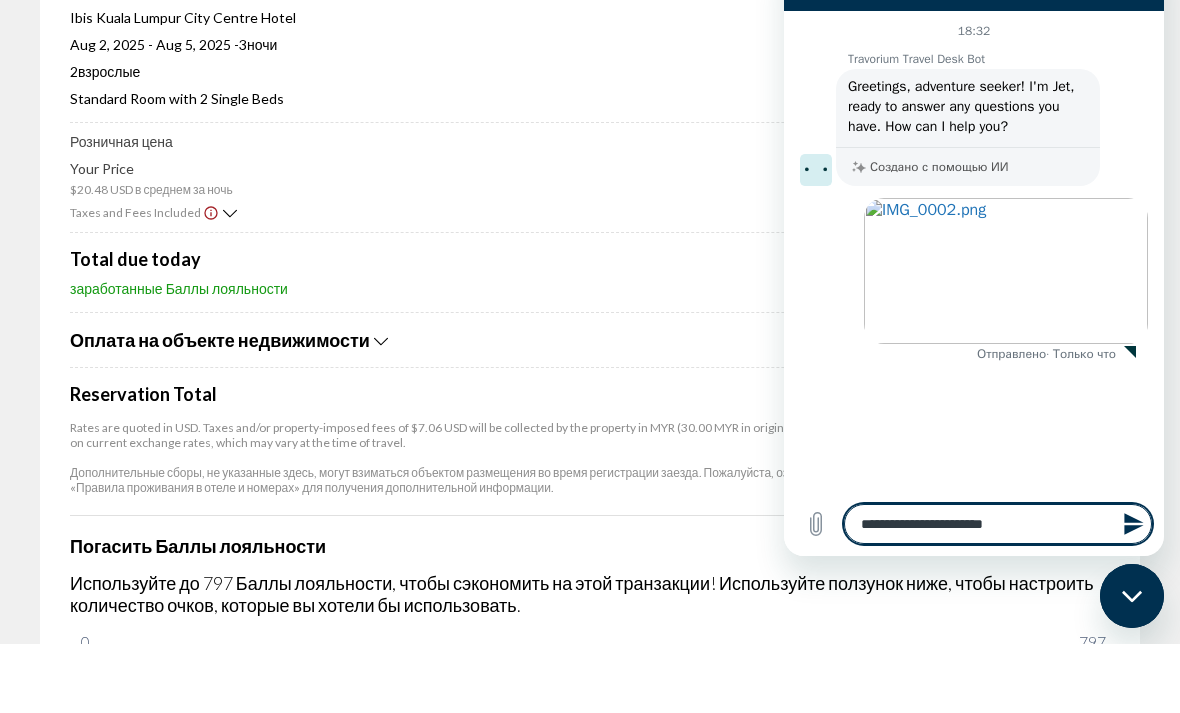 type on "**********" 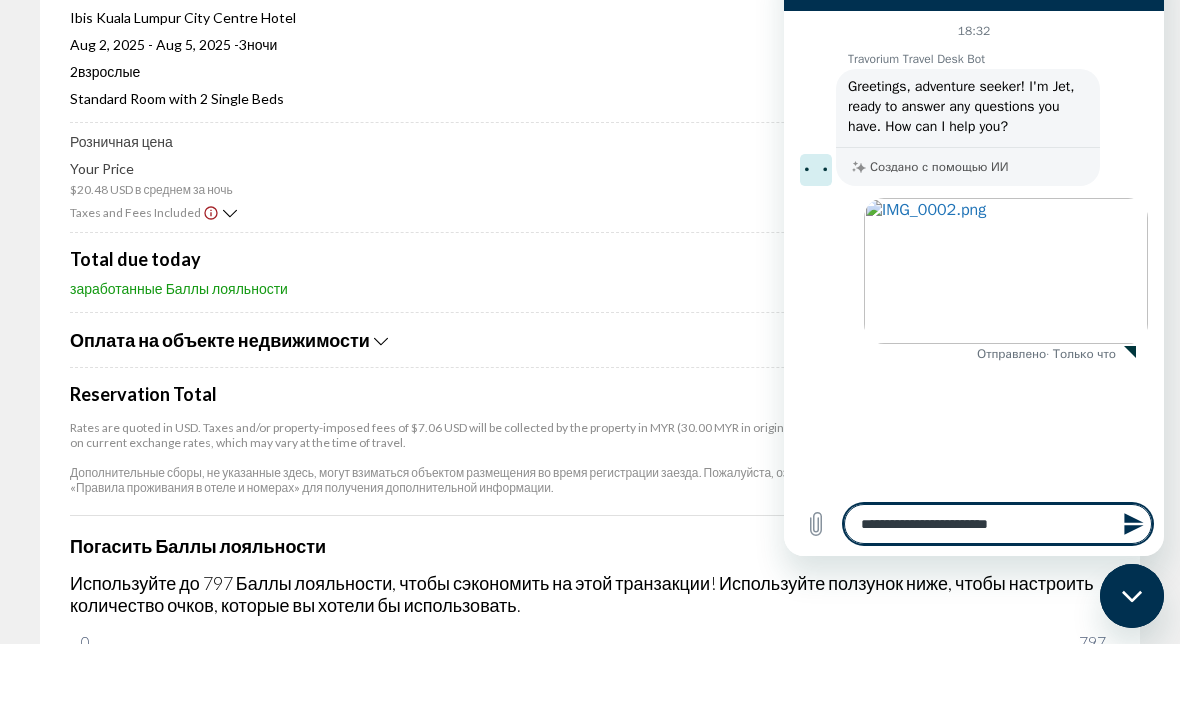 type on "**********" 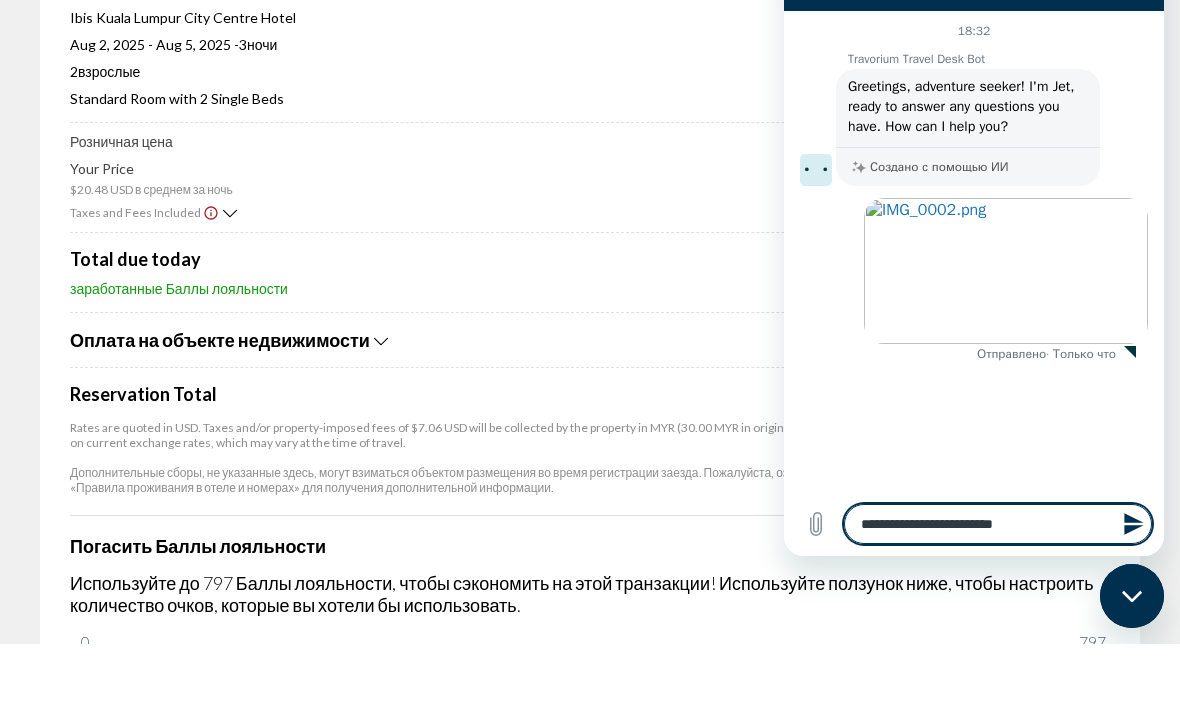 type on "**********" 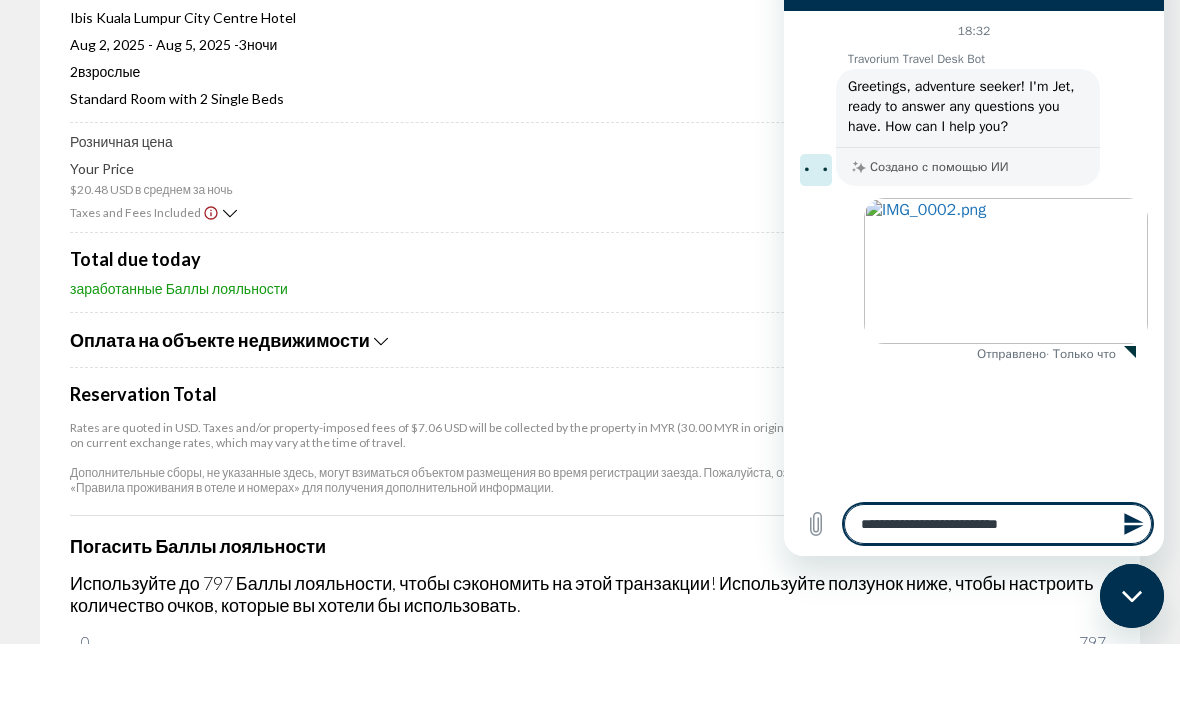 type on "**********" 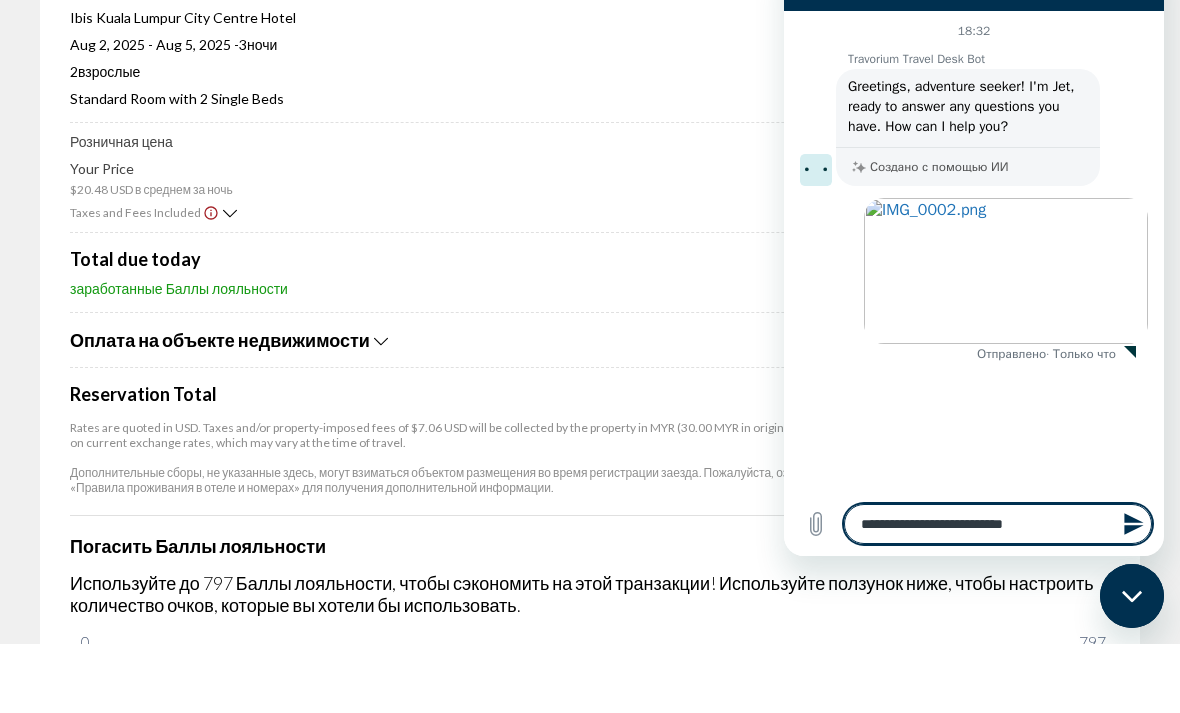 type on "**********" 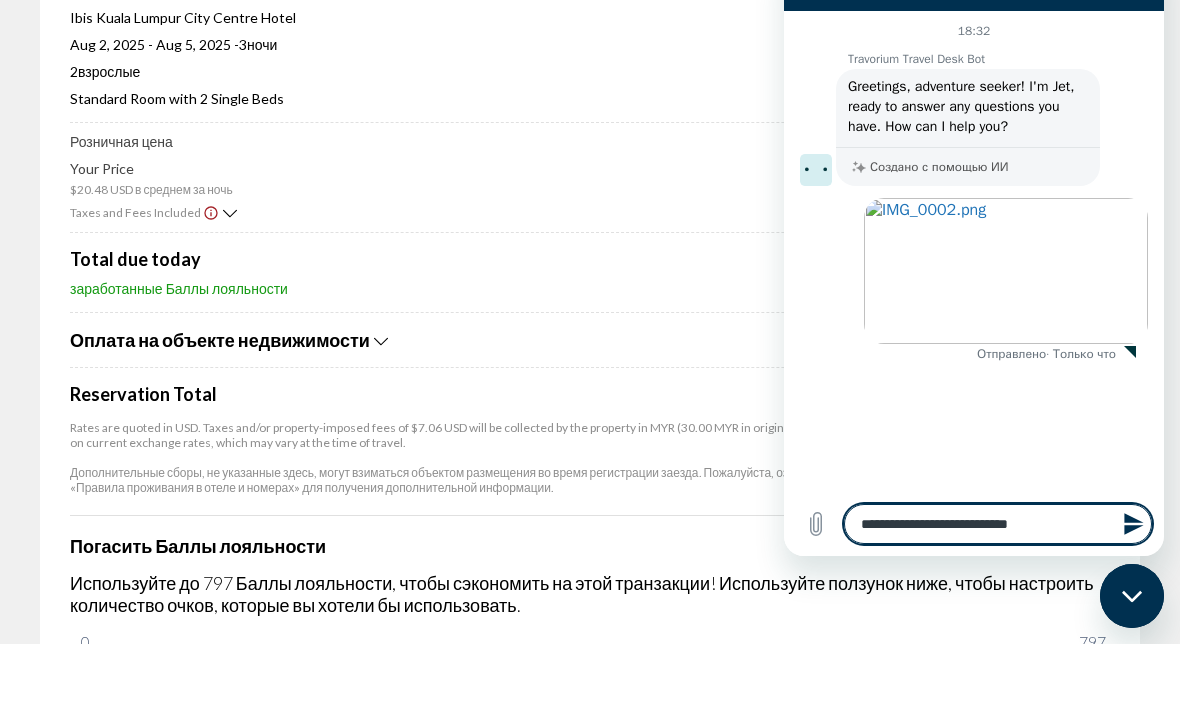 type on "**********" 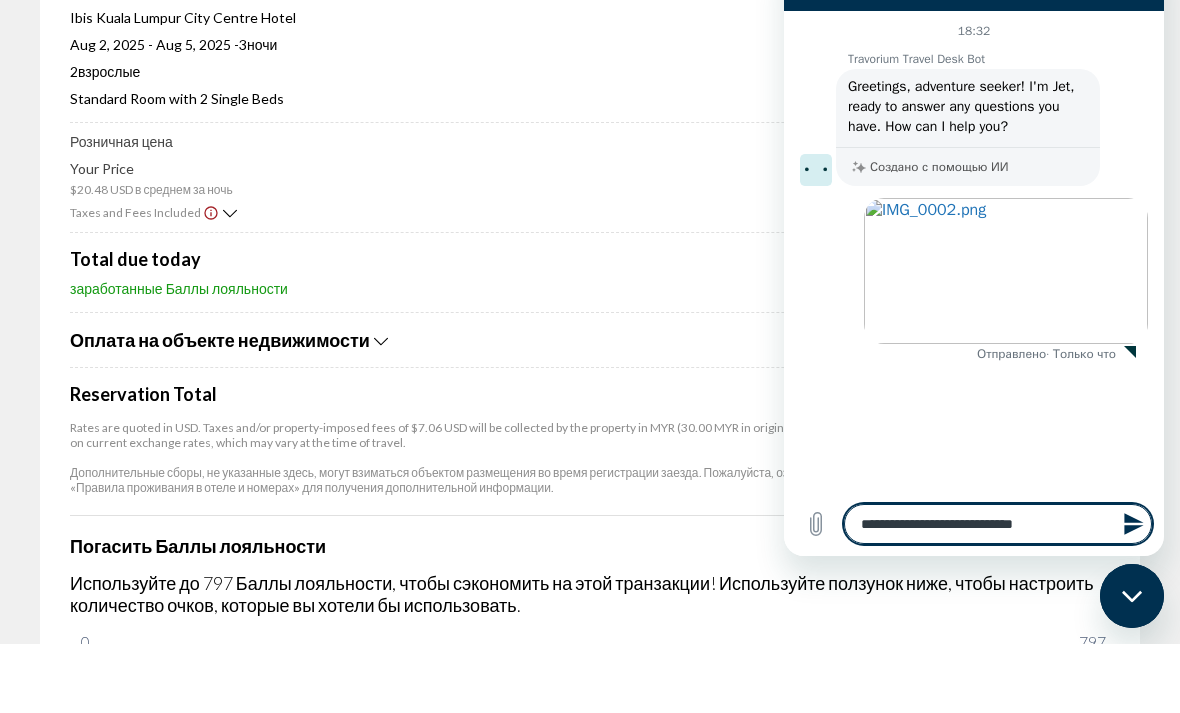 type on "**********" 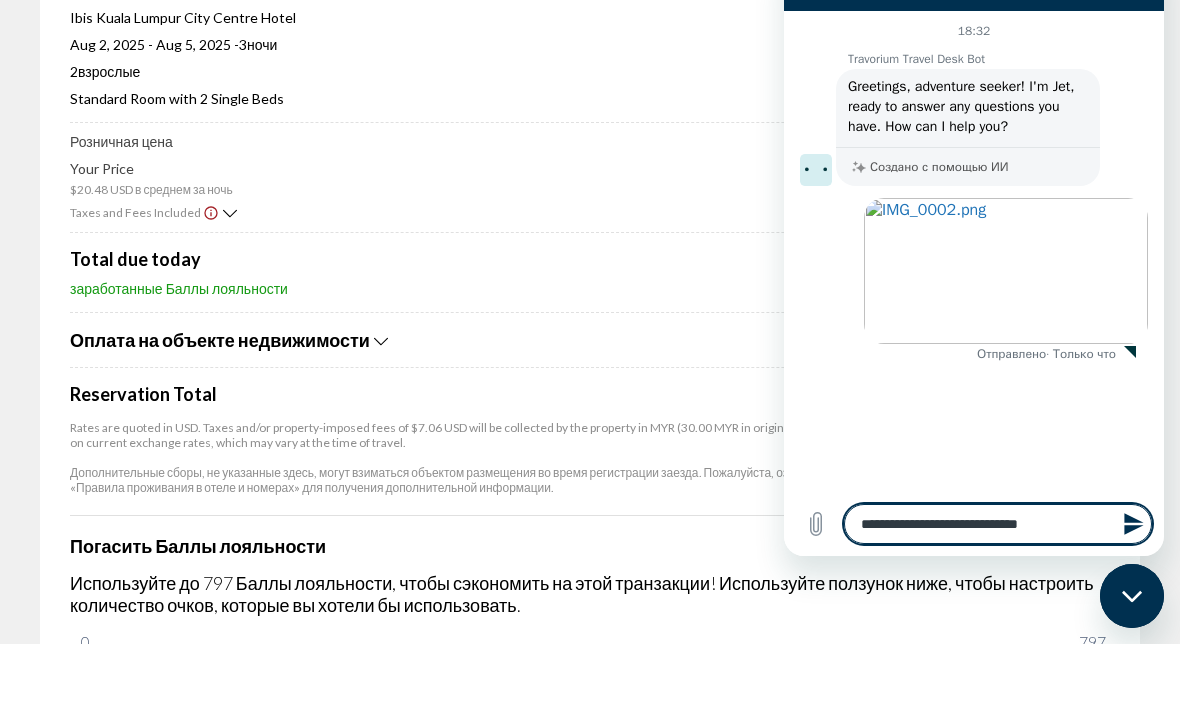 type on "**********" 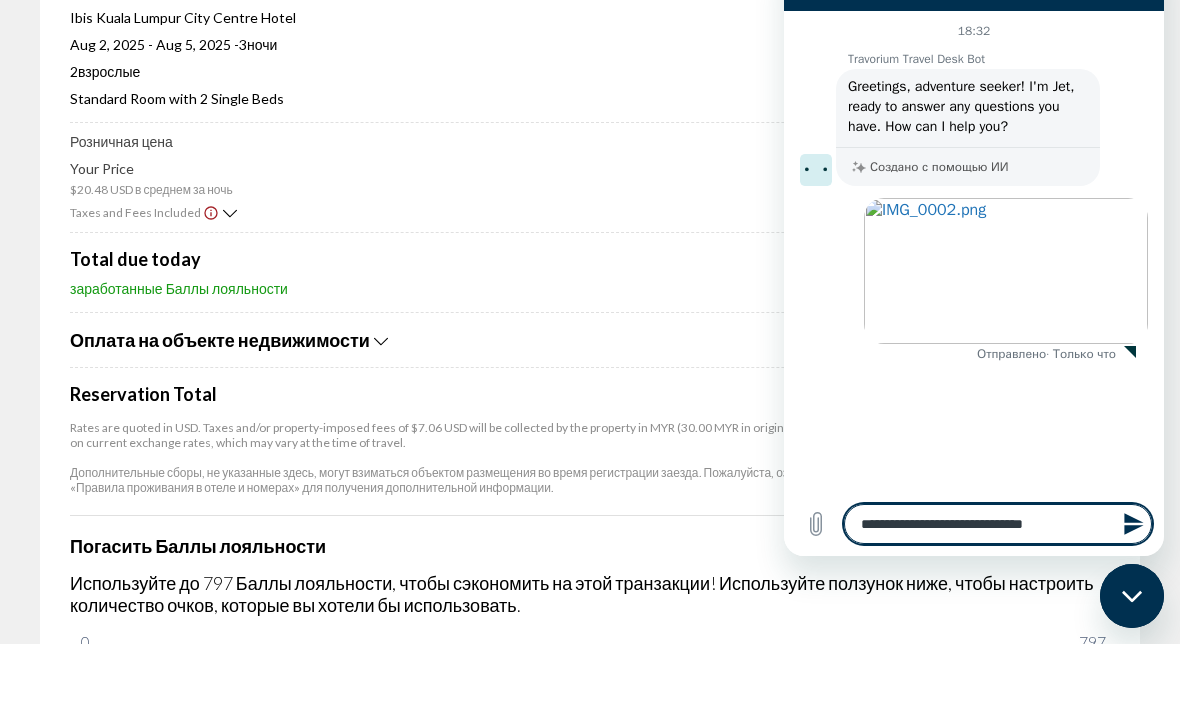 type on "**********" 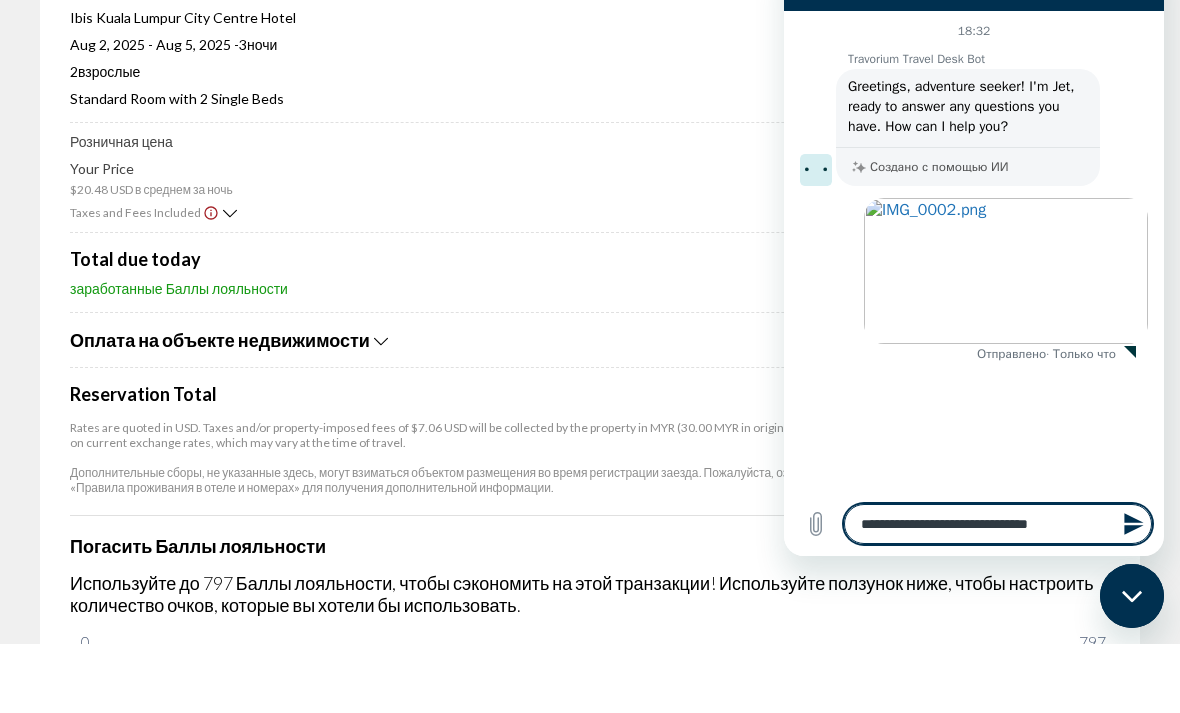type on "**********" 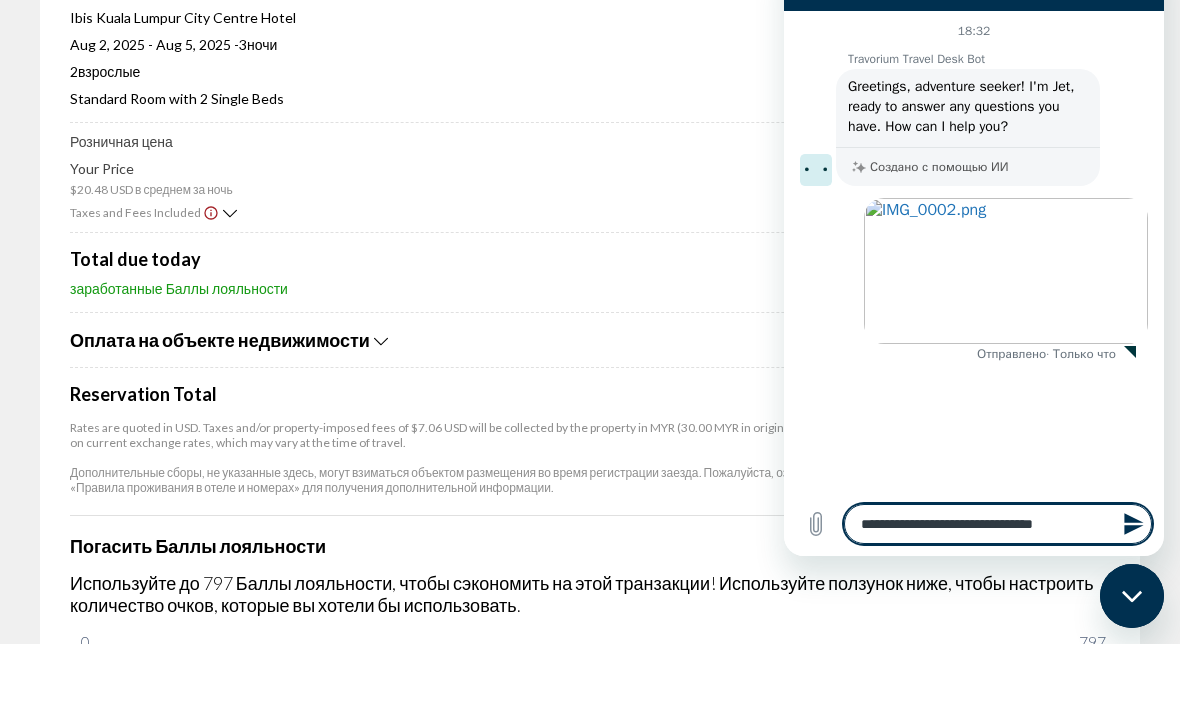 type on "**********" 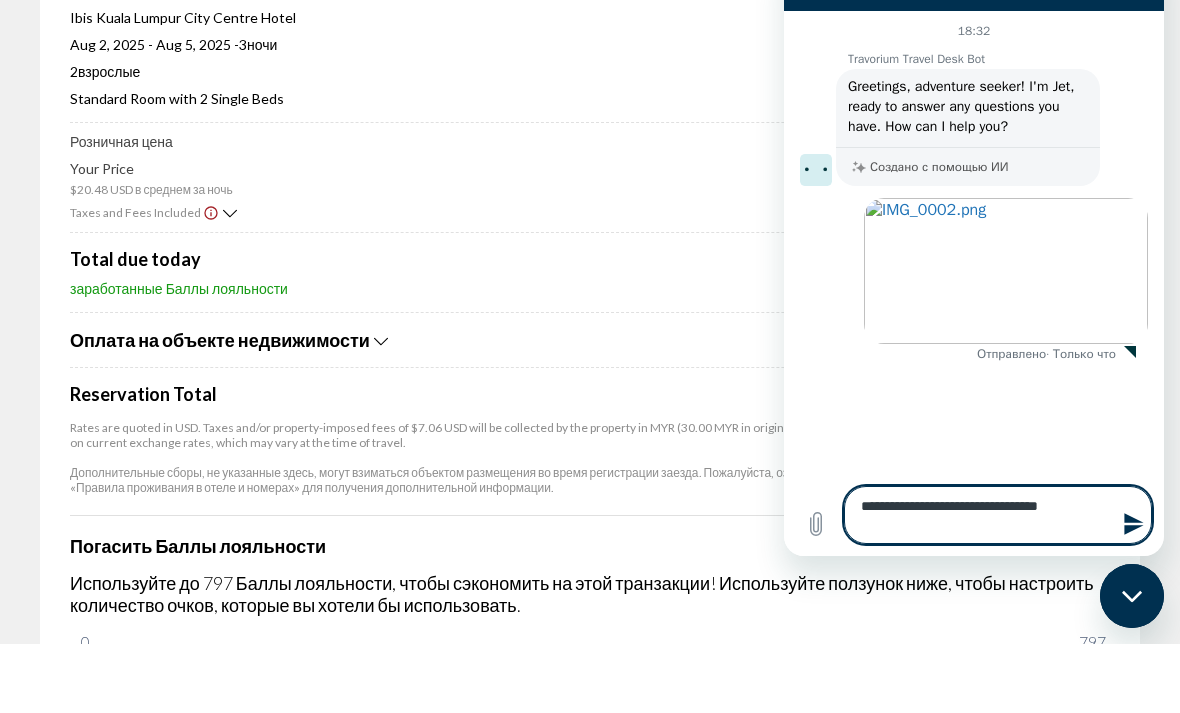 type on "**********" 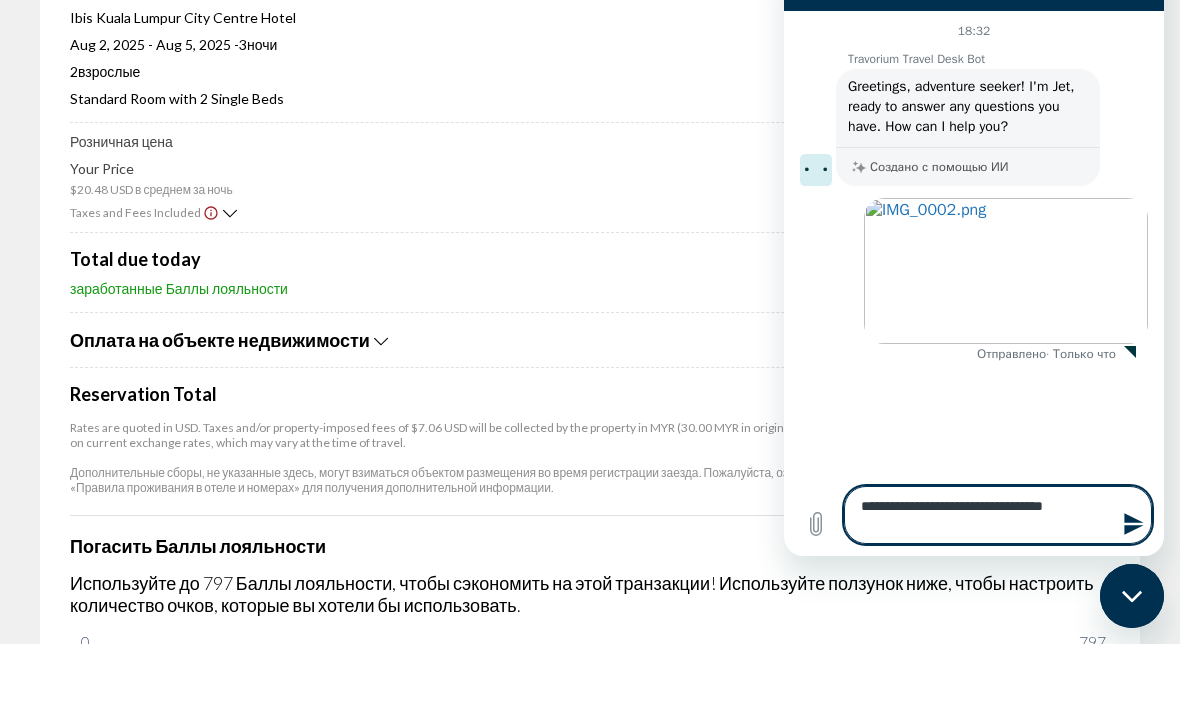 type on "**********" 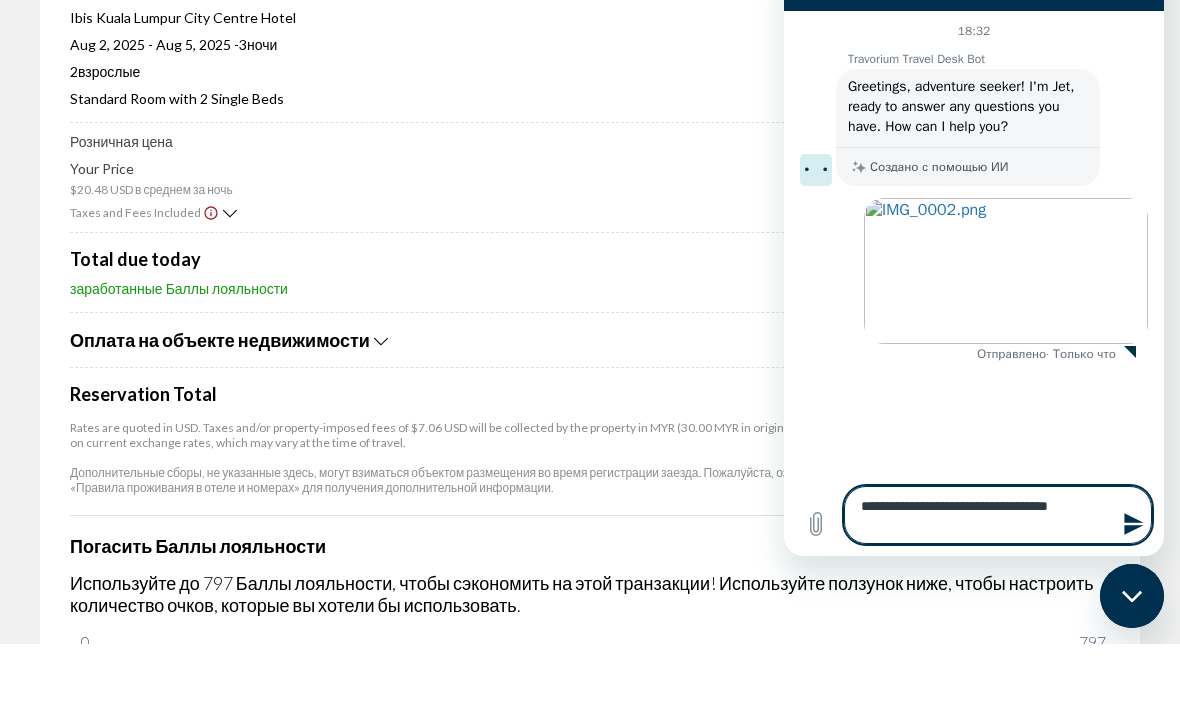 type on "**********" 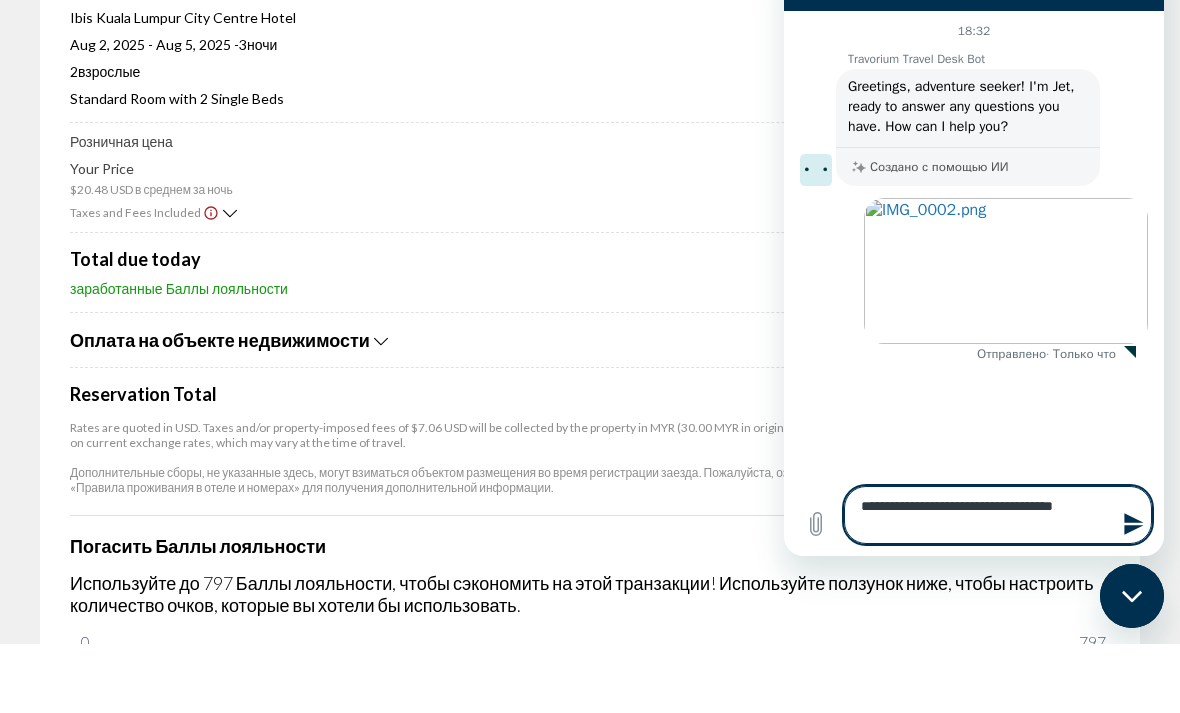 type on "**********" 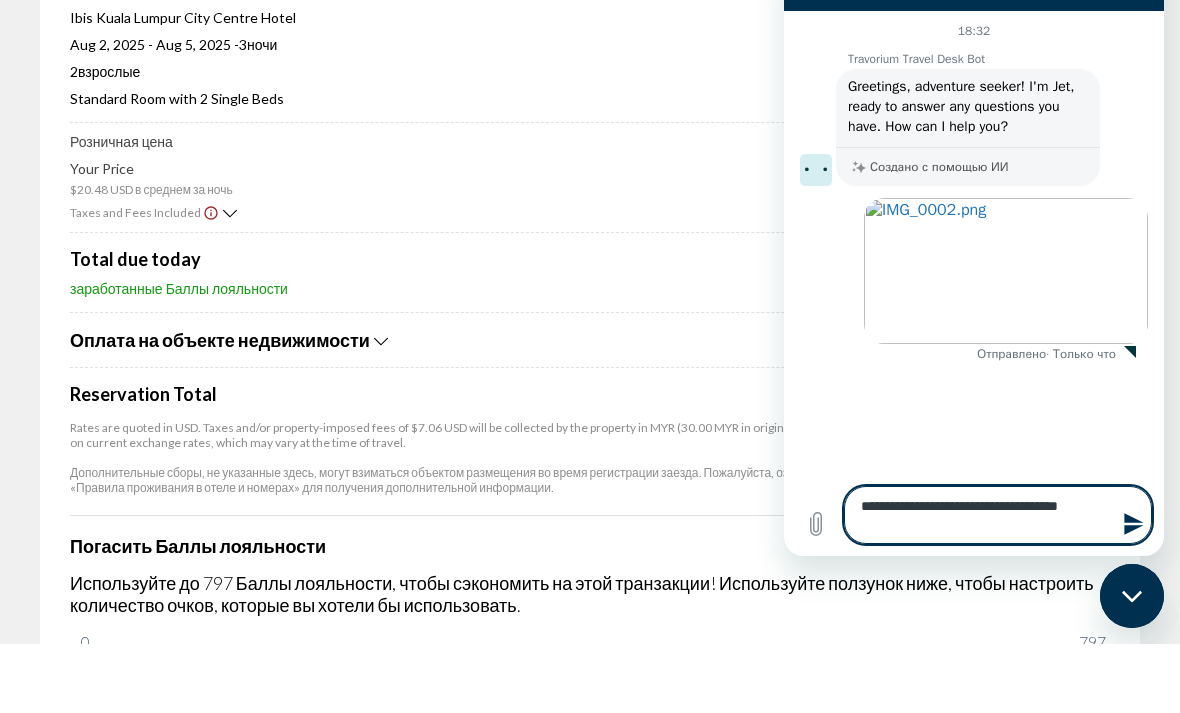 type on "**********" 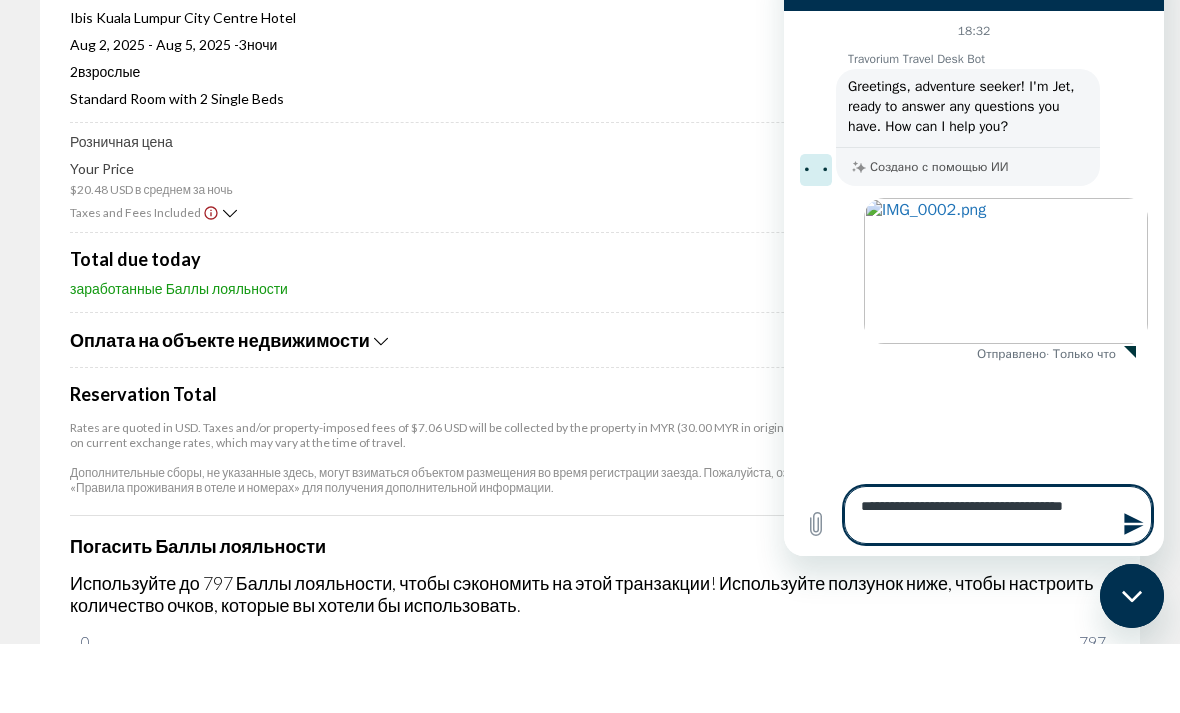 type on "**********" 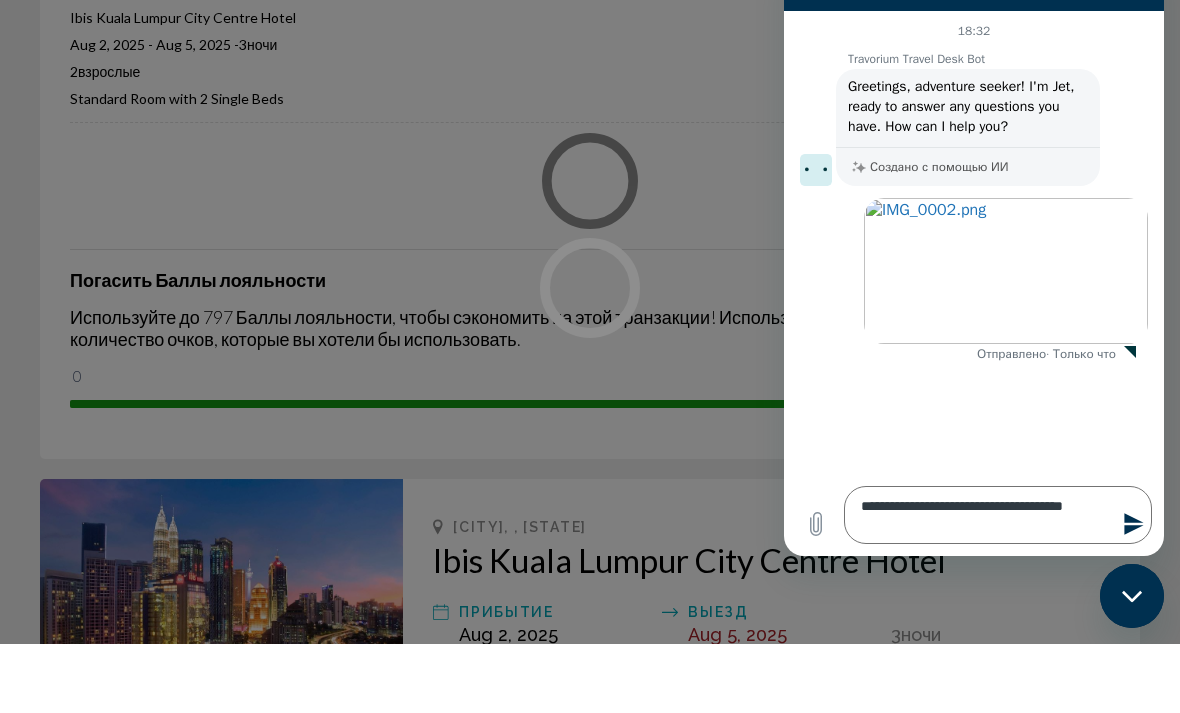 click at bounding box center (590, 356) 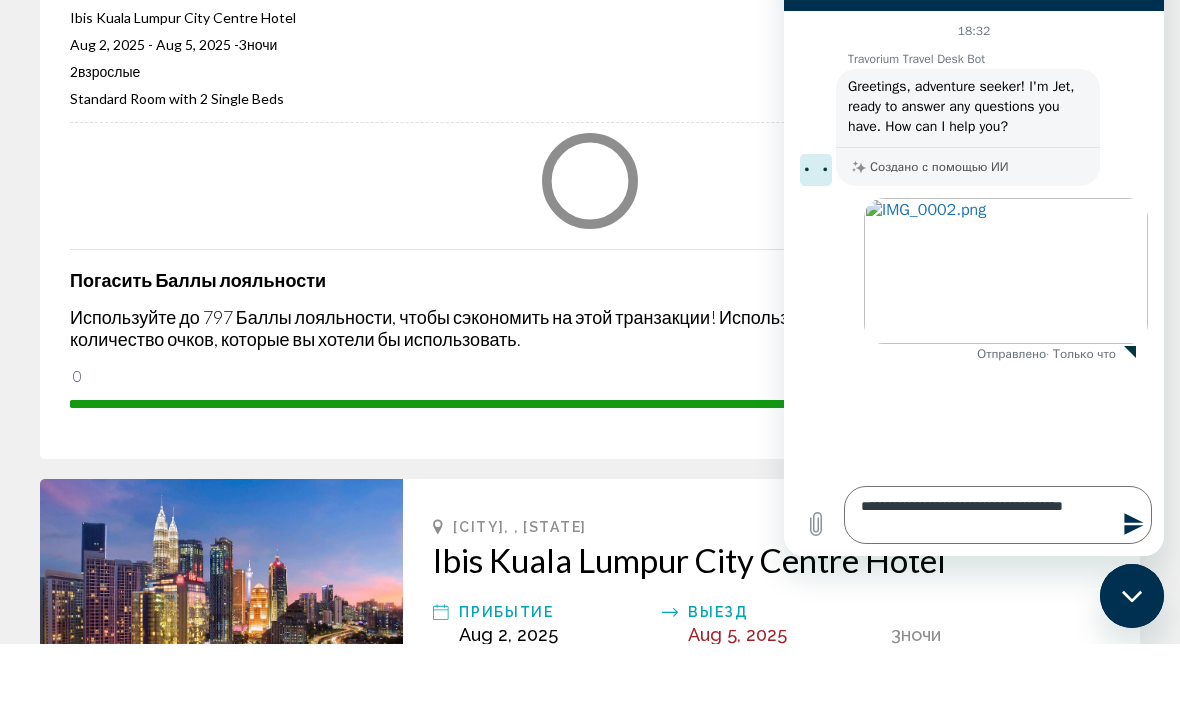 scroll, scrollTop: 303, scrollLeft: 0, axis: vertical 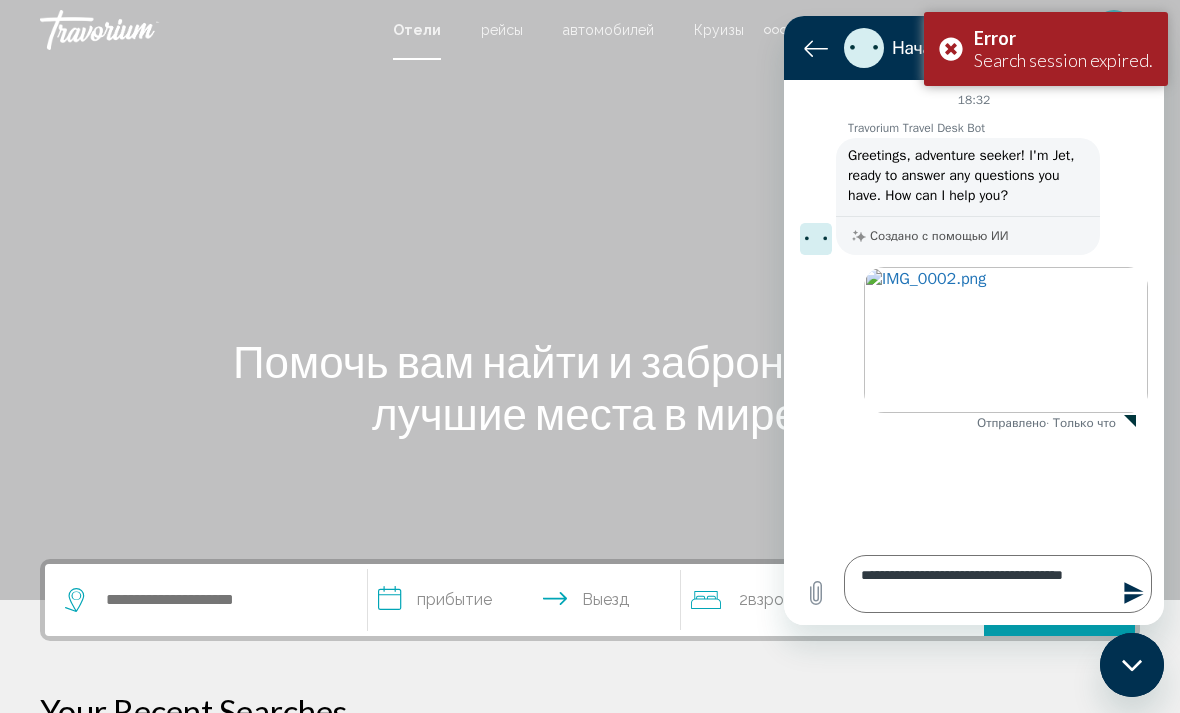 click at bounding box center [1132, 593] 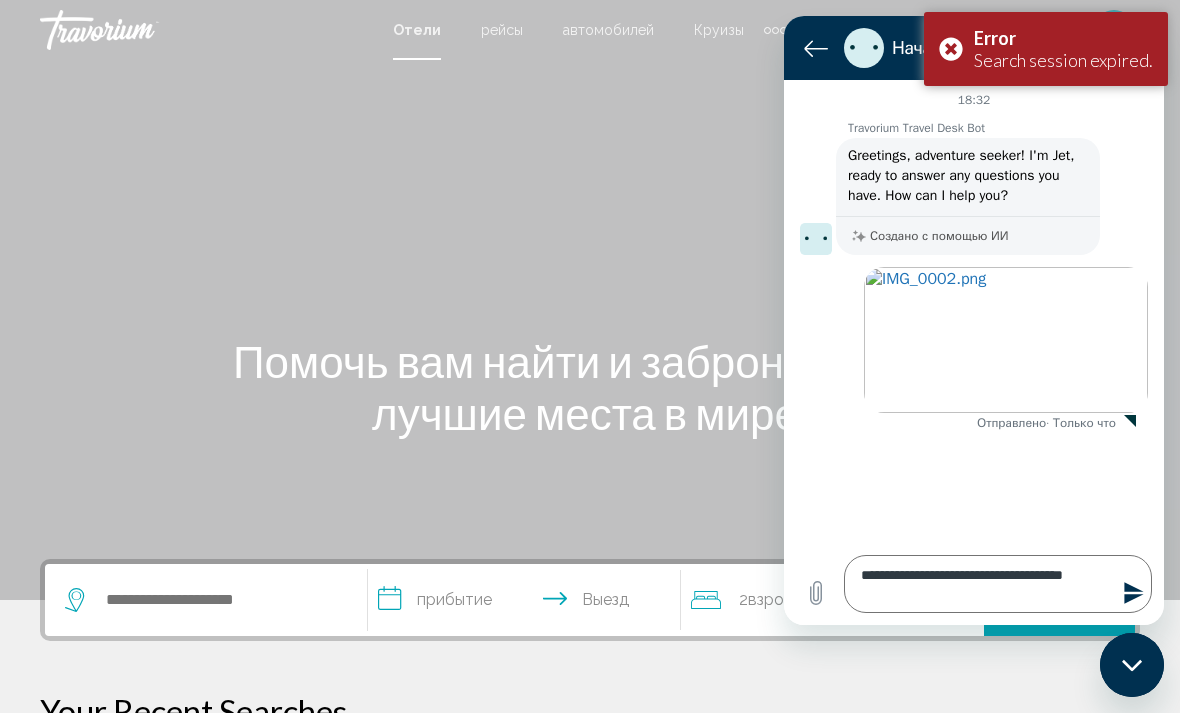 type 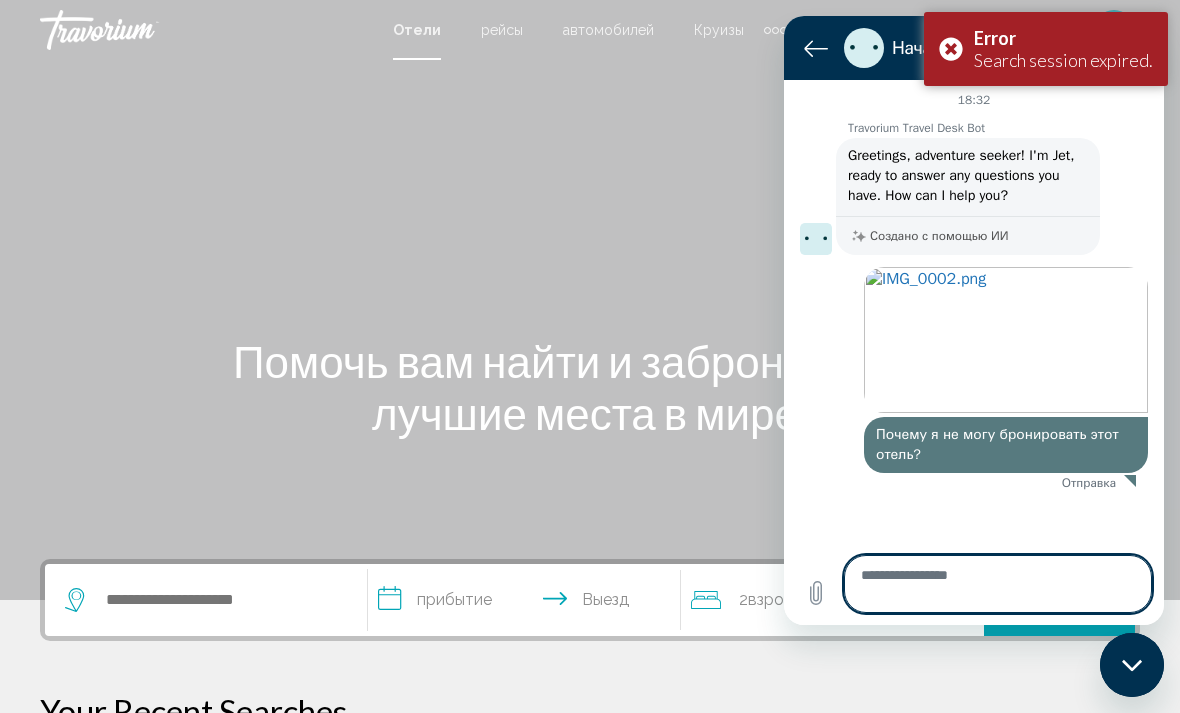 scroll, scrollTop: 225, scrollLeft: 0, axis: vertical 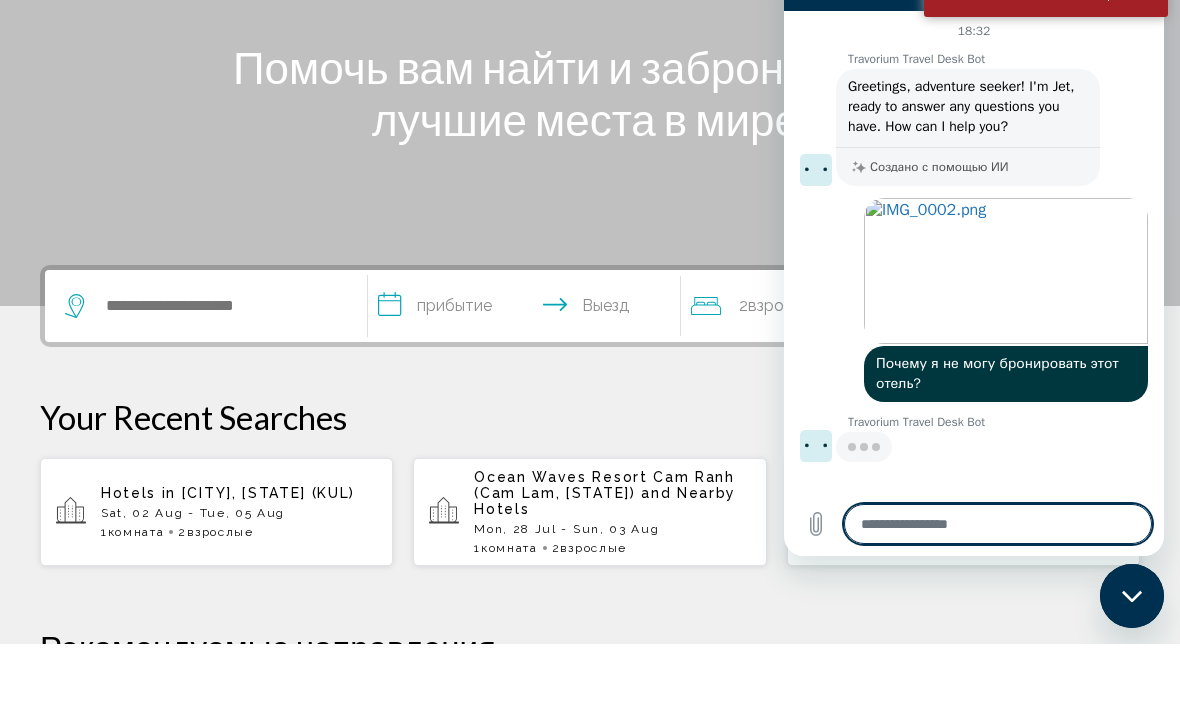type on "*" 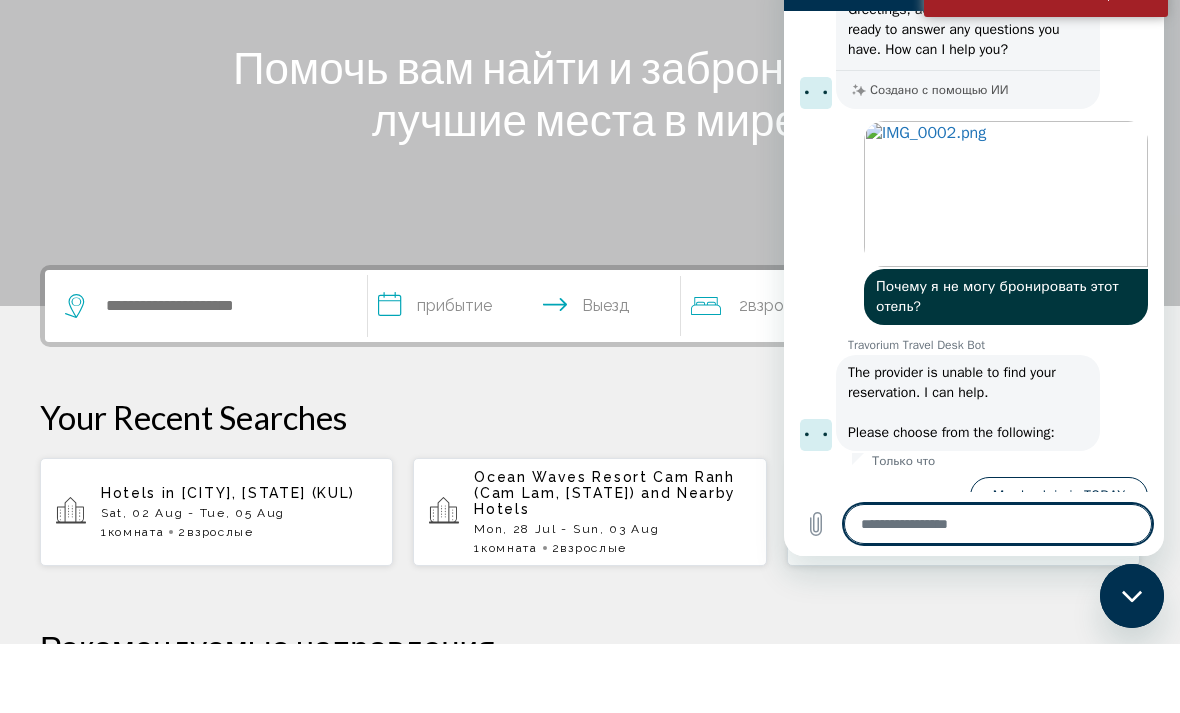 scroll, scrollTop: 87, scrollLeft: 0, axis: vertical 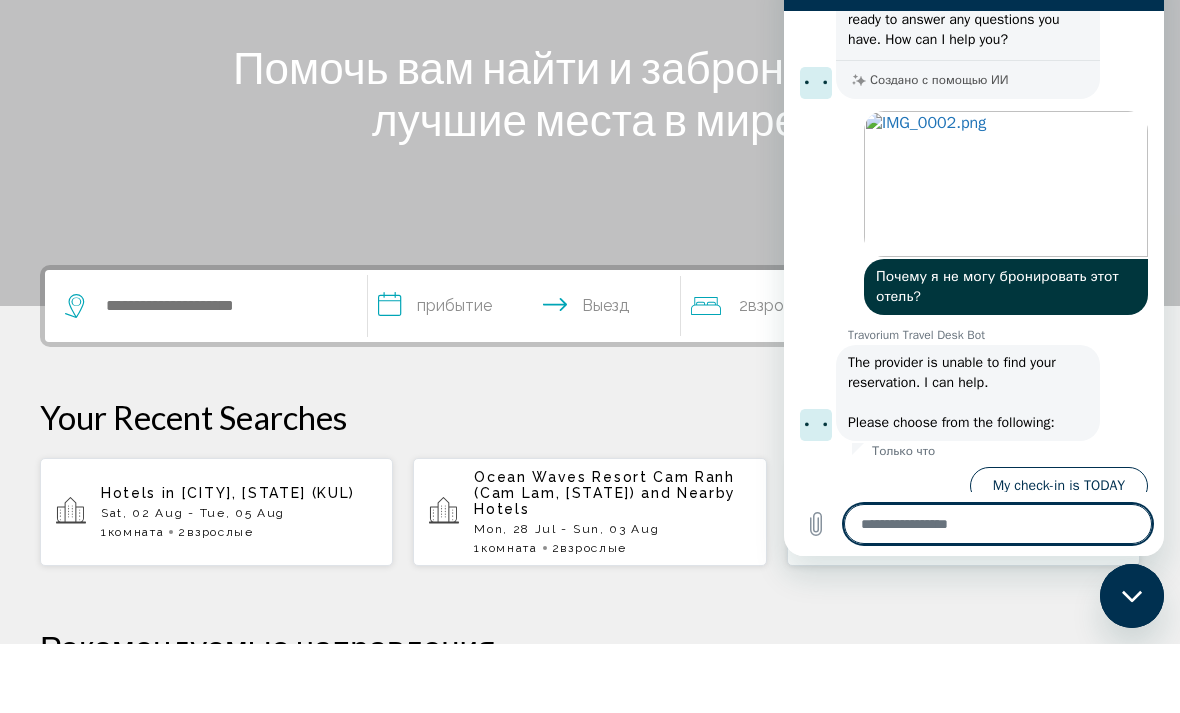 type on "*" 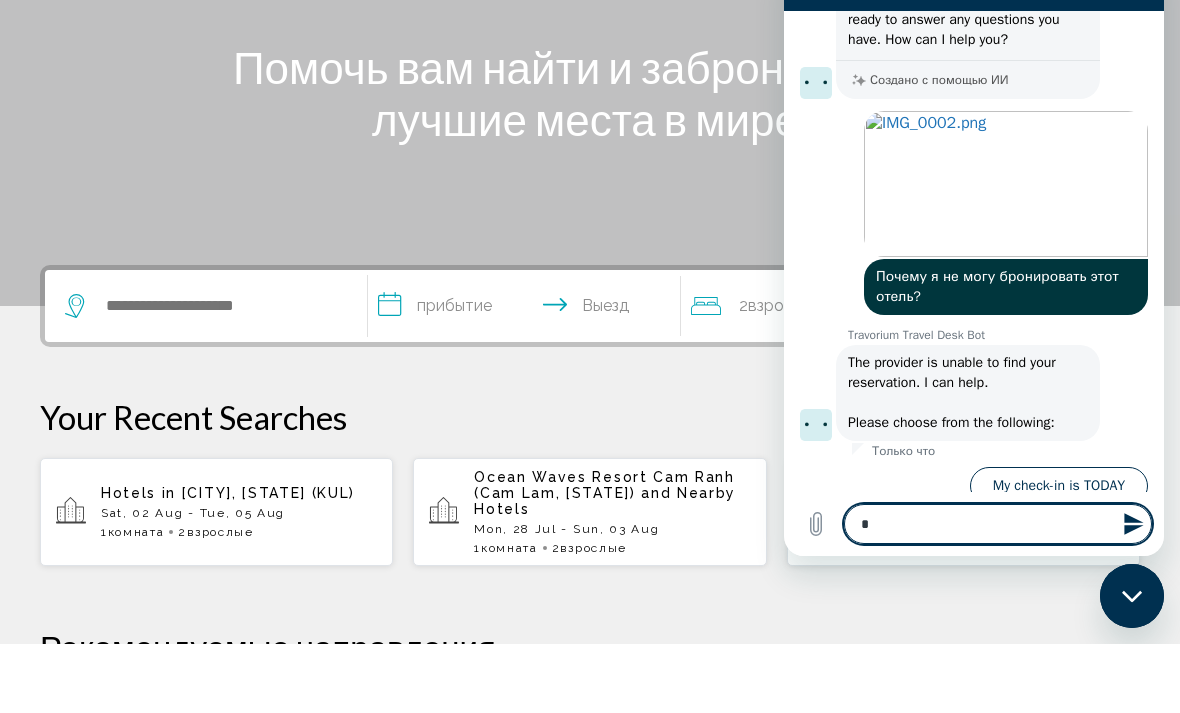 type on "**" 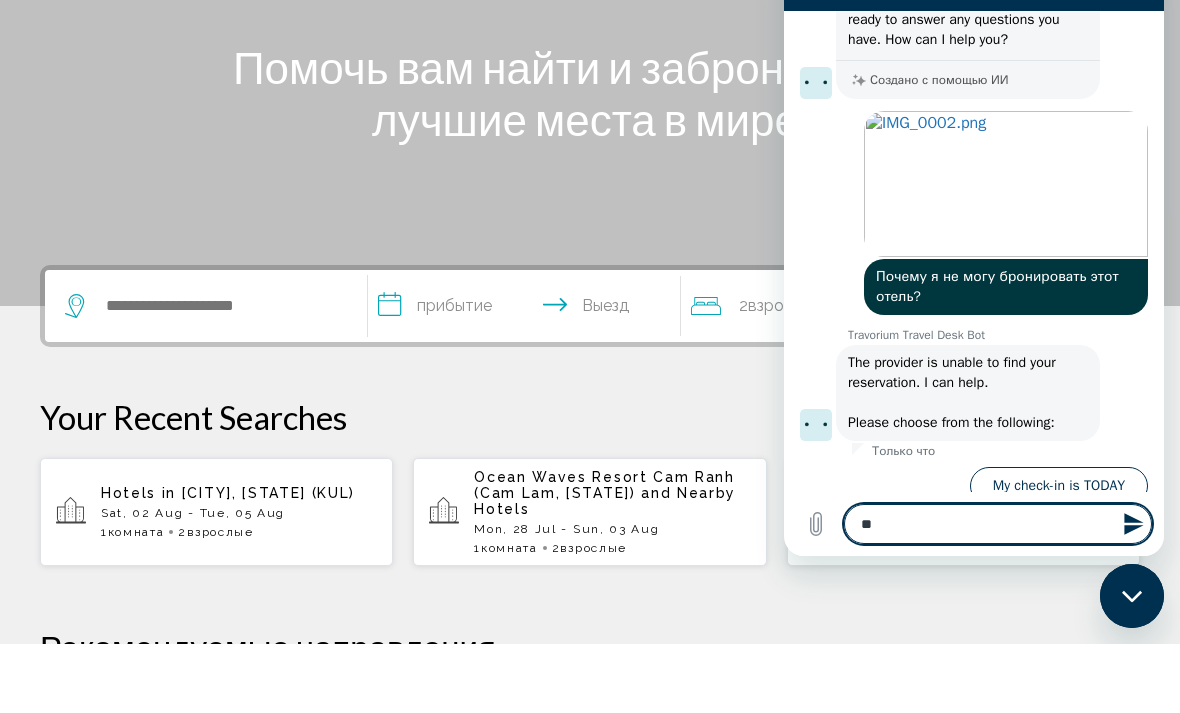 type on "***" 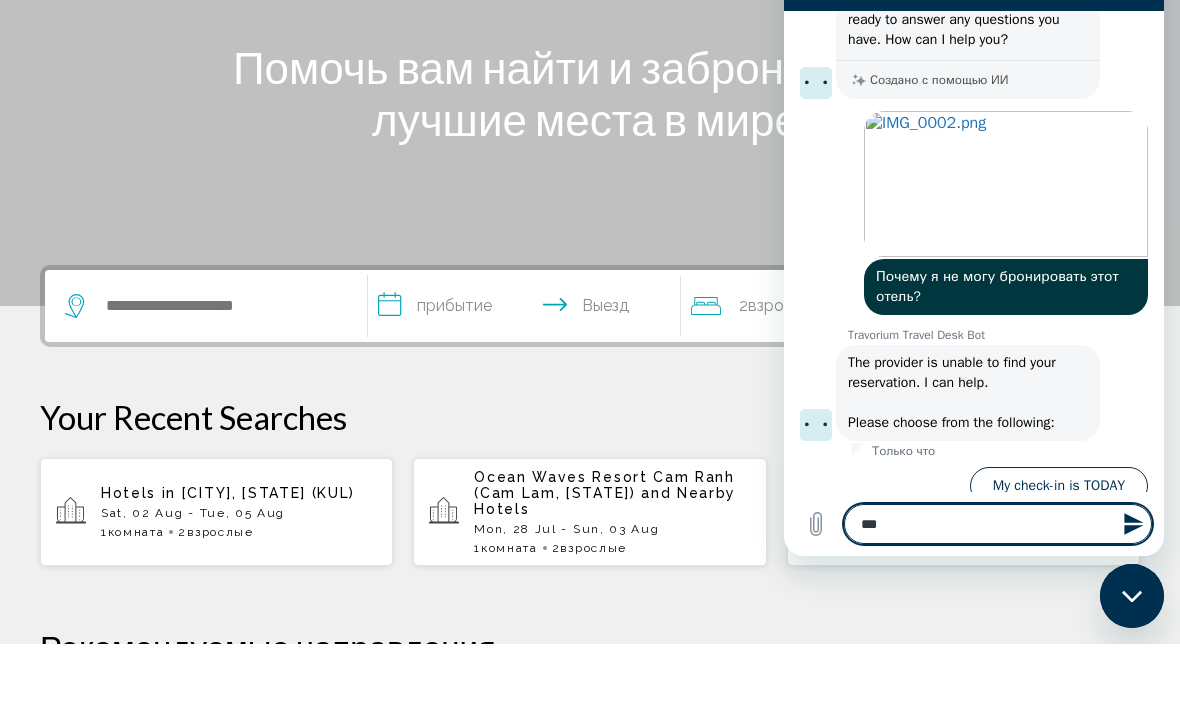 type on "****" 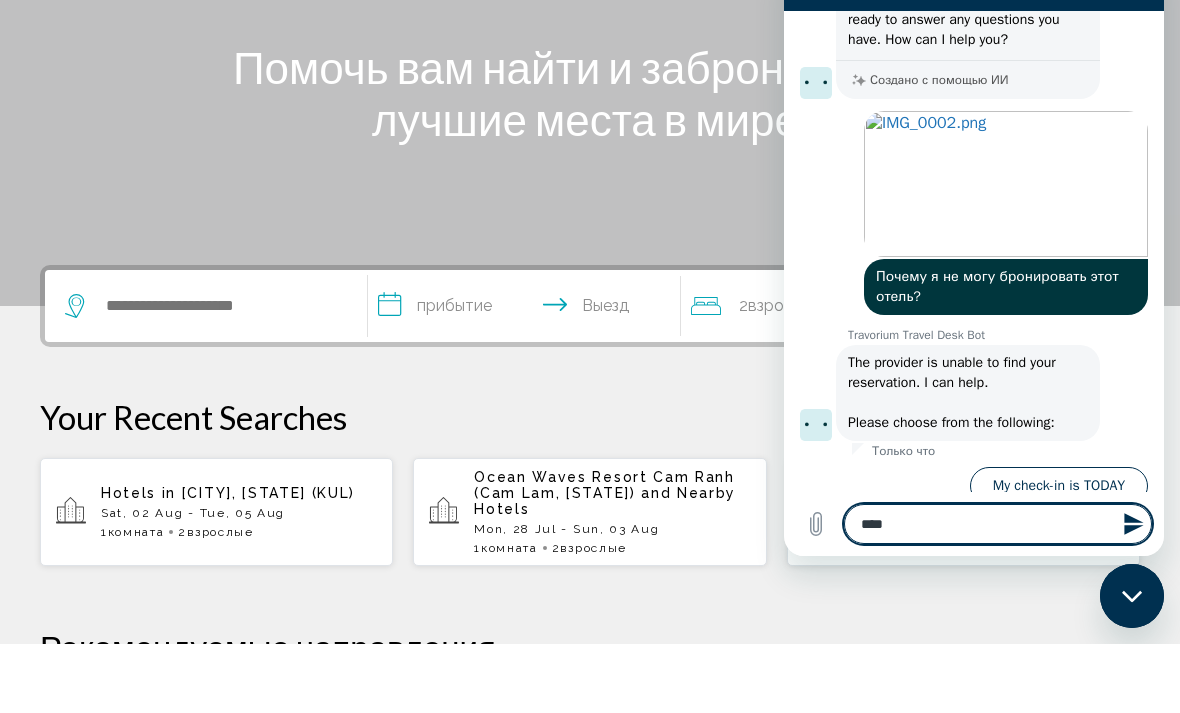 type on "*****" 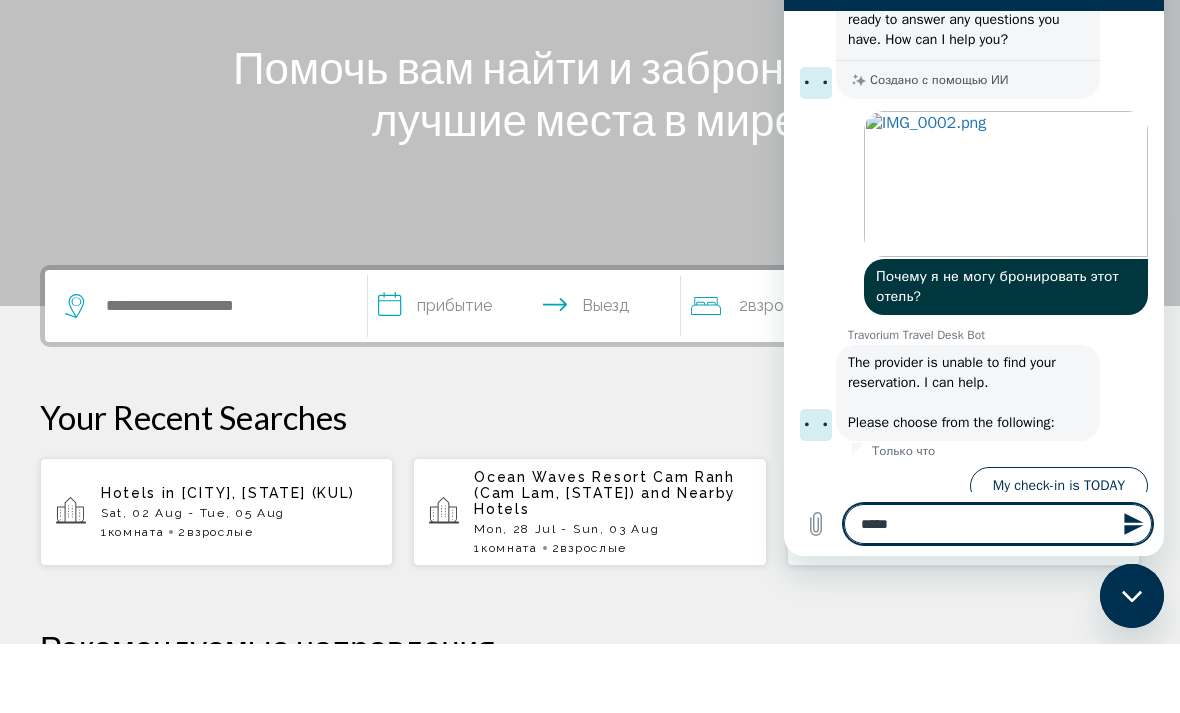 type on "******" 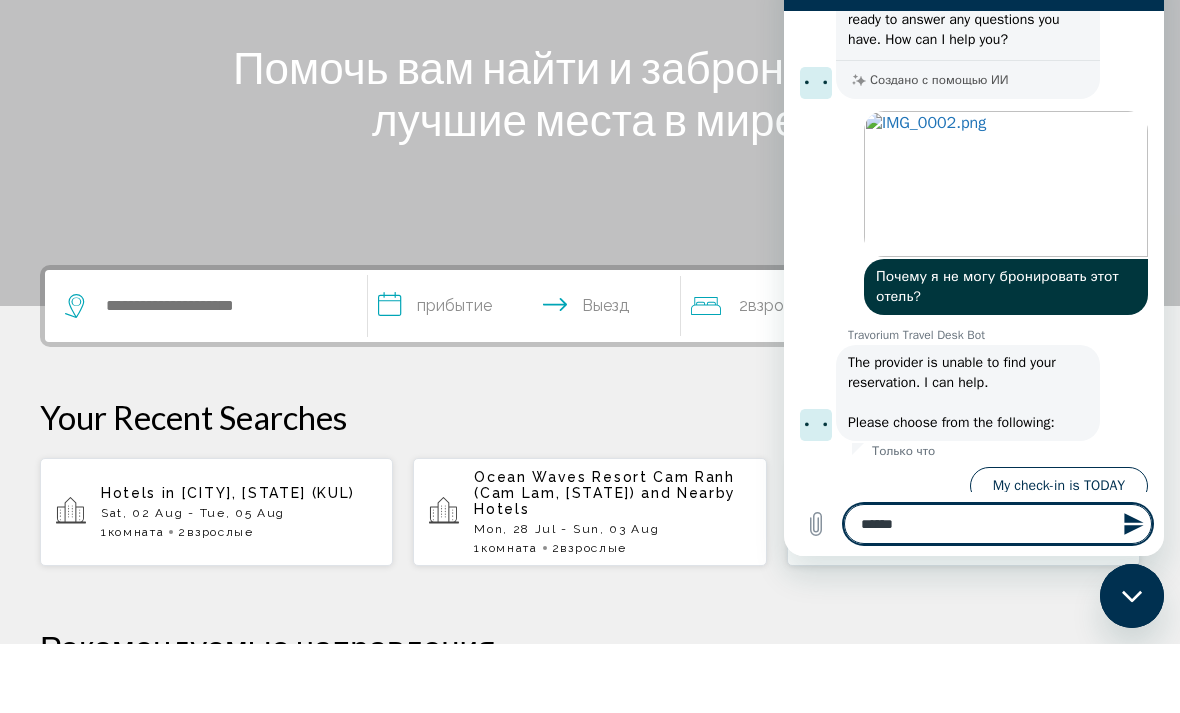 type on "*****" 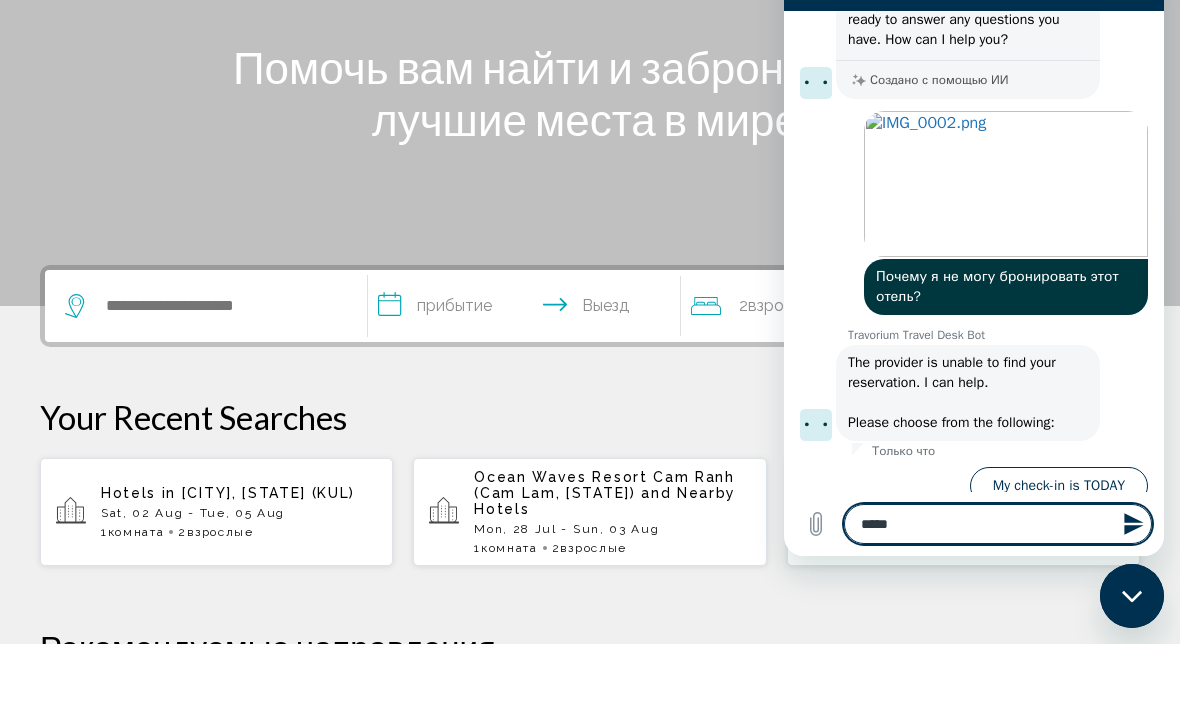 type on "****" 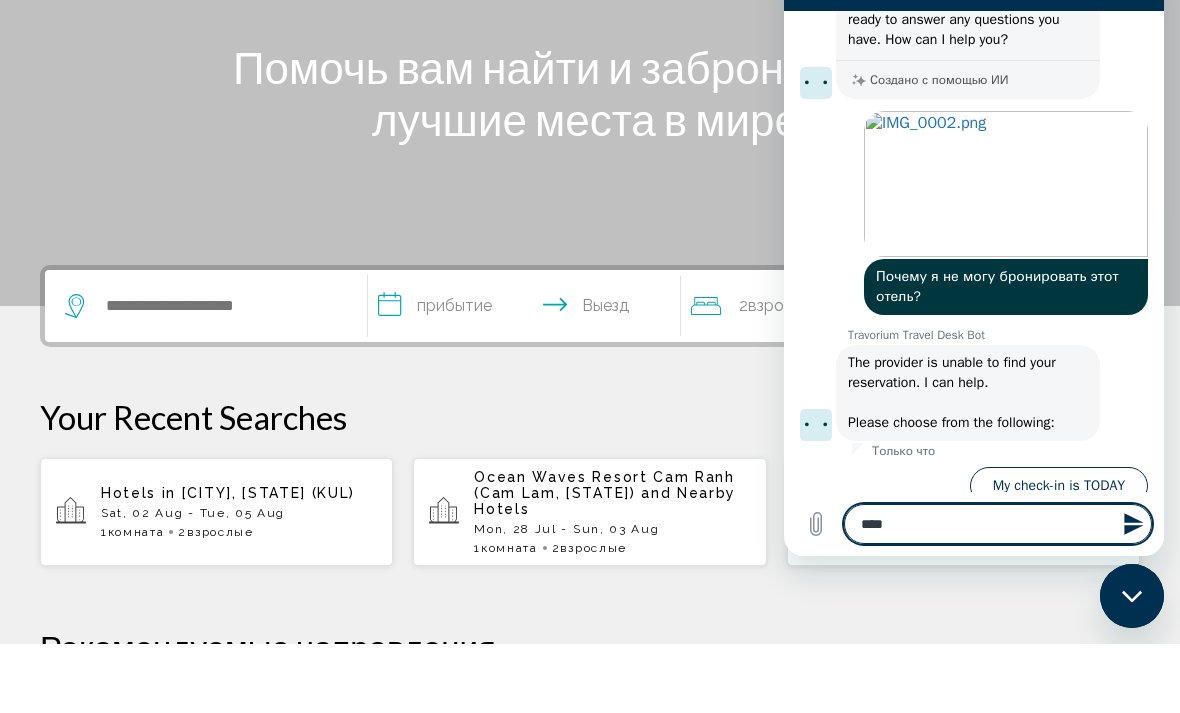 type on "***" 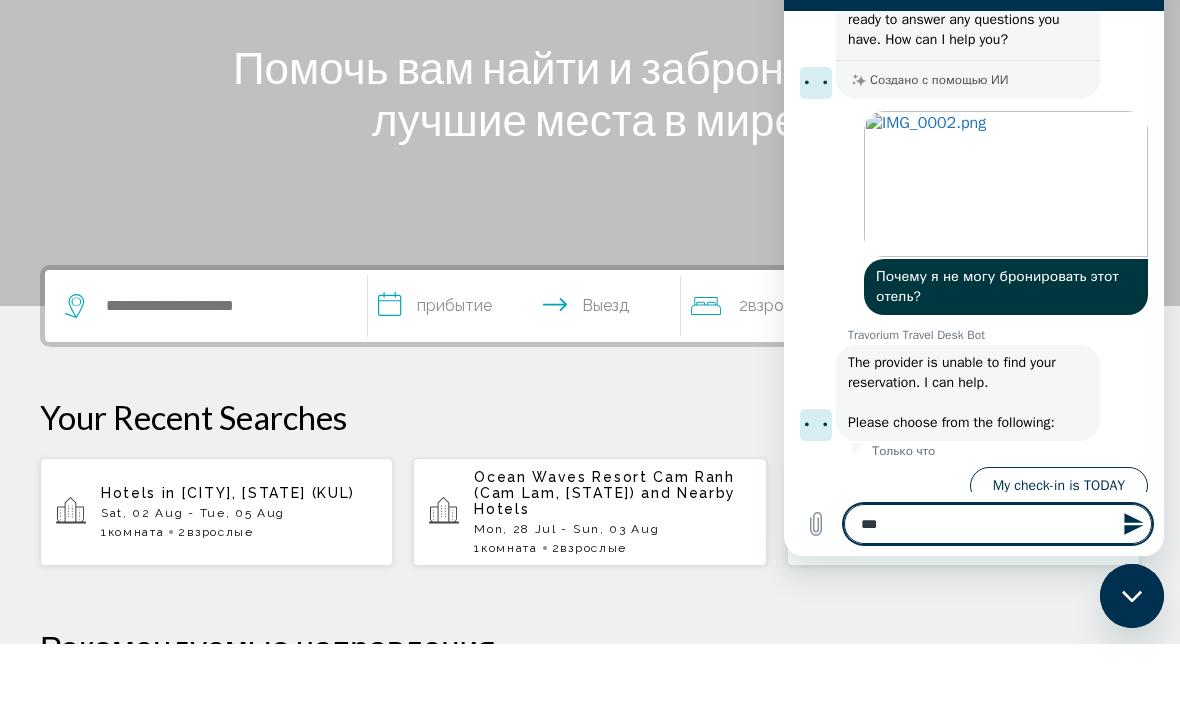 type on "**" 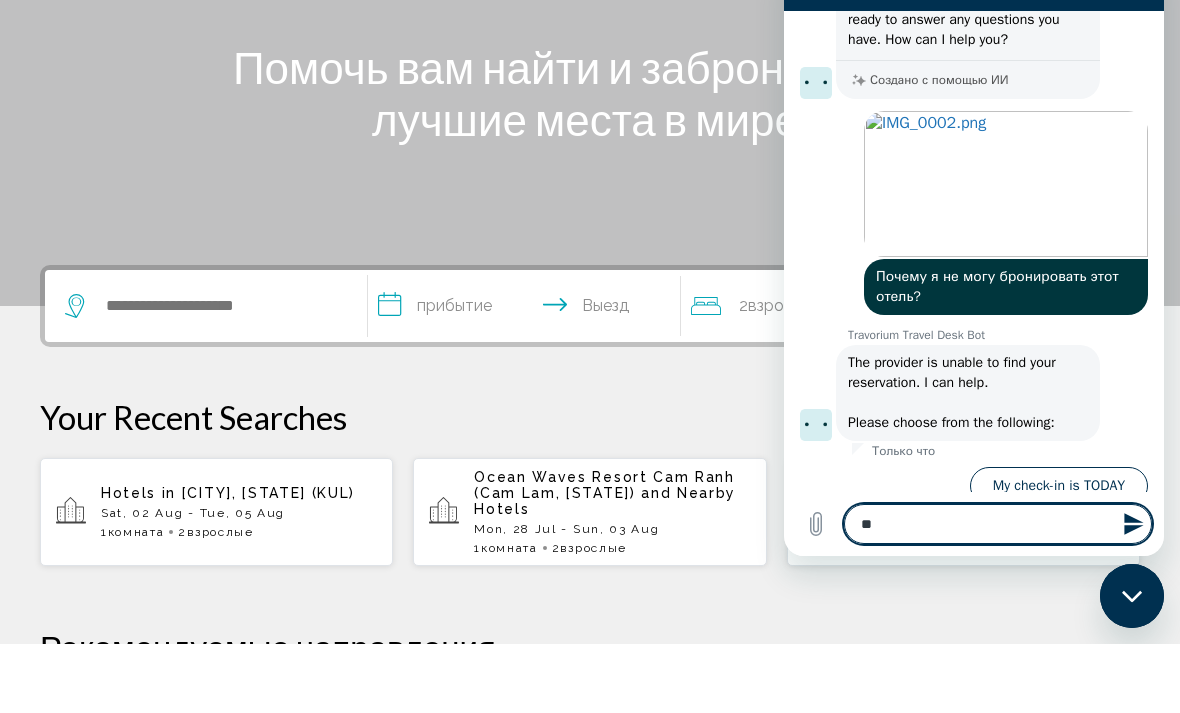 type on "*" 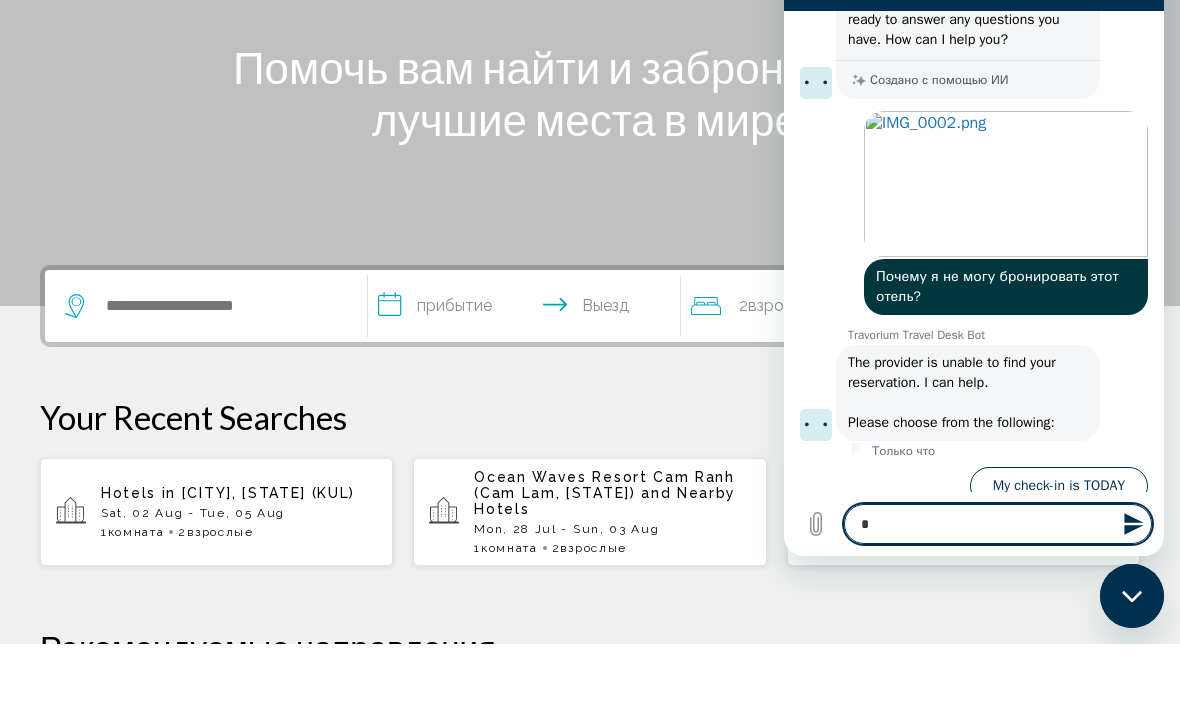 type 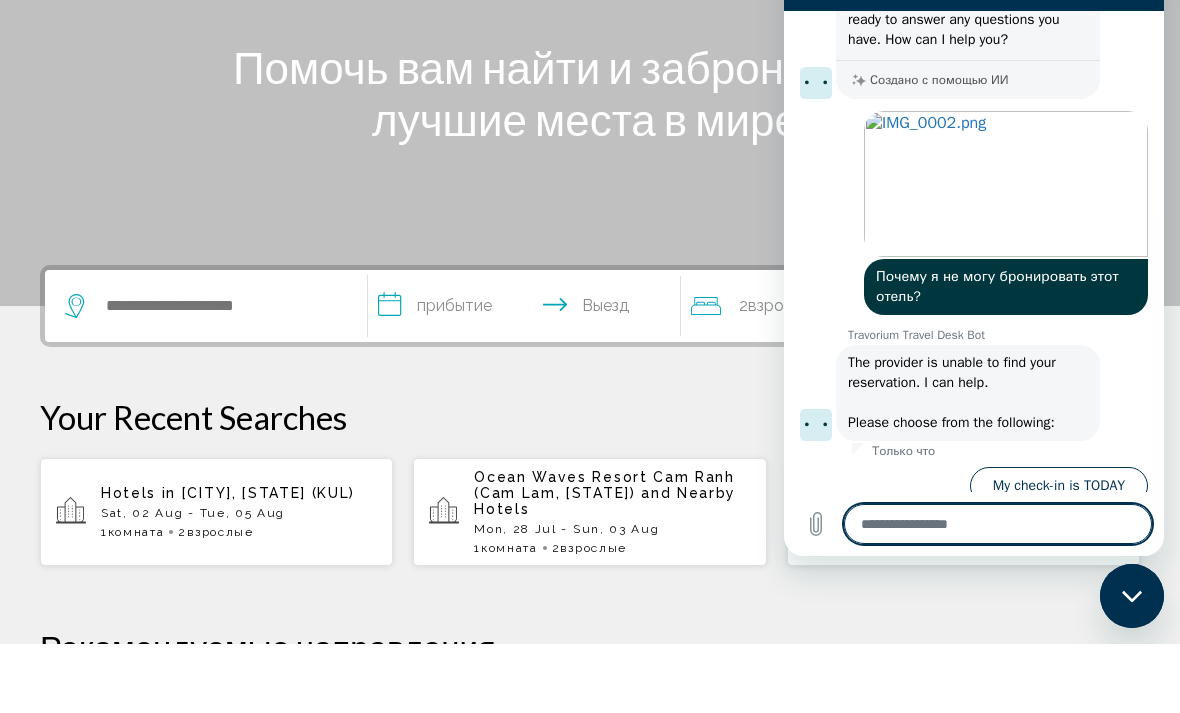 type on "*" 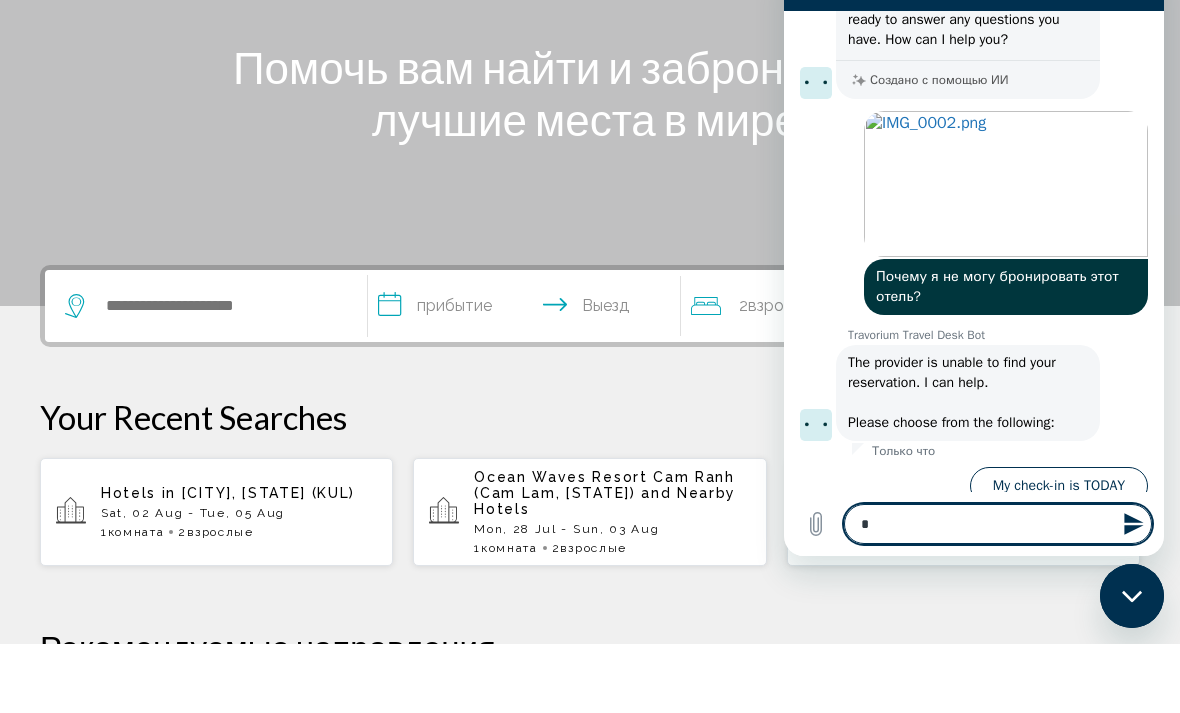 type on "**" 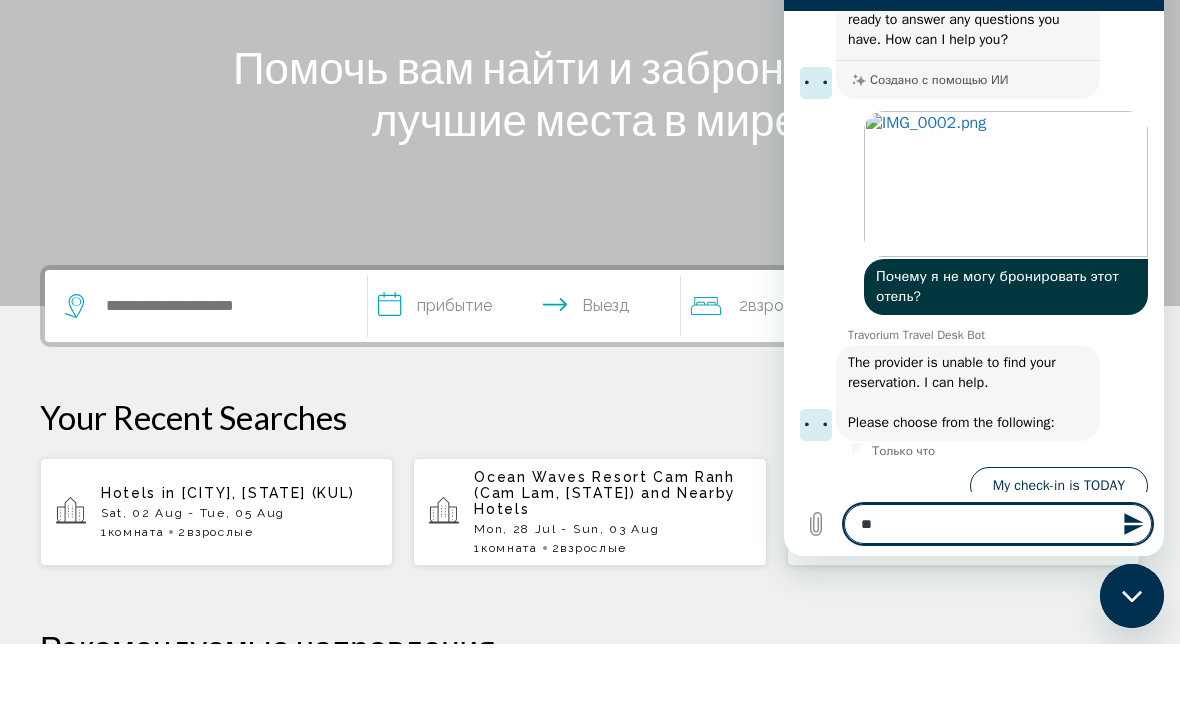 type on "***" 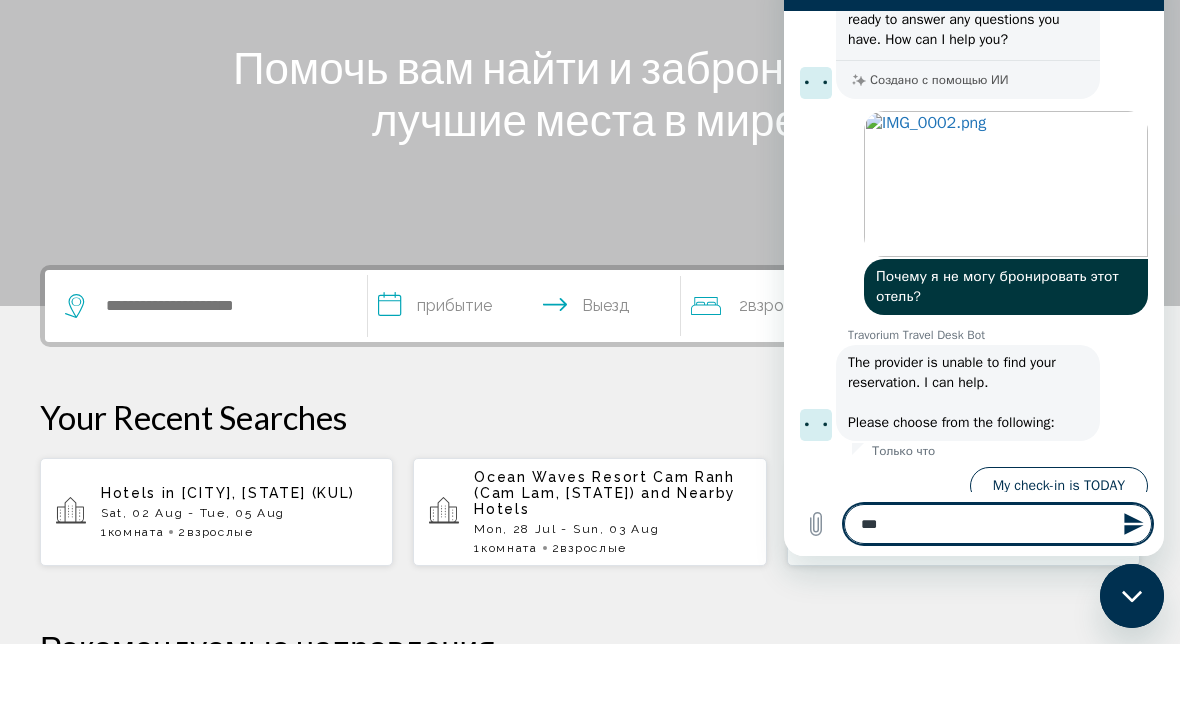 type on "**" 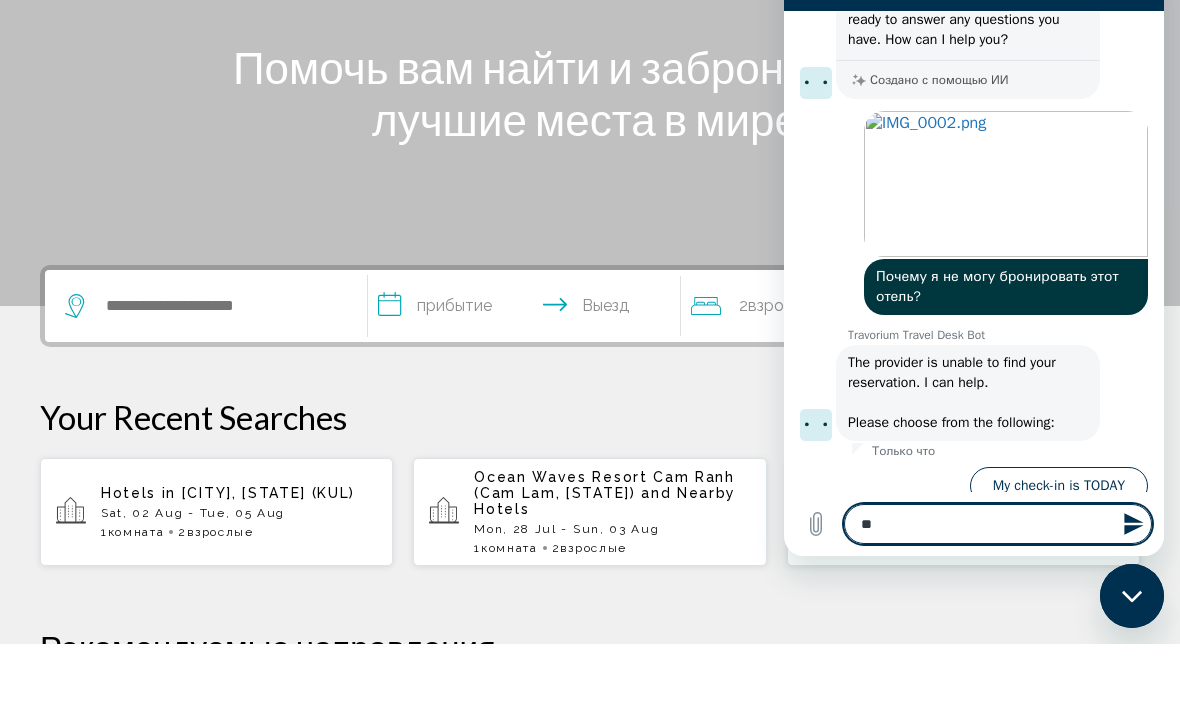 type on "**" 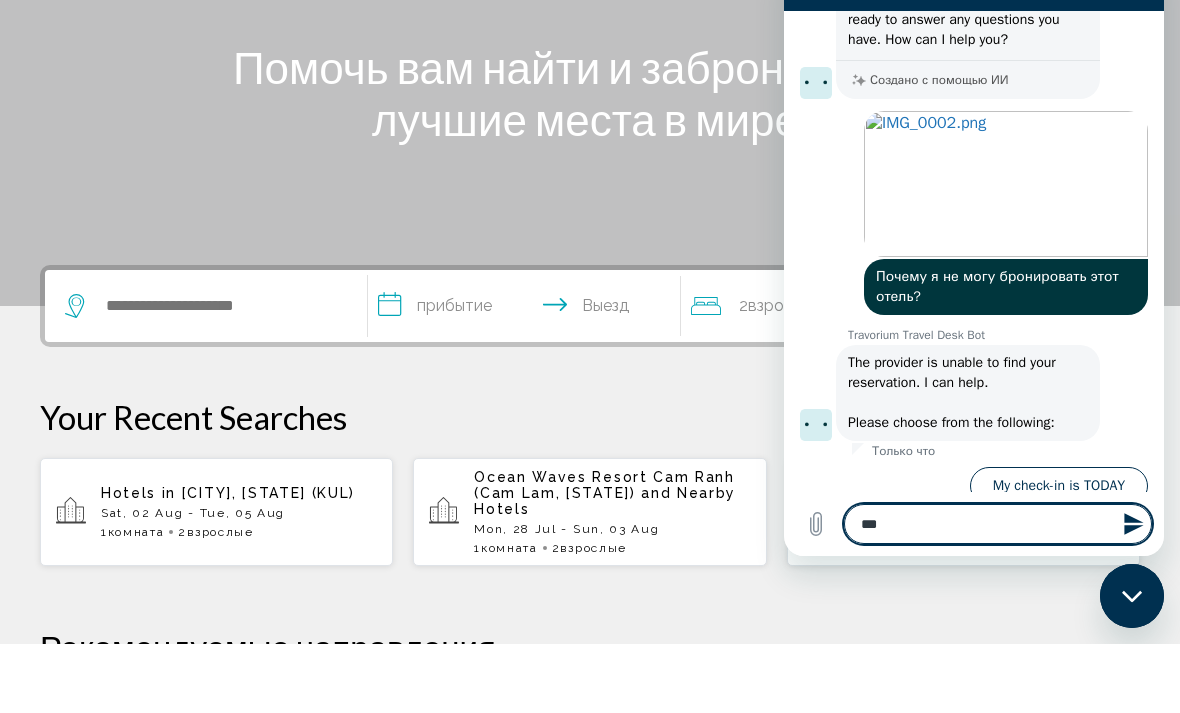 type on "****" 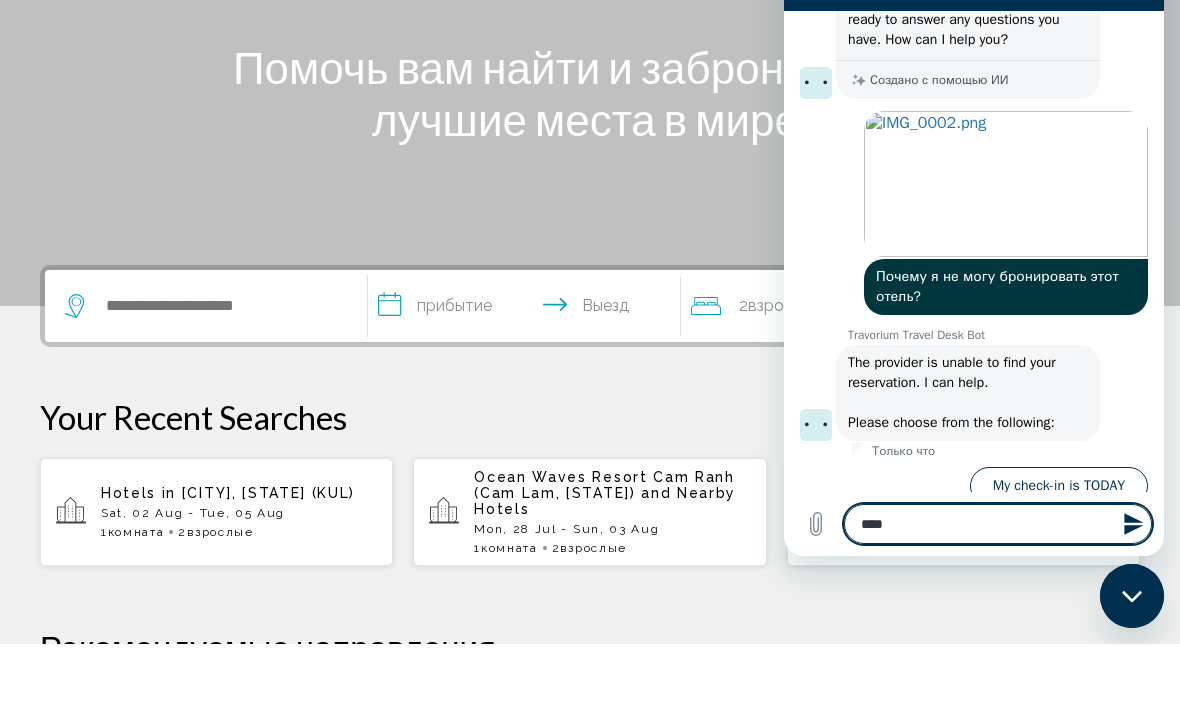 type on "*****" 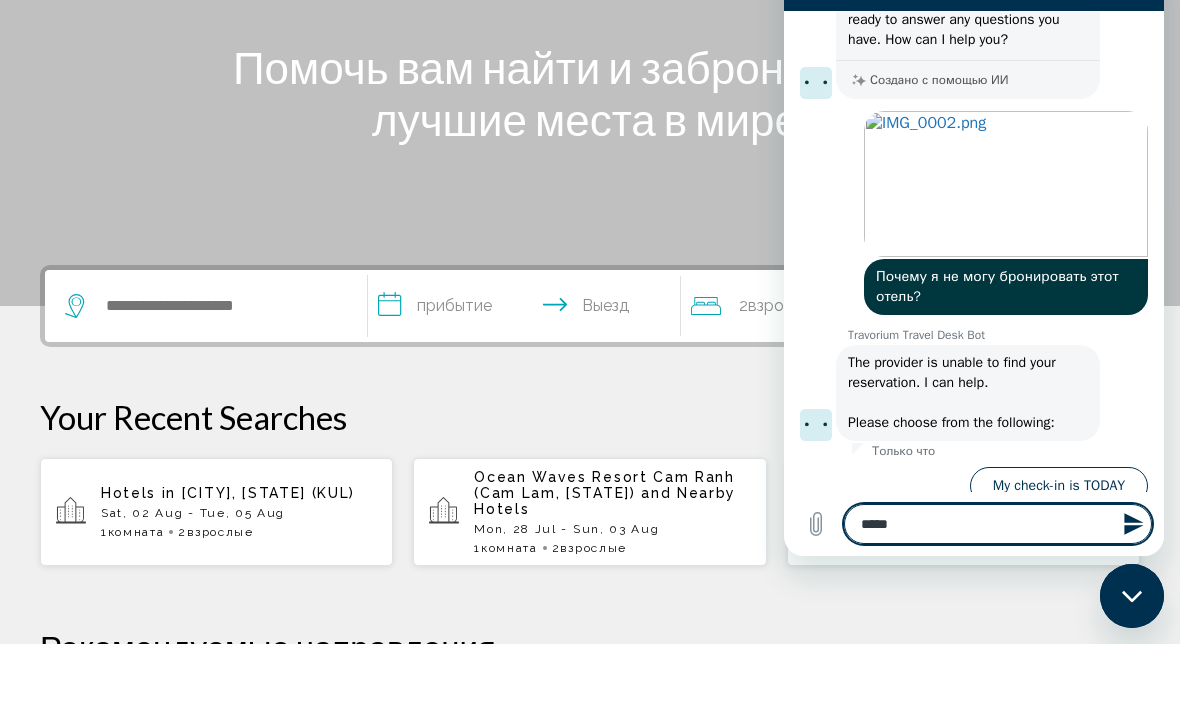 type on "******" 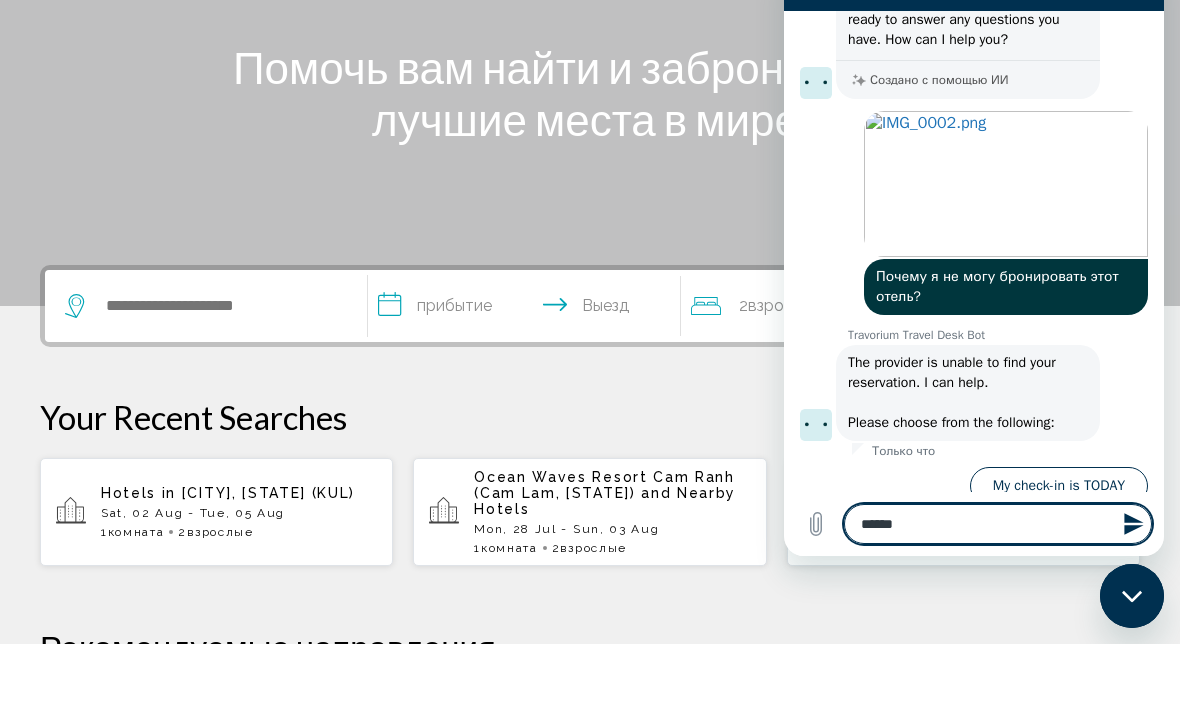 type on "*******" 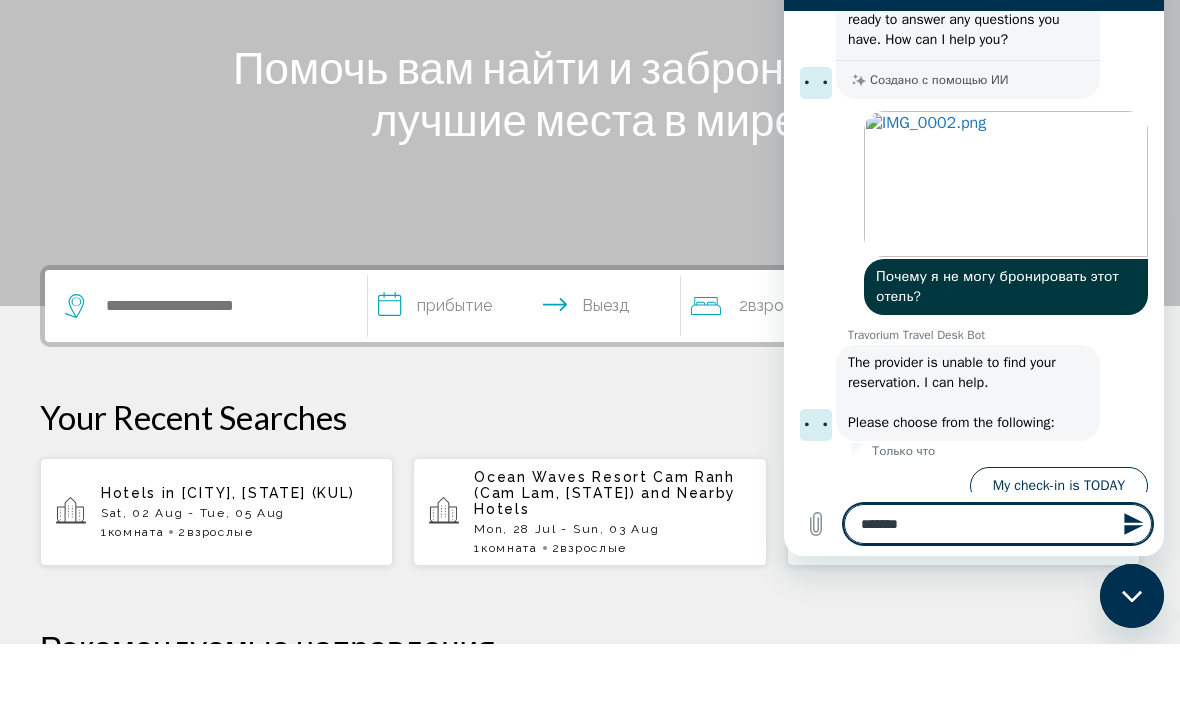 type on "********" 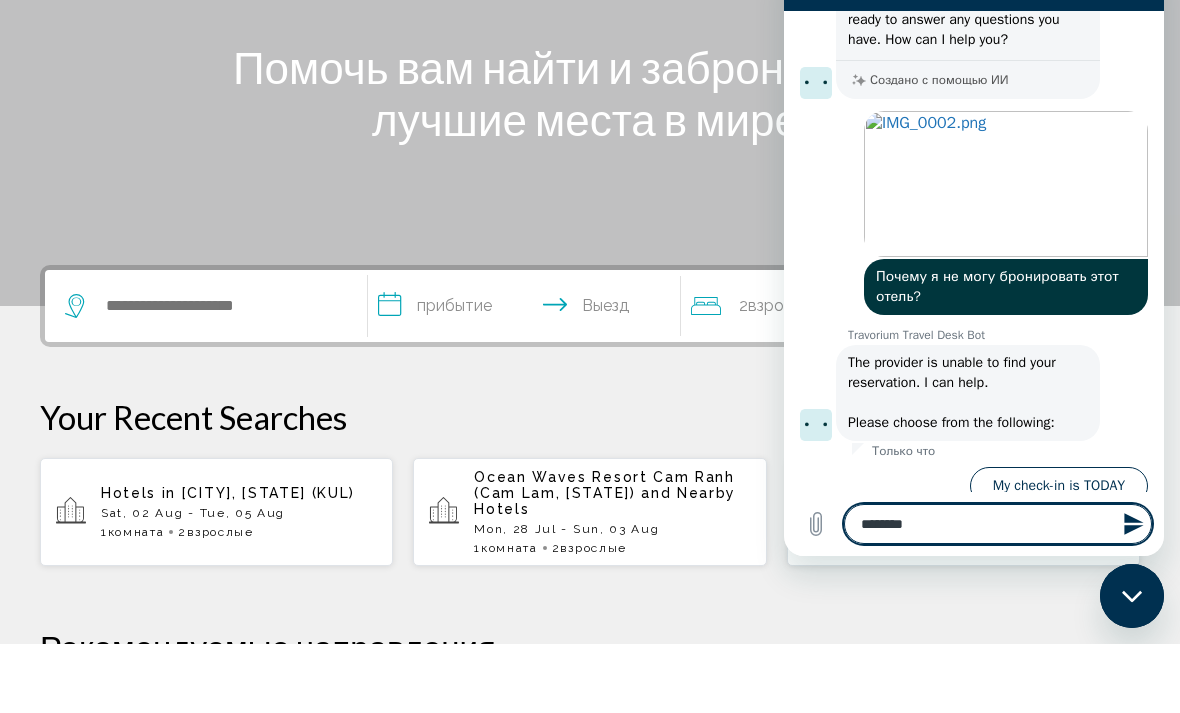 type on "*********" 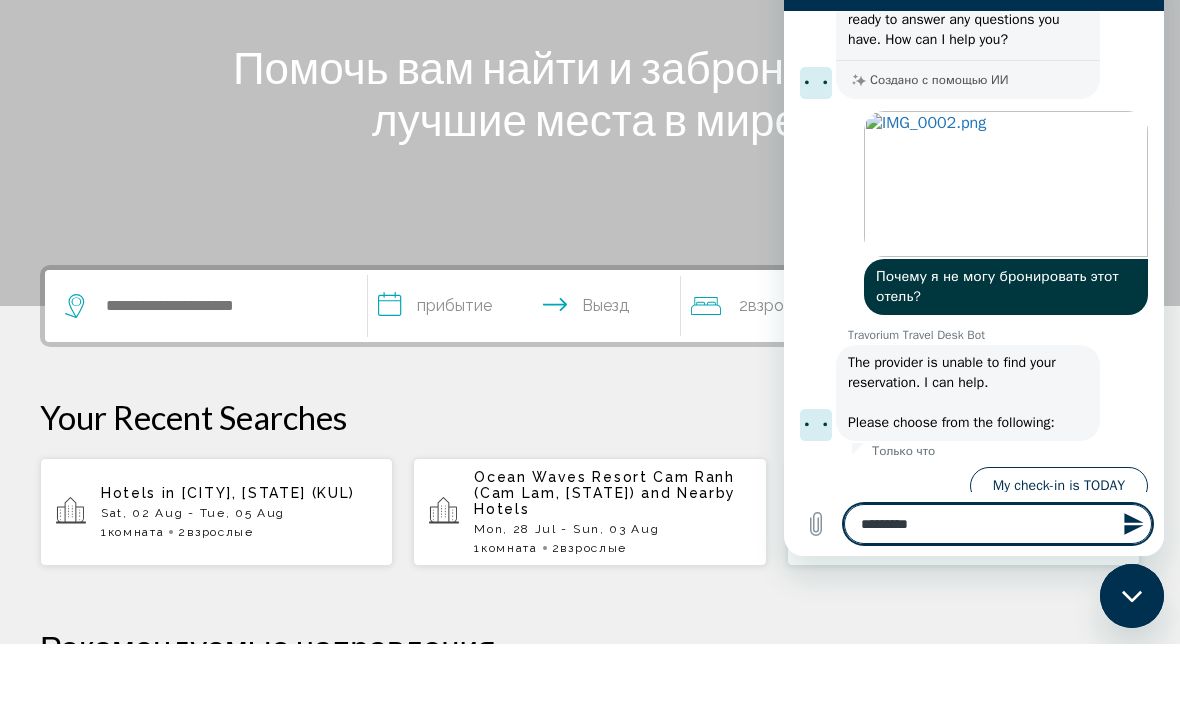 type on "**********" 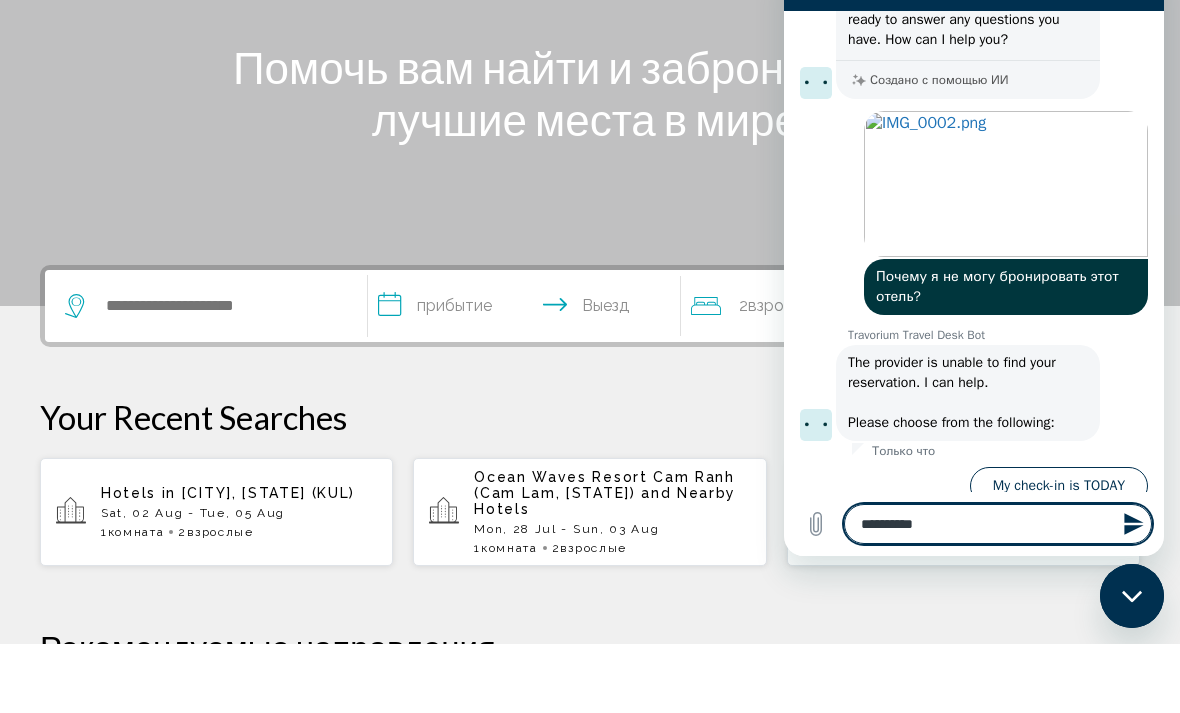 type on "**********" 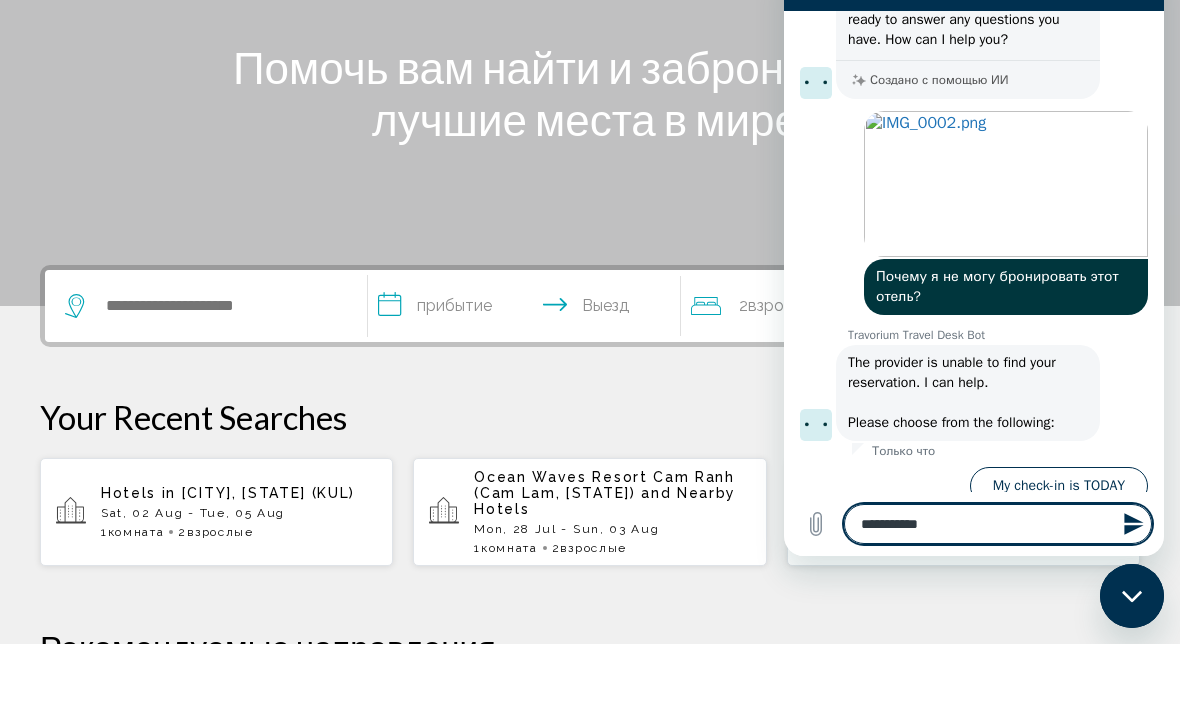 type on "**********" 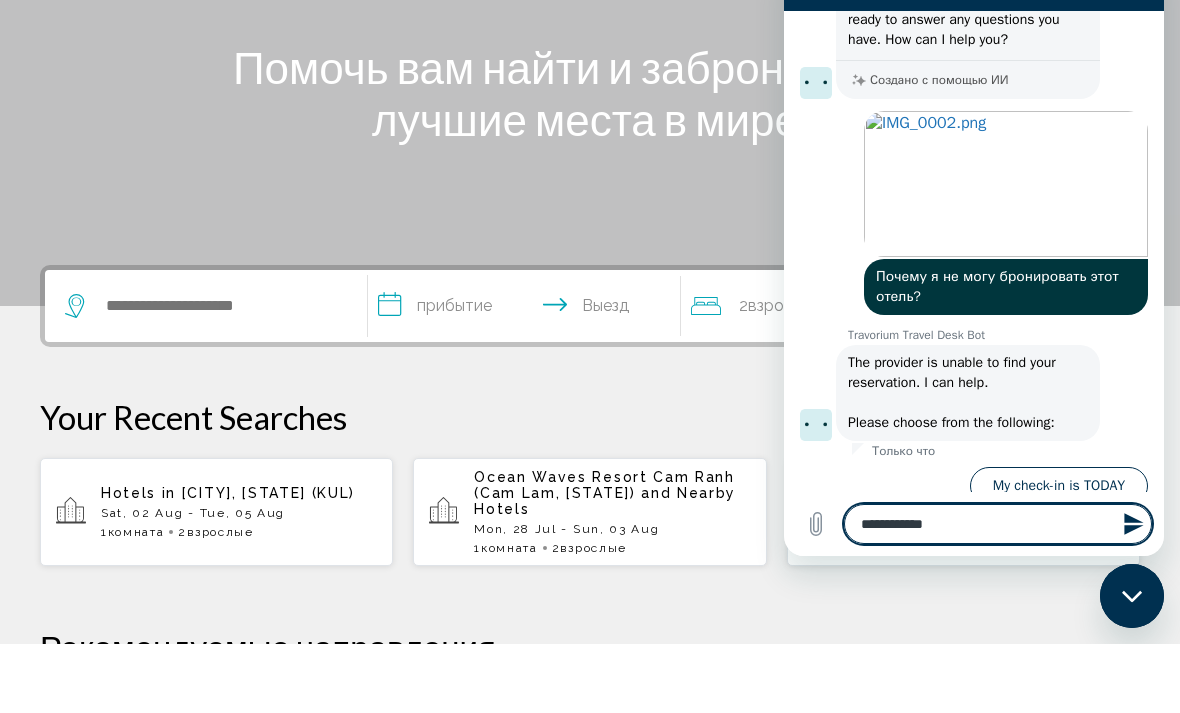 type on "**********" 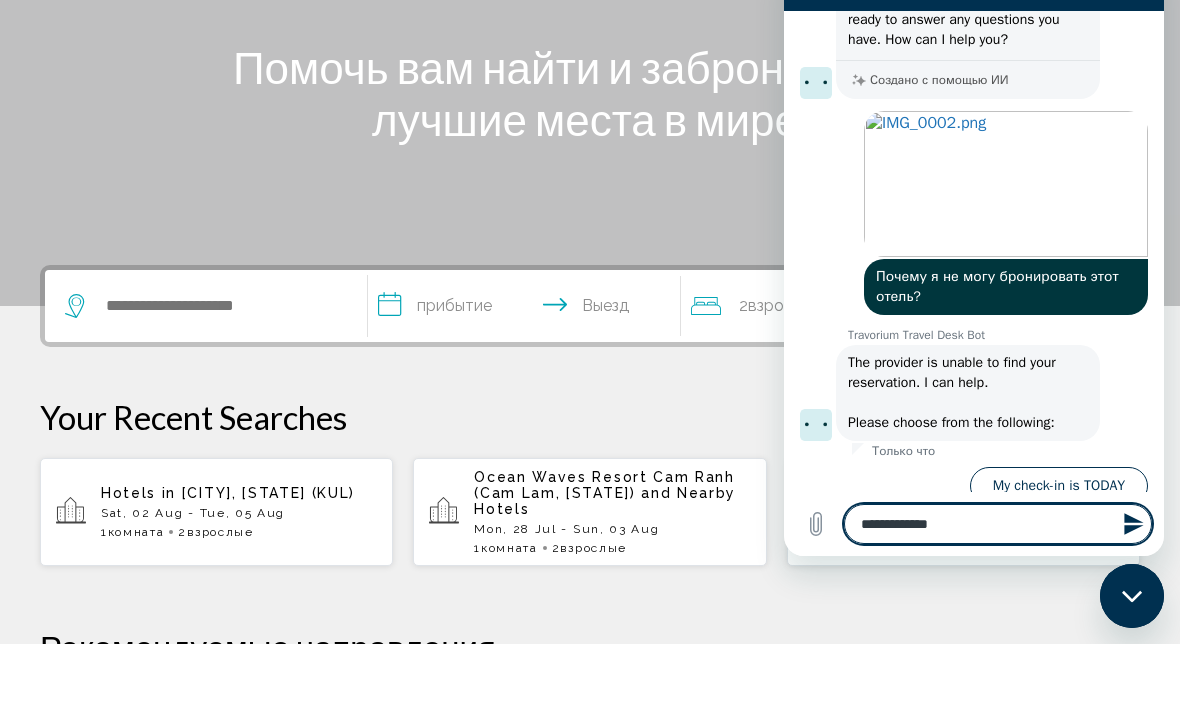 type on "**********" 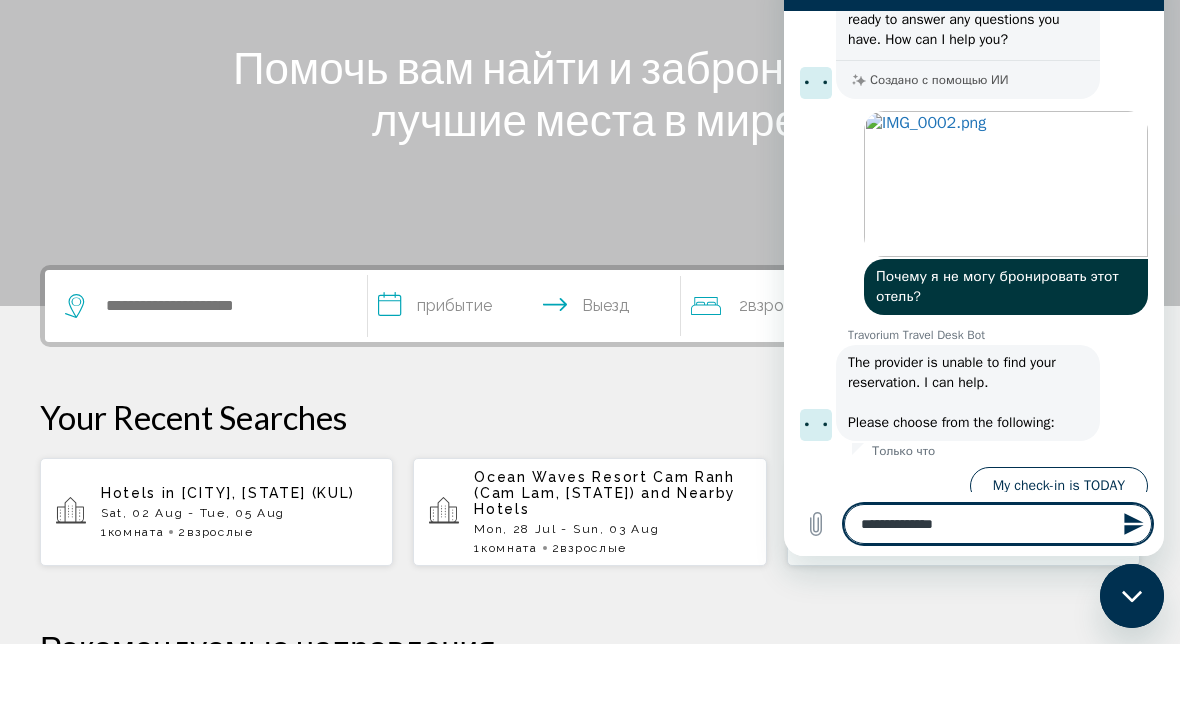 type on "**********" 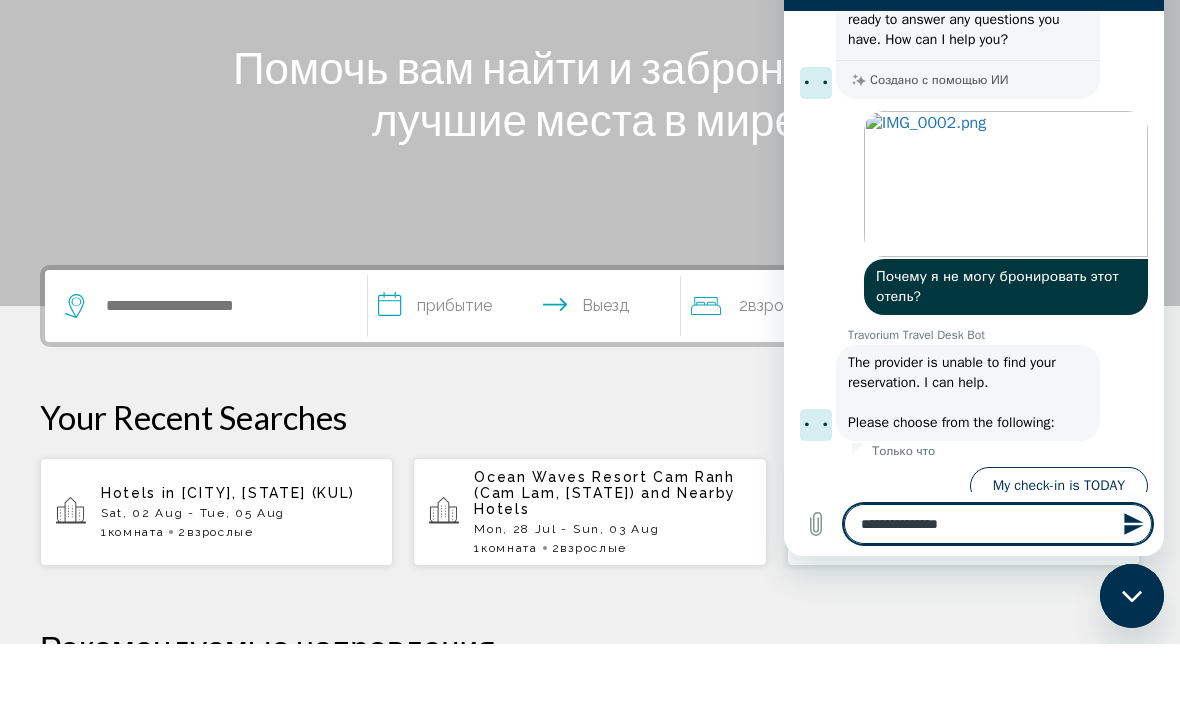 type on "**********" 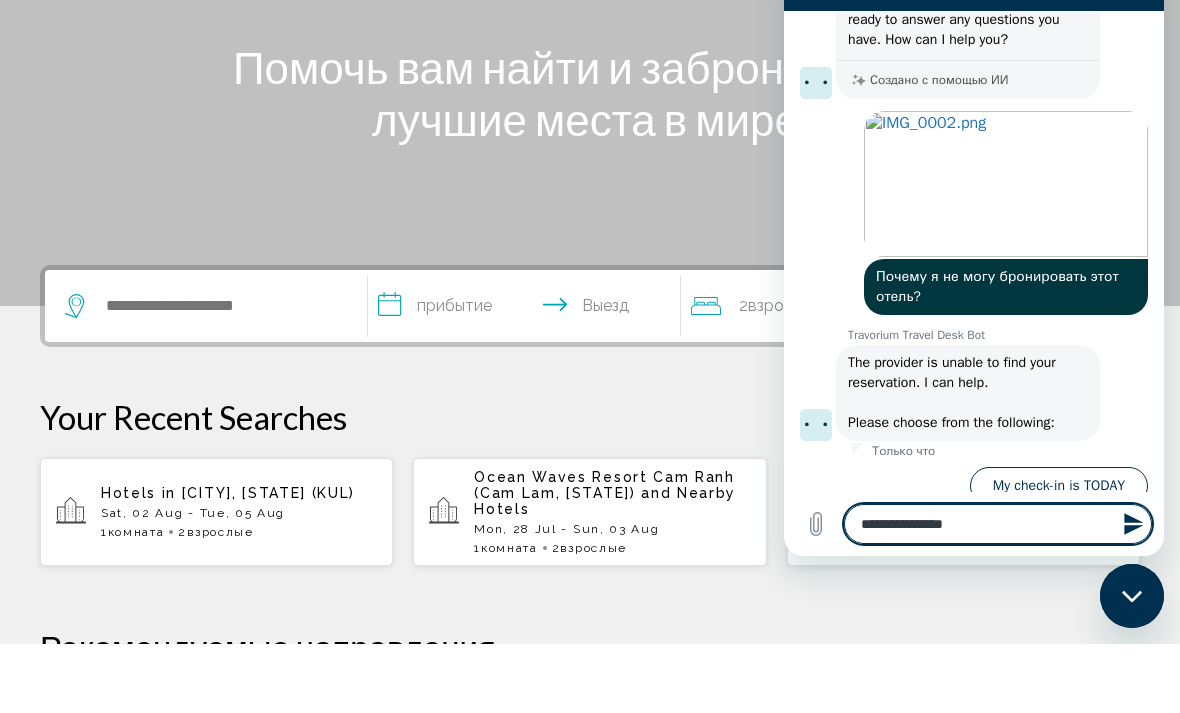 type on "**********" 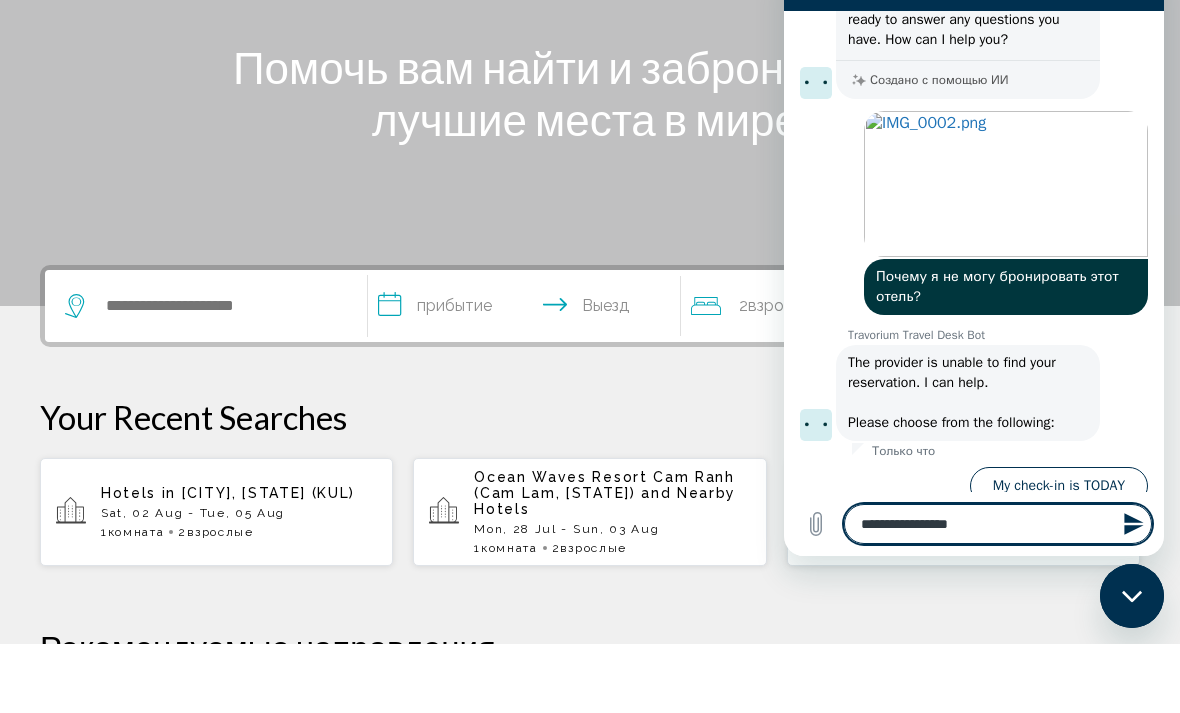 type on "**********" 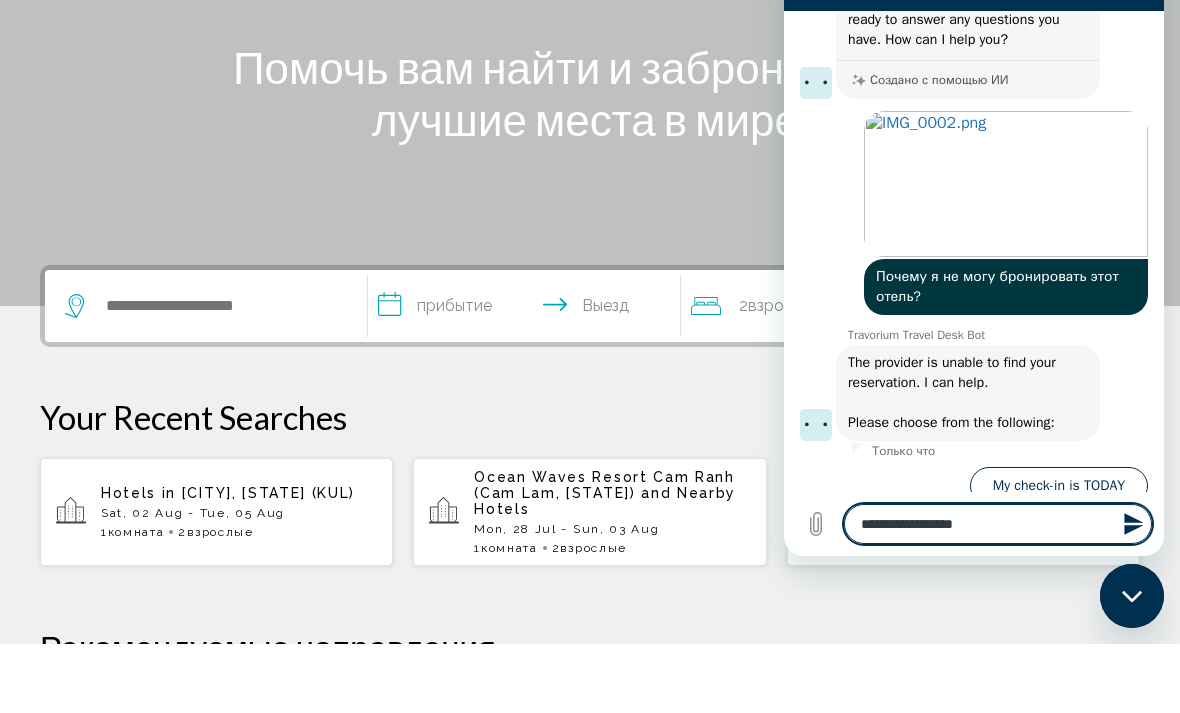 type on "**********" 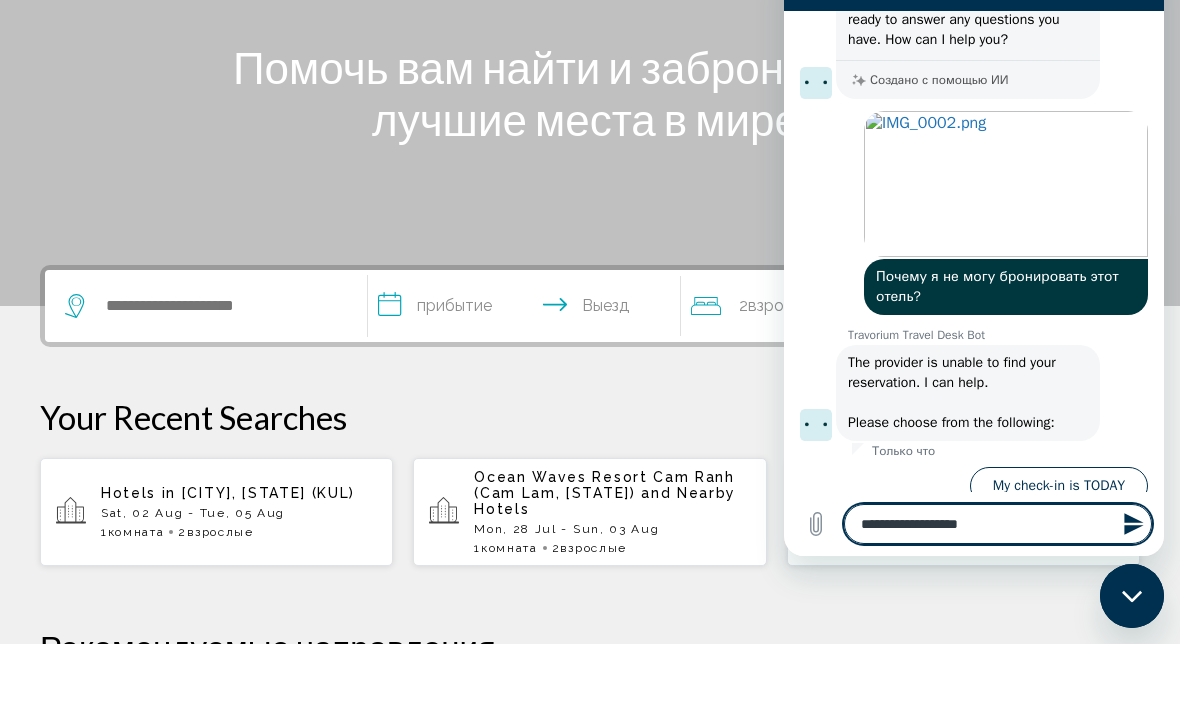type on "**********" 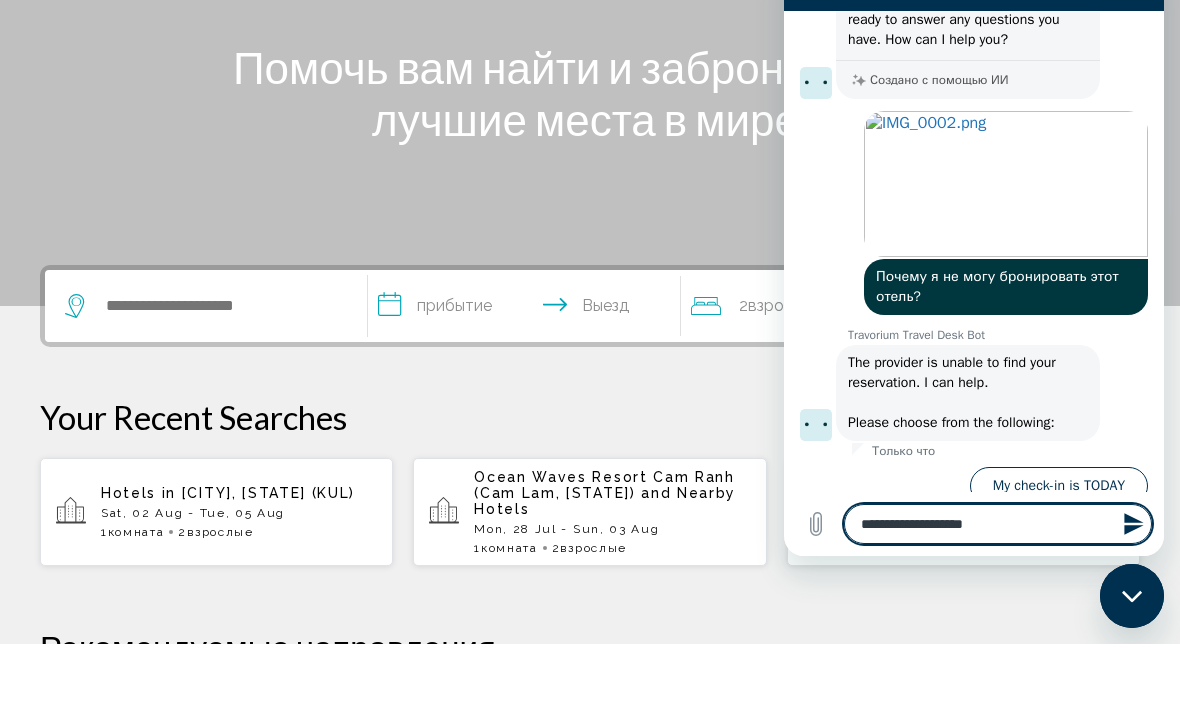 type on "**********" 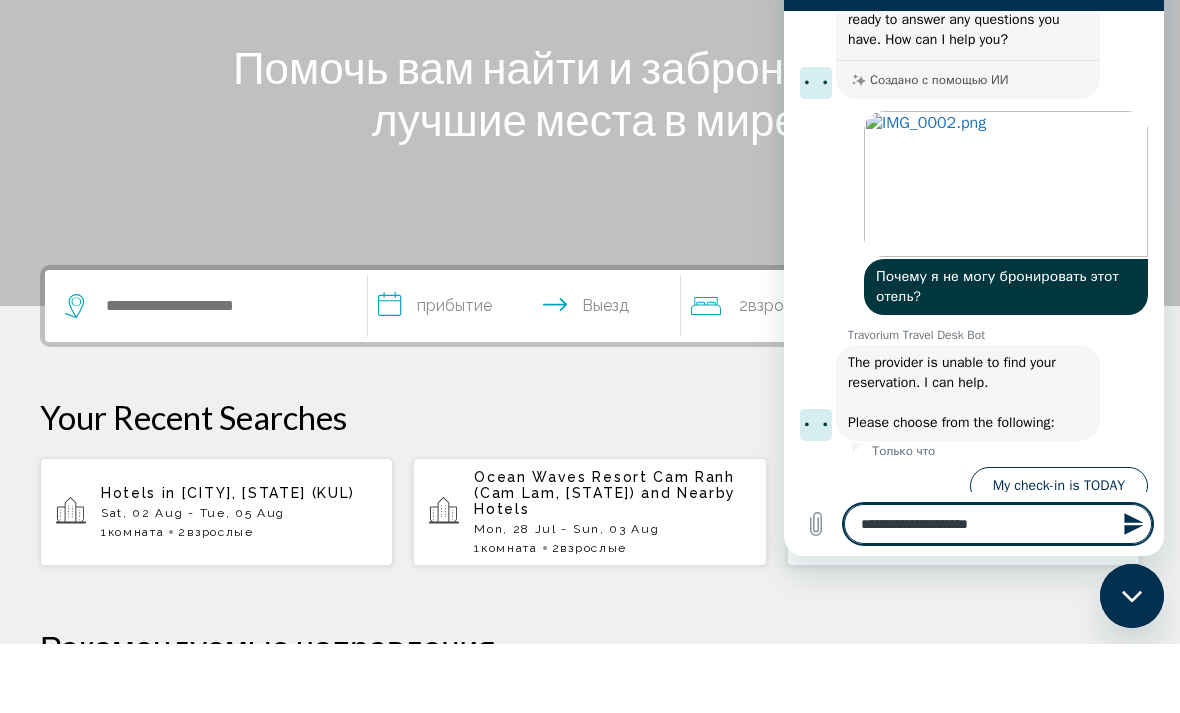type on "**********" 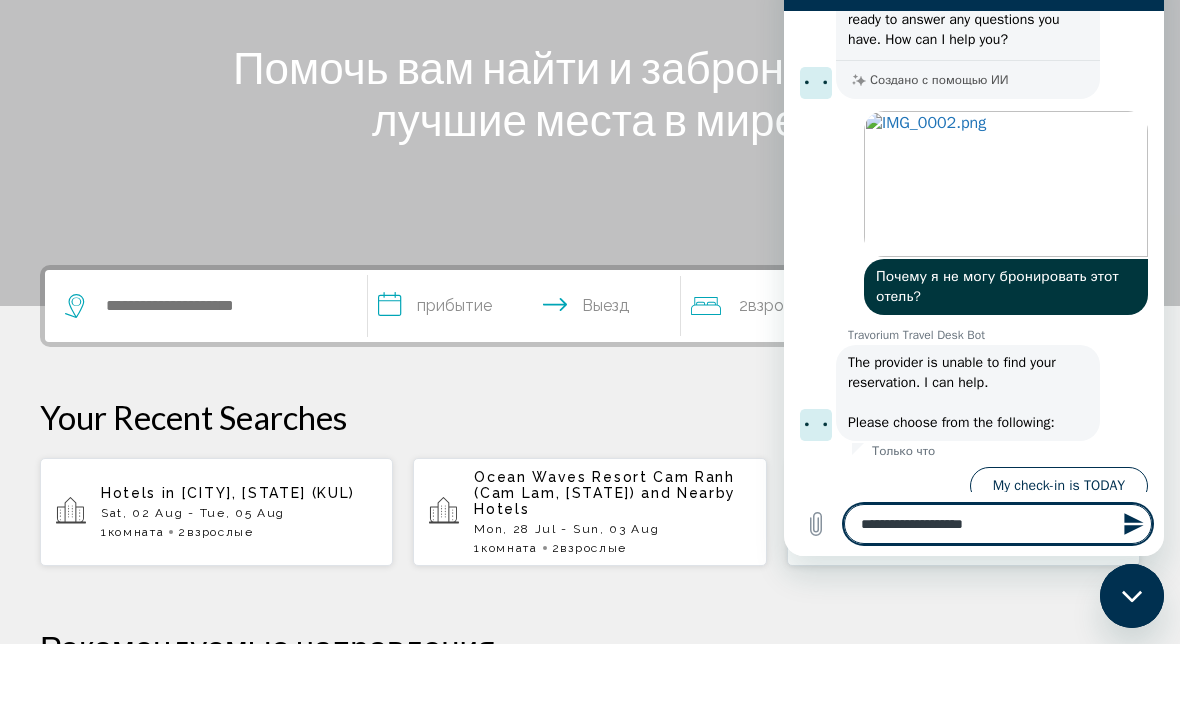type on "**********" 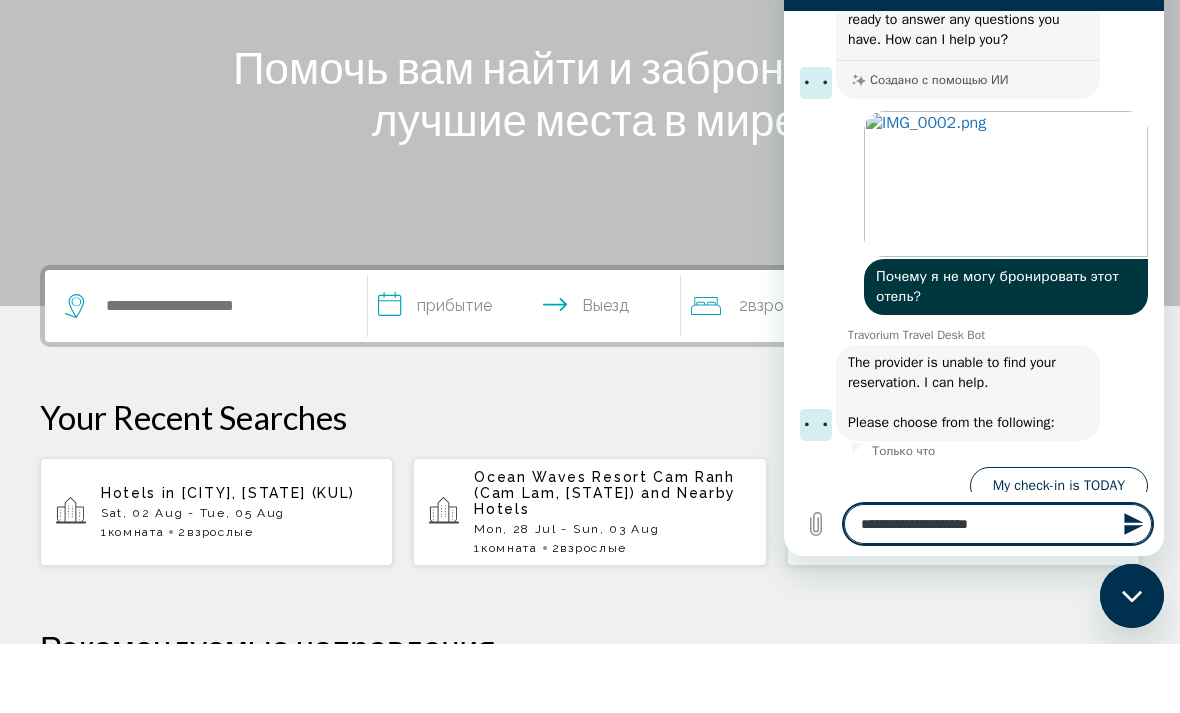 type on "**********" 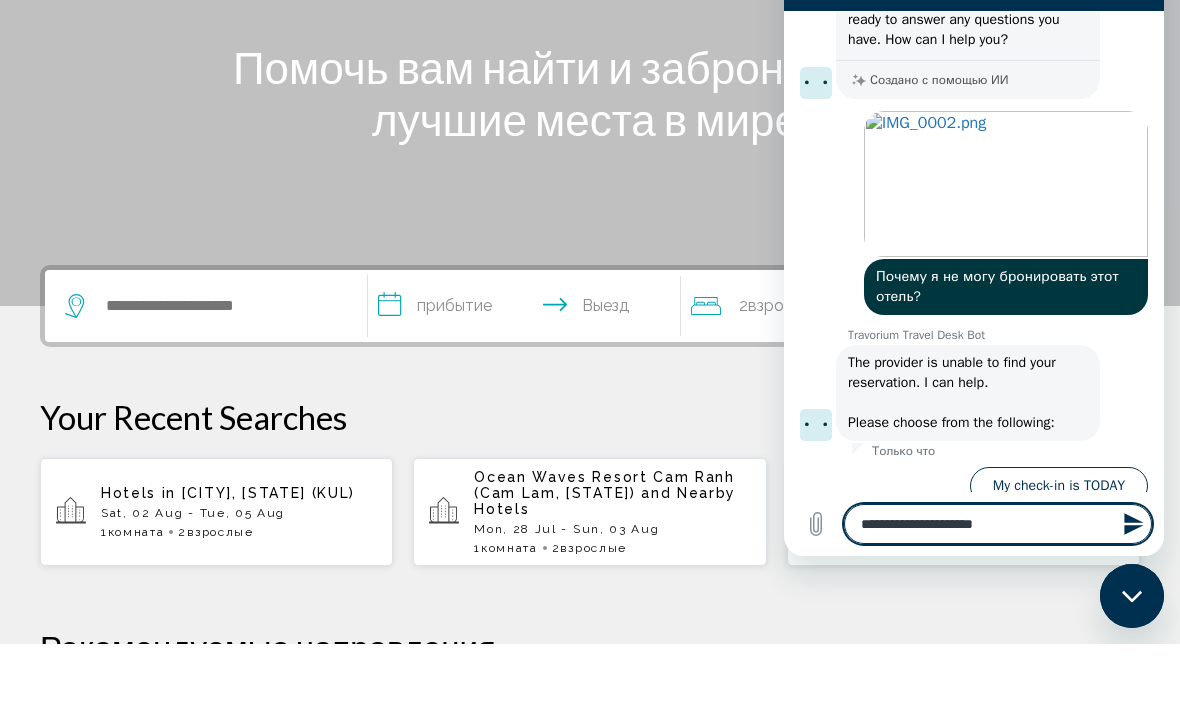 type 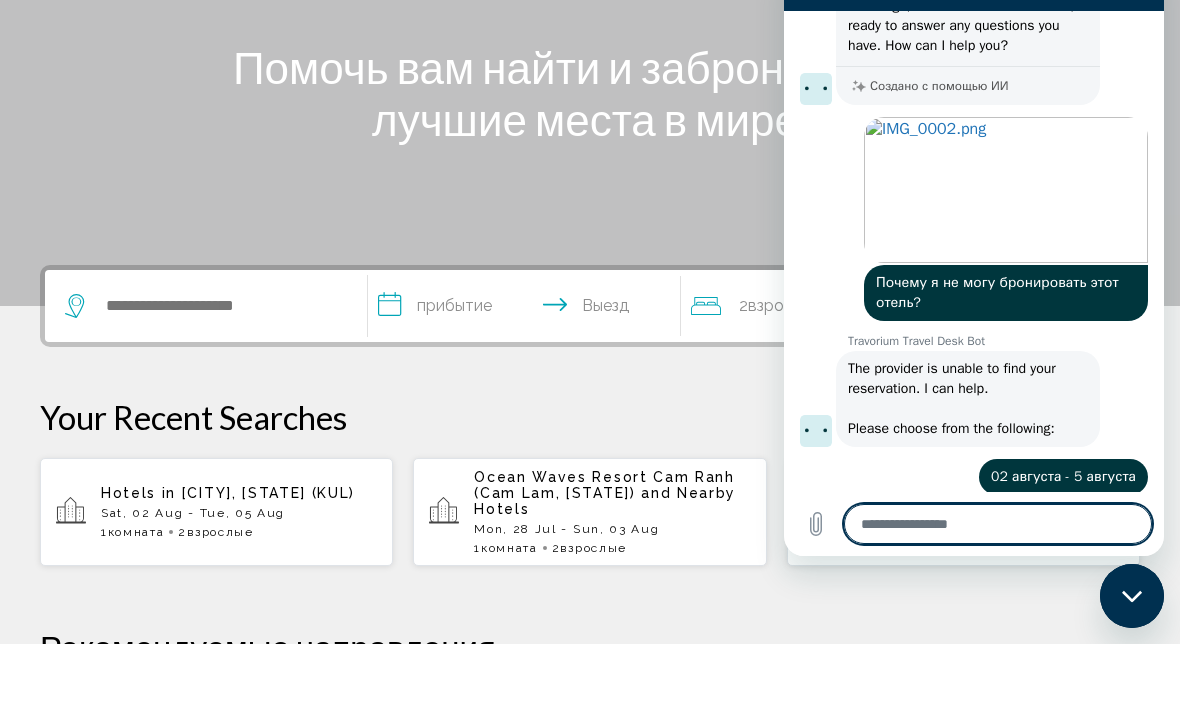 scroll, scrollTop: 81, scrollLeft: 0, axis: vertical 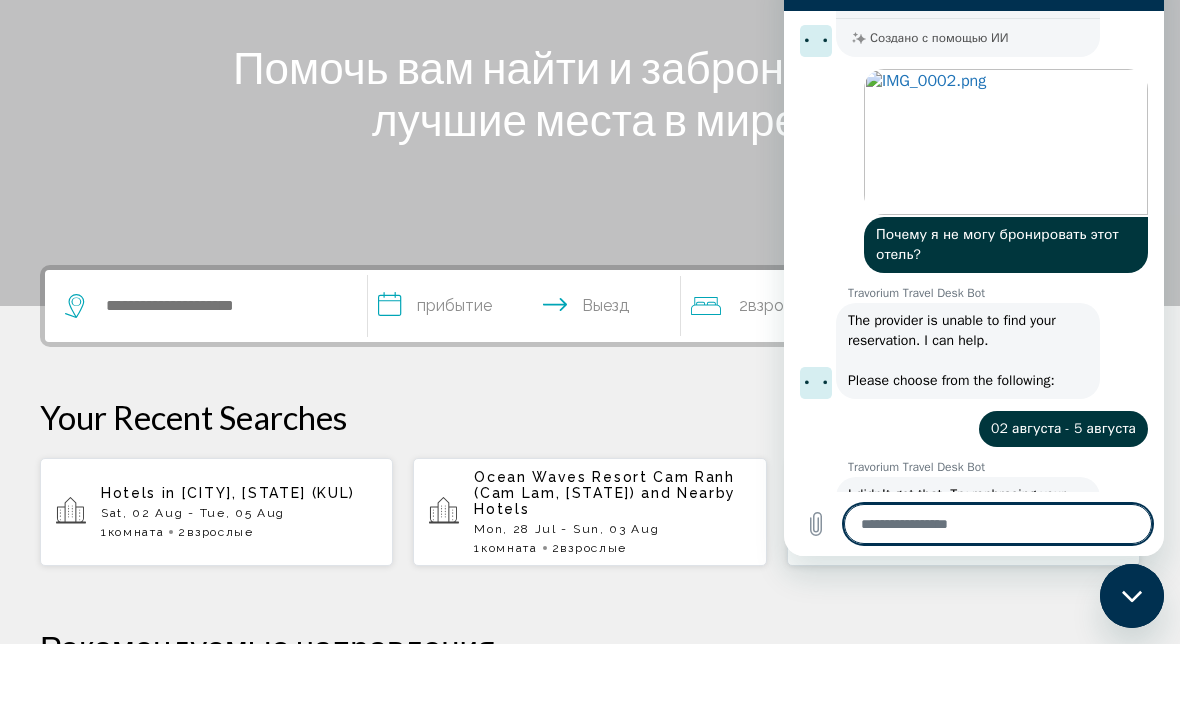 type on "*" 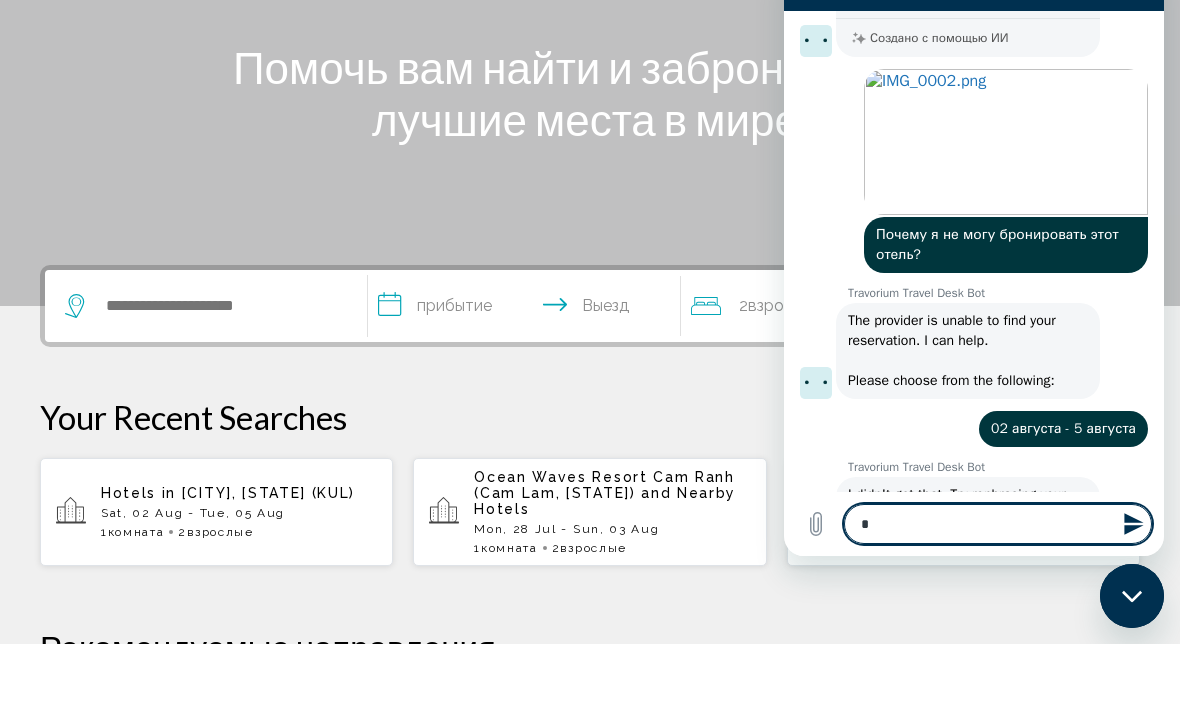 type on "**" 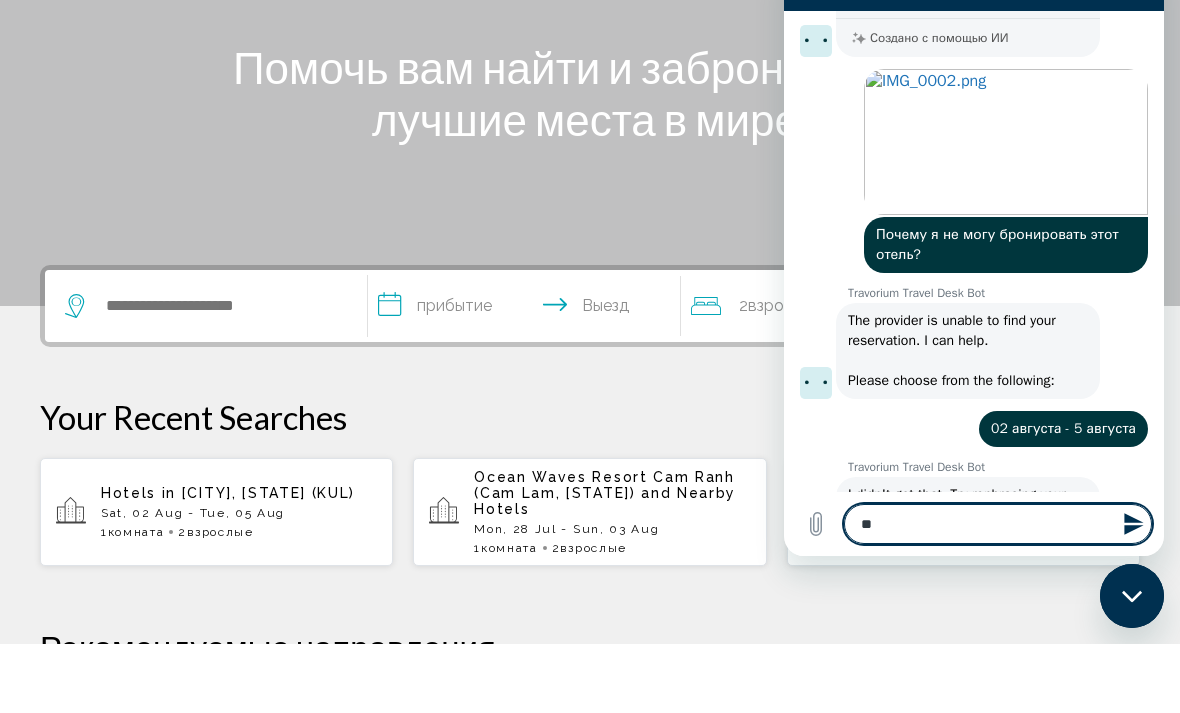 type on "***" 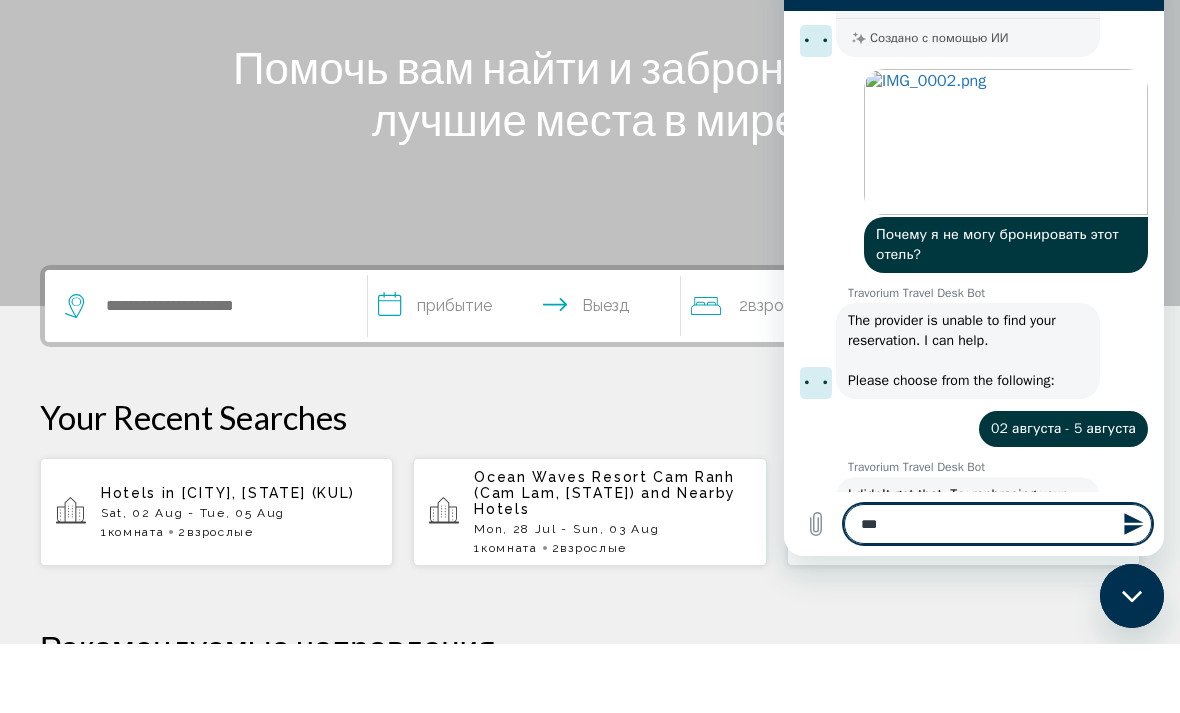 type on "***" 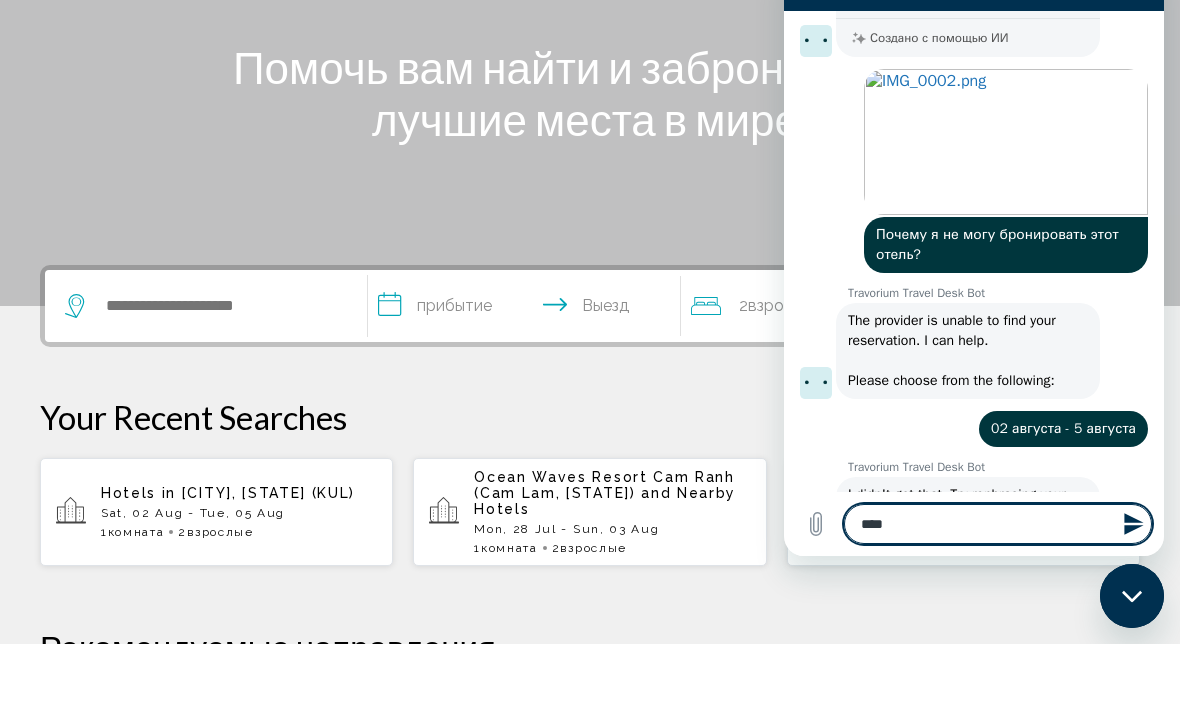 type on "***" 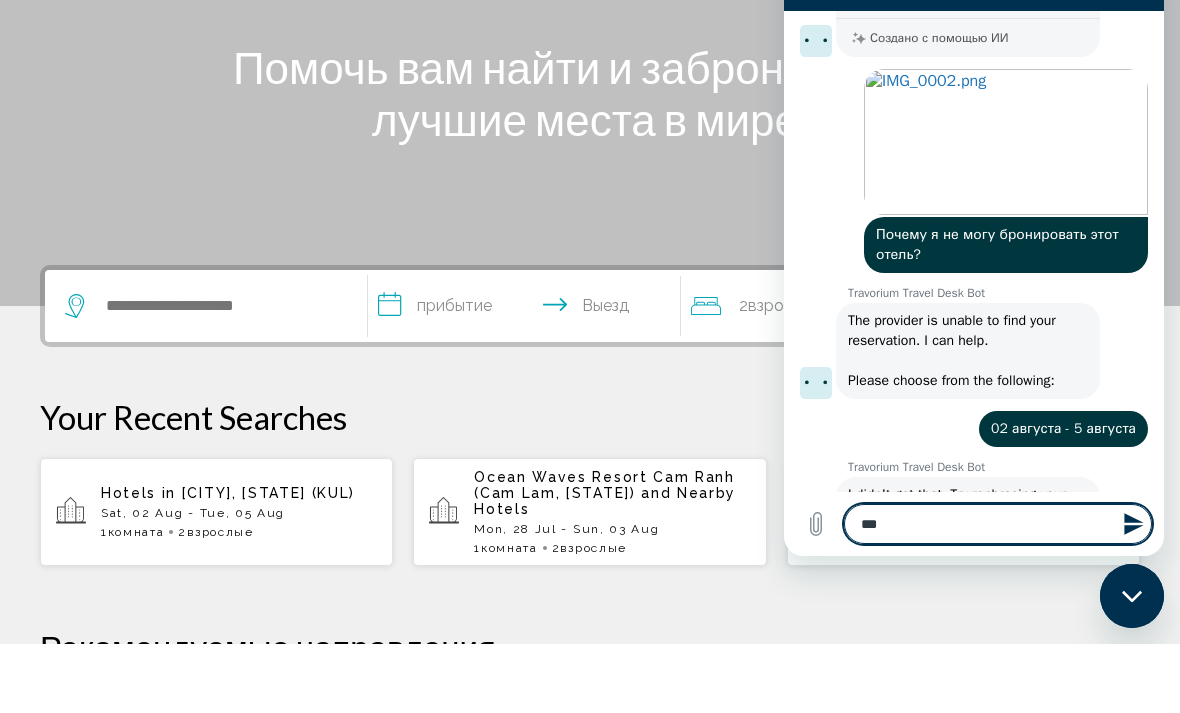 type on "**" 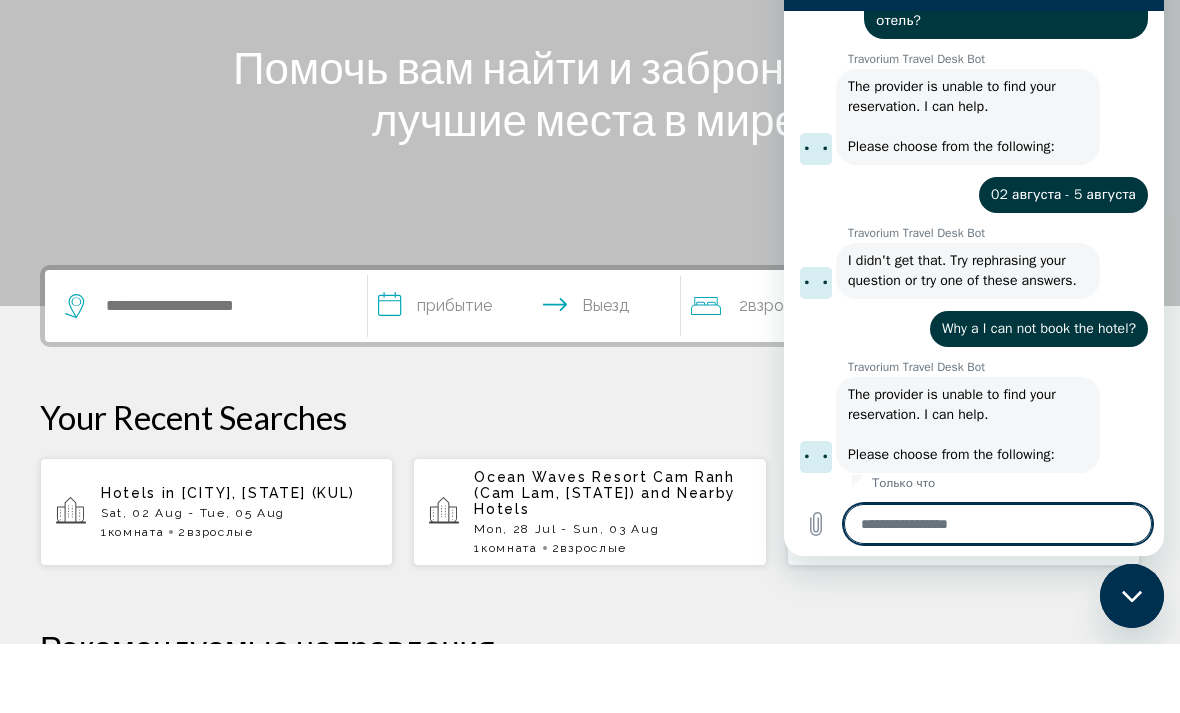 scroll, scrollTop: 395, scrollLeft: 0, axis: vertical 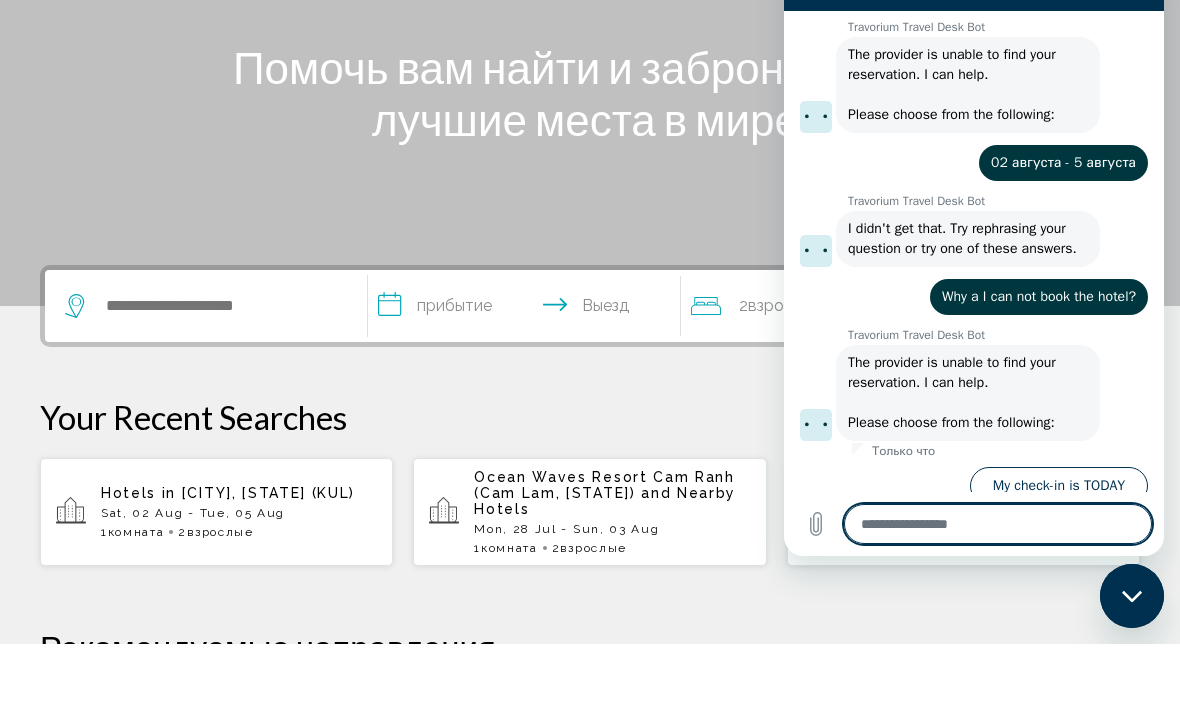 click on "My check-in is TOMORROW or a future date" at bounding box center [988, 532] 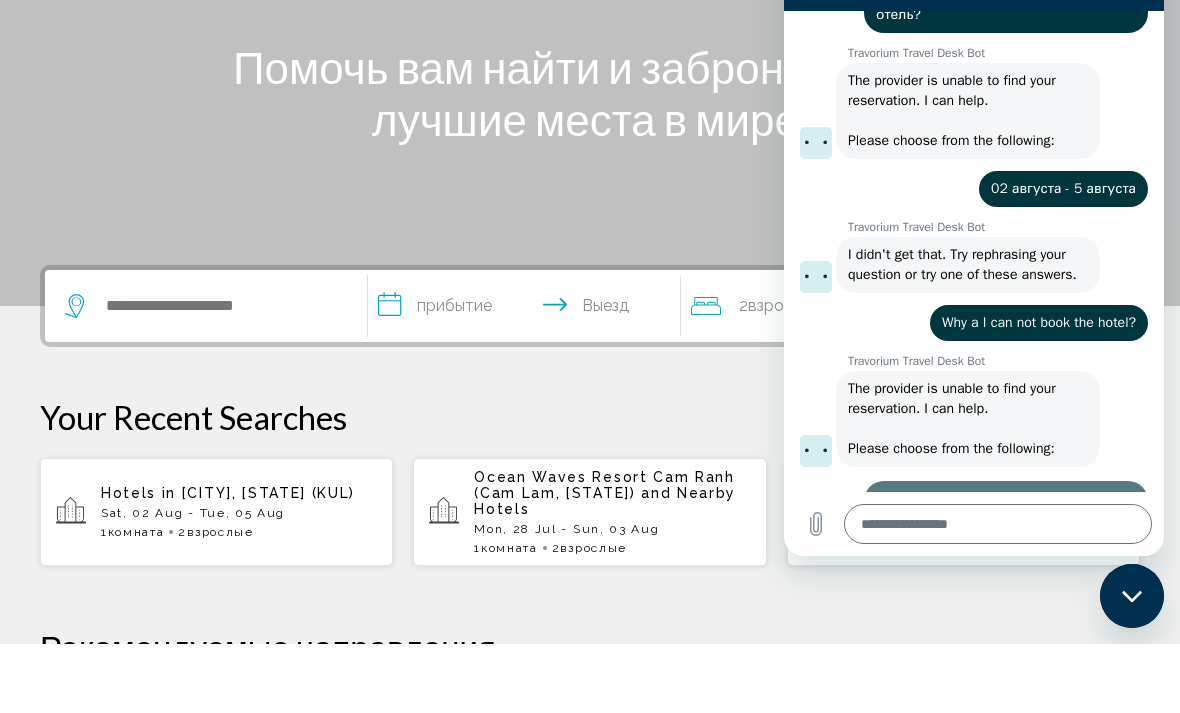 scroll, scrollTop: 367, scrollLeft: 0, axis: vertical 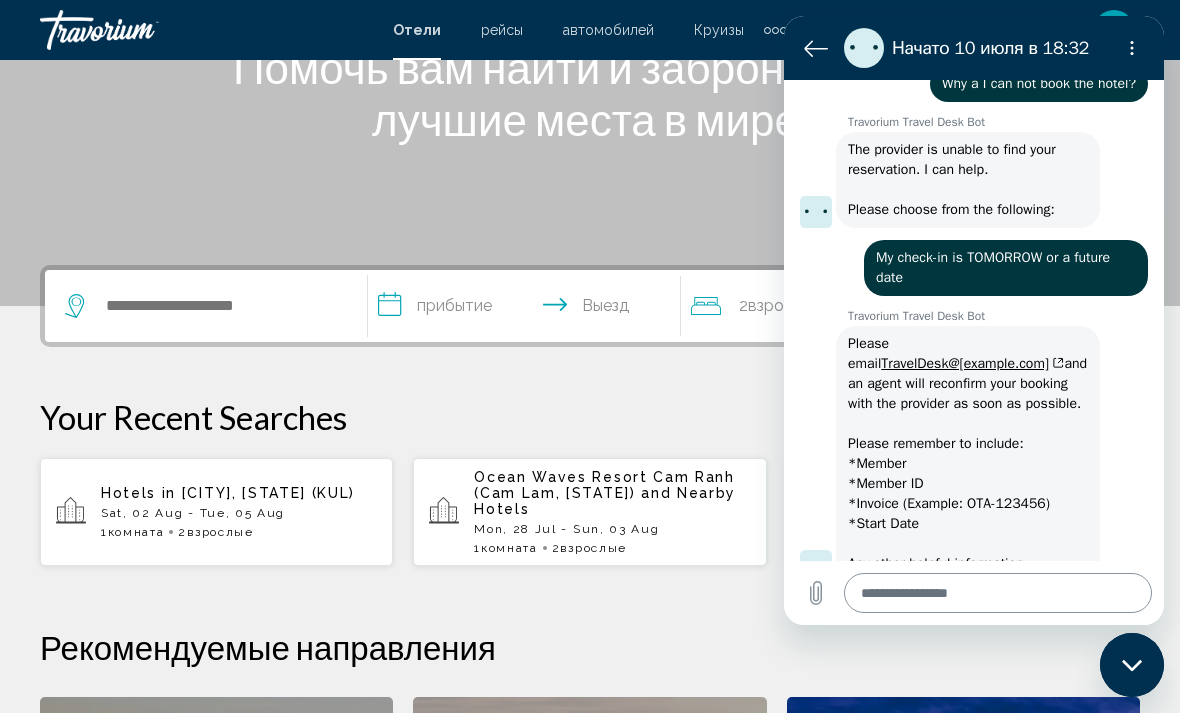 click at bounding box center (998, 593) 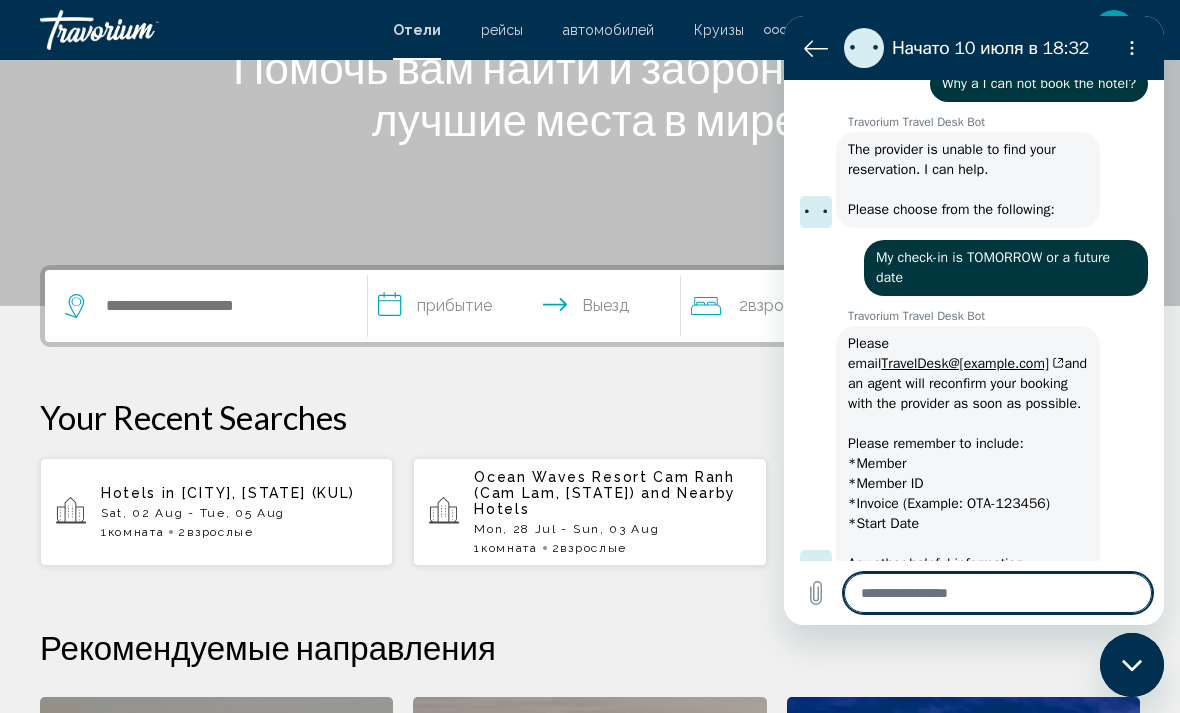 scroll, scrollTop: 528, scrollLeft: 0, axis: vertical 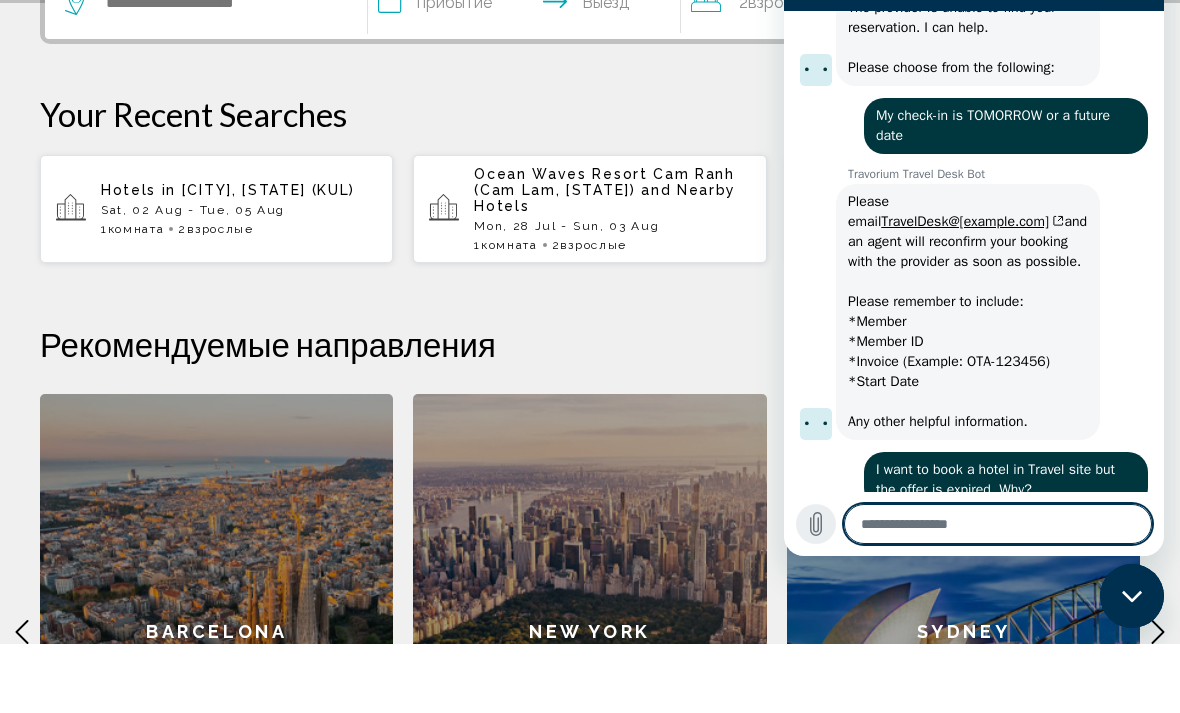 click 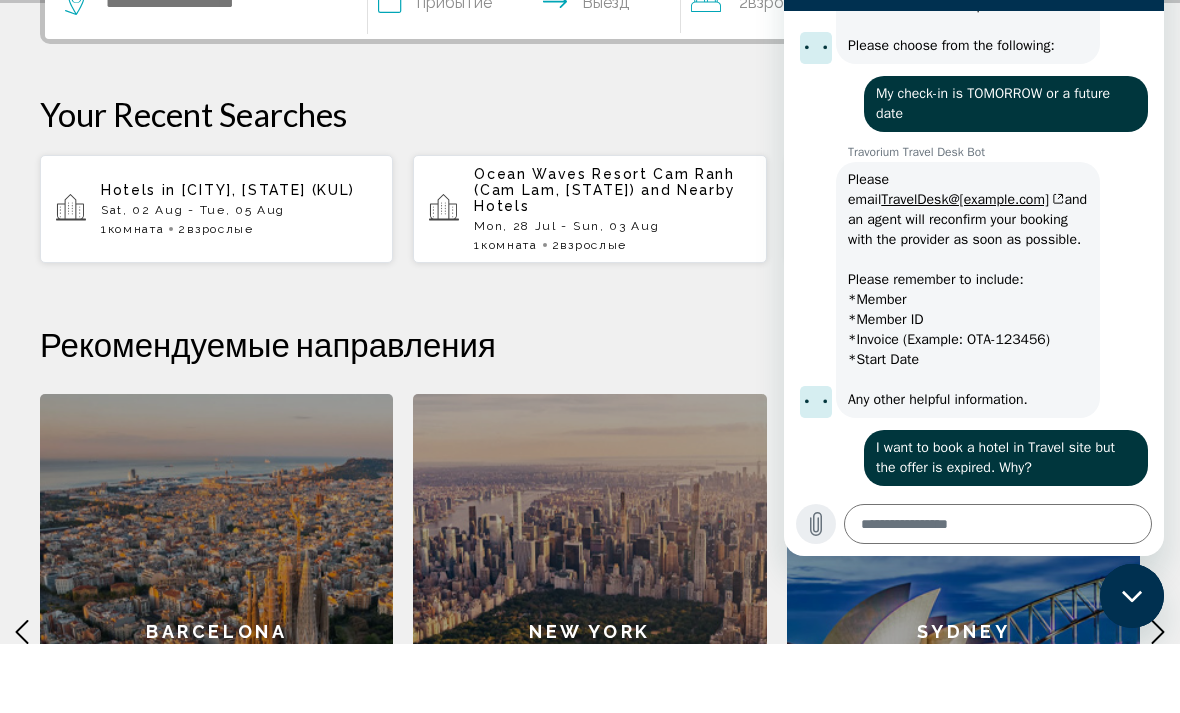 scroll, scrollTop: 783, scrollLeft: 0, axis: vertical 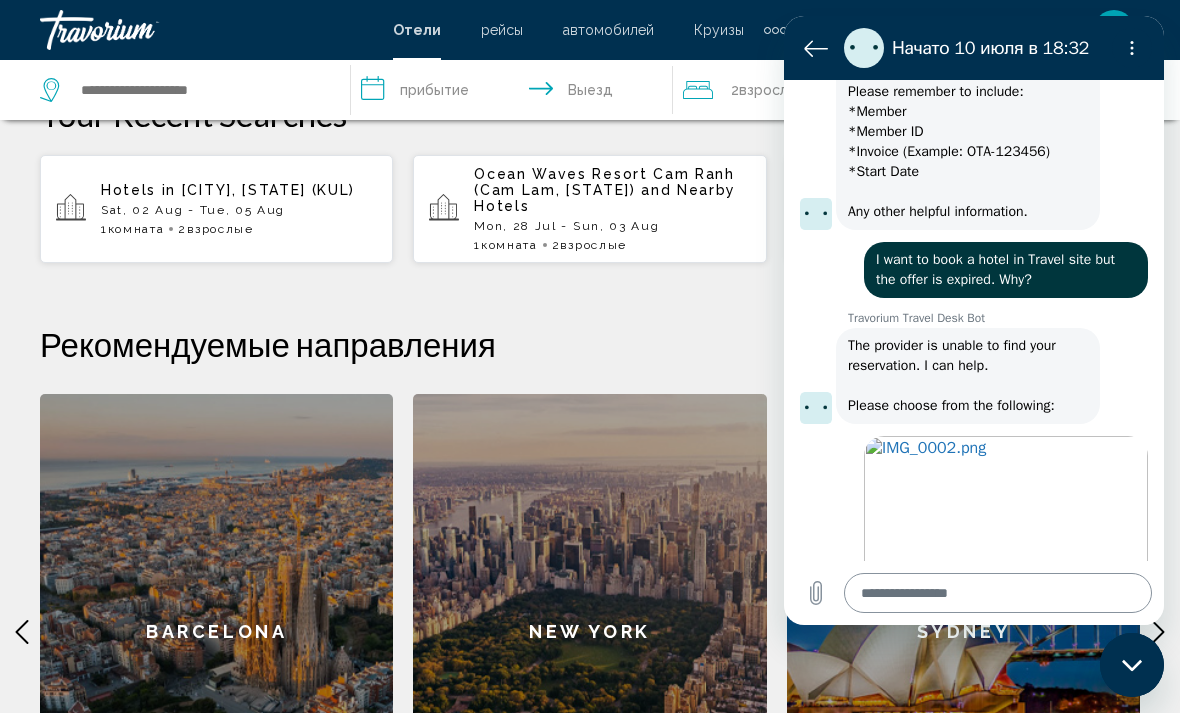 click at bounding box center (998, 593) 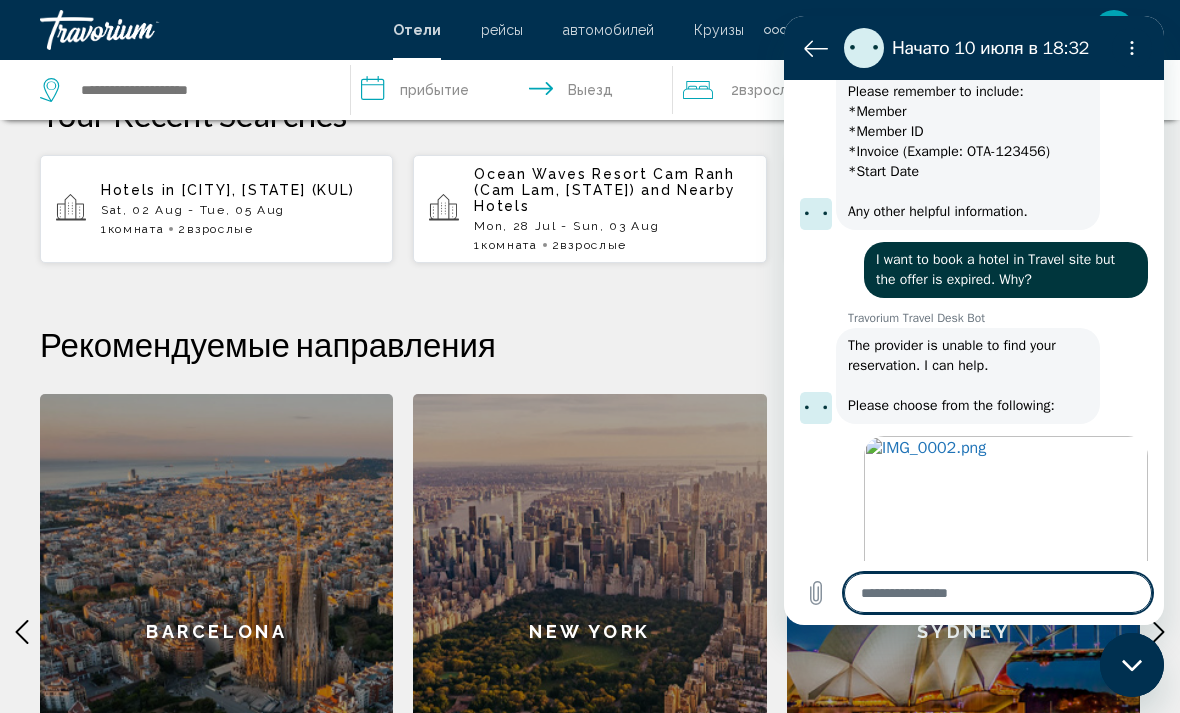 scroll, scrollTop: 831, scrollLeft: 0, axis: vertical 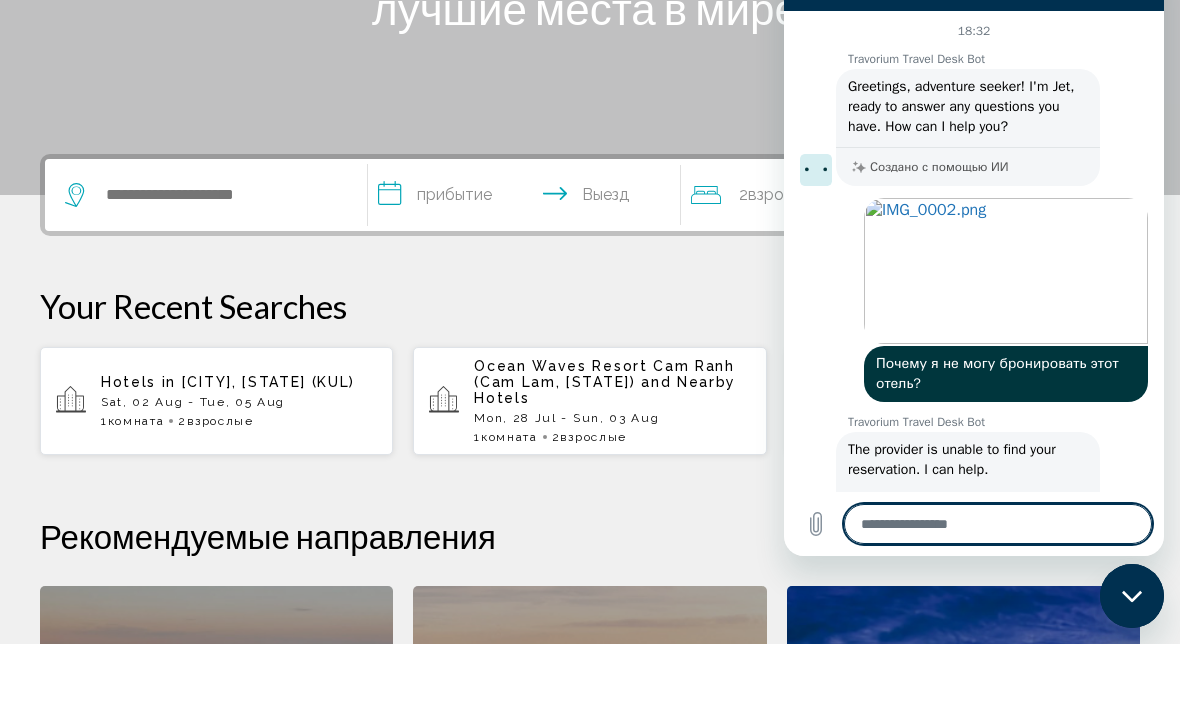 click on "Hotels in    Kuala Lumpur, Malaysia (KUL)  Sat, 02 Aug - Tue, 05 Aug  1  Комната номера 2  Взрослый Взрослые" at bounding box center [239, 470] 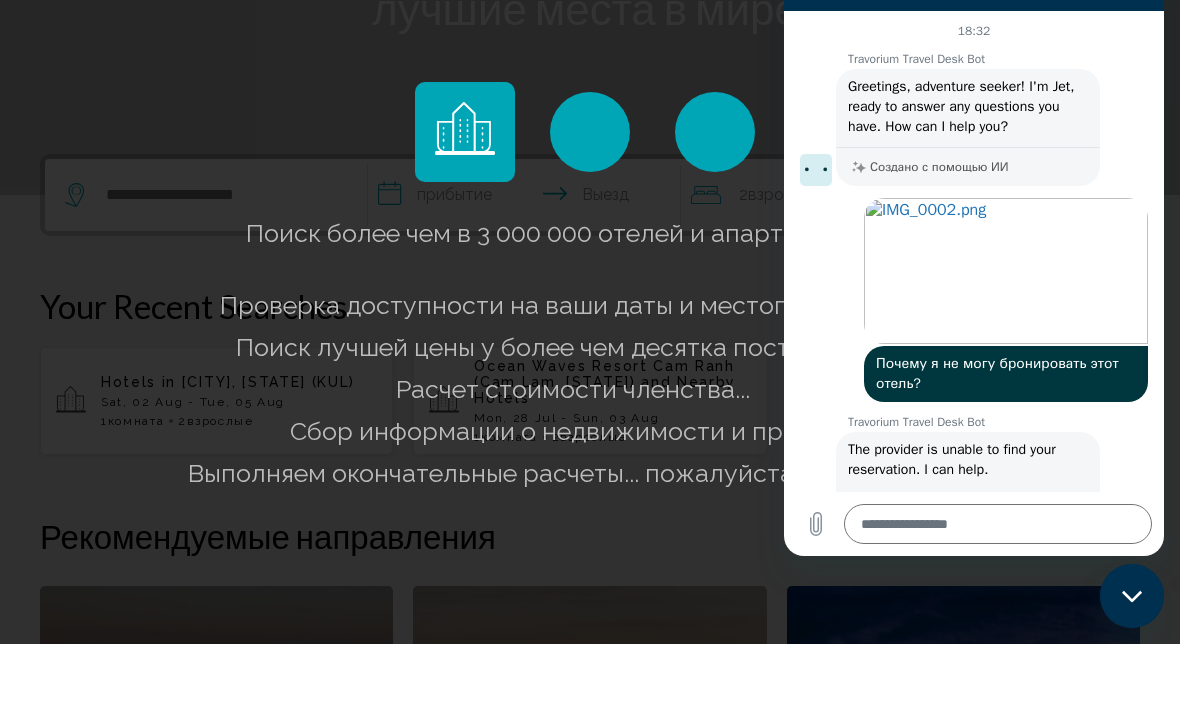 scroll, scrollTop: 405, scrollLeft: 0, axis: vertical 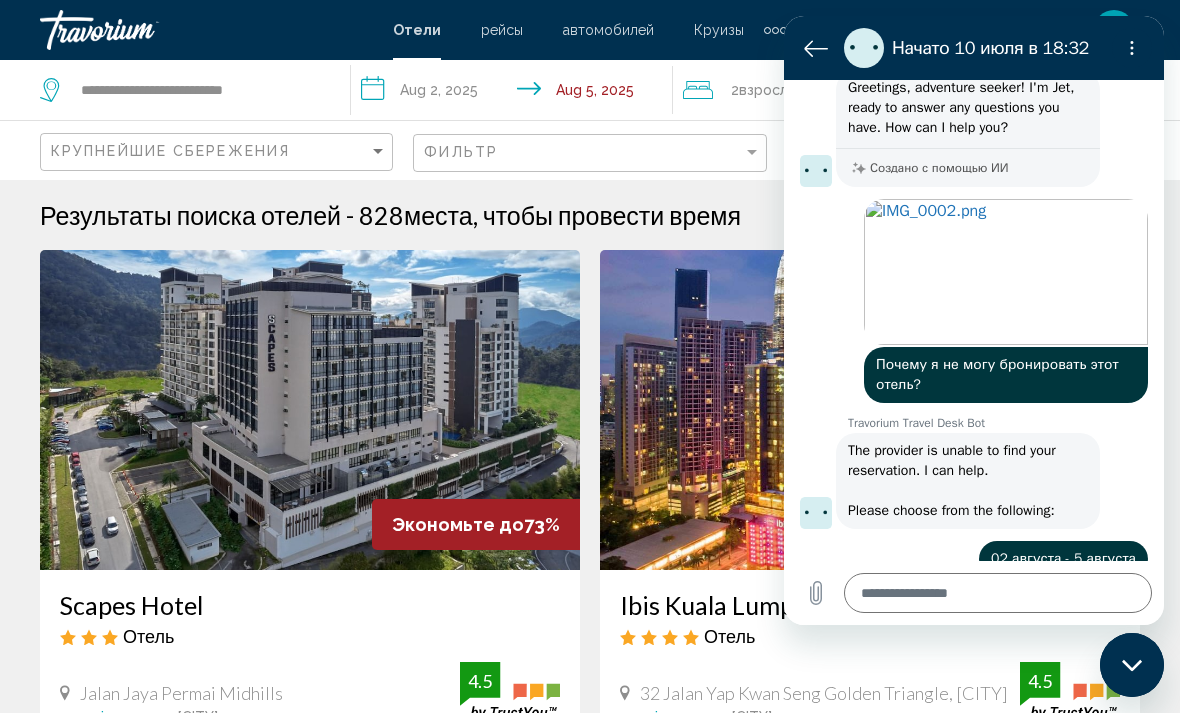 click at bounding box center [870, 410] 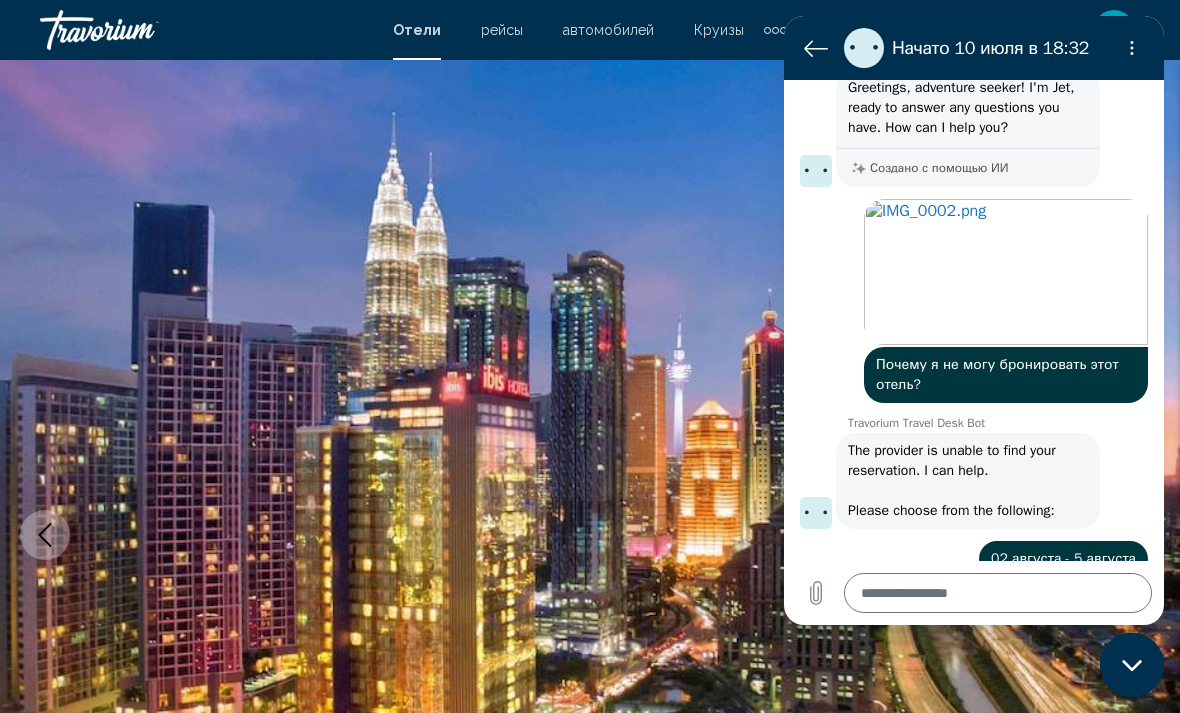 click 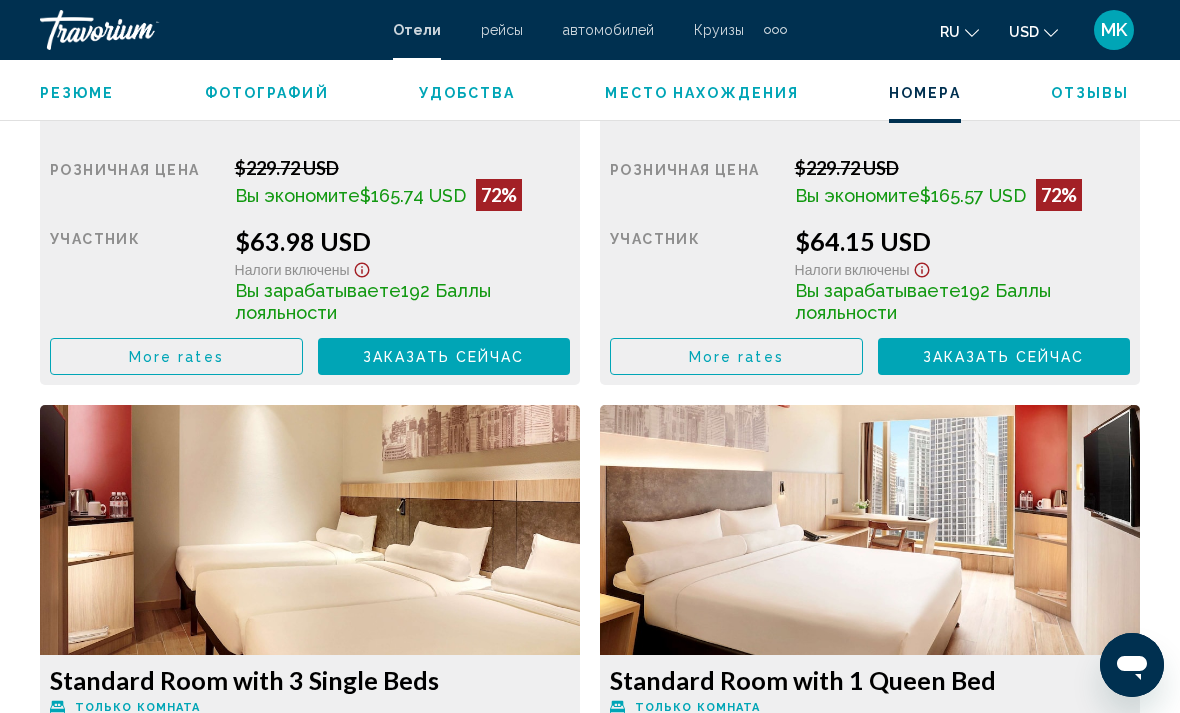 scroll, scrollTop: 3393, scrollLeft: 0, axis: vertical 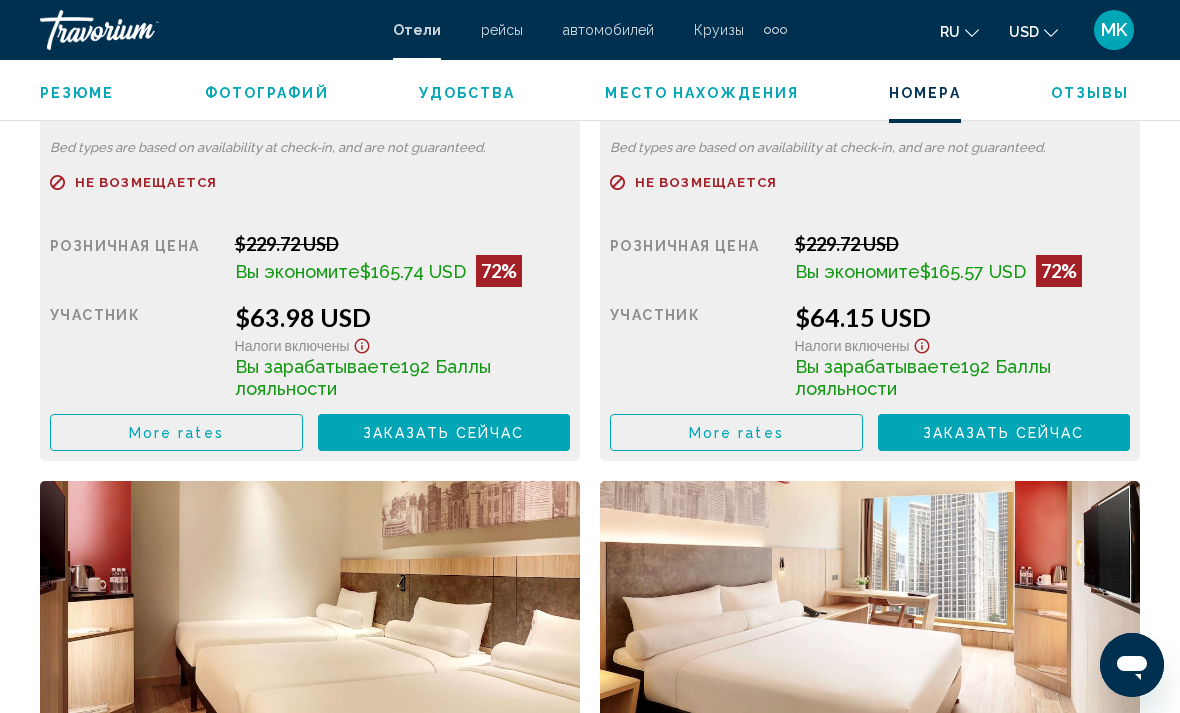 click on "Заказать сейчас" at bounding box center (444, 433) 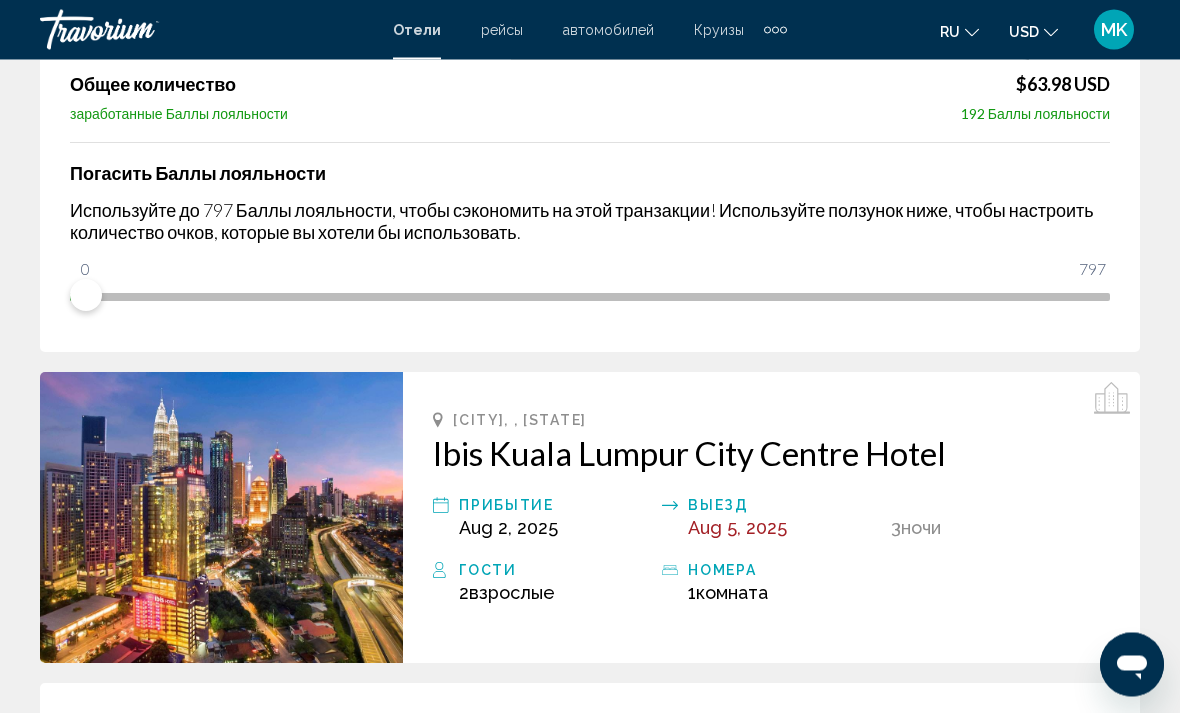 scroll, scrollTop: 406, scrollLeft: 0, axis: vertical 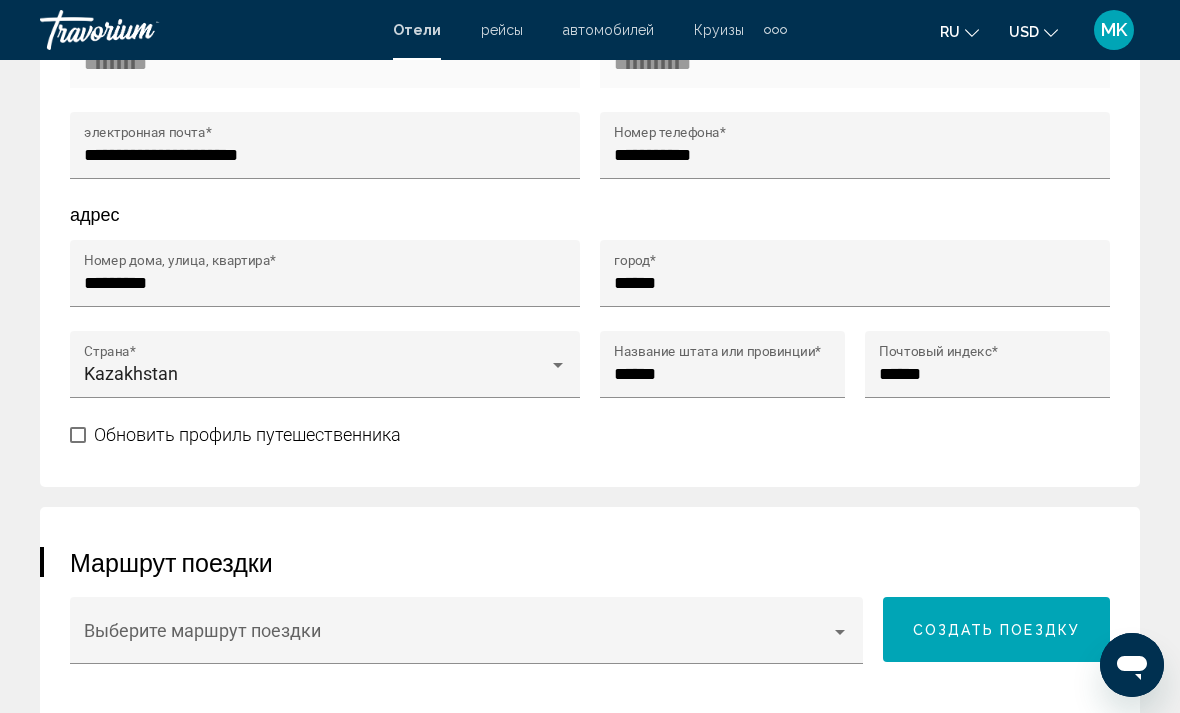 click at bounding box center [78, 435] 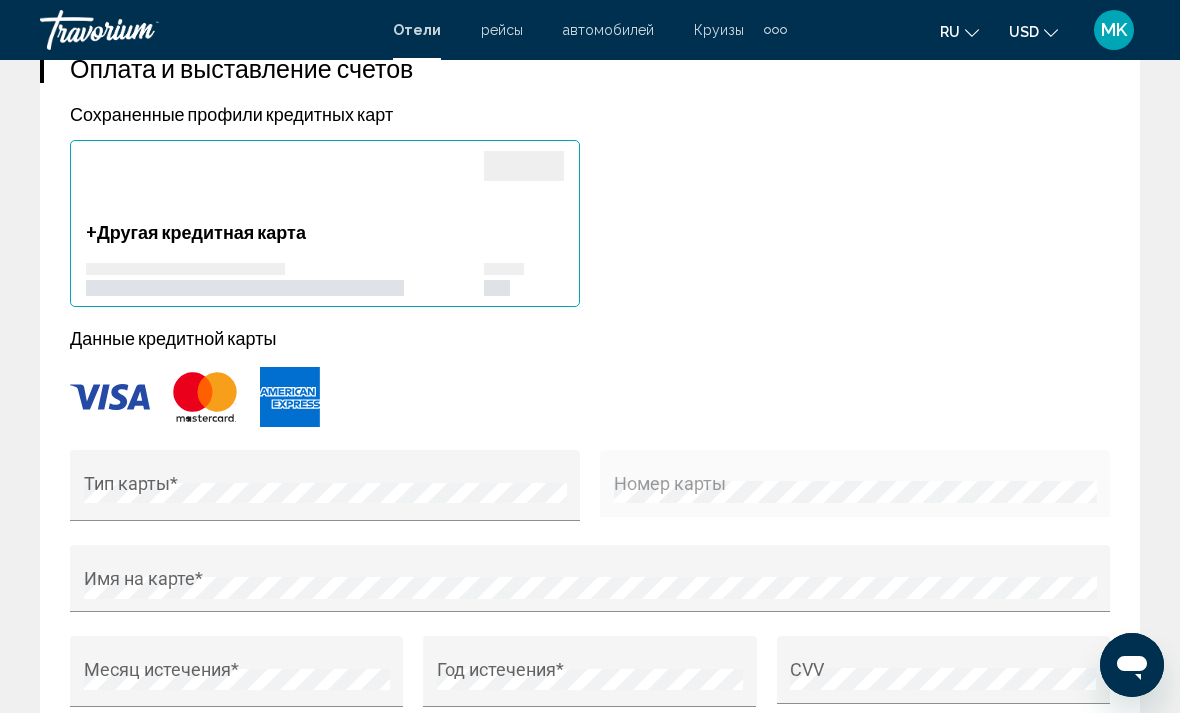 scroll, scrollTop: 2174, scrollLeft: 0, axis: vertical 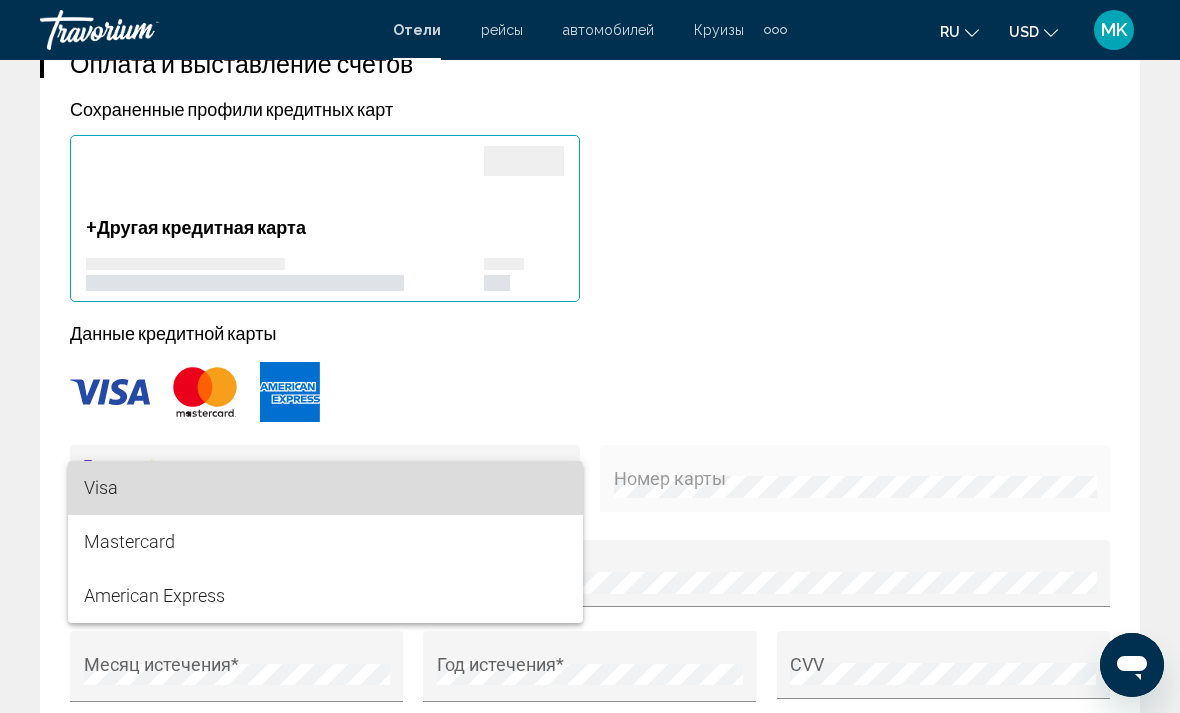 click on "Visa" at bounding box center (325, 488) 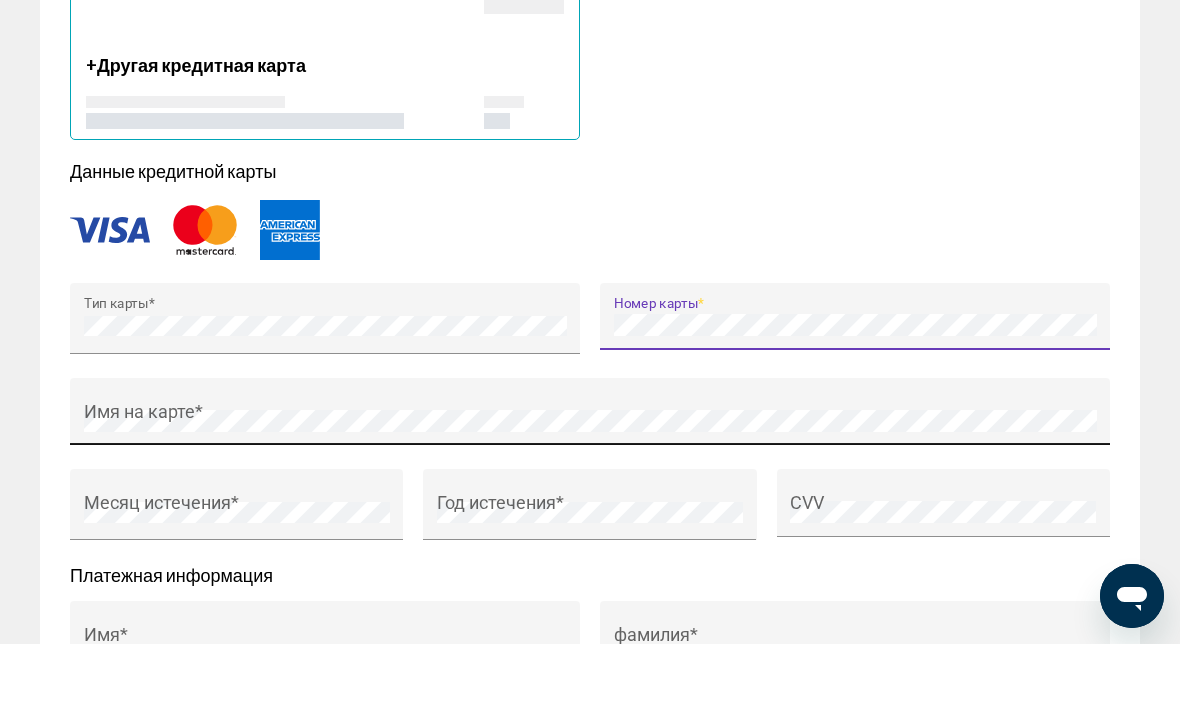 click on "Имя на карте  *" at bounding box center [590, 480] 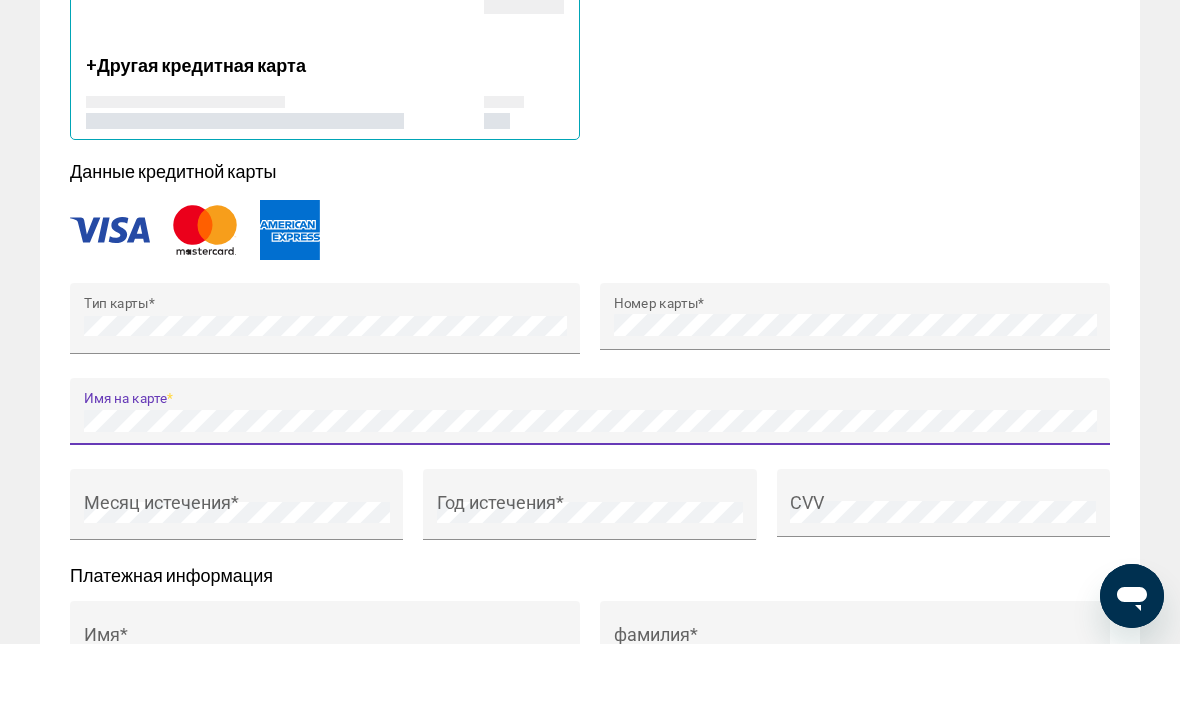 scroll, scrollTop: 2270, scrollLeft: 0, axis: vertical 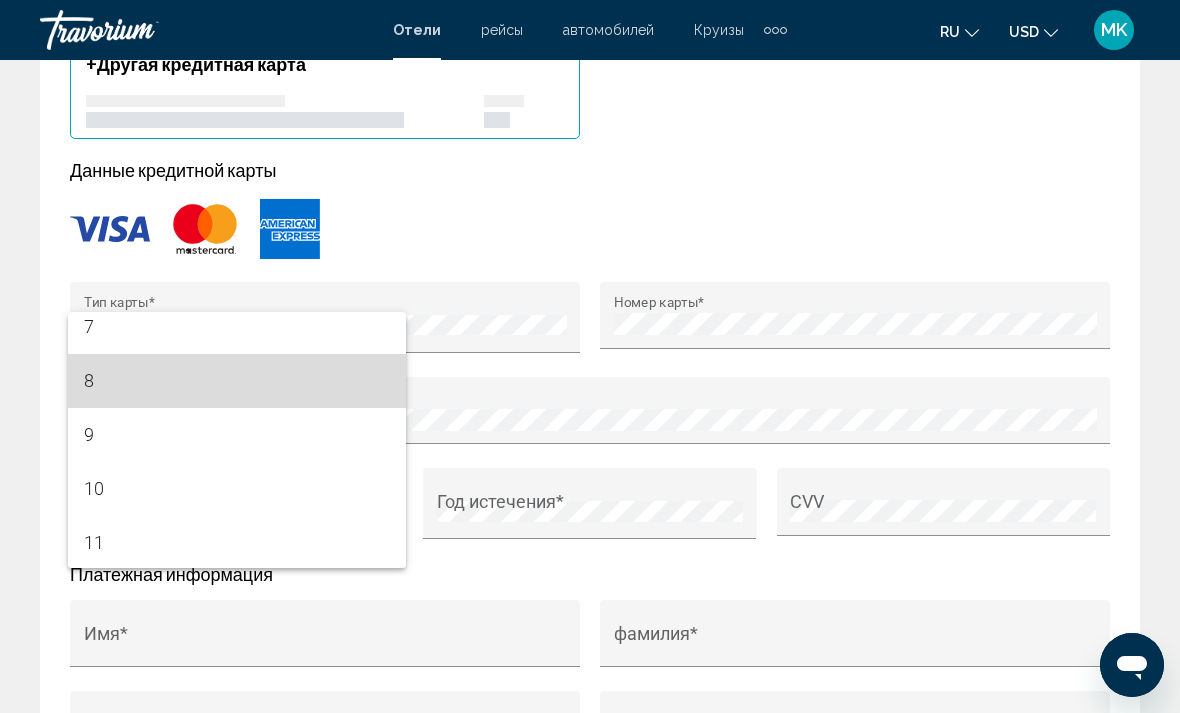 click on "8" at bounding box center [237, 381] 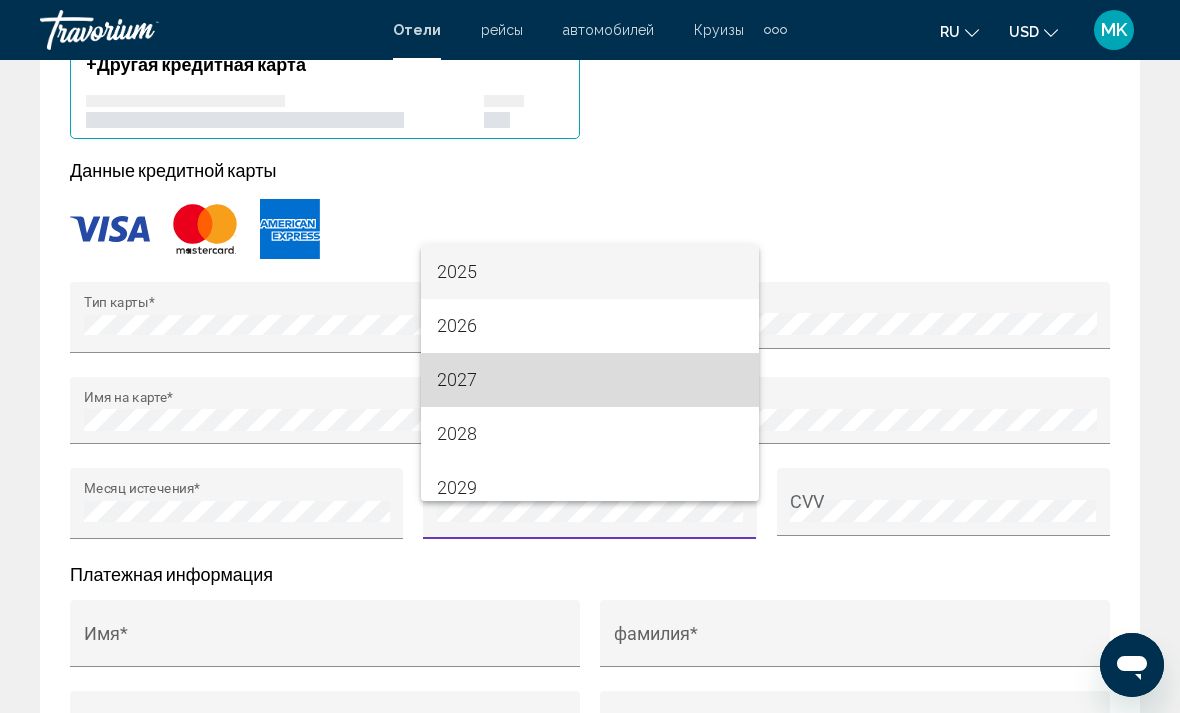 click on "2027" at bounding box center [590, 380] 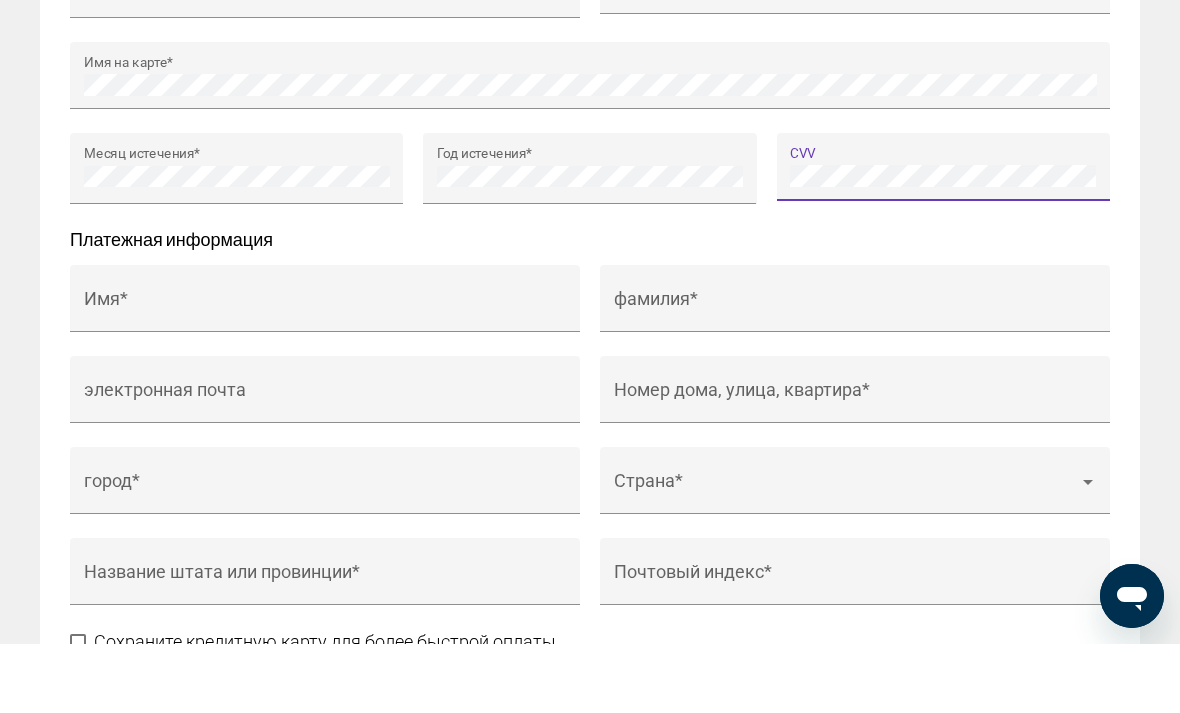 scroll, scrollTop: 2604, scrollLeft: 0, axis: vertical 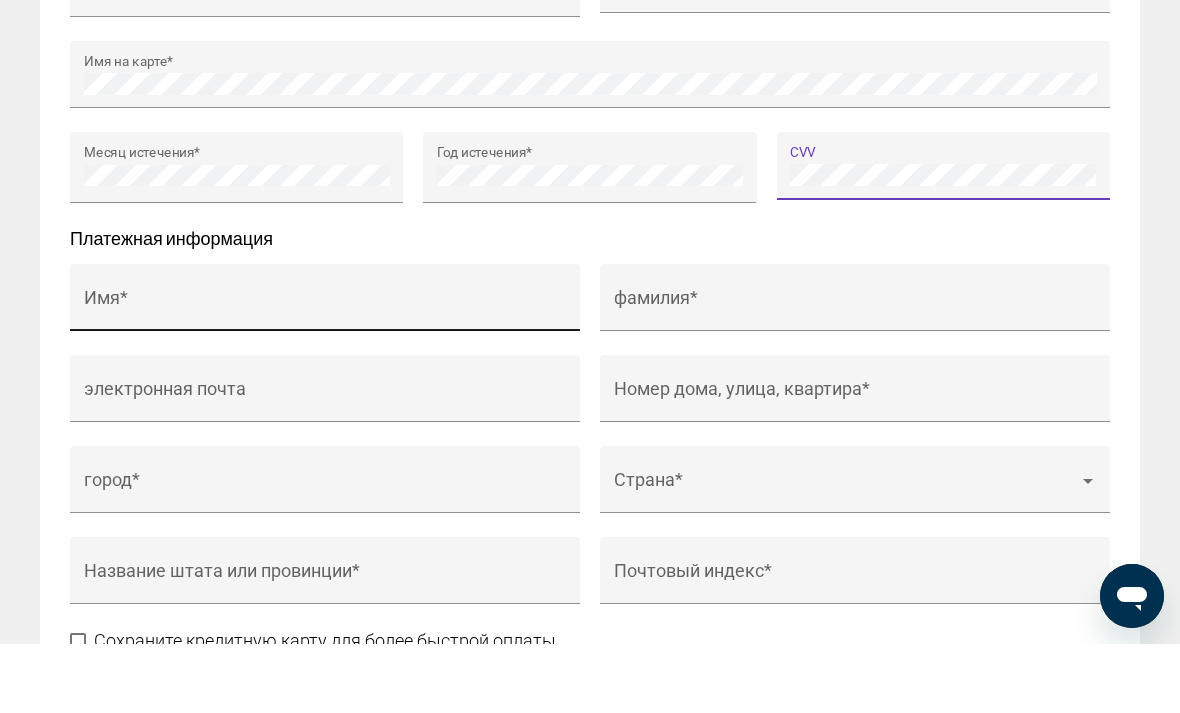 click on "Имя  *" at bounding box center [325, 376] 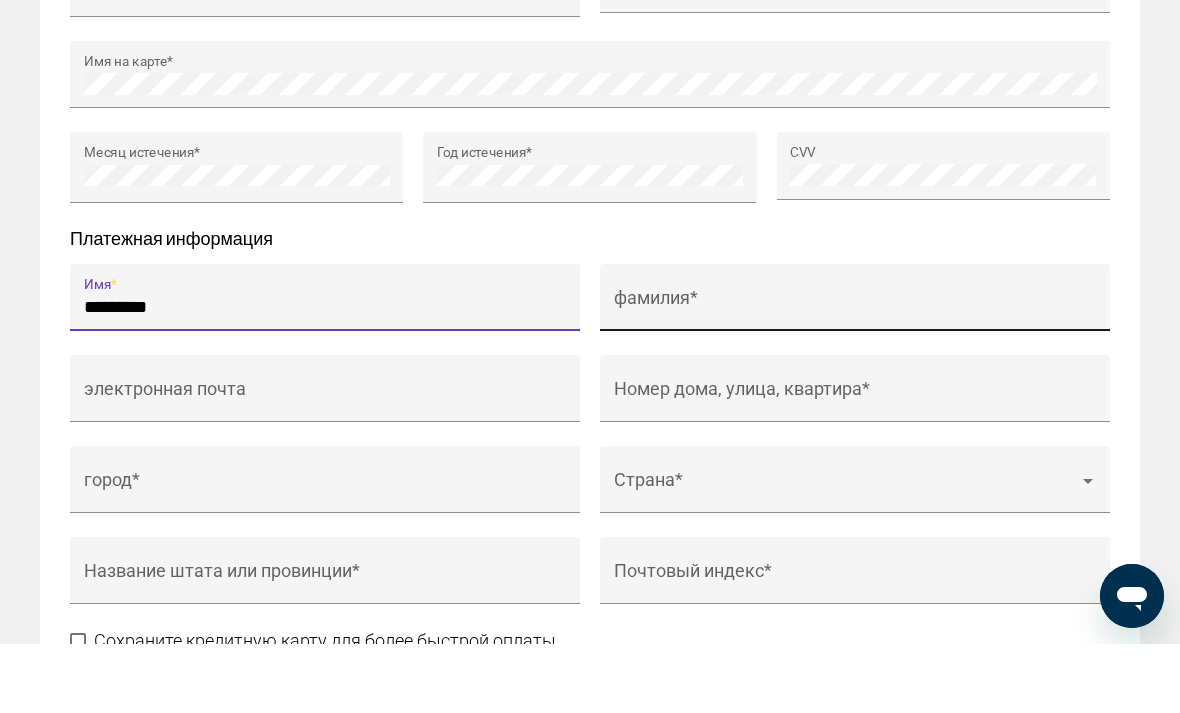 click on "фамилия  *" at bounding box center (855, 376) 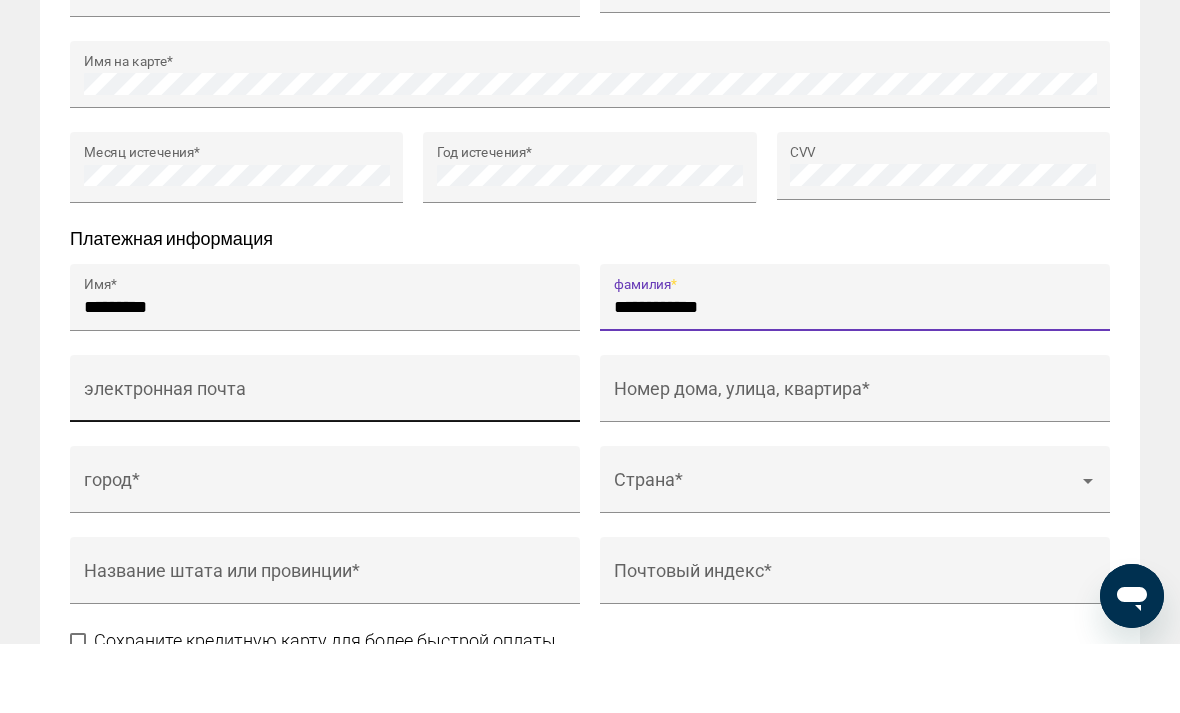 click on "электронная почта" at bounding box center [325, 467] 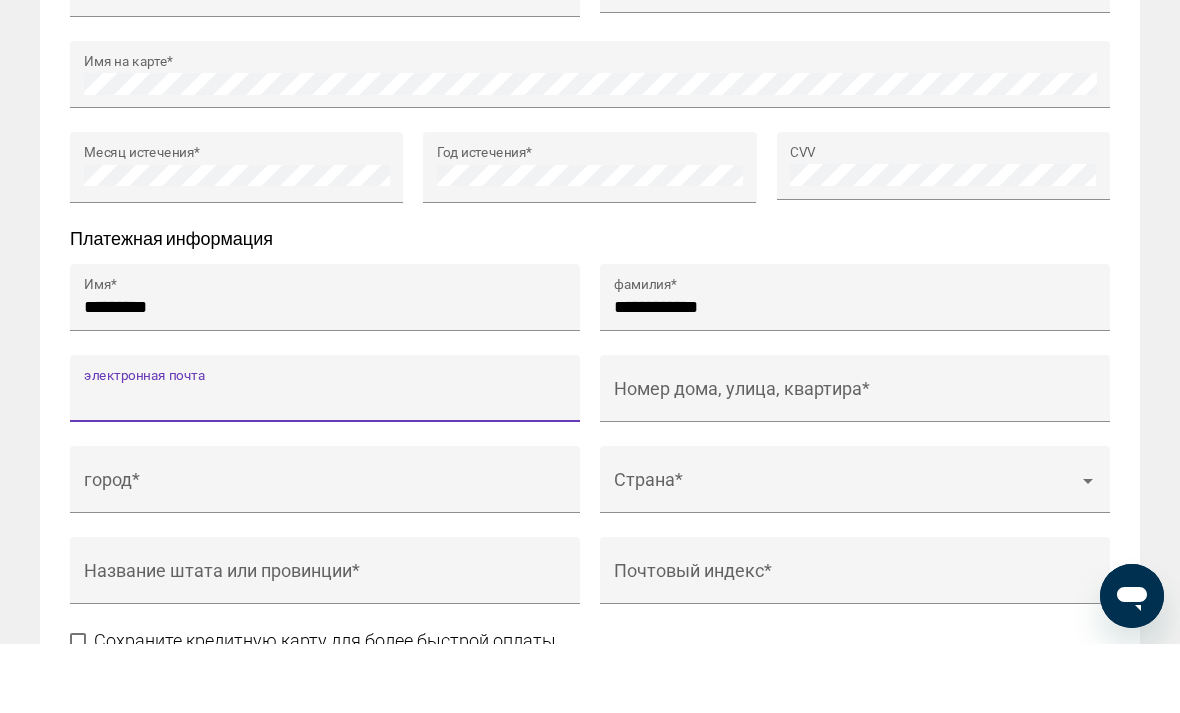 click on "электронная почта" at bounding box center [325, 467] 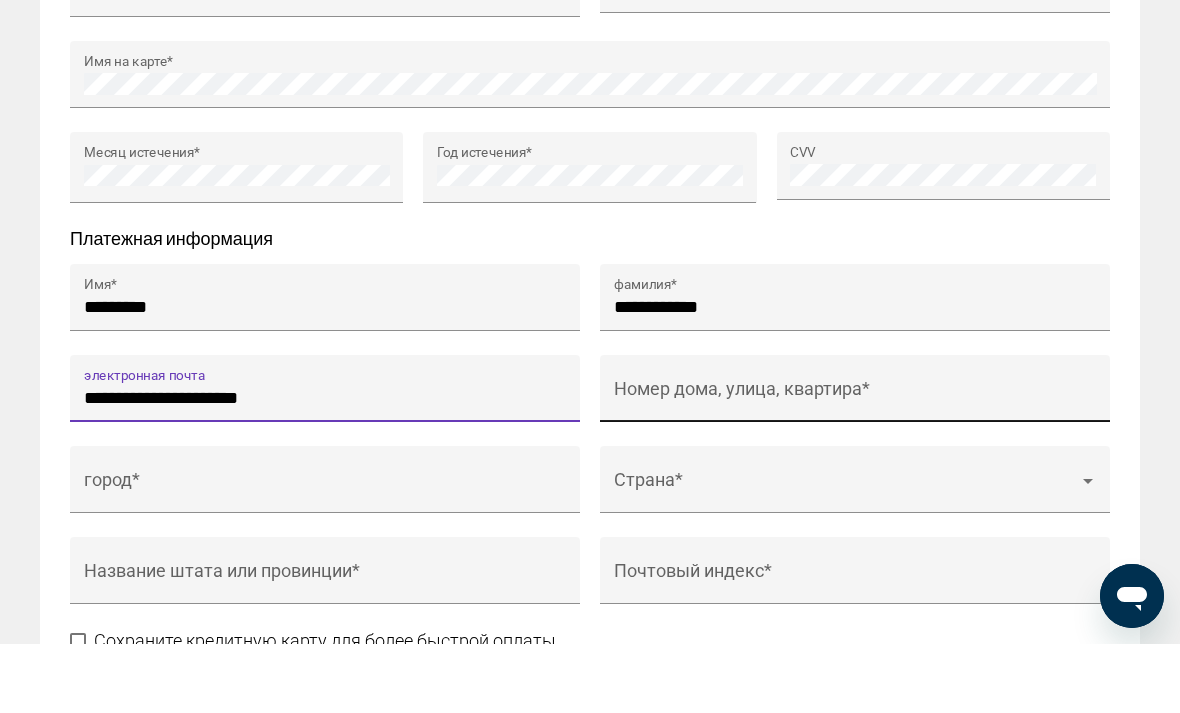 click on "Номер дома, улица, квартира  *" at bounding box center [855, 467] 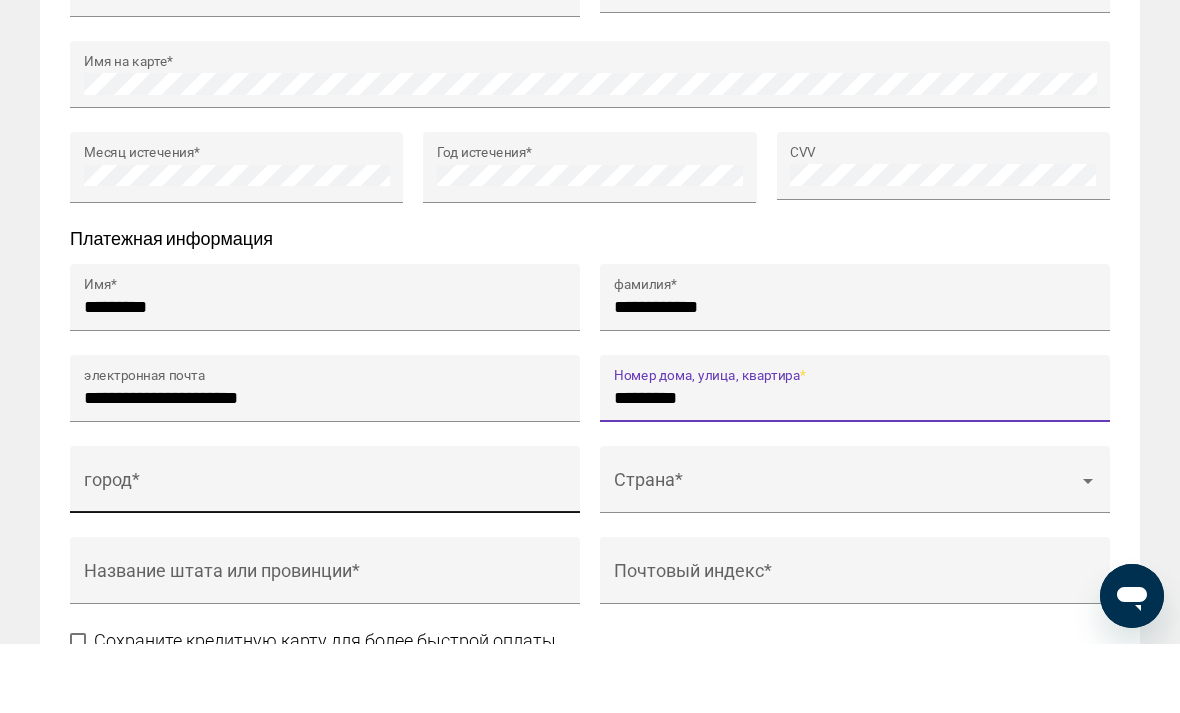 click on "город  *" at bounding box center [325, 558] 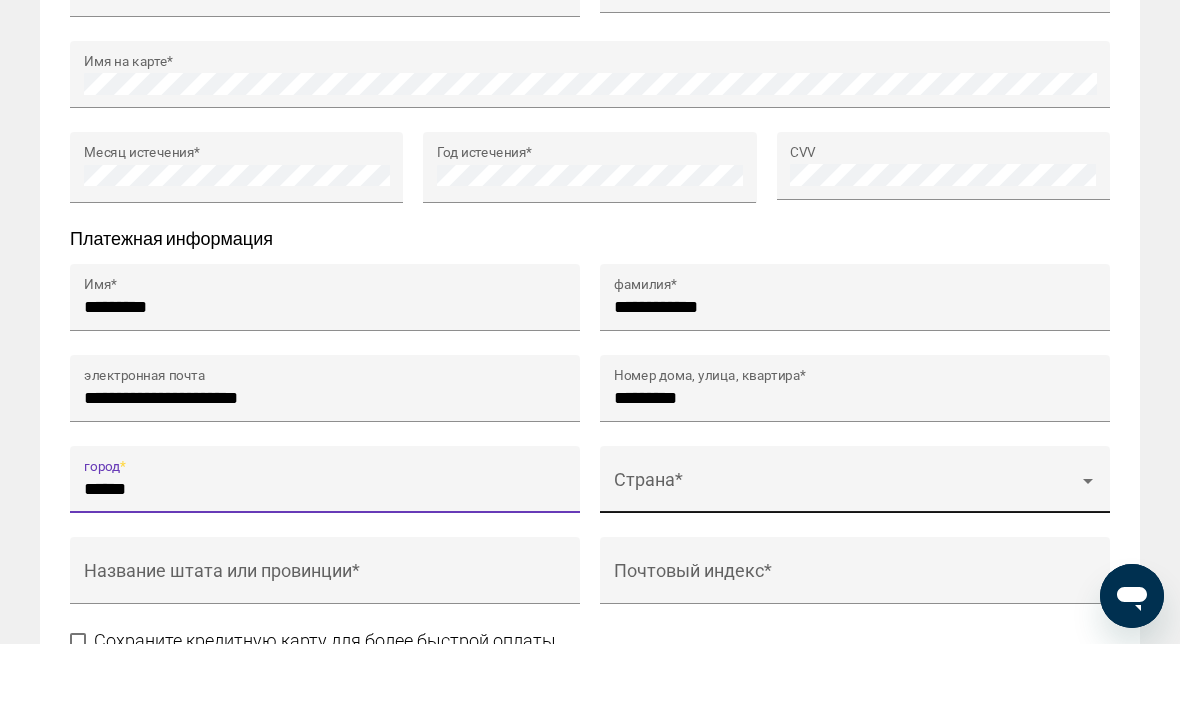 click at bounding box center [846, 558] 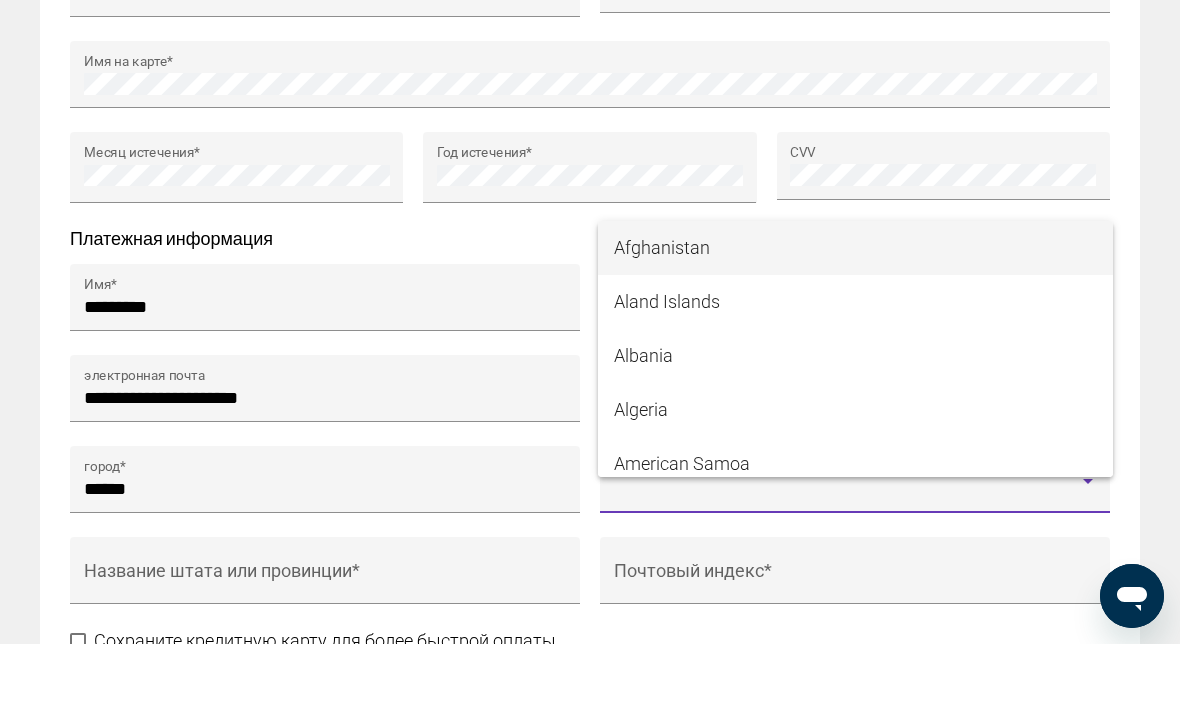 scroll, scrollTop: 2674, scrollLeft: 0, axis: vertical 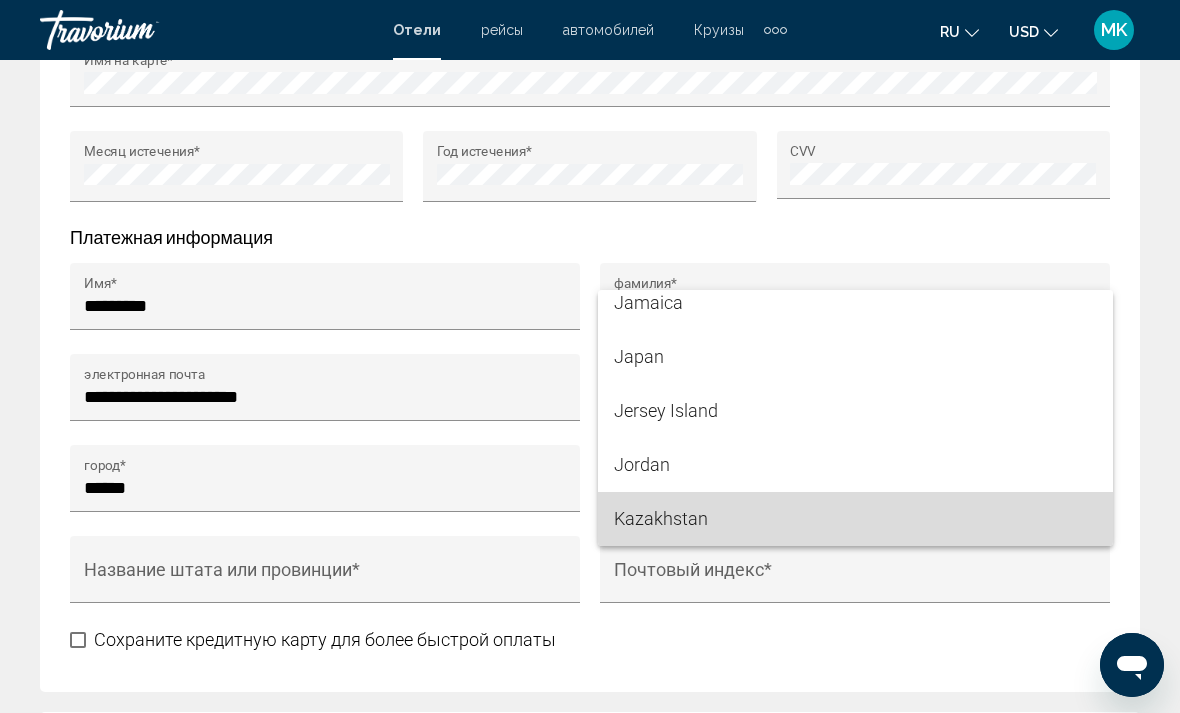 click on "Kazakhstan" at bounding box center (855, 519) 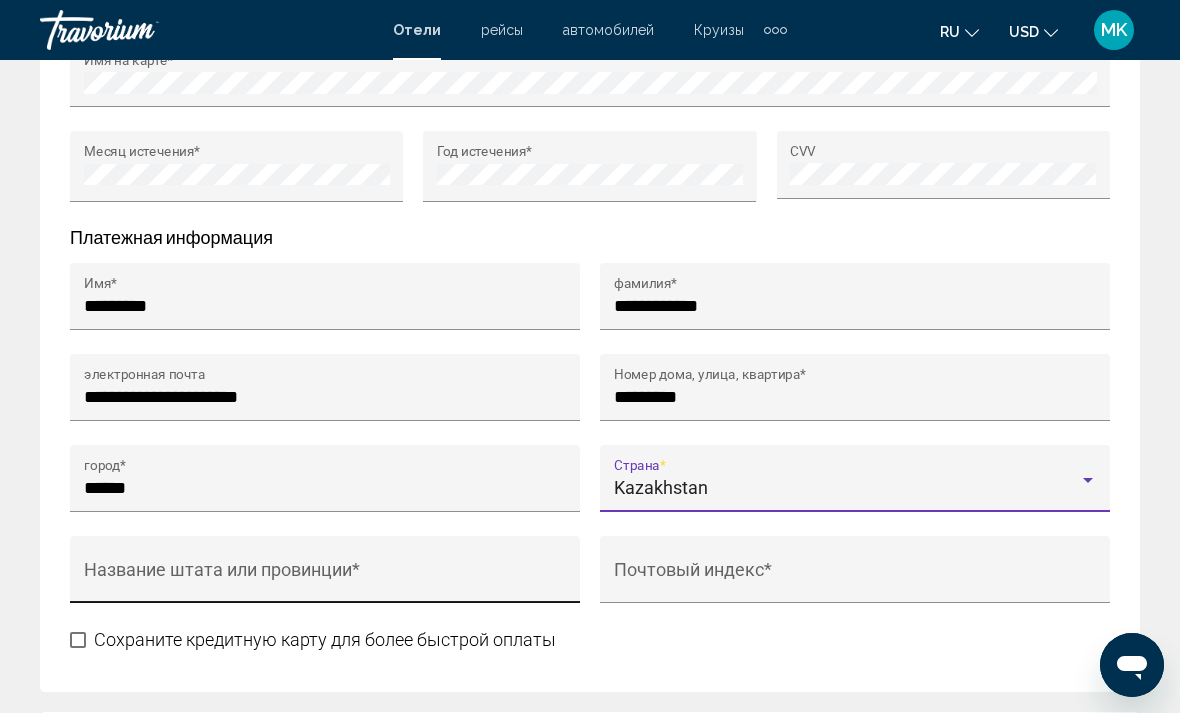 click on "Название штата или провинции  *" at bounding box center (325, 579) 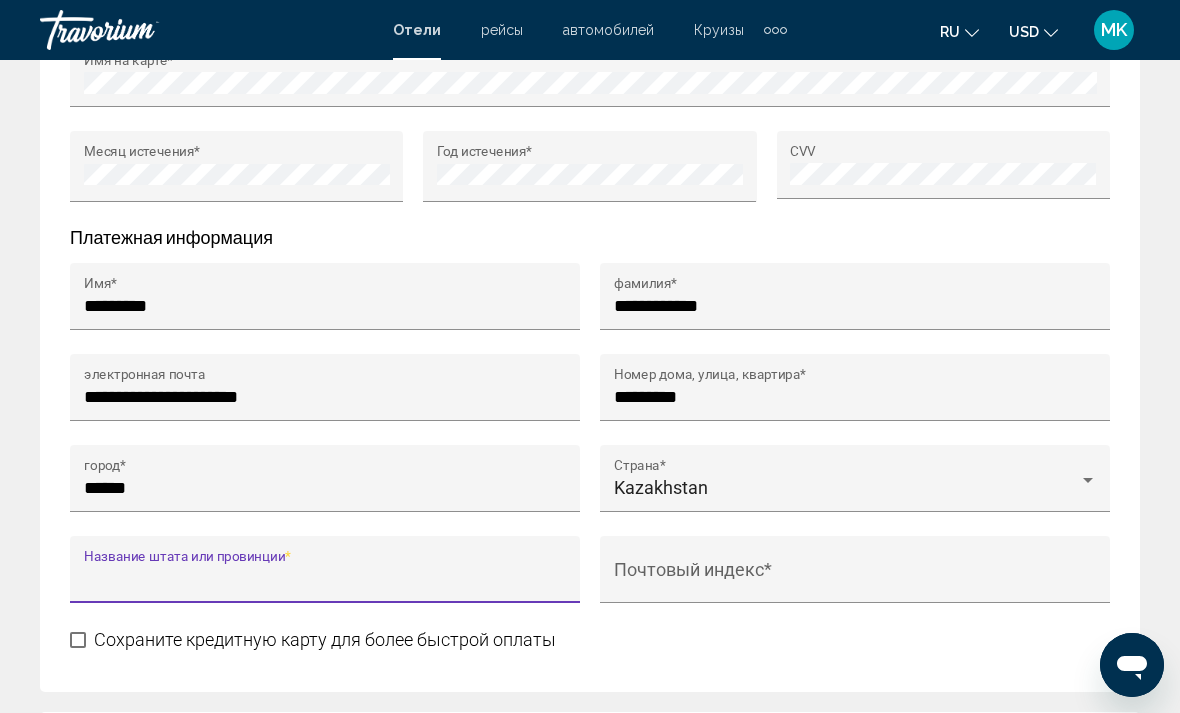 scroll, scrollTop: 2673, scrollLeft: 0, axis: vertical 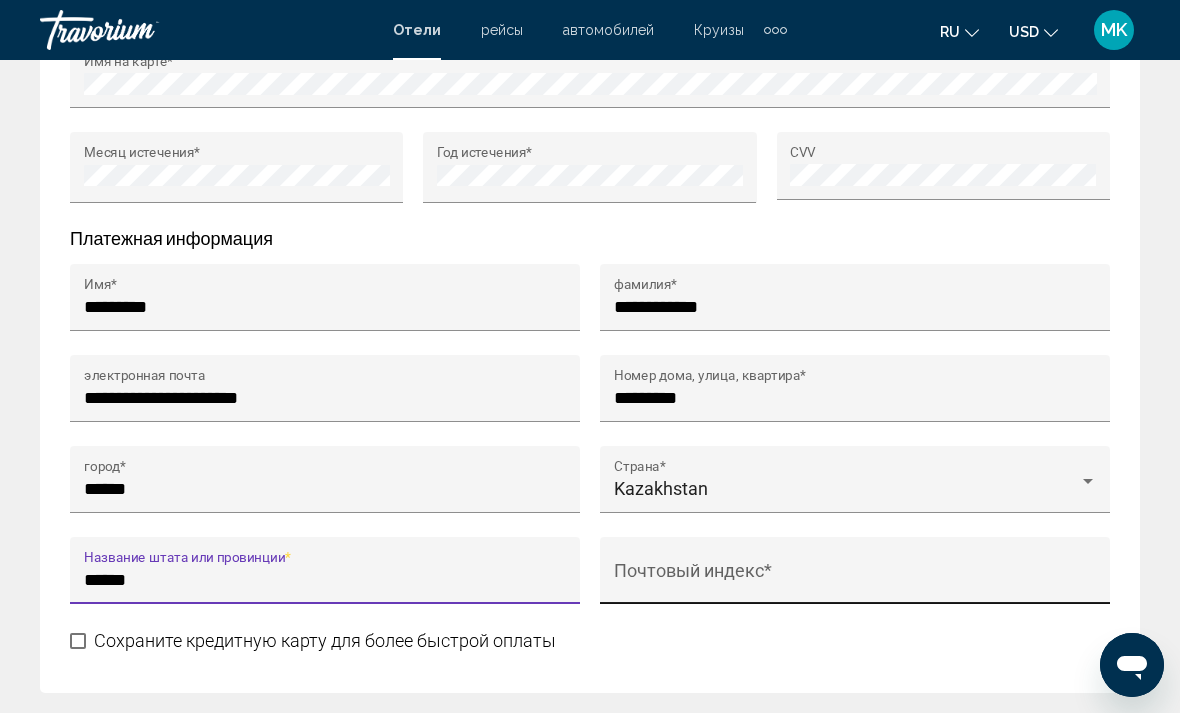 click on "Почтовый индекс  *" at bounding box center [855, 577] 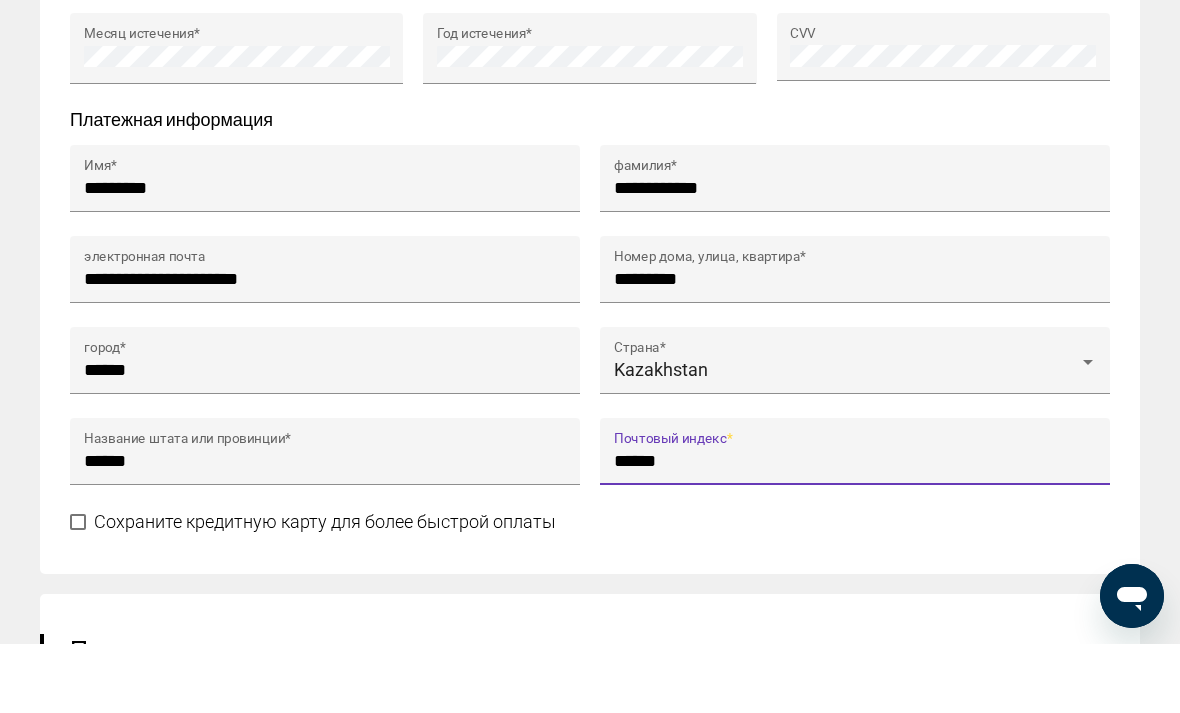 scroll, scrollTop: 2725, scrollLeft: 0, axis: vertical 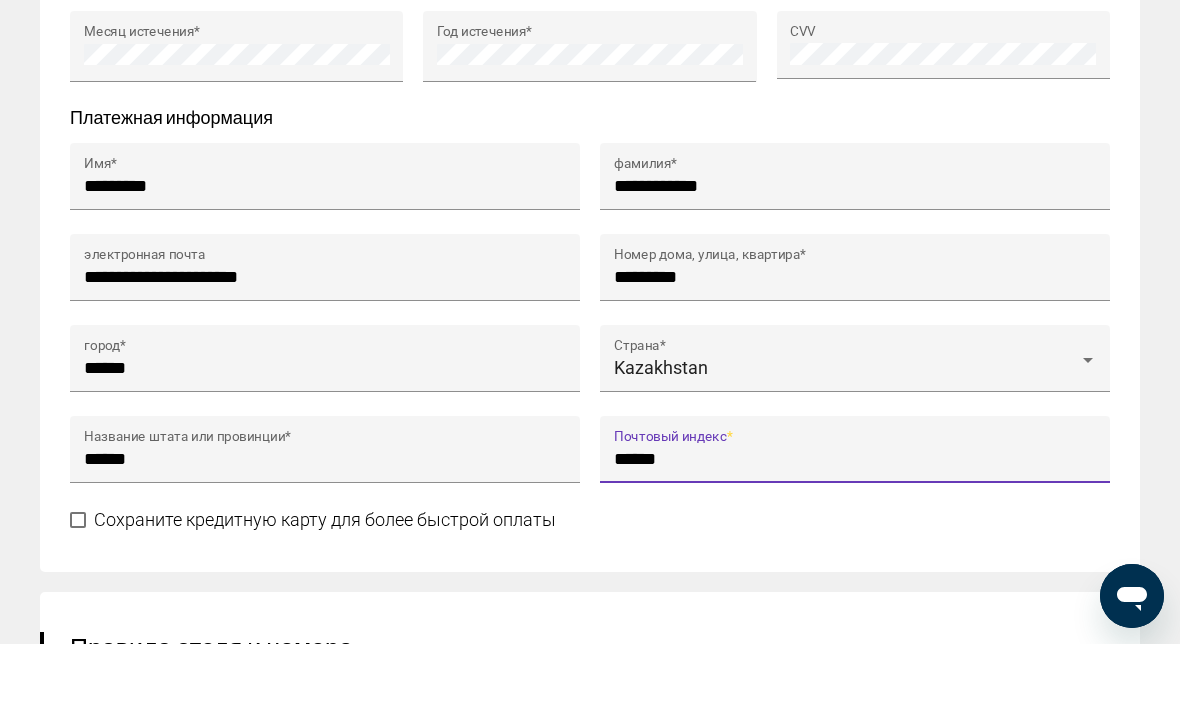 click at bounding box center (78, 589) 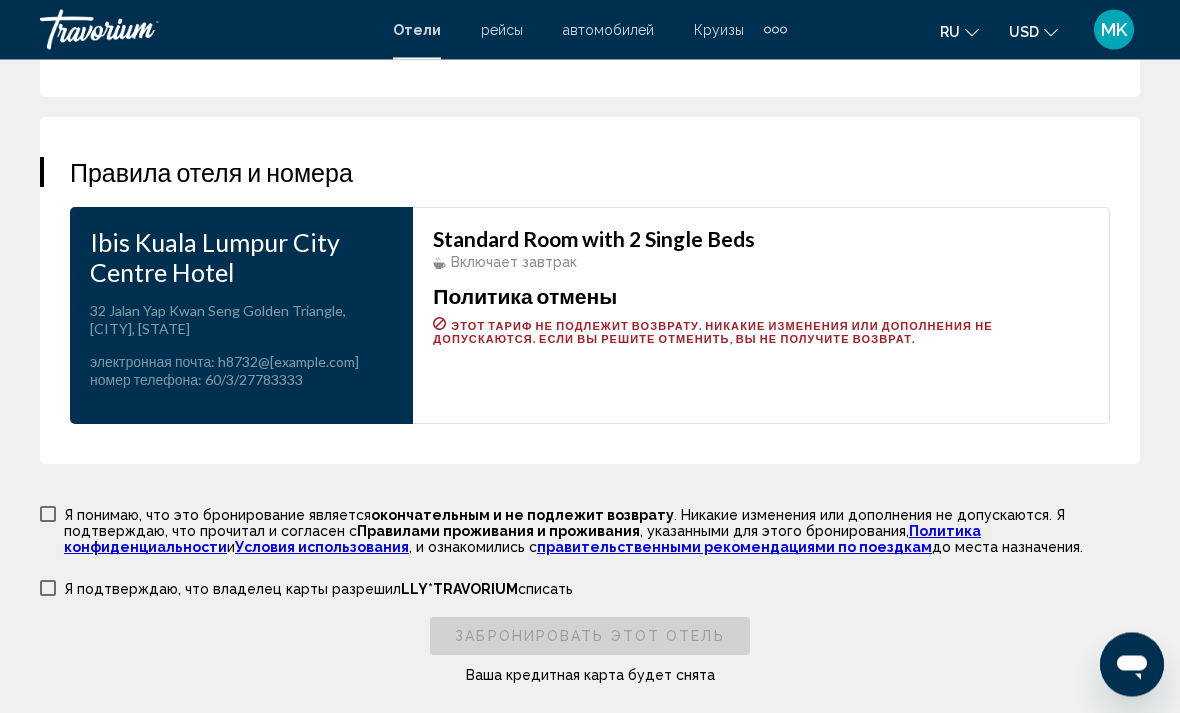 scroll, scrollTop: 3269, scrollLeft: 0, axis: vertical 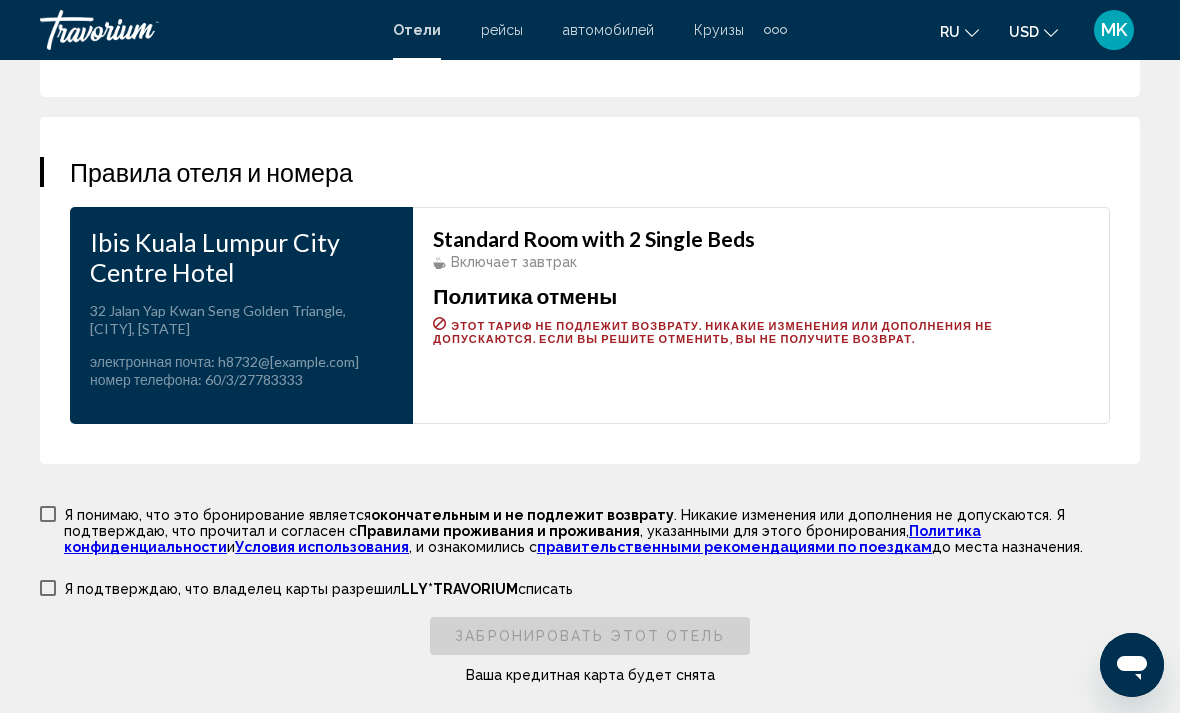 click at bounding box center (48, 514) 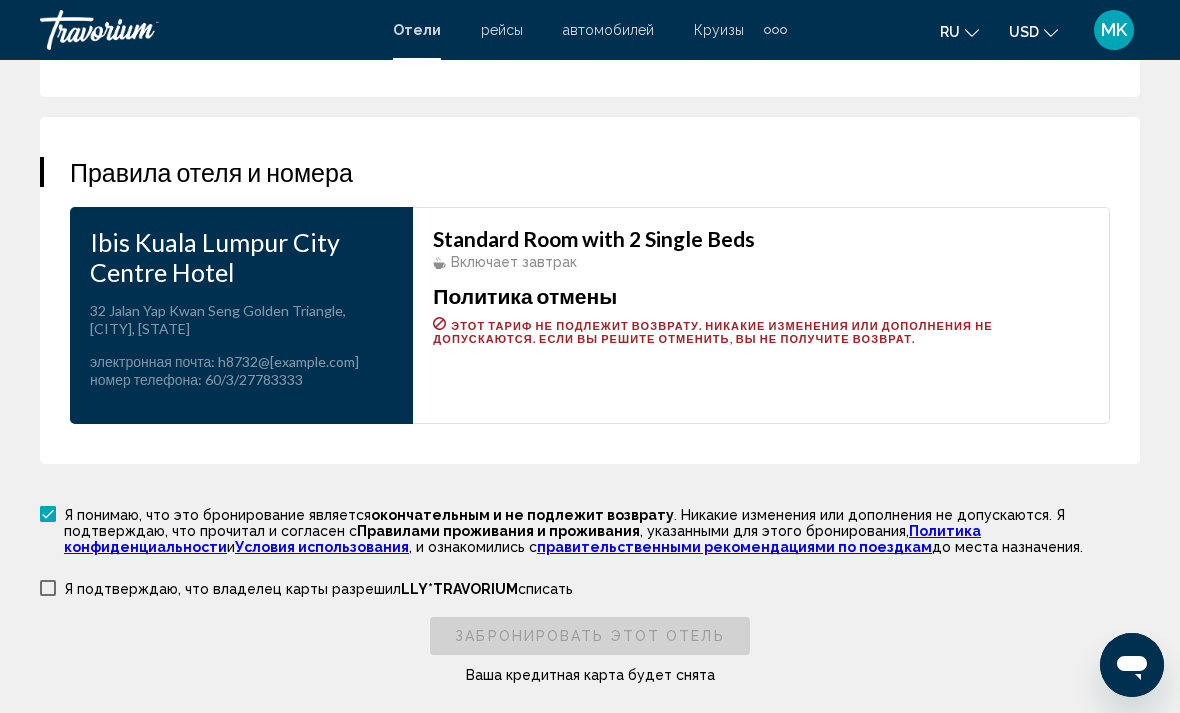 click on "Я подтверждаю, что владелец карты разрешил  LLY*TRAVORIUM  списать" at bounding box center [306, 587] 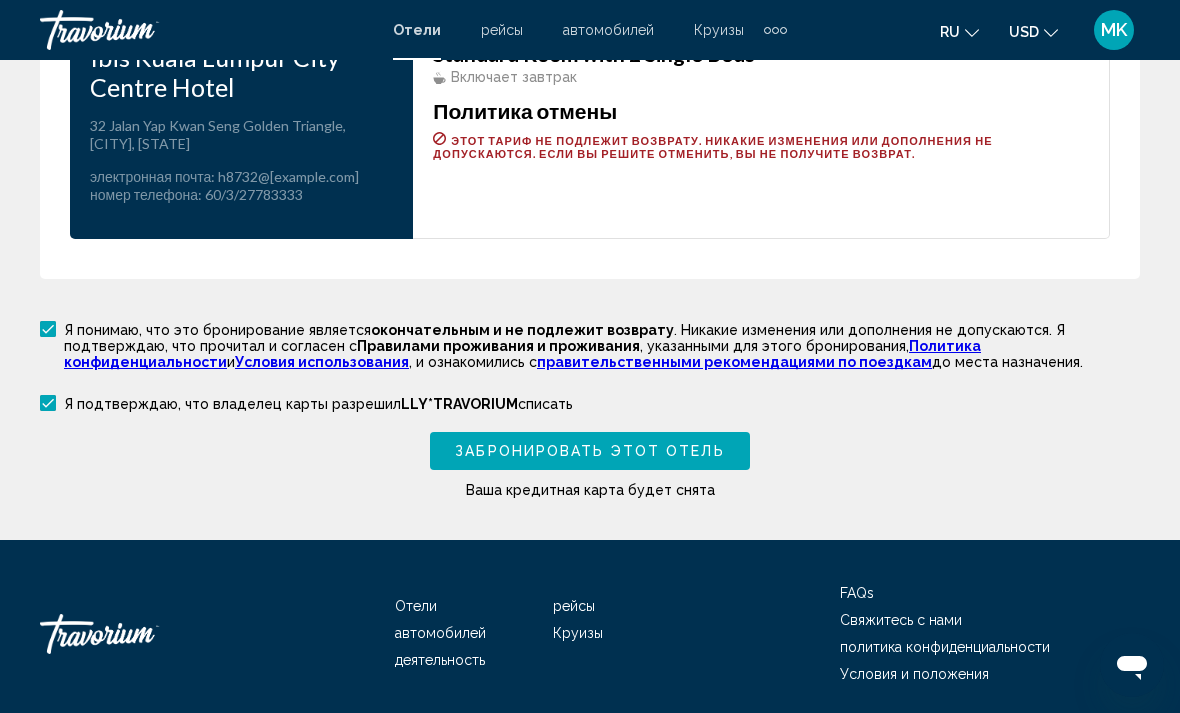 scroll, scrollTop: 3455, scrollLeft: 0, axis: vertical 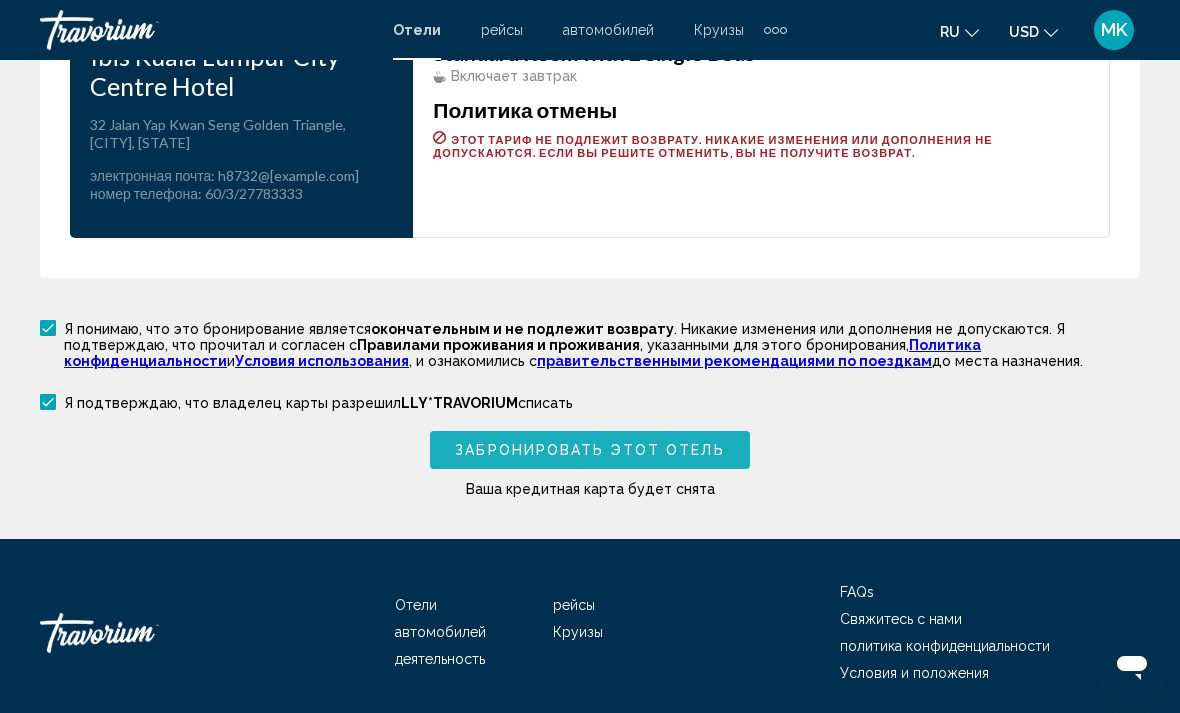 click on "Забронировать этот отель" at bounding box center [589, 451] 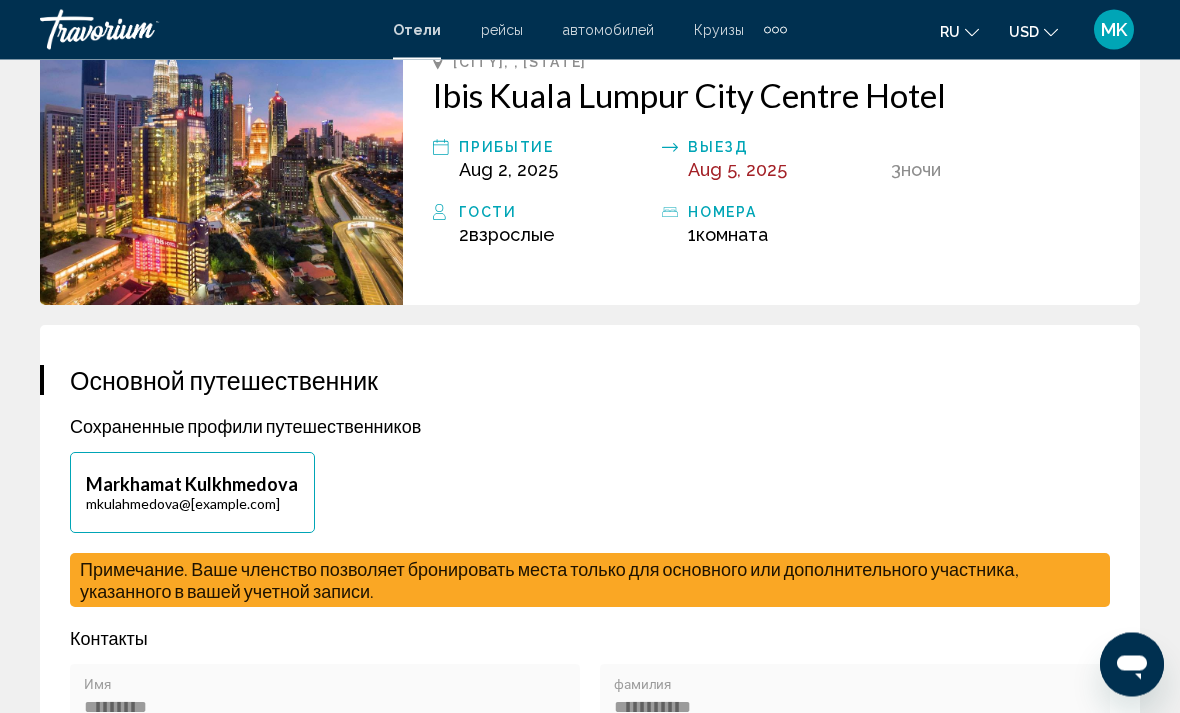 scroll, scrollTop: 0, scrollLeft: 0, axis: both 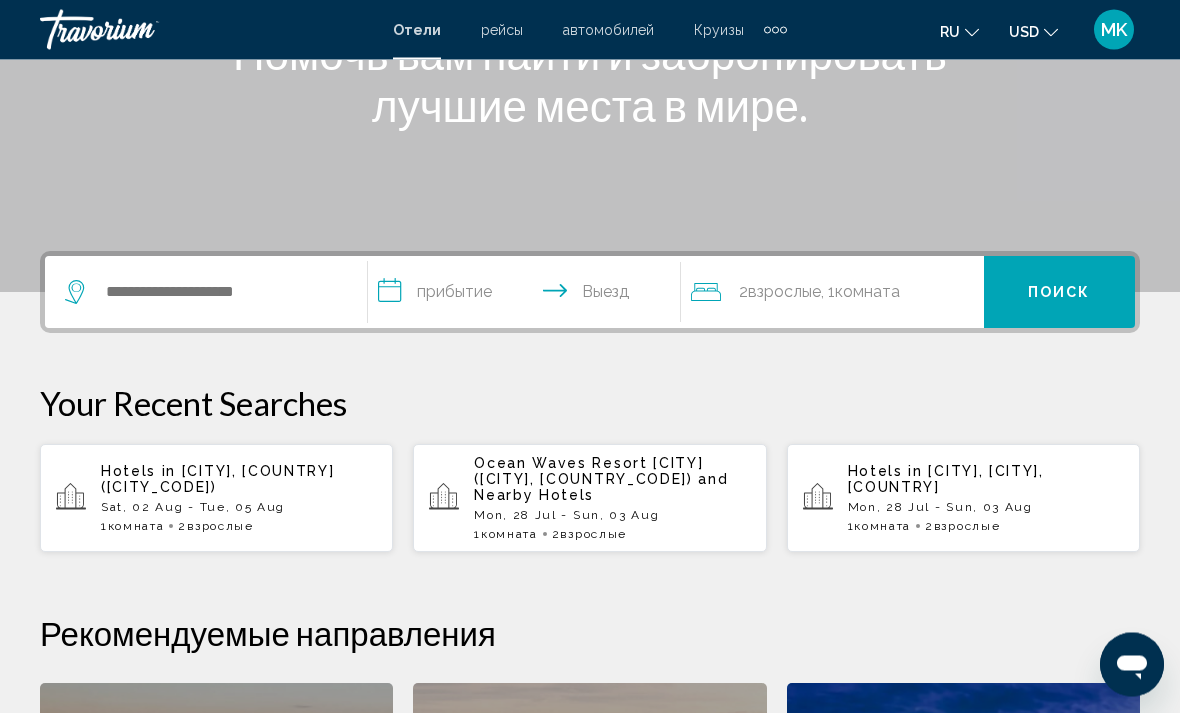 click on "Sat, 02 Aug - Tue, 05 Aug" at bounding box center (239, 508) 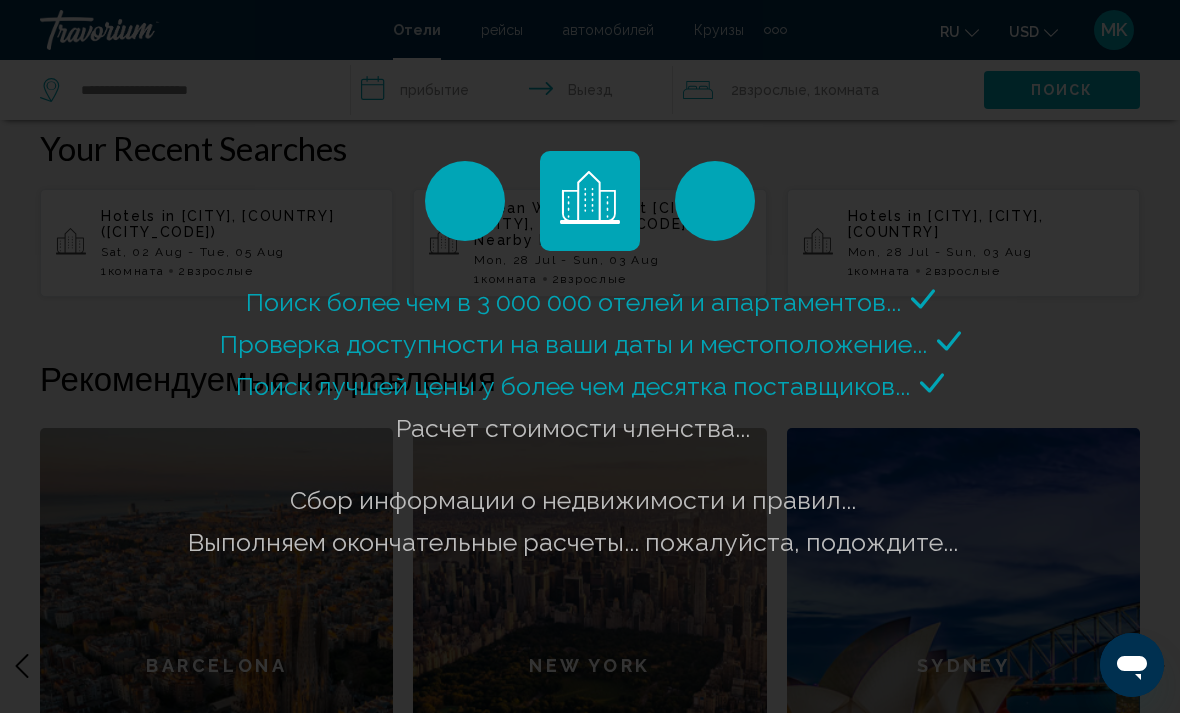 scroll, scrollTop: 564, scrollLeft: 0, axis: vertical 